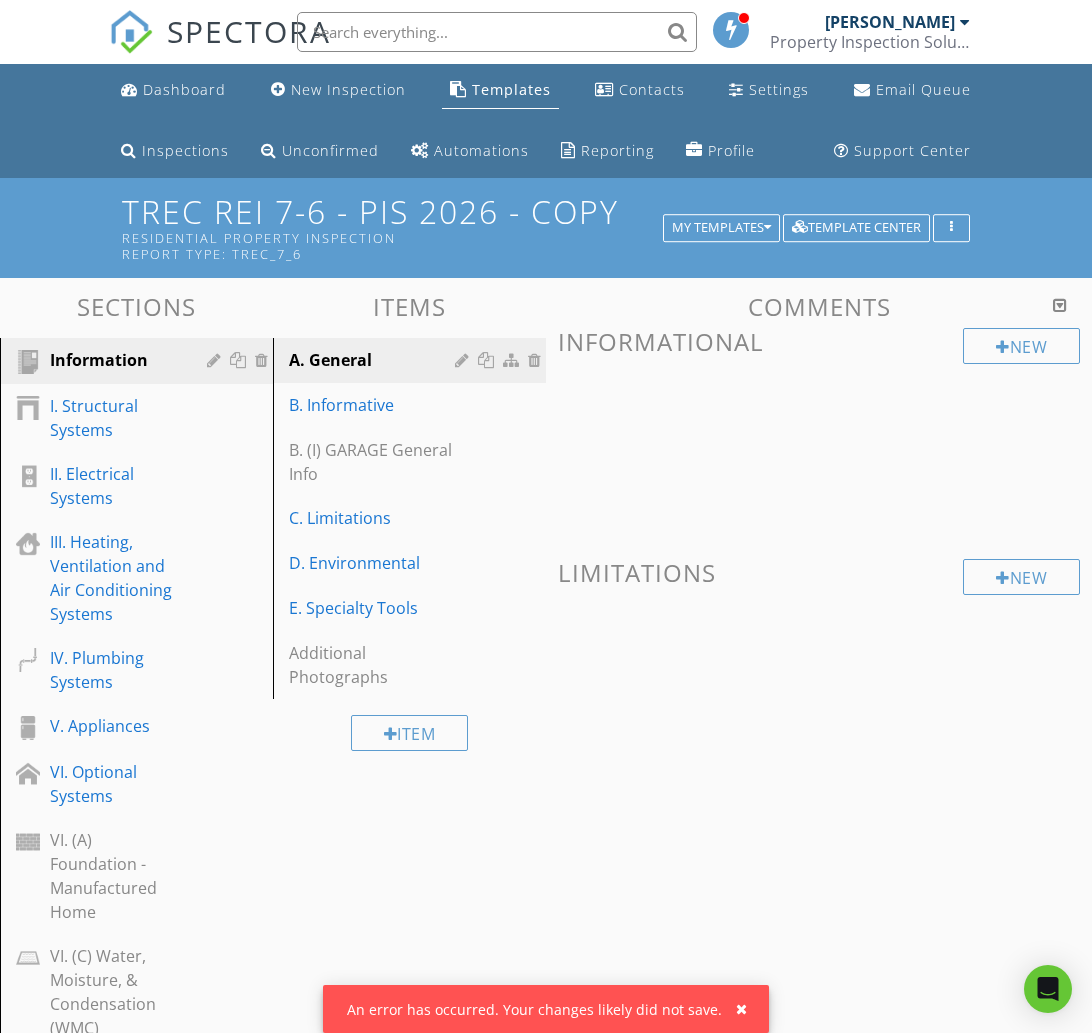 scroll, scrollTop: 0, scrollLeft: 0, axis: both 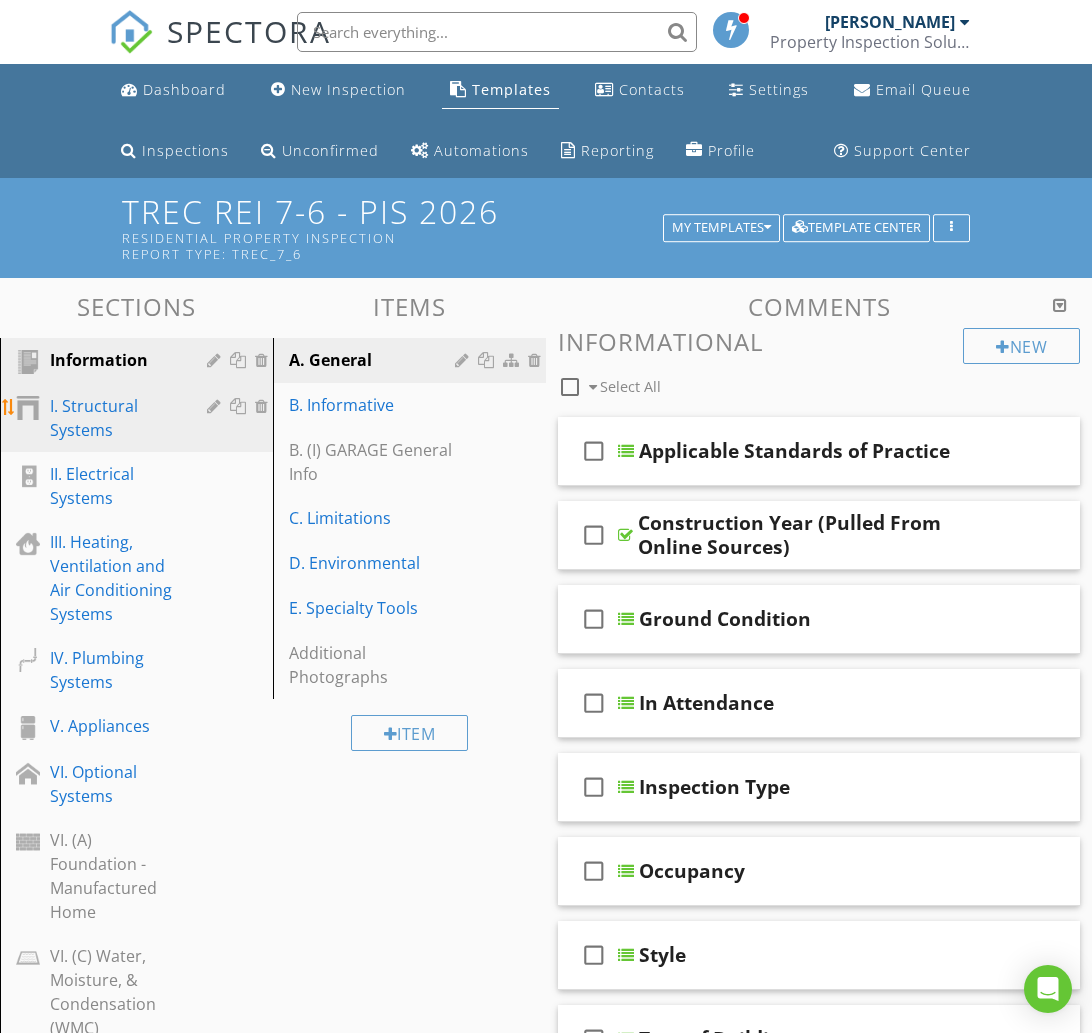 click on "I. Structural Systems" at bounding box center (114, 418) 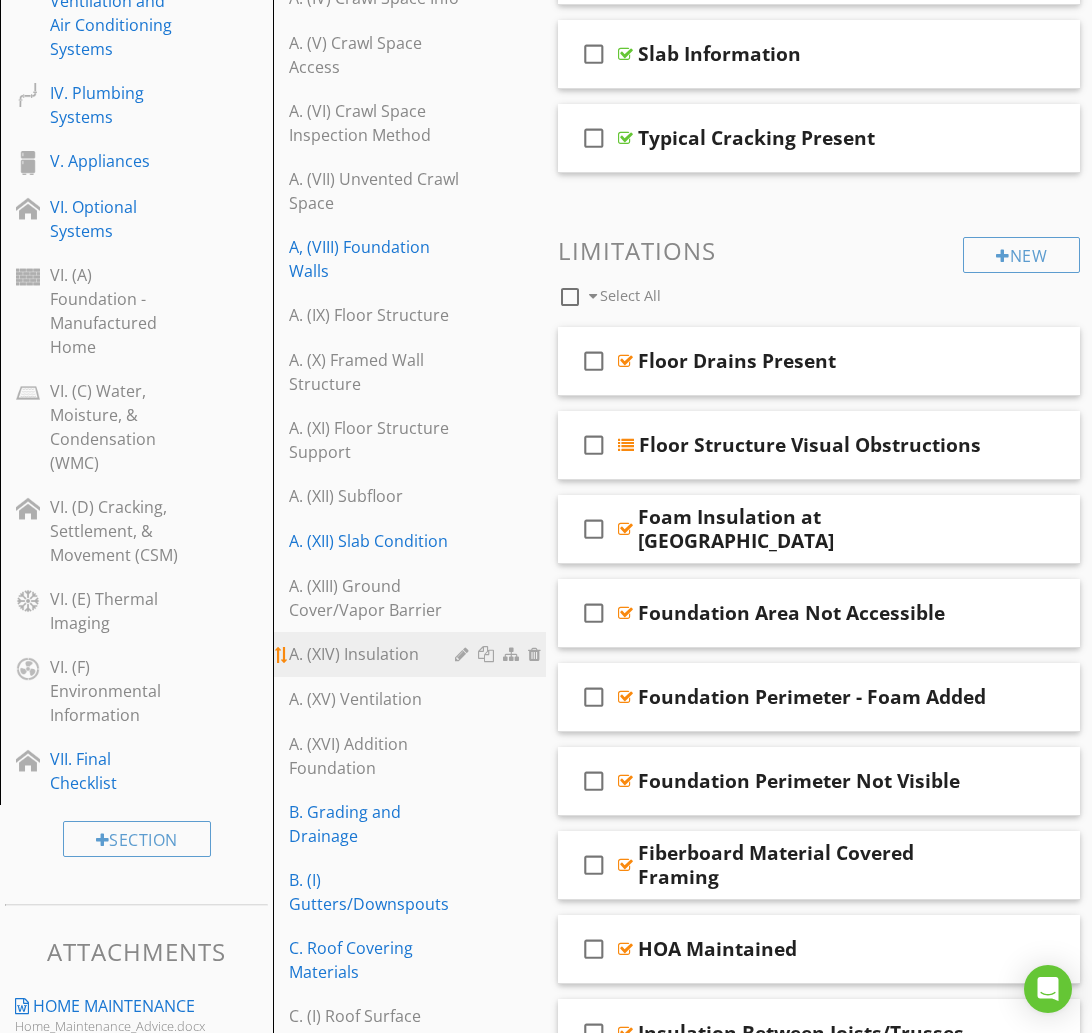 scroll, scrollTop: 562, scrollLeft: 0, axis: vertical 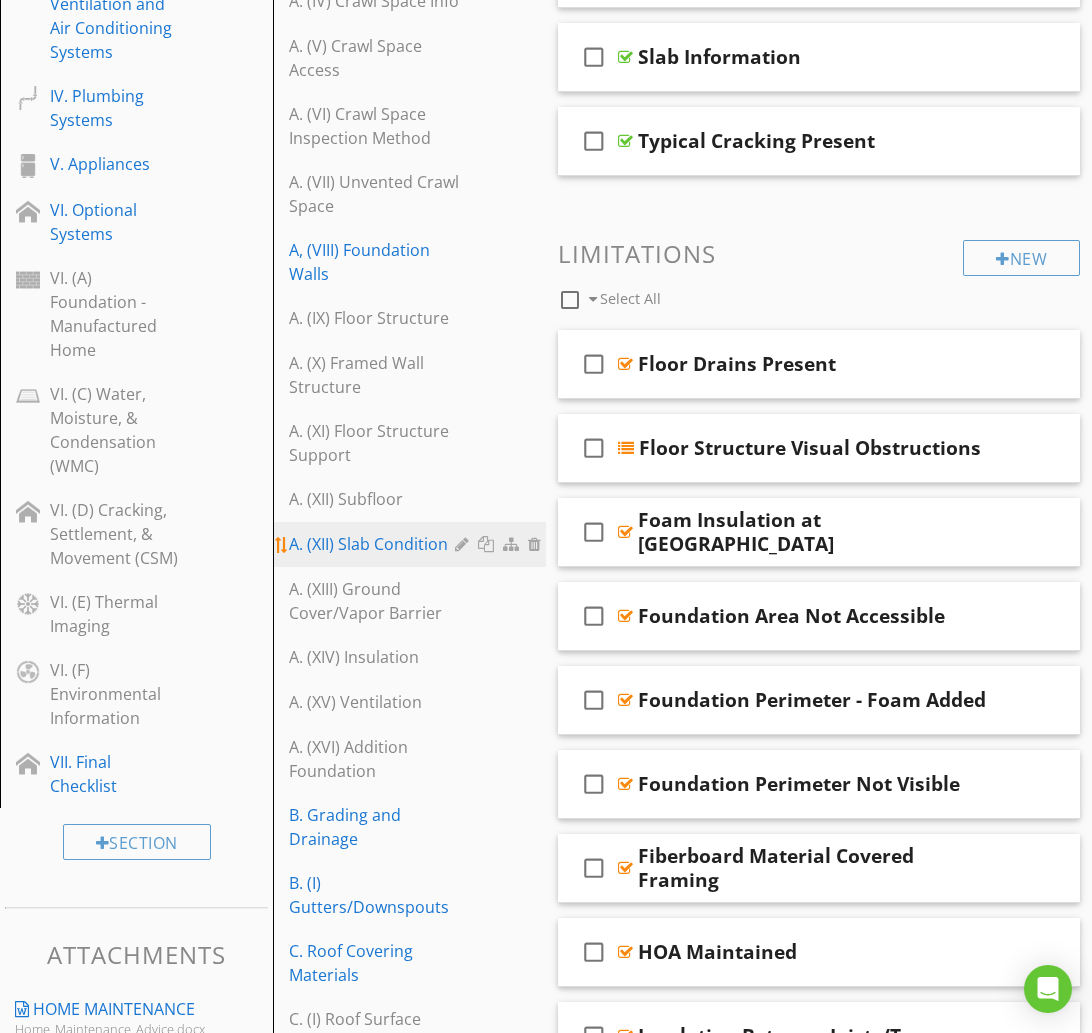 click on "A. (XII) Slab Condition" at bounding box center [375, 544] 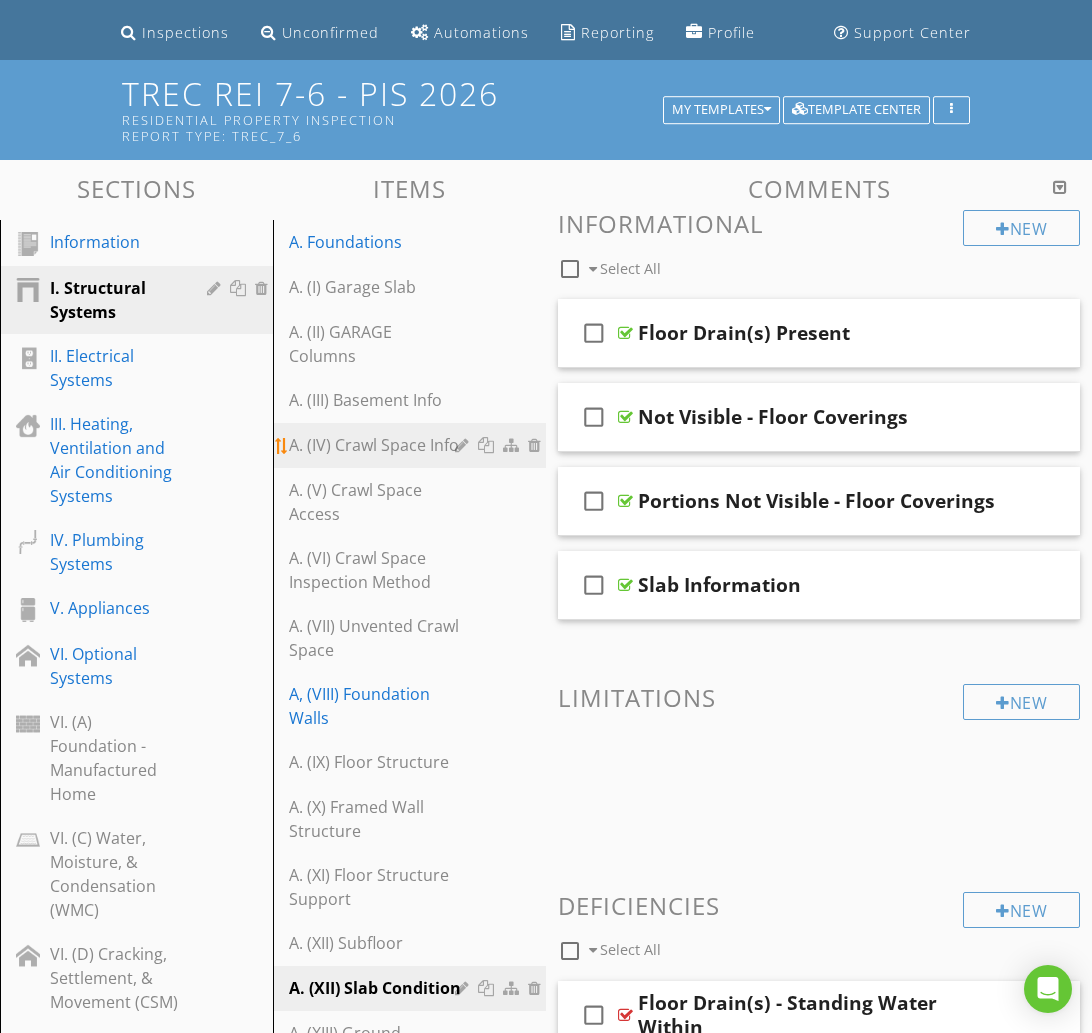 scroll, scrollTop: 115, scrollLeft: 0, axis: vertical 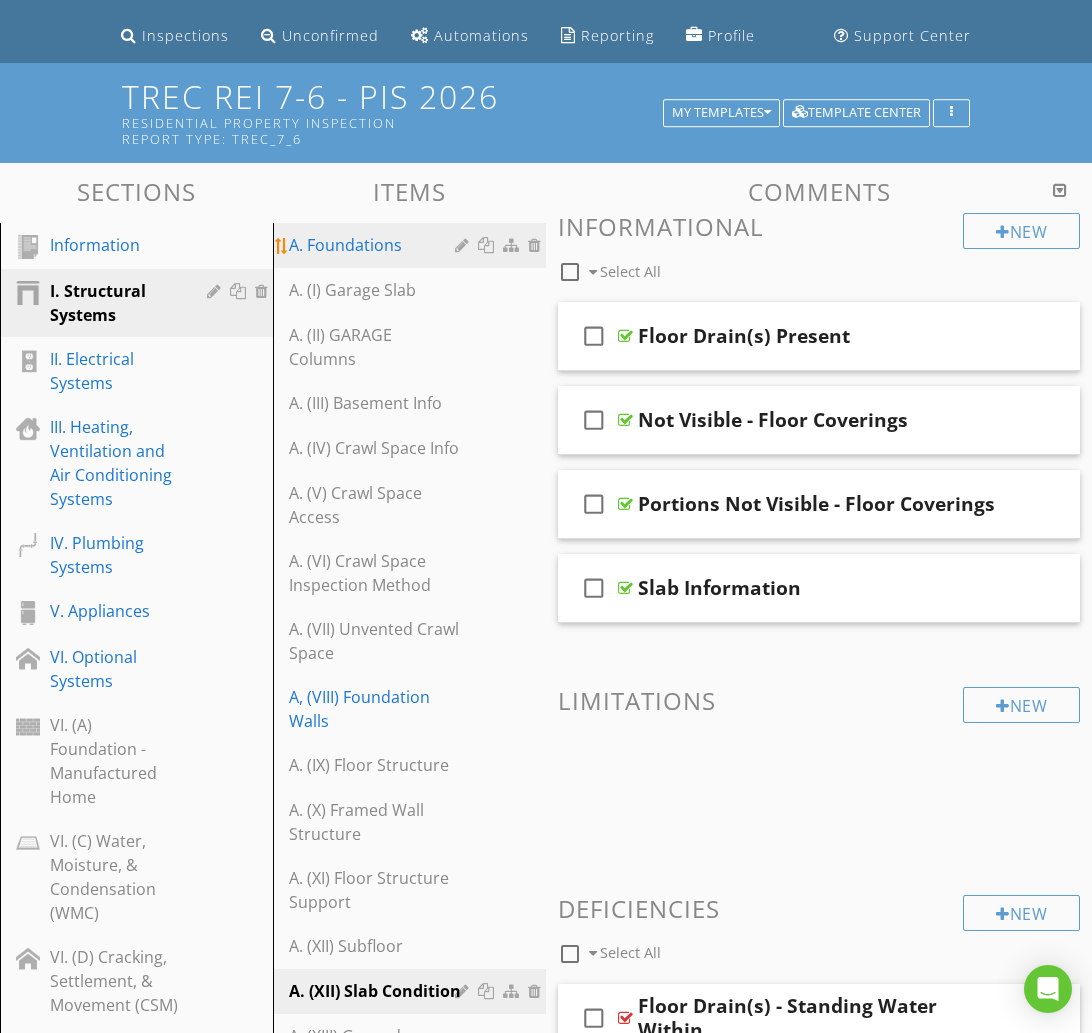 click on "A. Foundations" at bounding box center [375, 245] 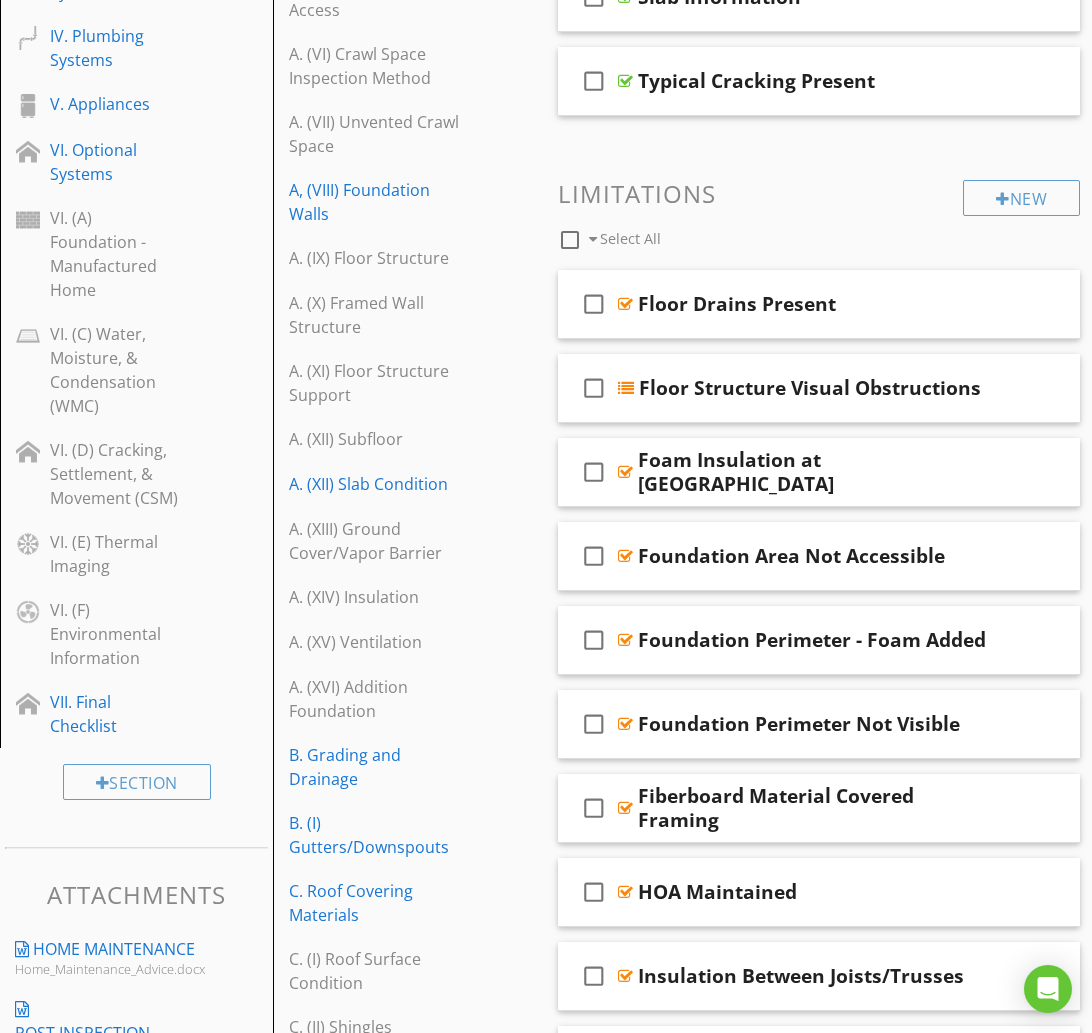 scroll, scrollTop: 625, scrollLeft: 0, axis: vertical 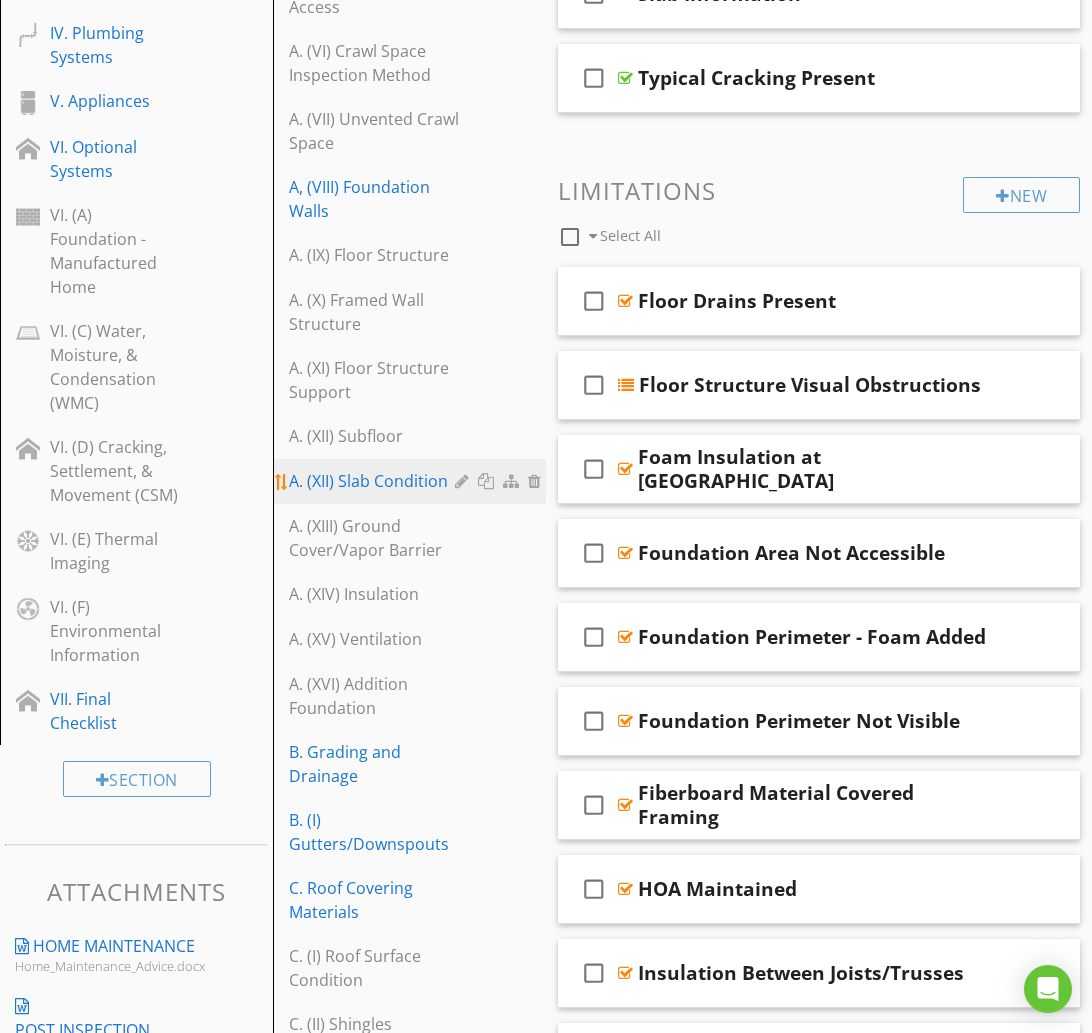 click on "A. (XII) Slab Condition" at bounding box center [375, 481] 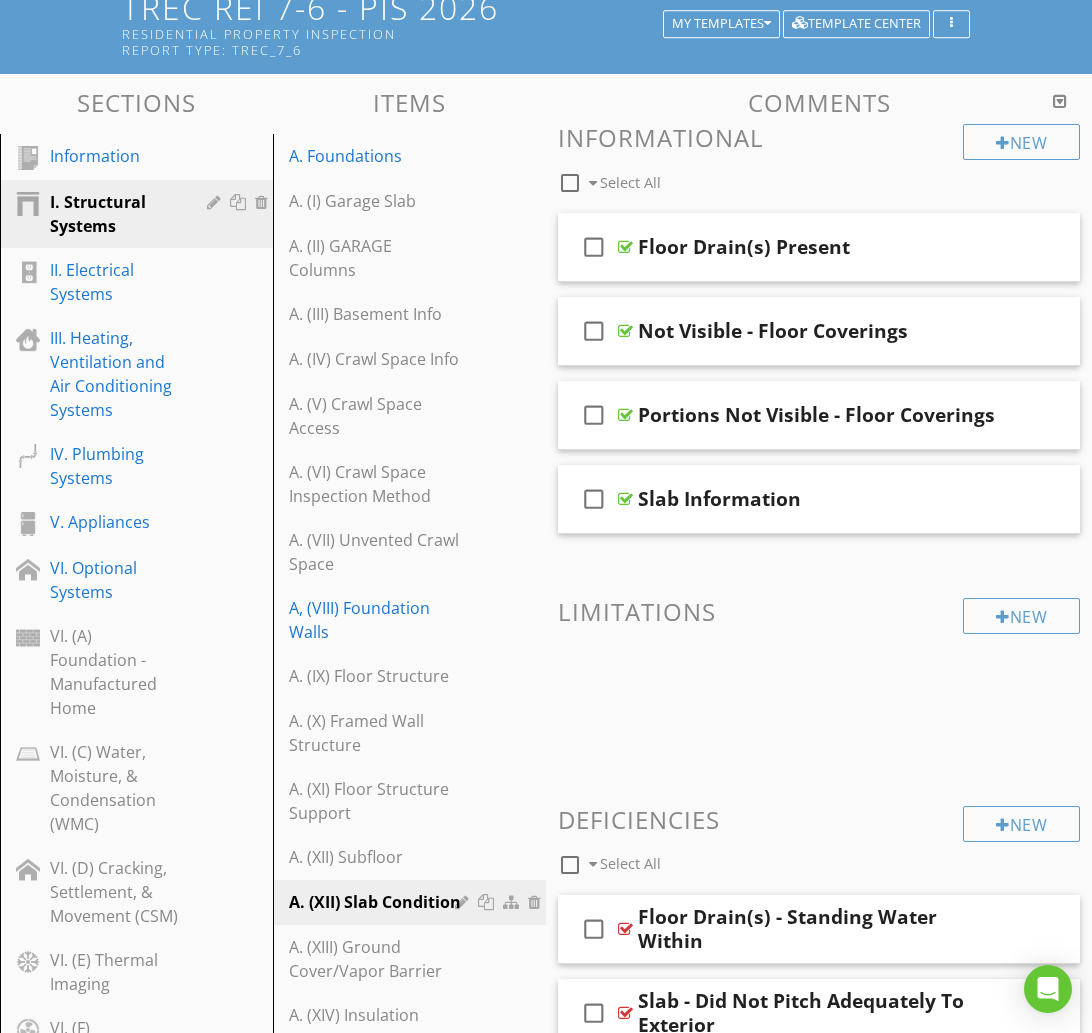 scroll, scrollTop: 0, scrollLeft: 0, axis: both 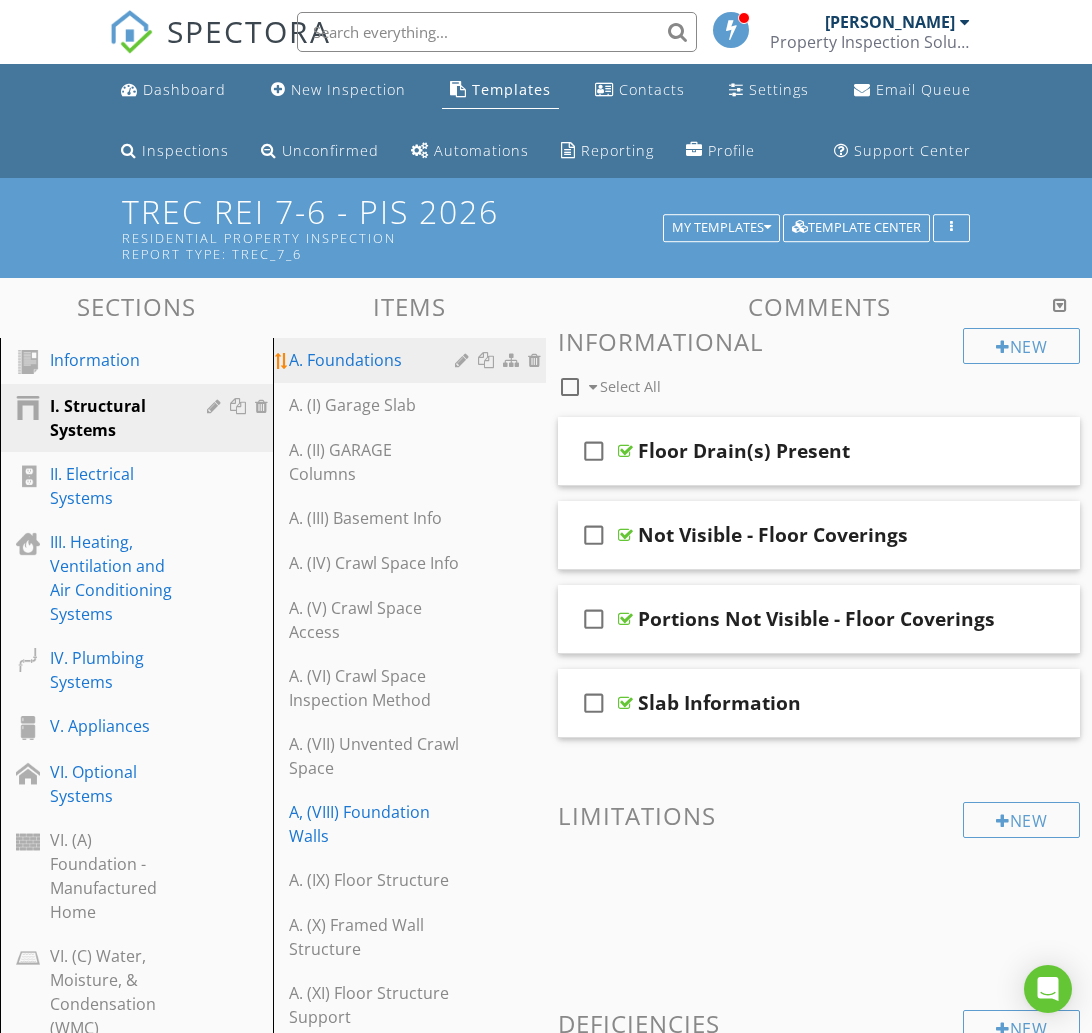 click on "A. Foundations" at bounding box center [375, 360] 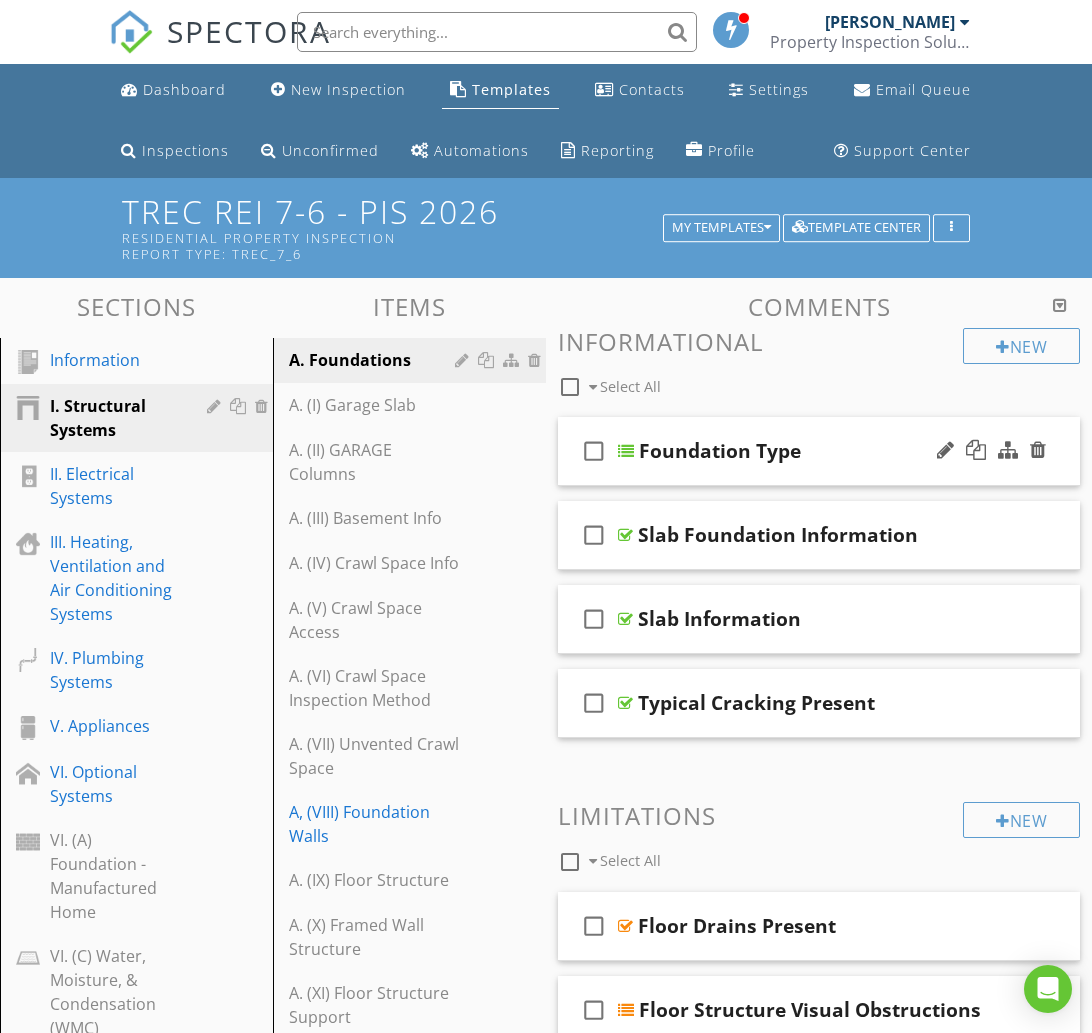 click at bounding box center [991, 451] 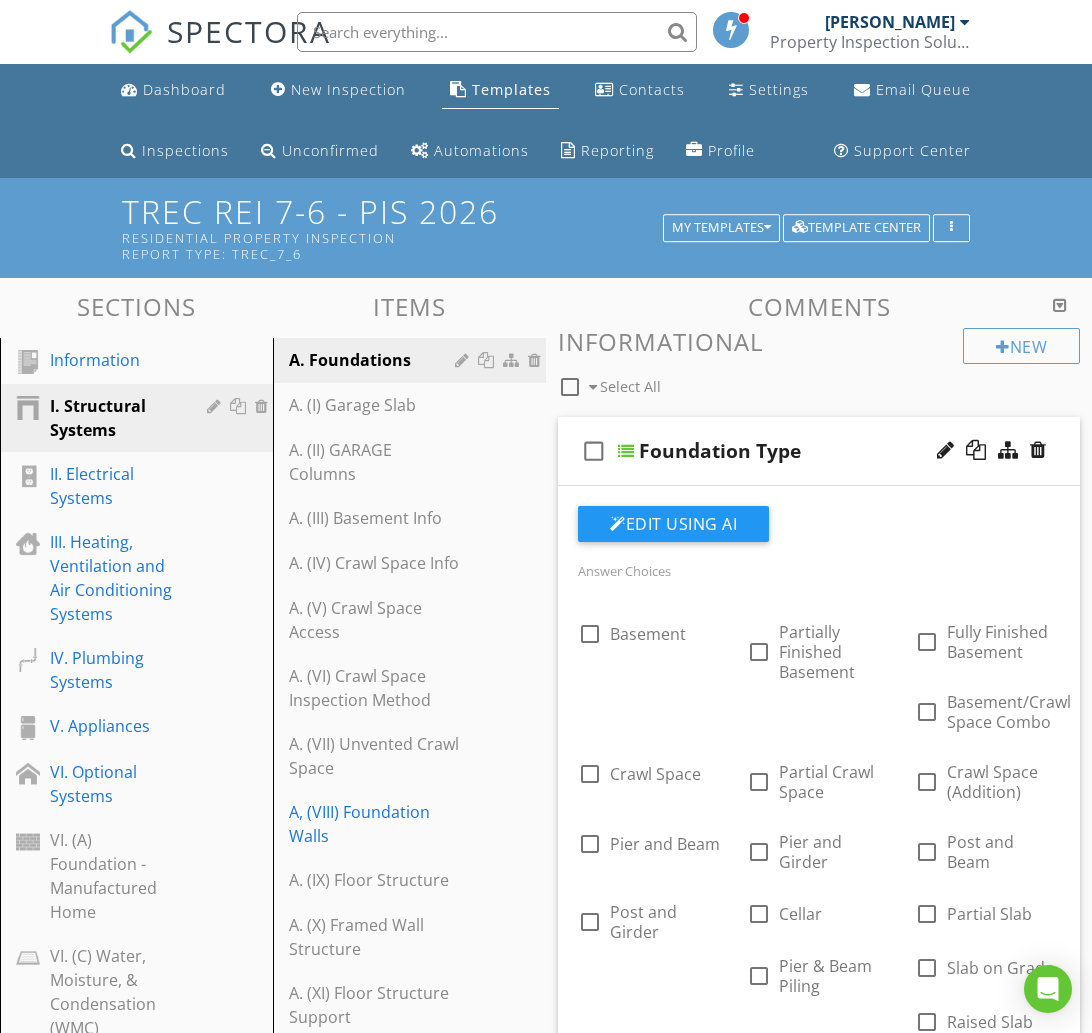 click on "check_box_outline_blank
Foundation Type" at bounding box center [819, 451] 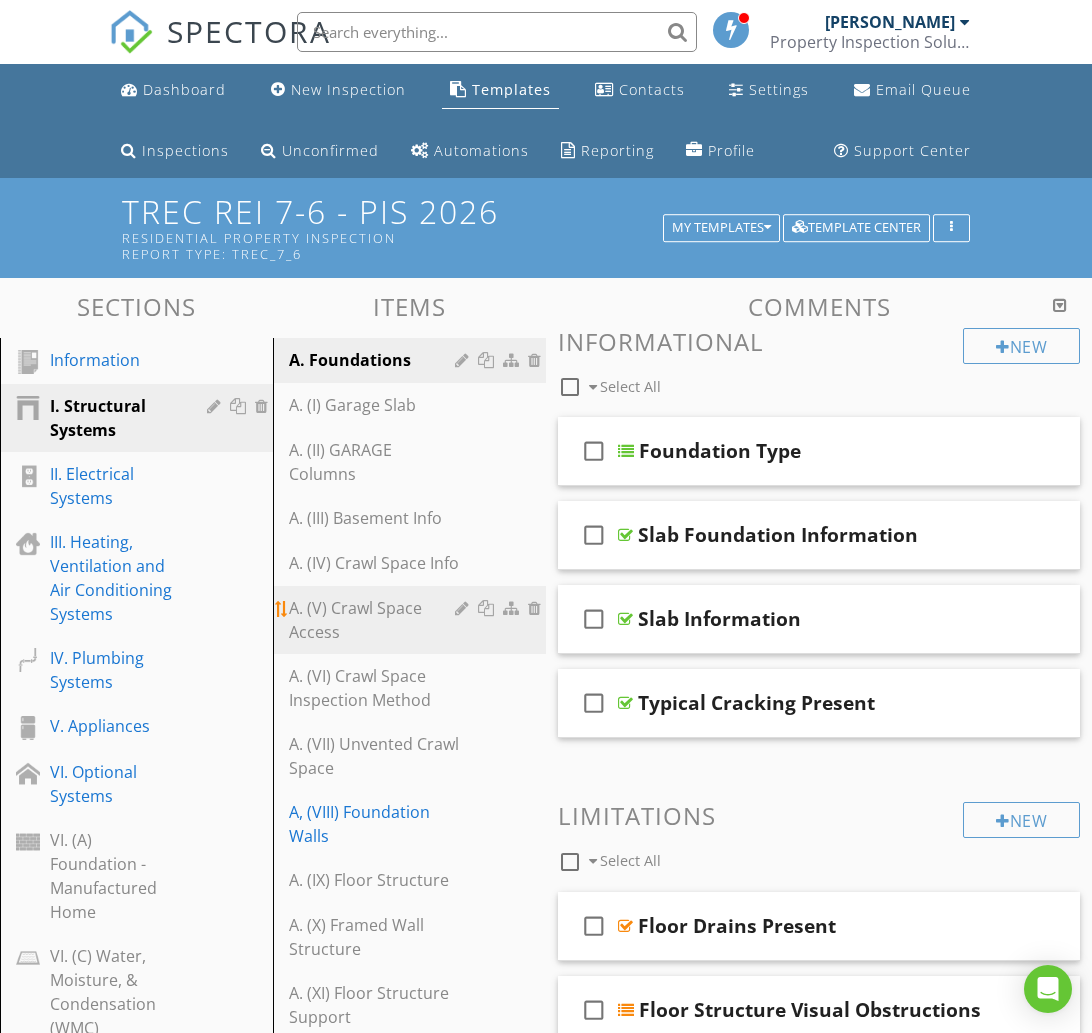 click on "A. (V) Crawl Space Access" at bounding box center (375, 620) 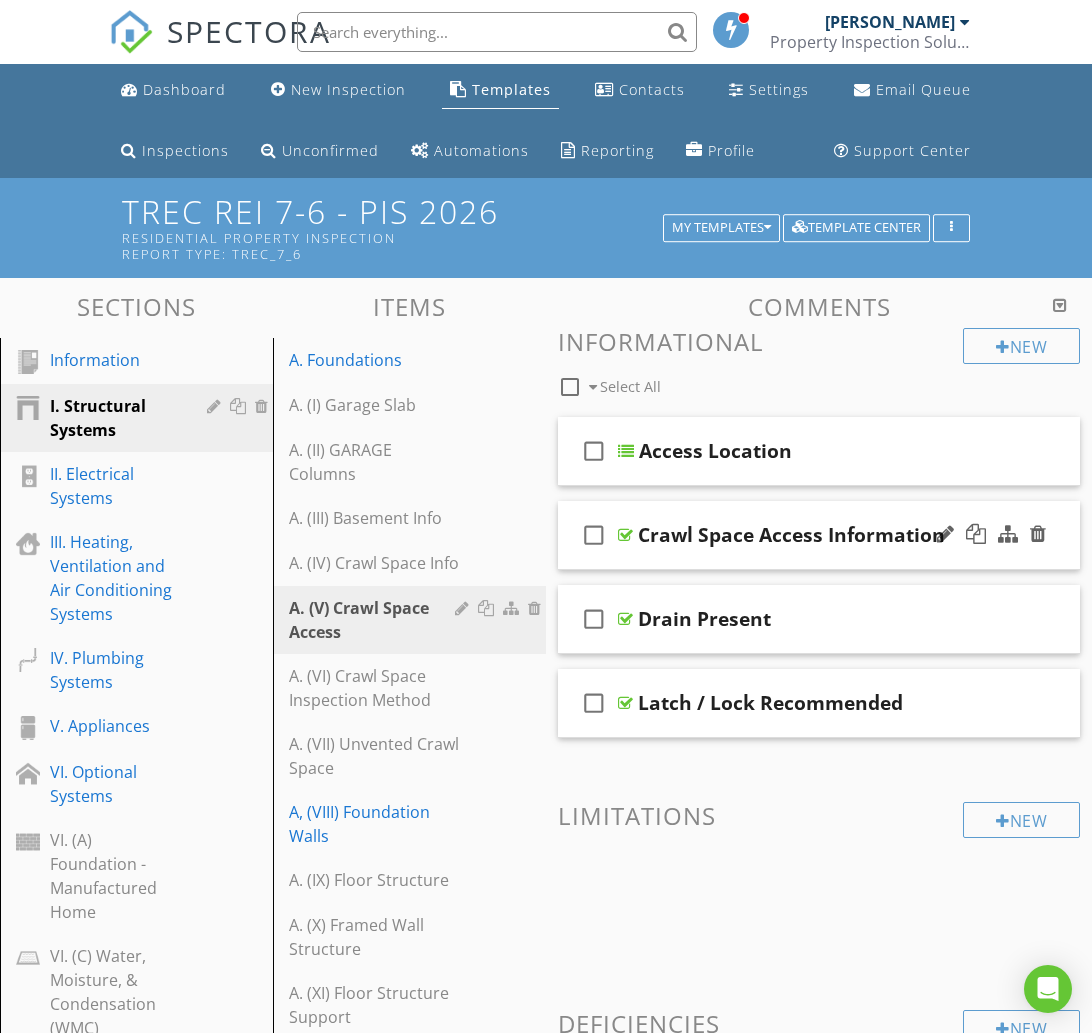 click on "check_box_outline_blank
Crawl Space Access Information" at bounding box center [819, 535] 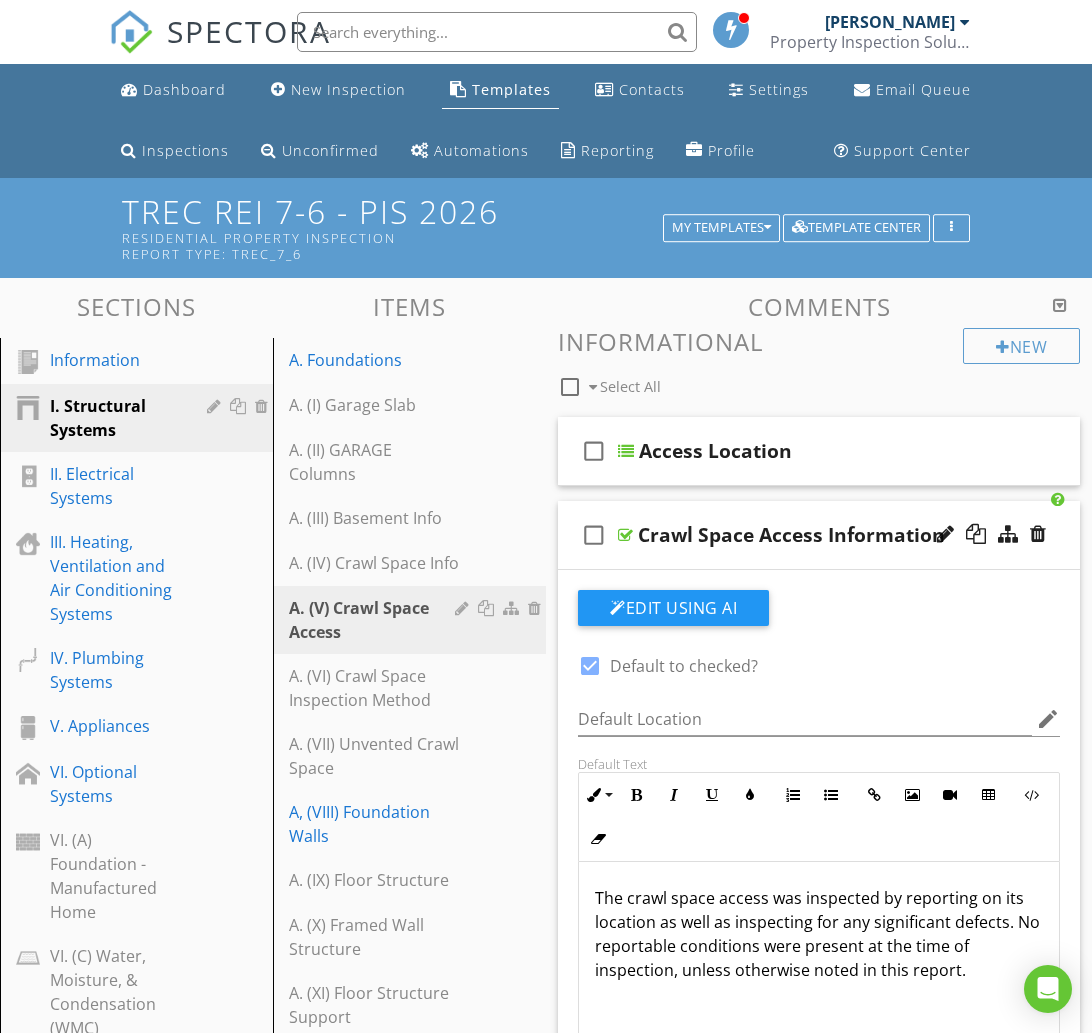 click on "check_box_outline_blank
Crawl Space Access Information" at bounding box center [819, 535] 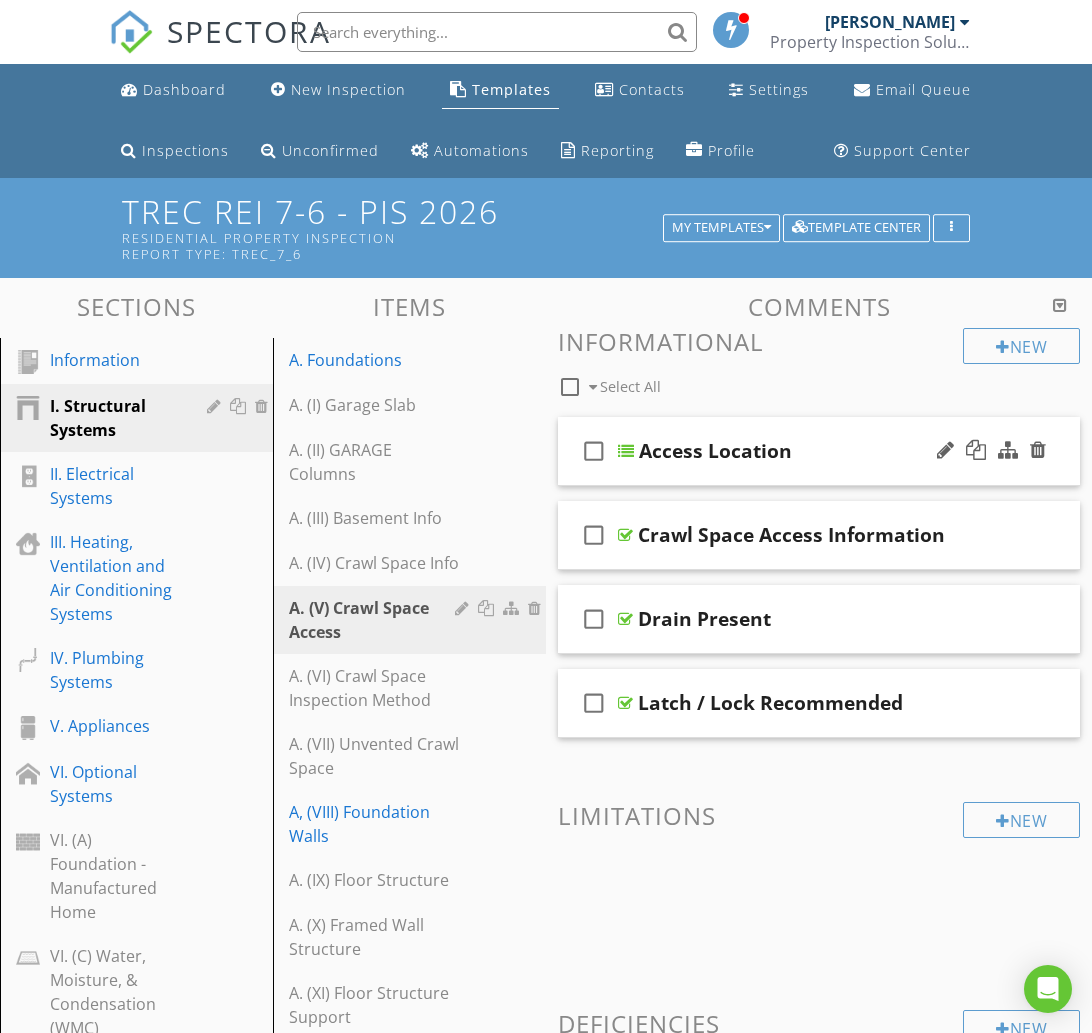 click on "check_box_outline_blank
Access Location" at bounding box center [819, 451] 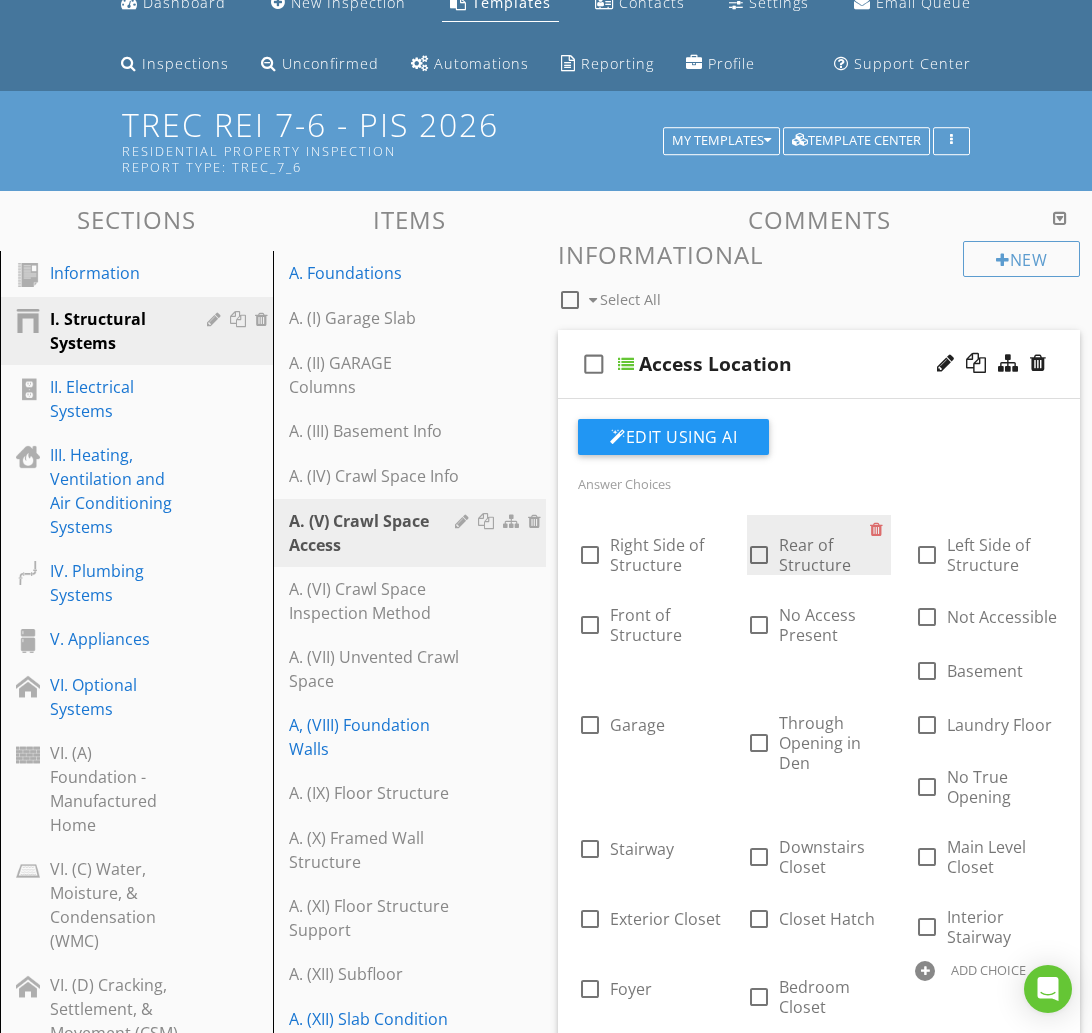 scroll, scrollTop: 92, scrollLeft: 0, axis: vertical 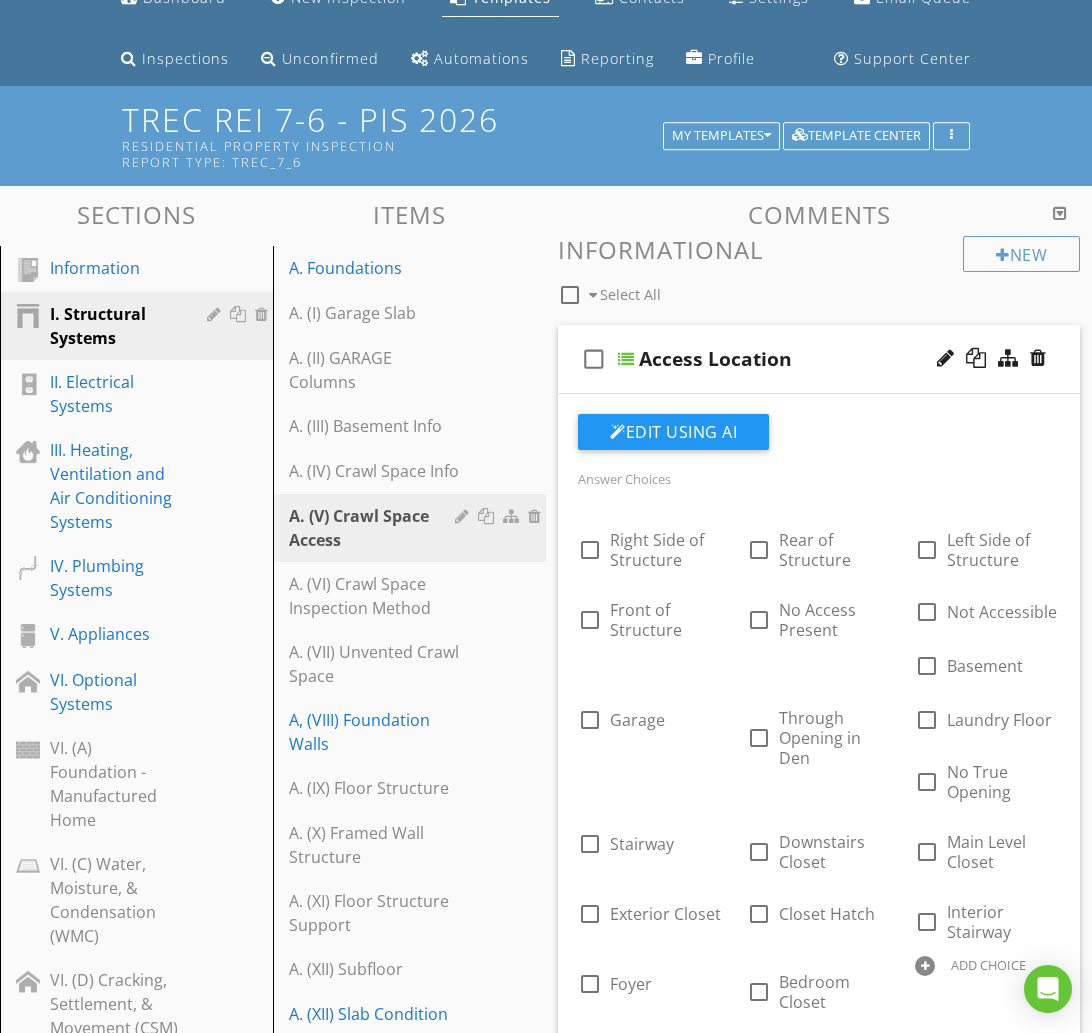 click on "Access Location" at bounding box center (820, 359) 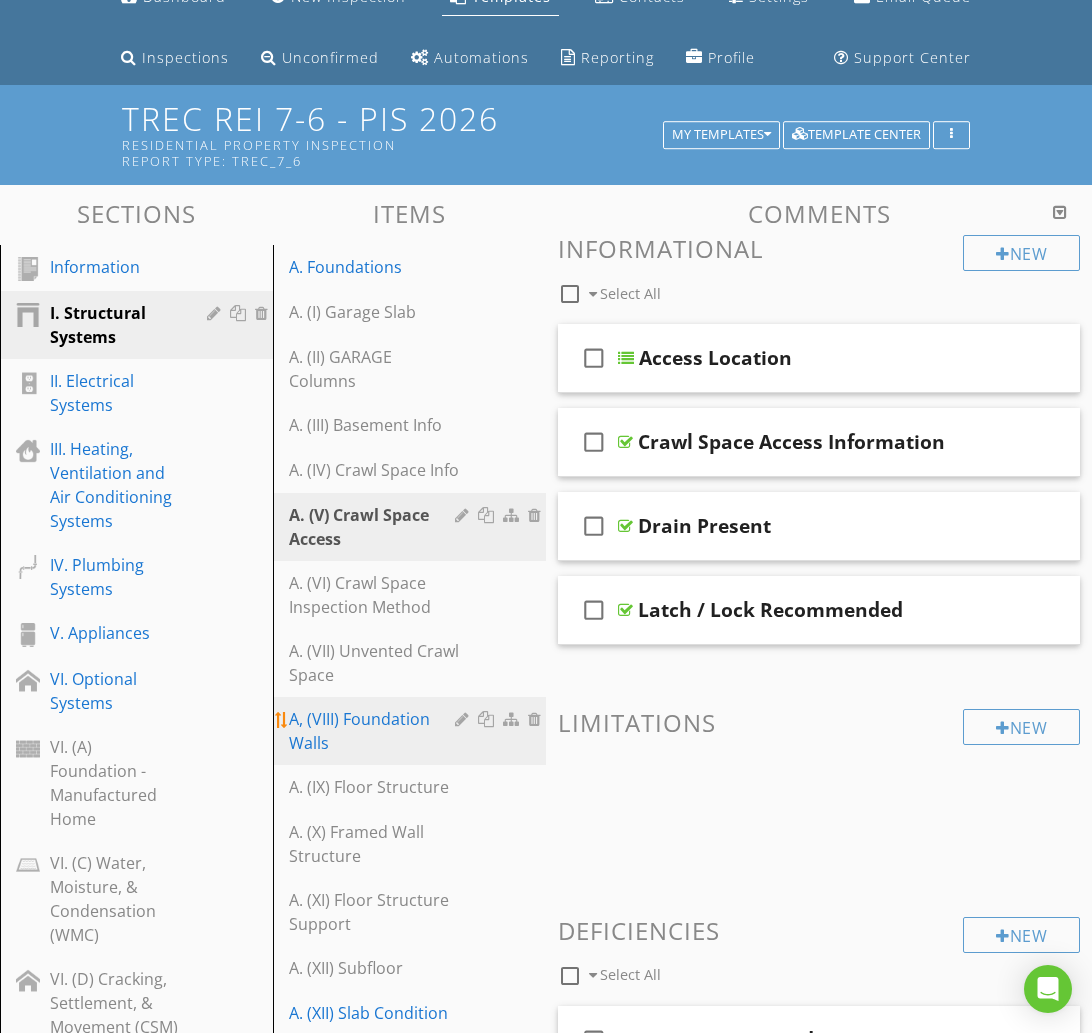 click on "A, (VIII) Foundation Walls" at bounding box center (375, 731) 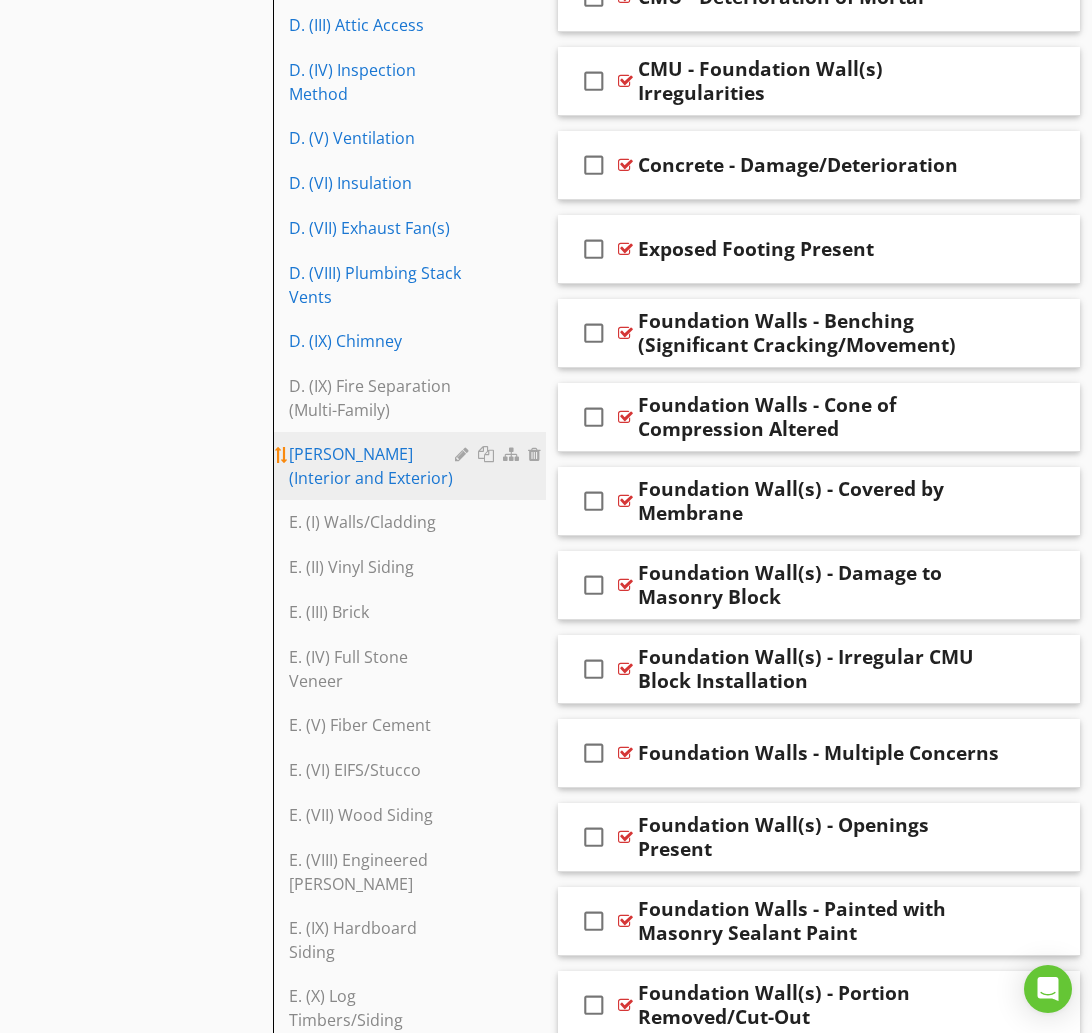 scroll, scrollTop: 2145, scrollLeft: 0, axis: vertical 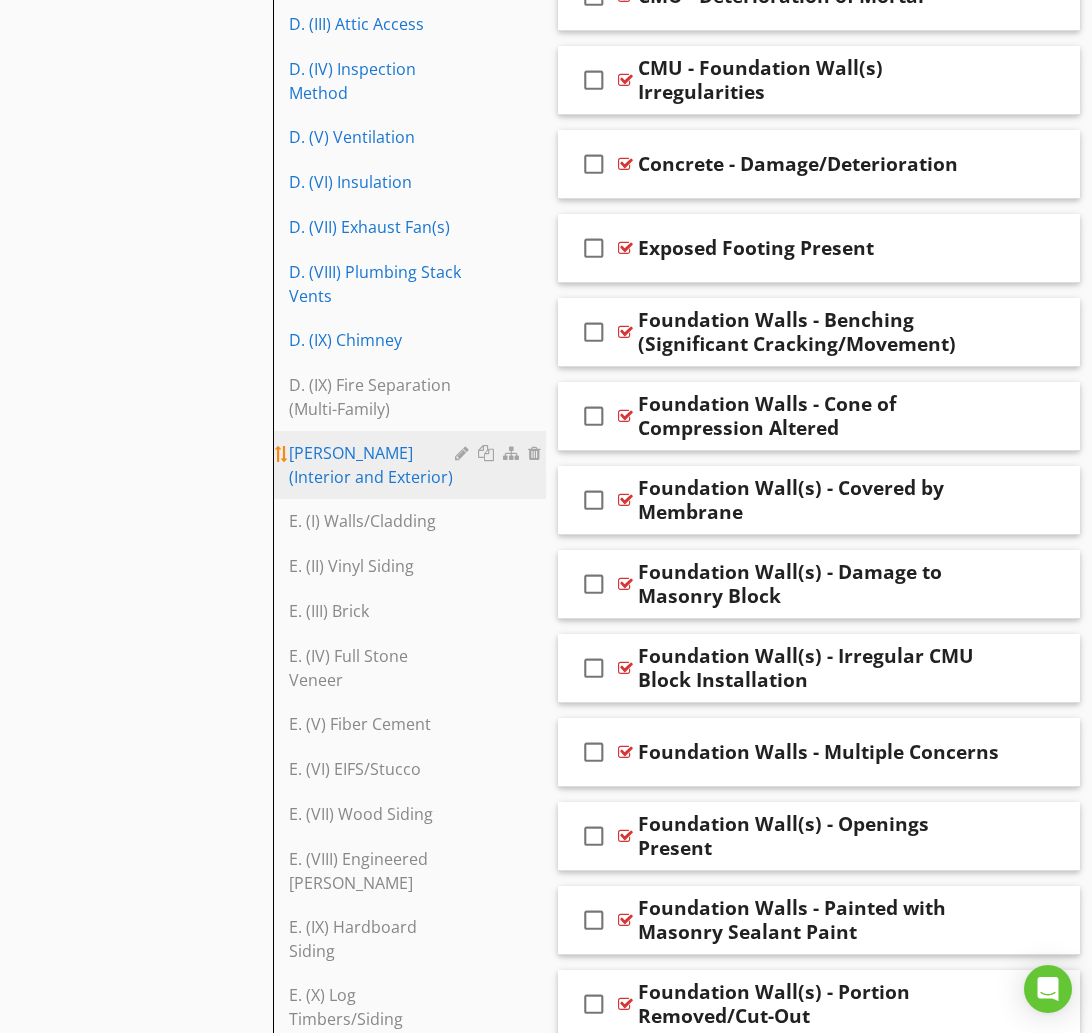 click on "[PERSON_NAME] (Interior and Exterior)" at bounding box center (375, 465) 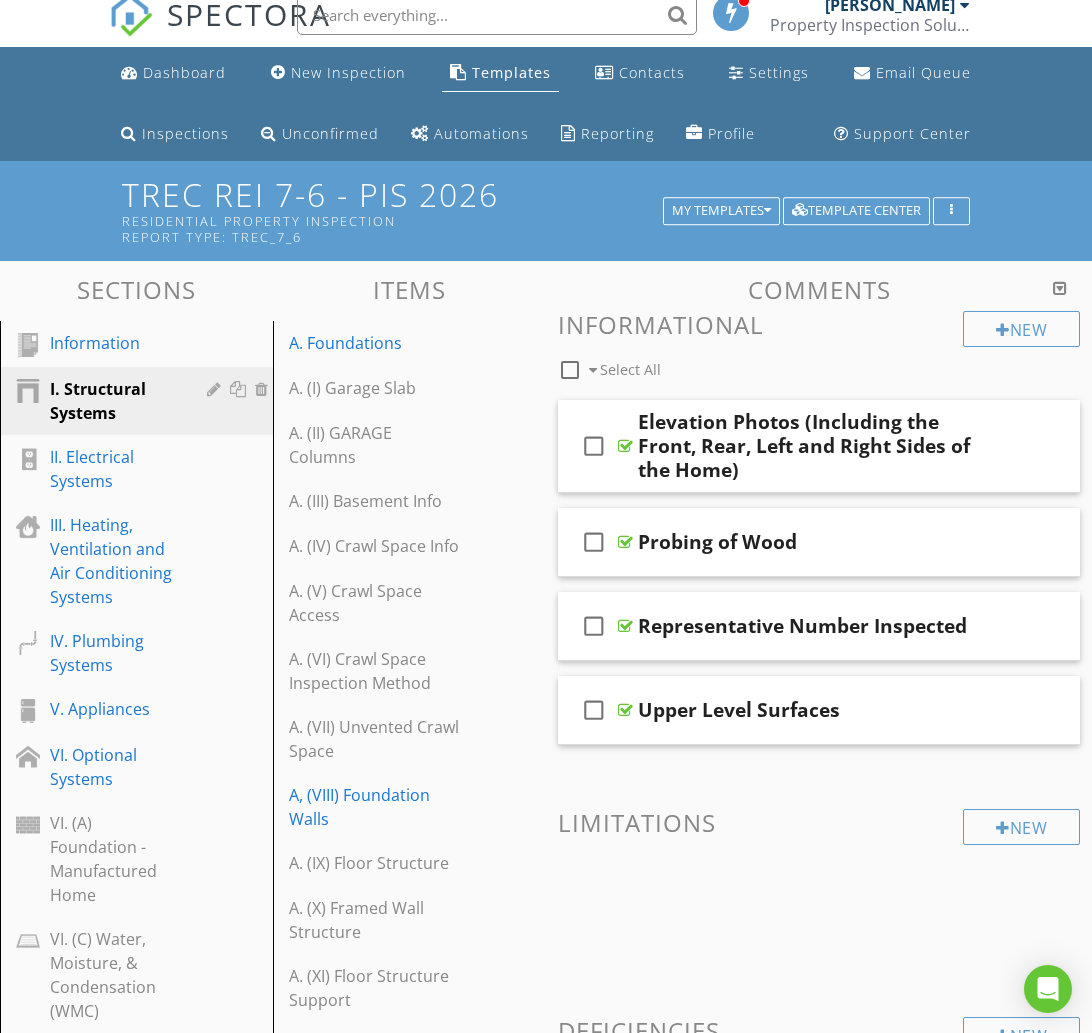 scroll, scrollTop: 0, scrollLeft: 0, axis: both 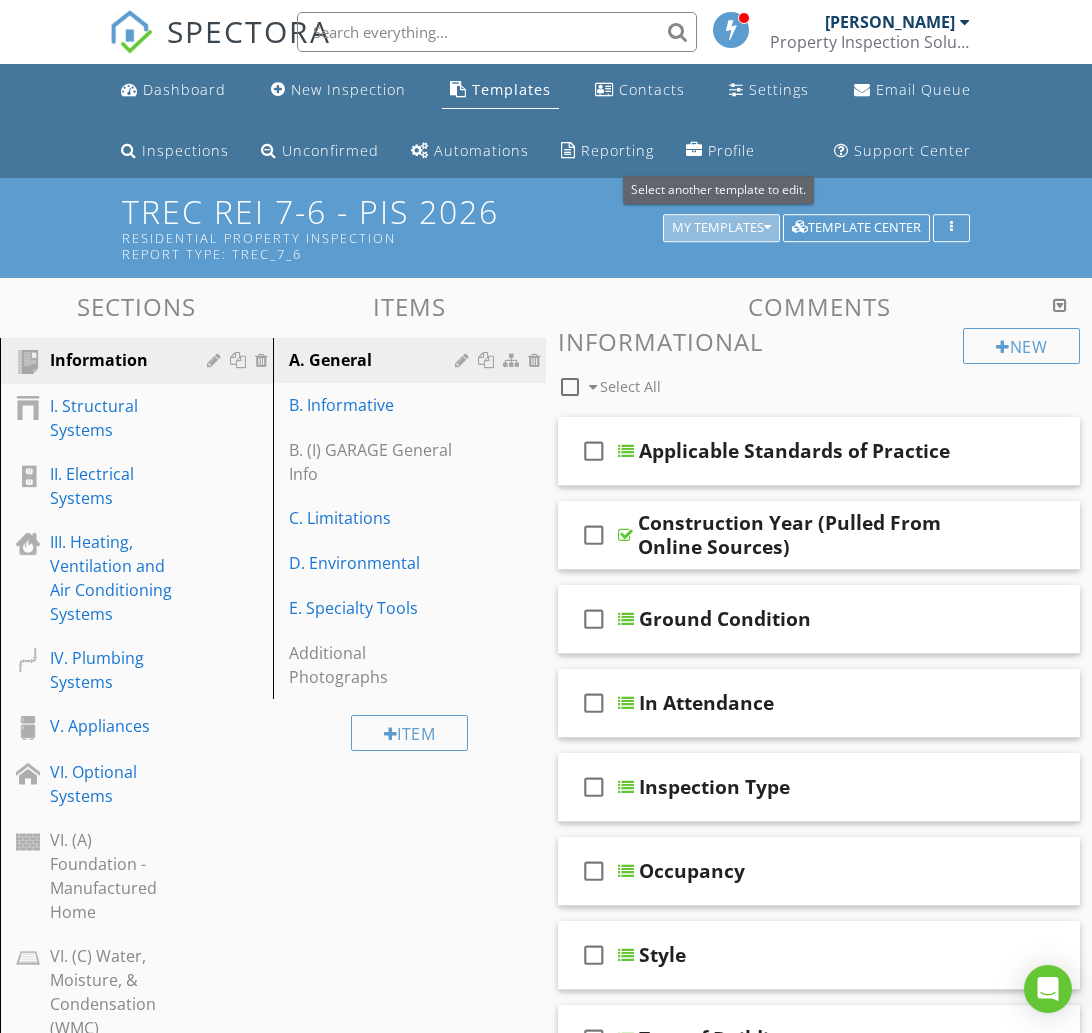 click on "My Templates" at bounding box center [721, 228] 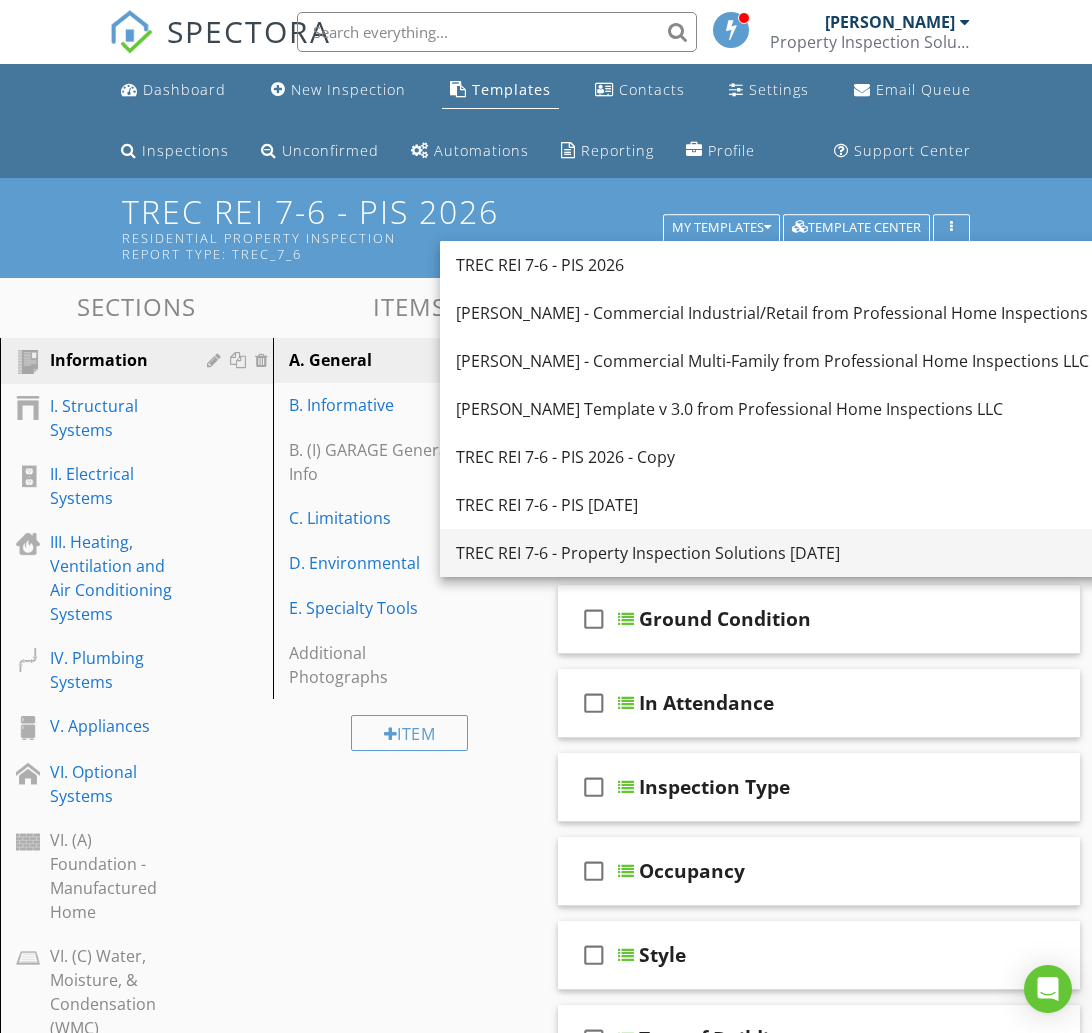 click on "TREC REI 7-6 - Property Inspection Solutions [DATE]" at bounding box center [787, 553] 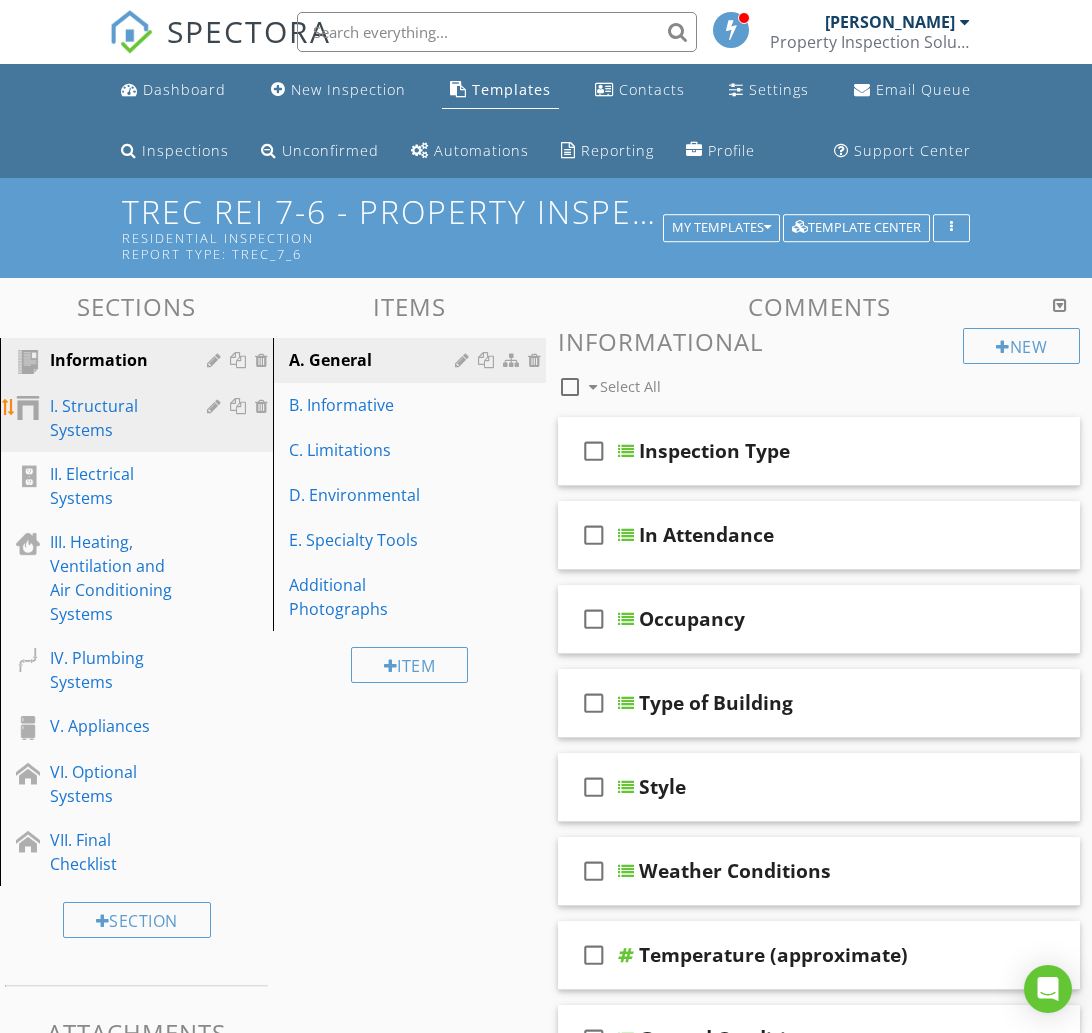 click on "I. Structural Systems" at bounding box center [114, 418] 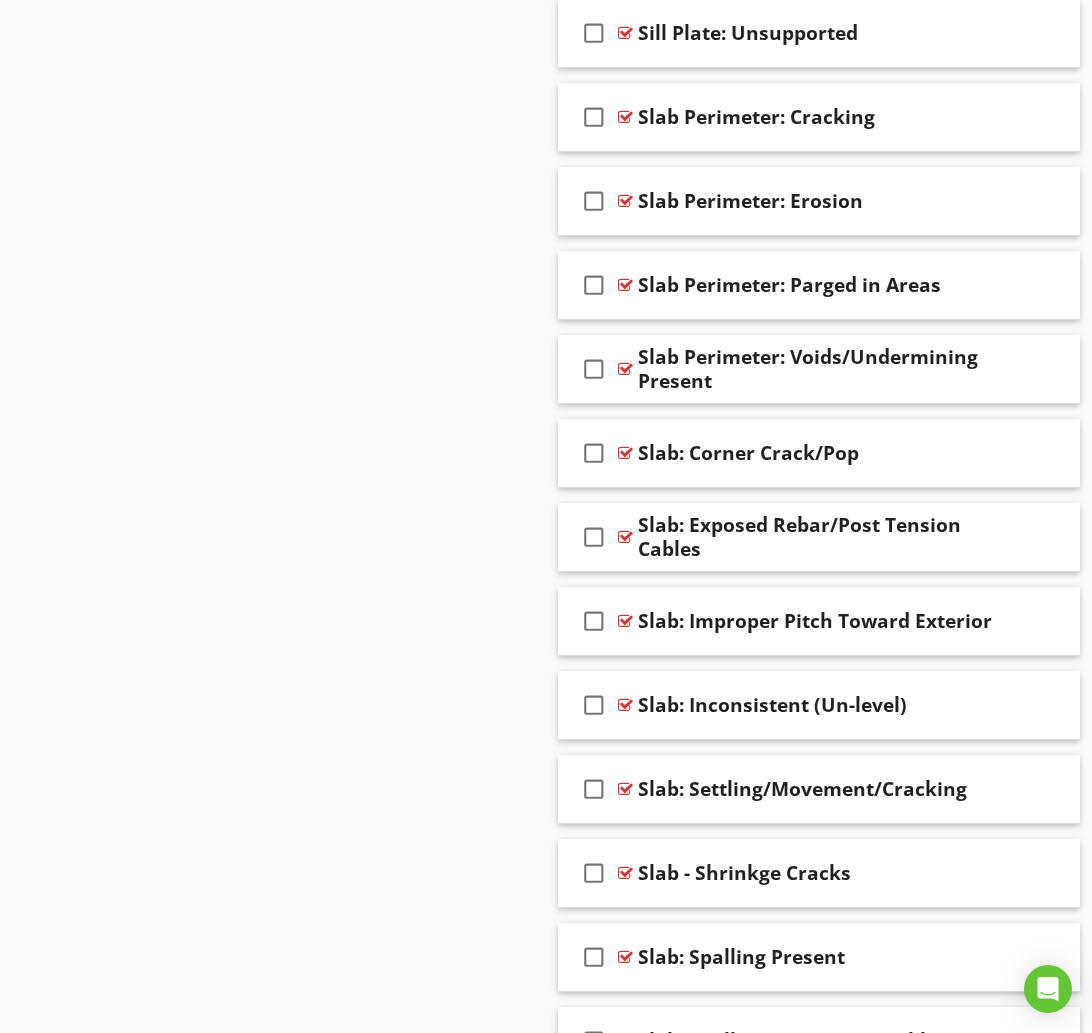 scroll, scrollTop: 21770, scrollLeft: 0, axis: vertical 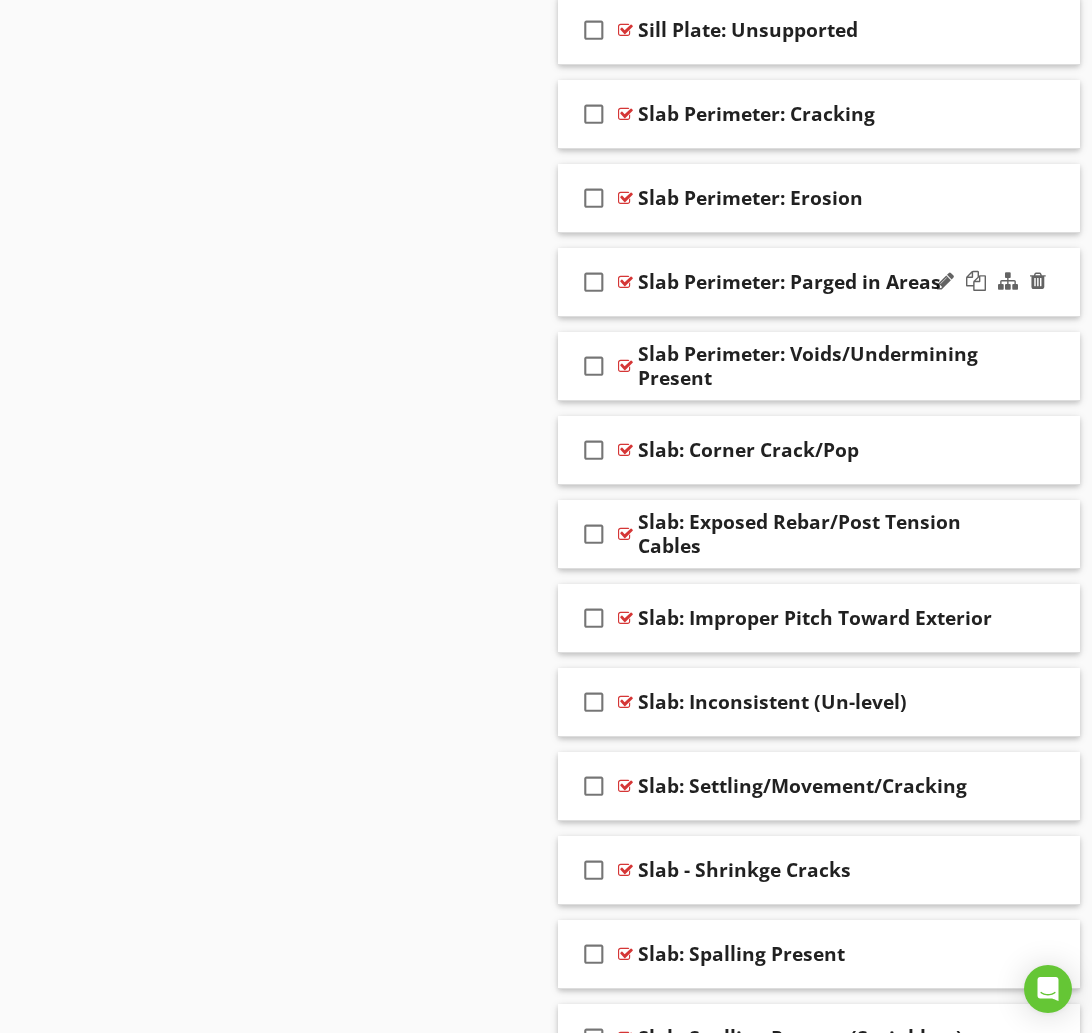 click on "check_box_outline_blank
Slab Perimeter: Parged in Areas" at bounding box center (819, 282) 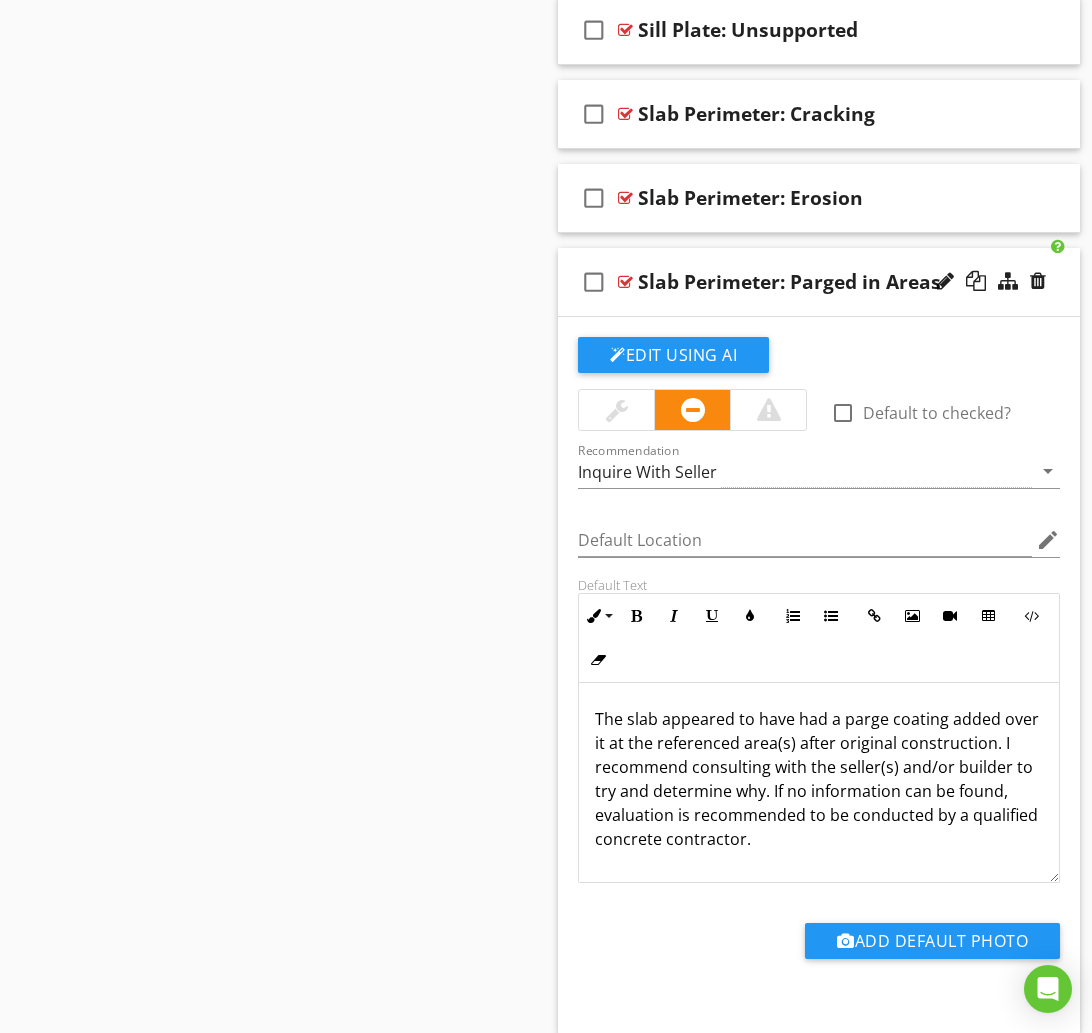 click on "check_box_outline_blank
Slab Perimeter: Parged in Areas" at bounding box center (819, 282) 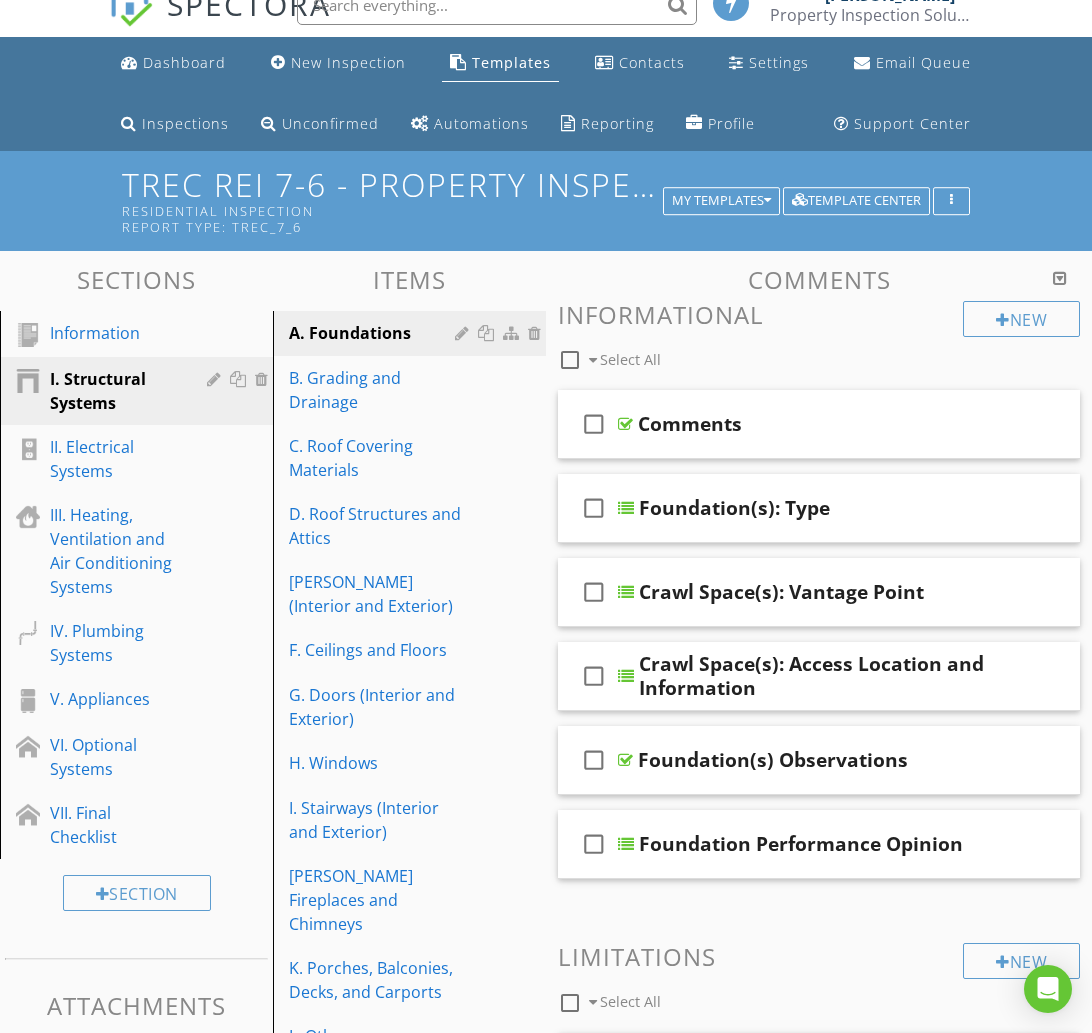 scroll, scrollTop: 32, scrollLeft: 0, axis: vertical 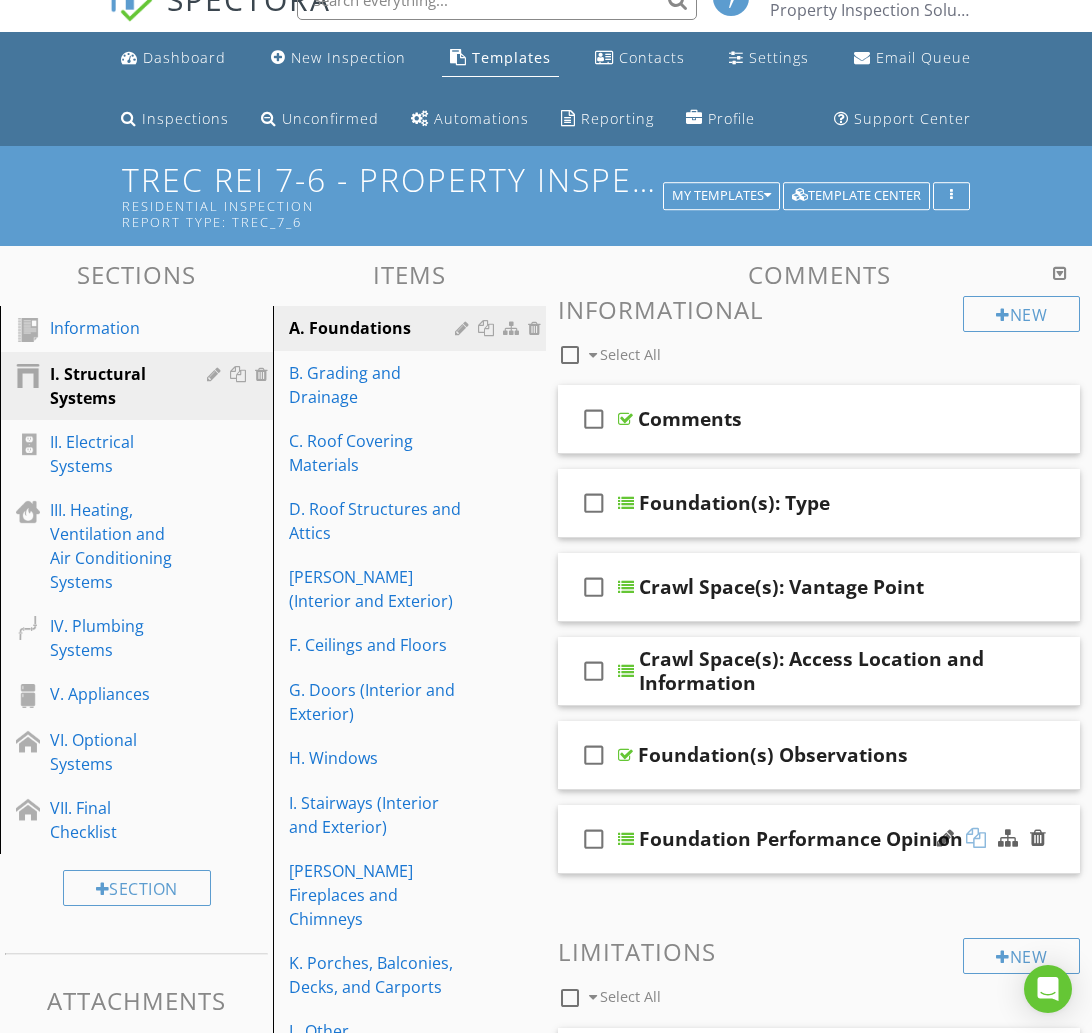 click at bounding box center (976, 838) 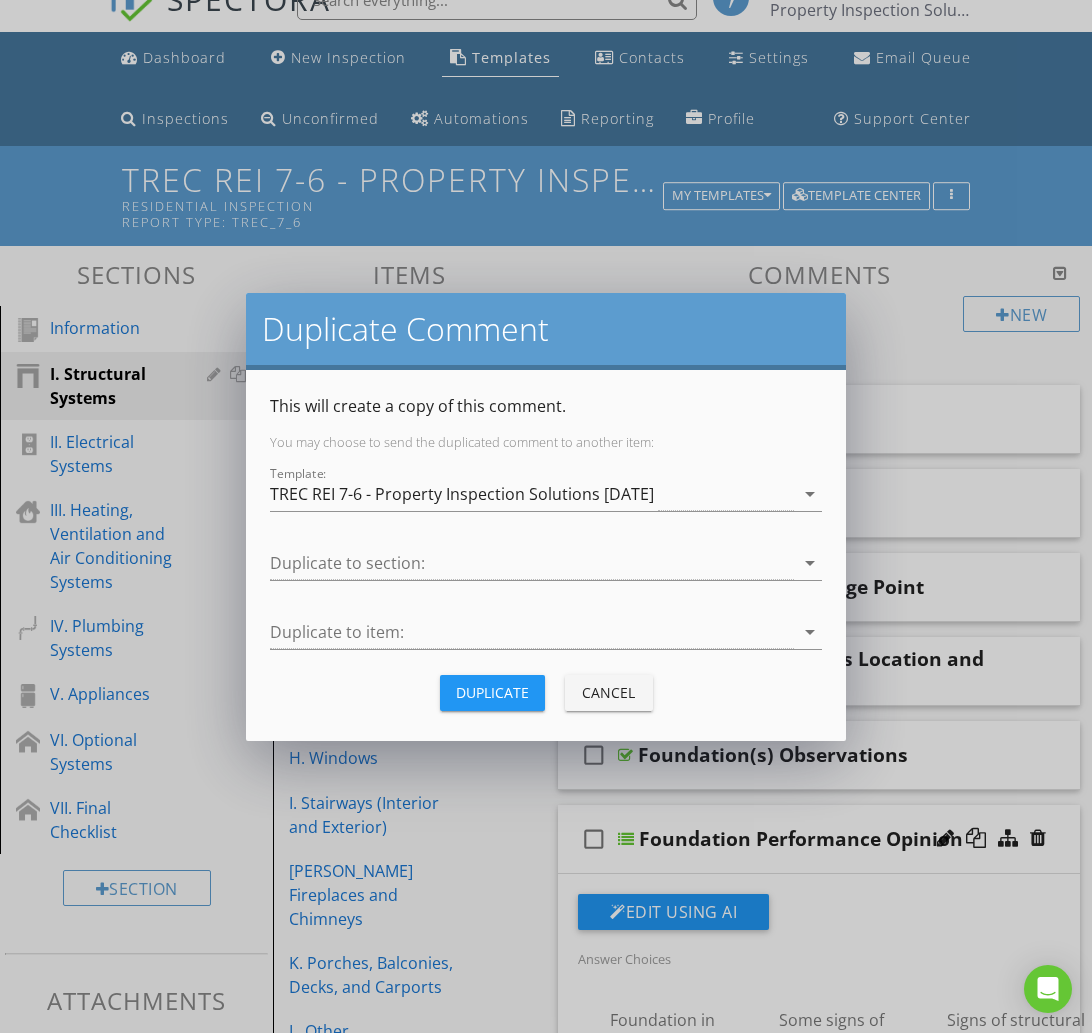 click on "Cancel" at bounding box center [609, 692] 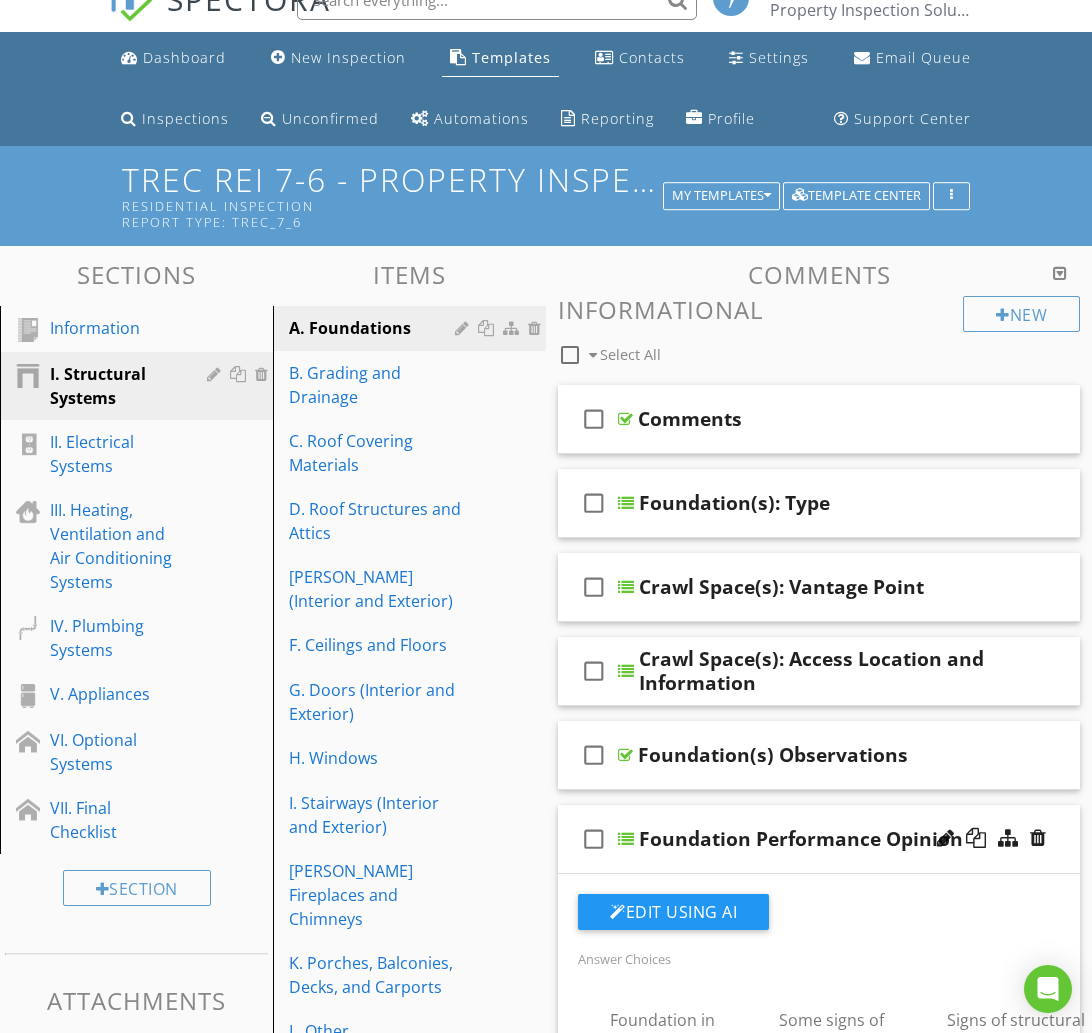 click on "check_box_outline_blank
Foundation Performance Opinion" at bounding box center [819, 839] 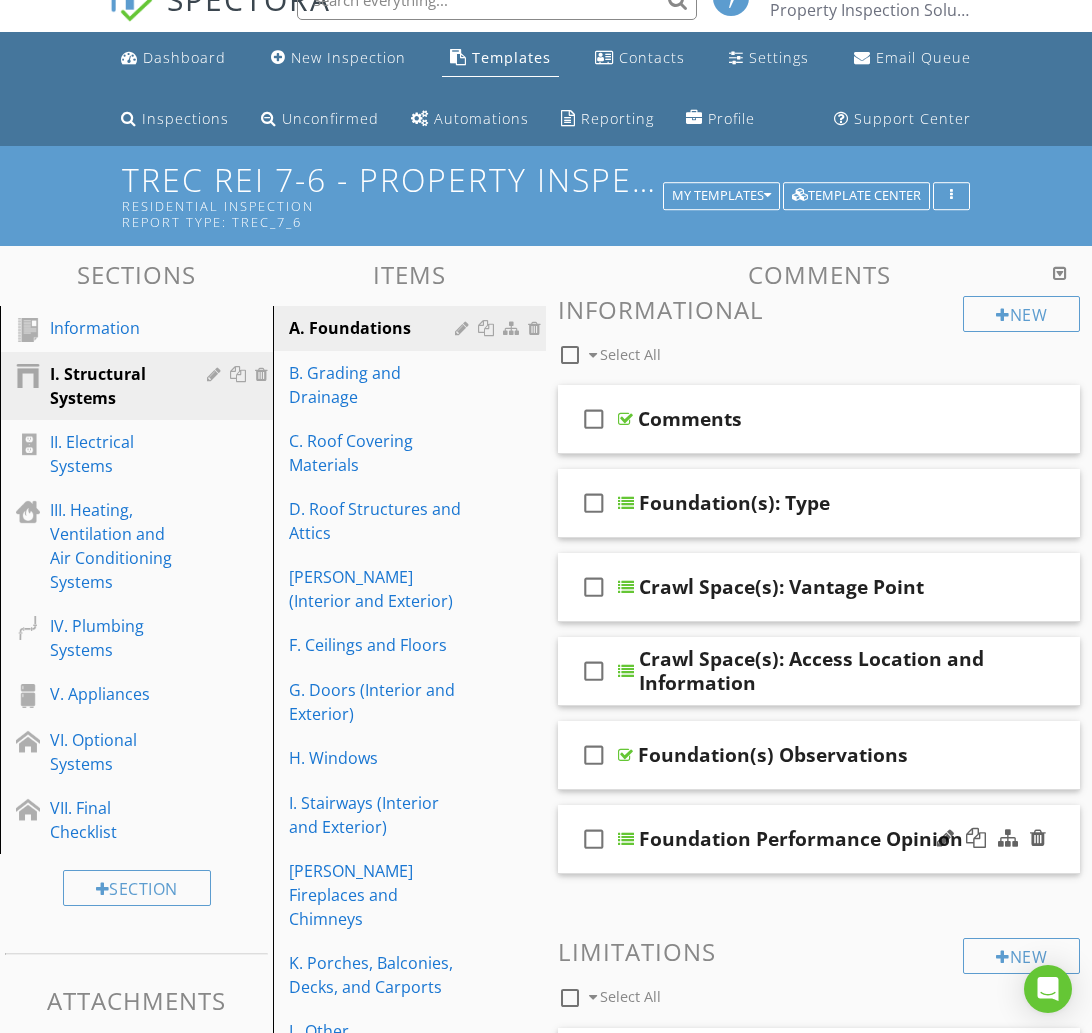click on "check_box_outline_blank
Foundation Performance Opinion" at bounding box center (819, 839) 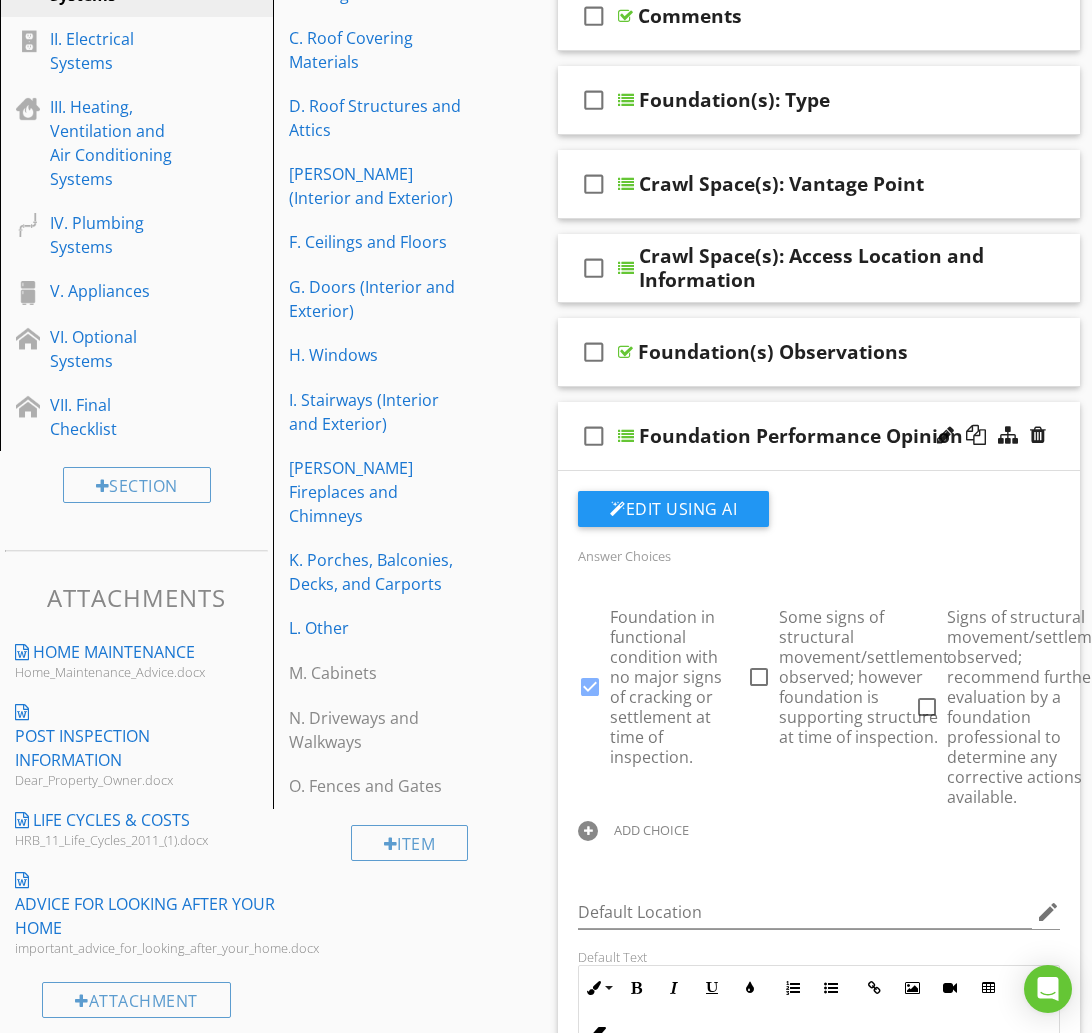 scroll, scrollTop: 436, scrollLeft: 0, axis: vertical 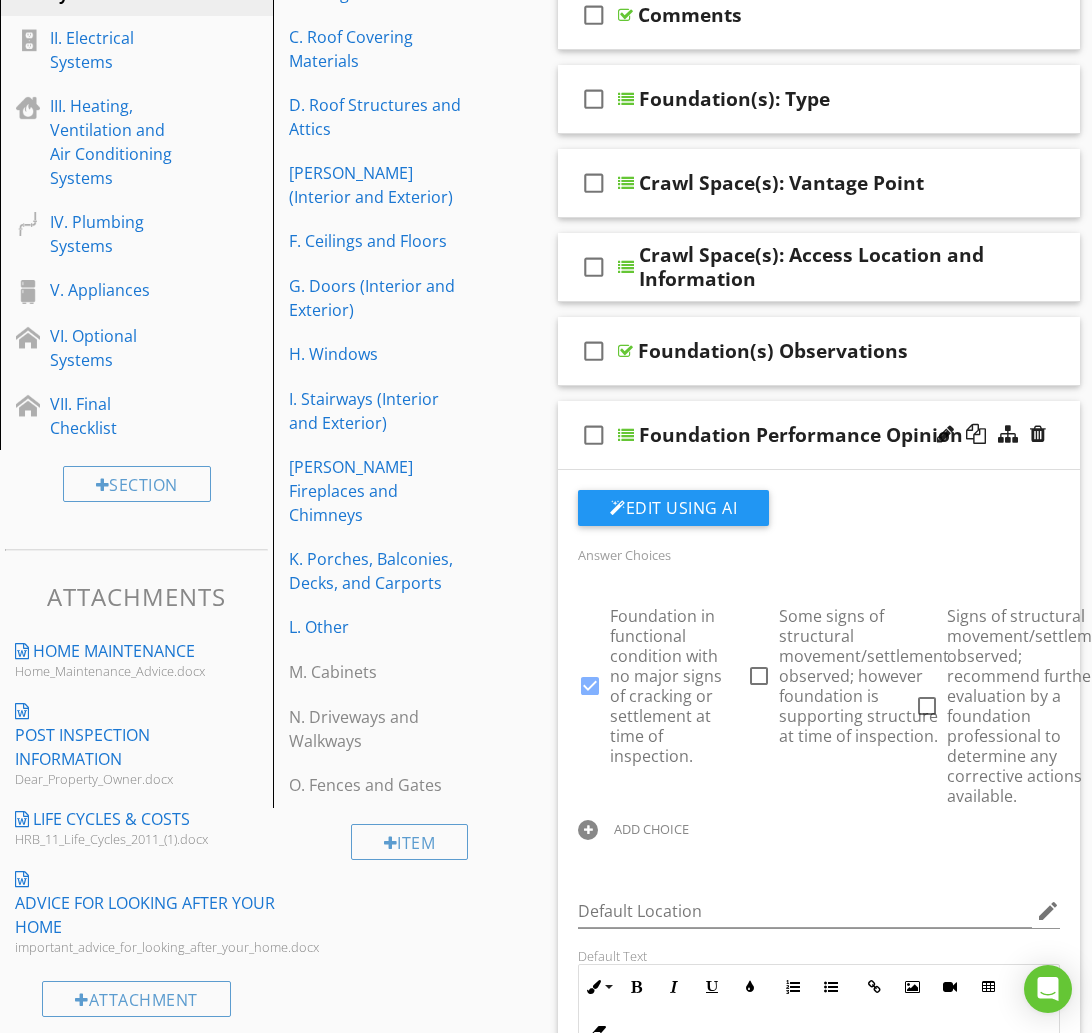 click on "check_box_outline_blank
Foundation Performance Opinion" at bounding box center (819, 435) 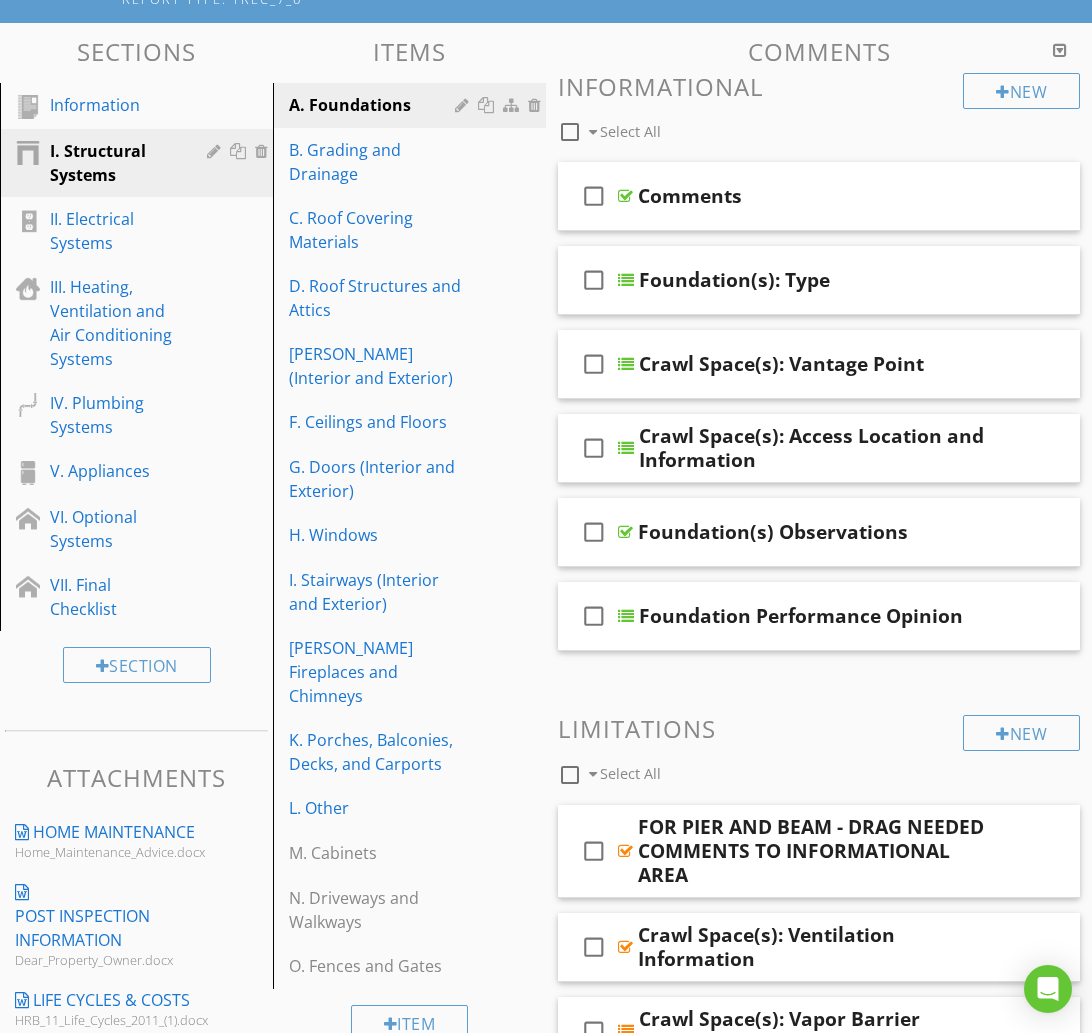 scroll, scrollTop: 256, scrollLeft: 0, axis: vertical 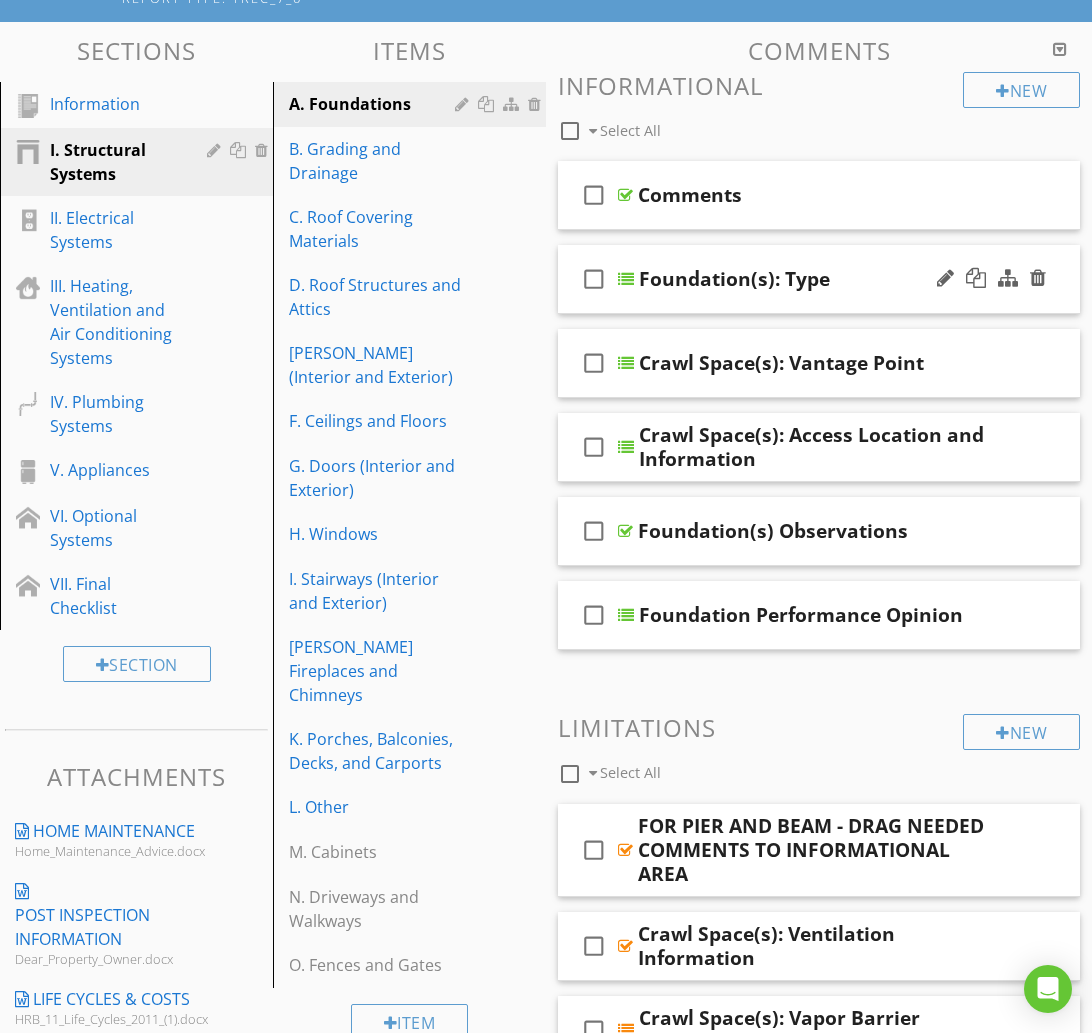 click on "Foundation(s): Type" at bounding box center (820, 279) 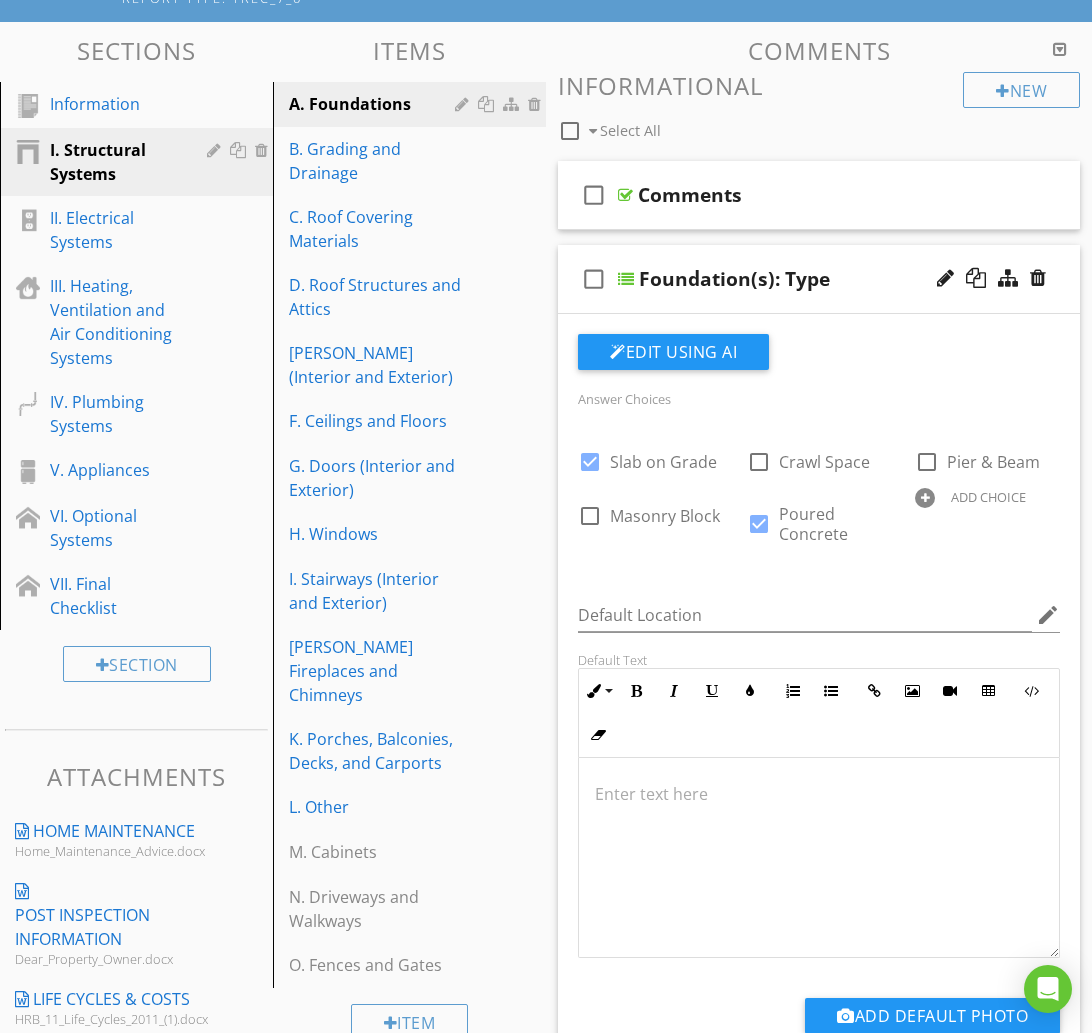 click on "Foundation(s): Type" at bounding box center (820, 279) 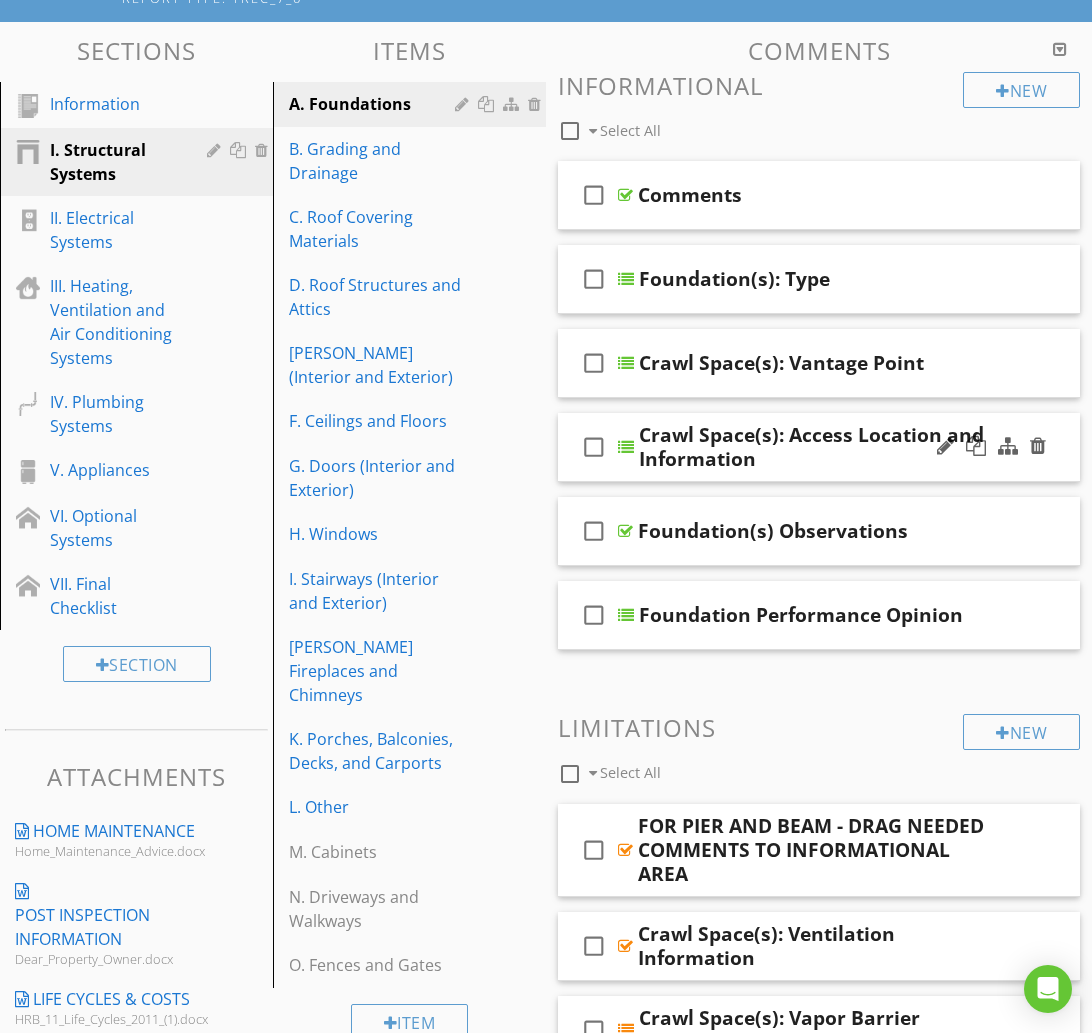 click on "Crawl Space(s): Access Location and Information" at bounding box center [820, 447] 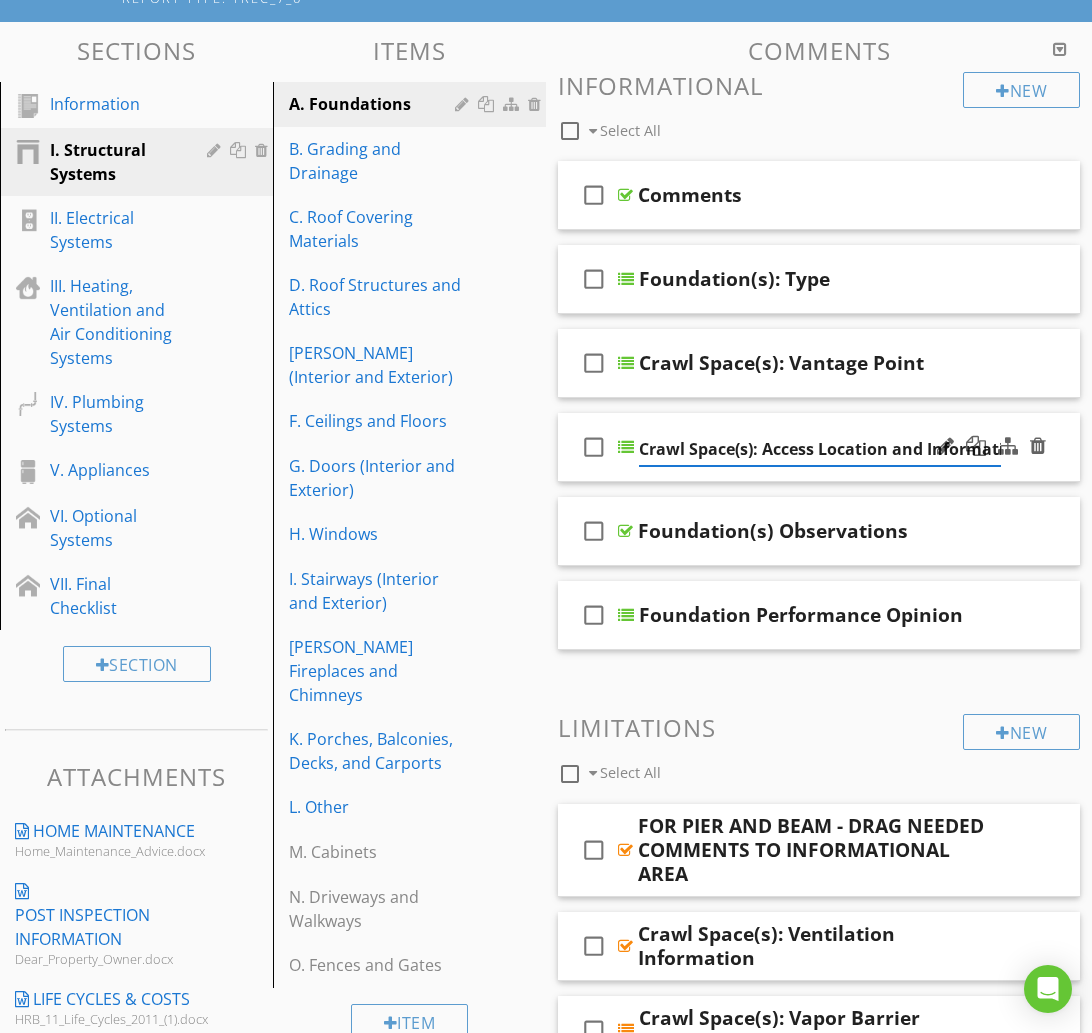 scroll, scrollTop: 0, scrollLeft: 23, axis: horizontal 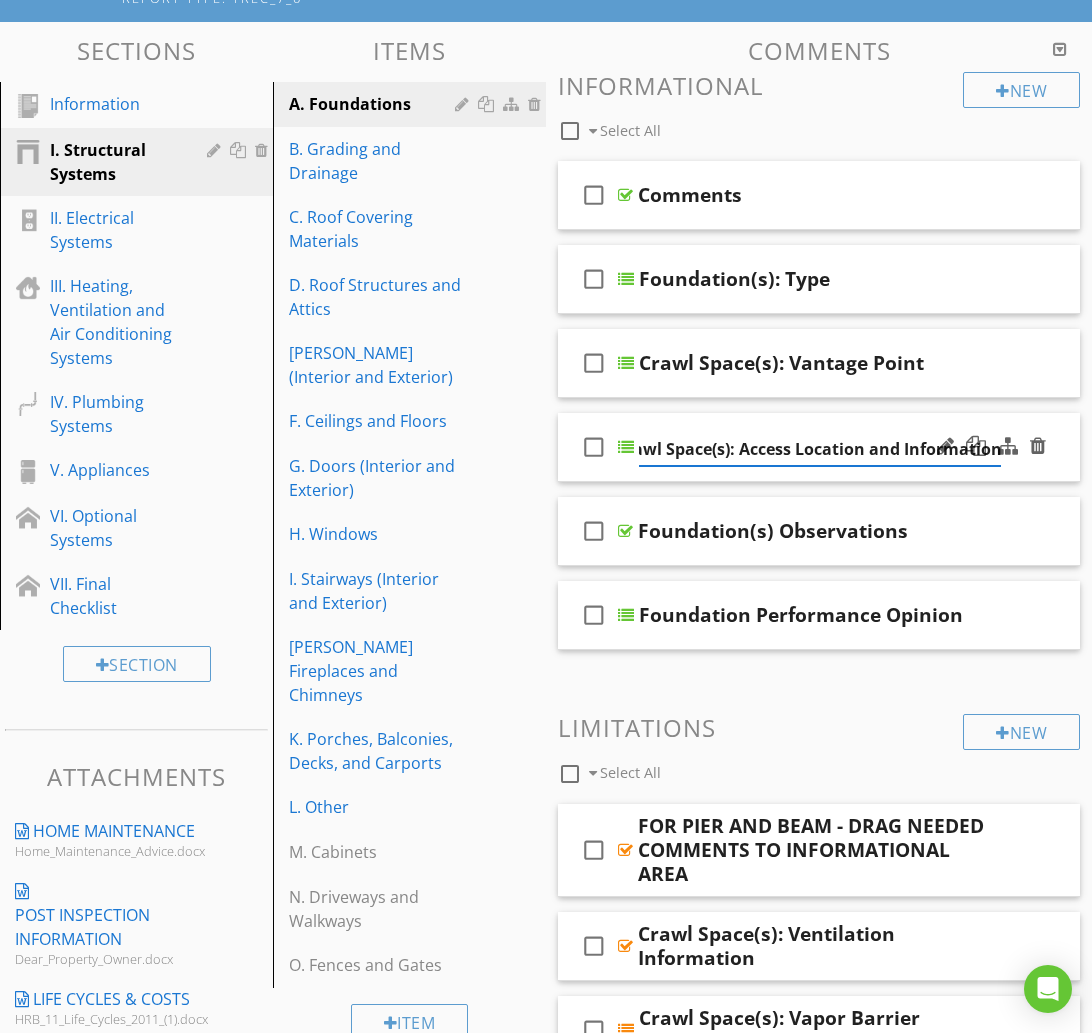 click on "check_box_outline_blank         Crawl Space(s): Access Location and Information" at bounding box center [819, 447] 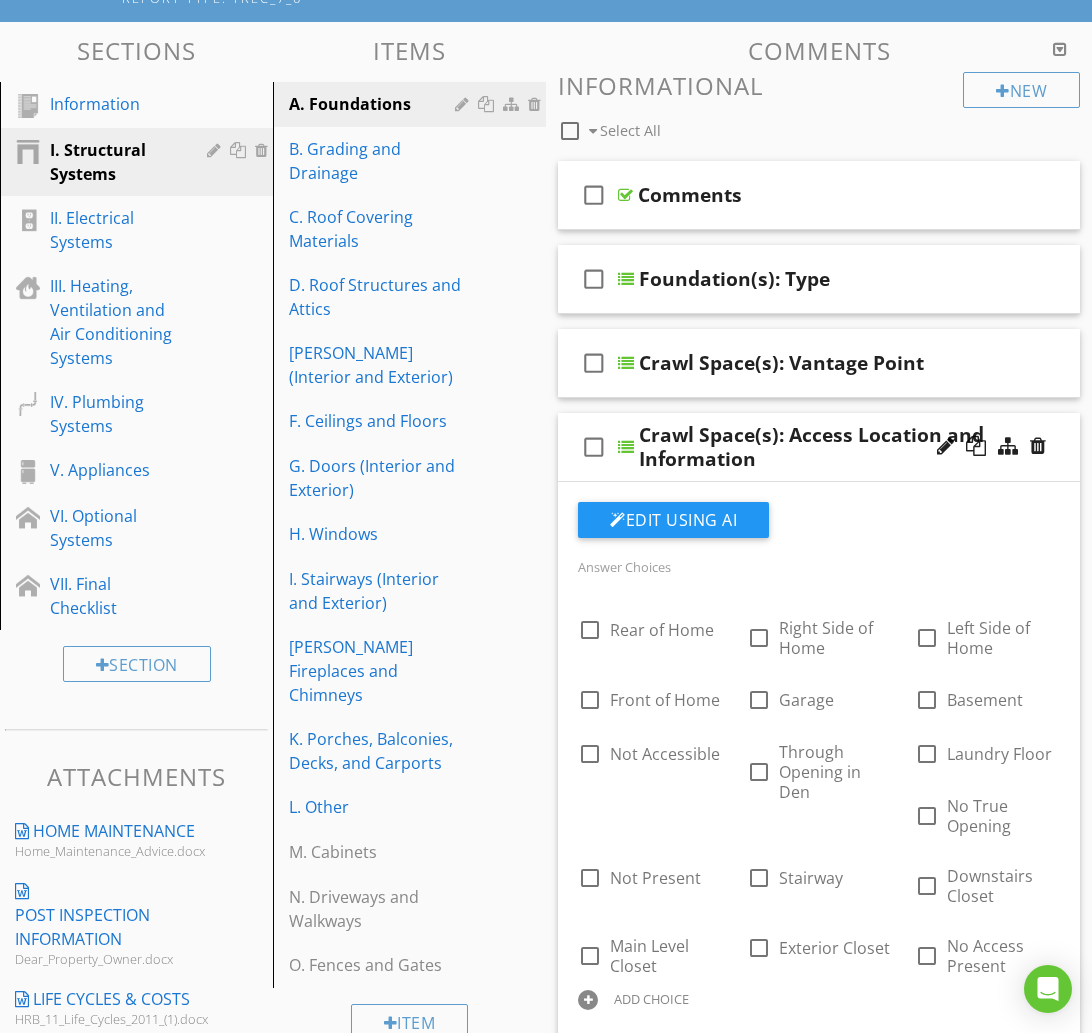 click on "check_box_outline_blank
Crawl Space(s): Access Location and Information" at bounding box center (819, 447) 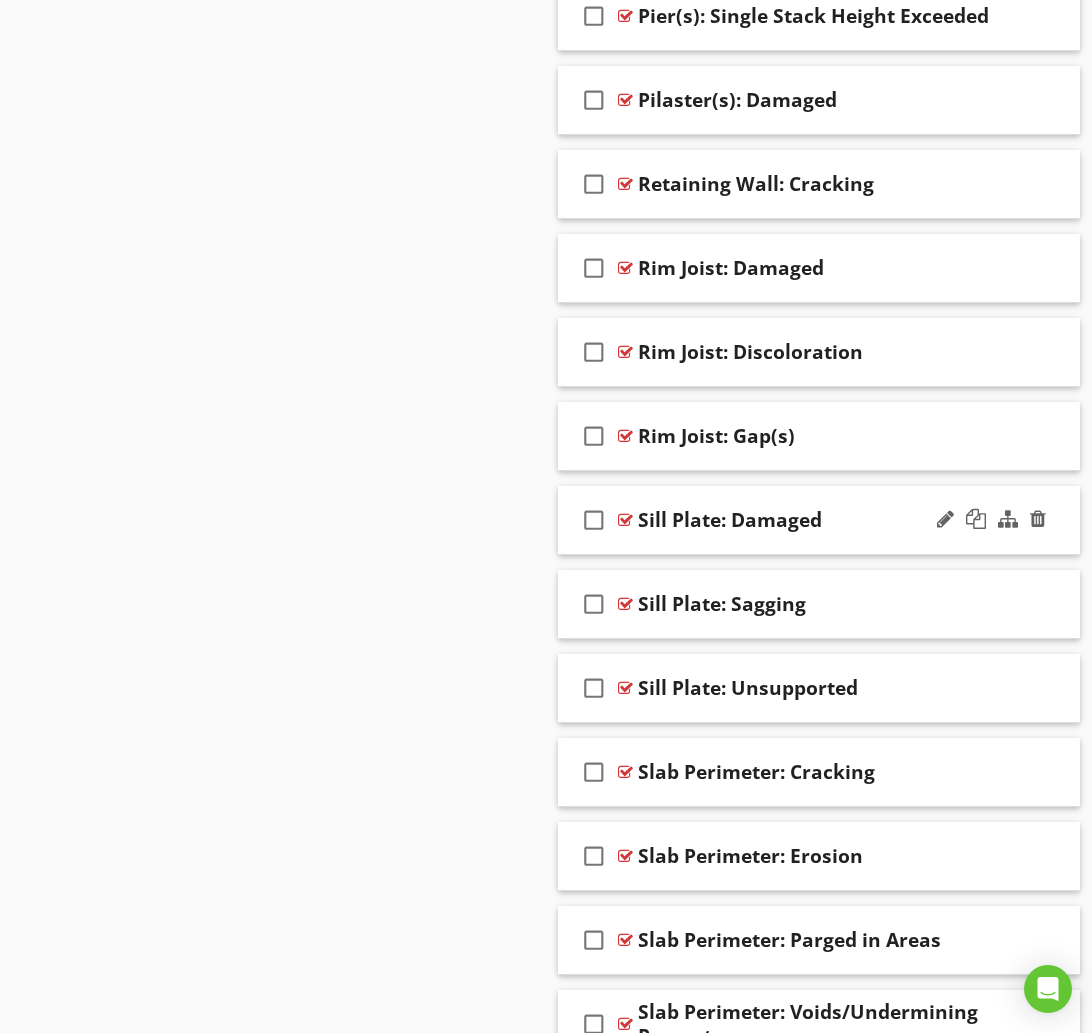 scroll, scrollTop: 21108, scrollLeft: 0, axis: vertical 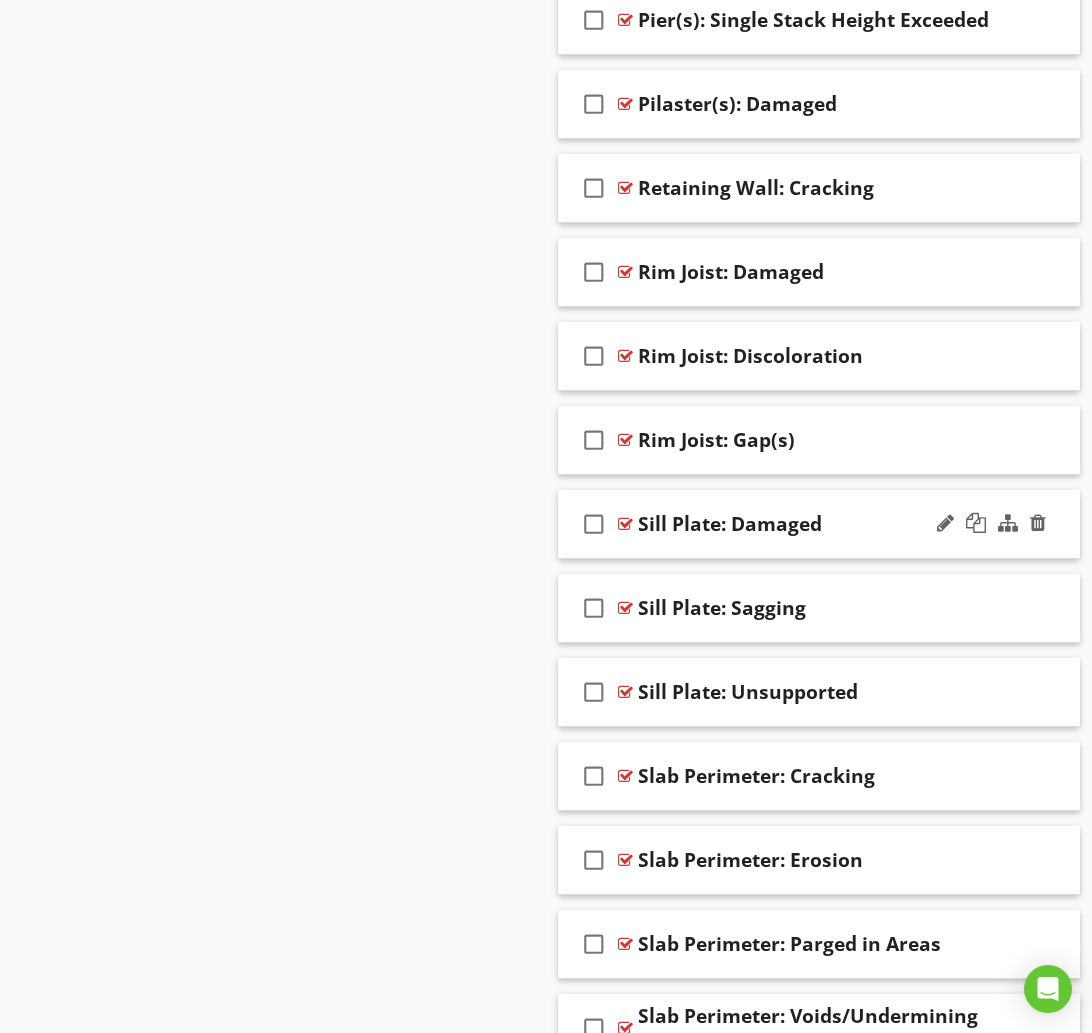 click on "check_box_outline_blank" at bounding box center (594, 524) 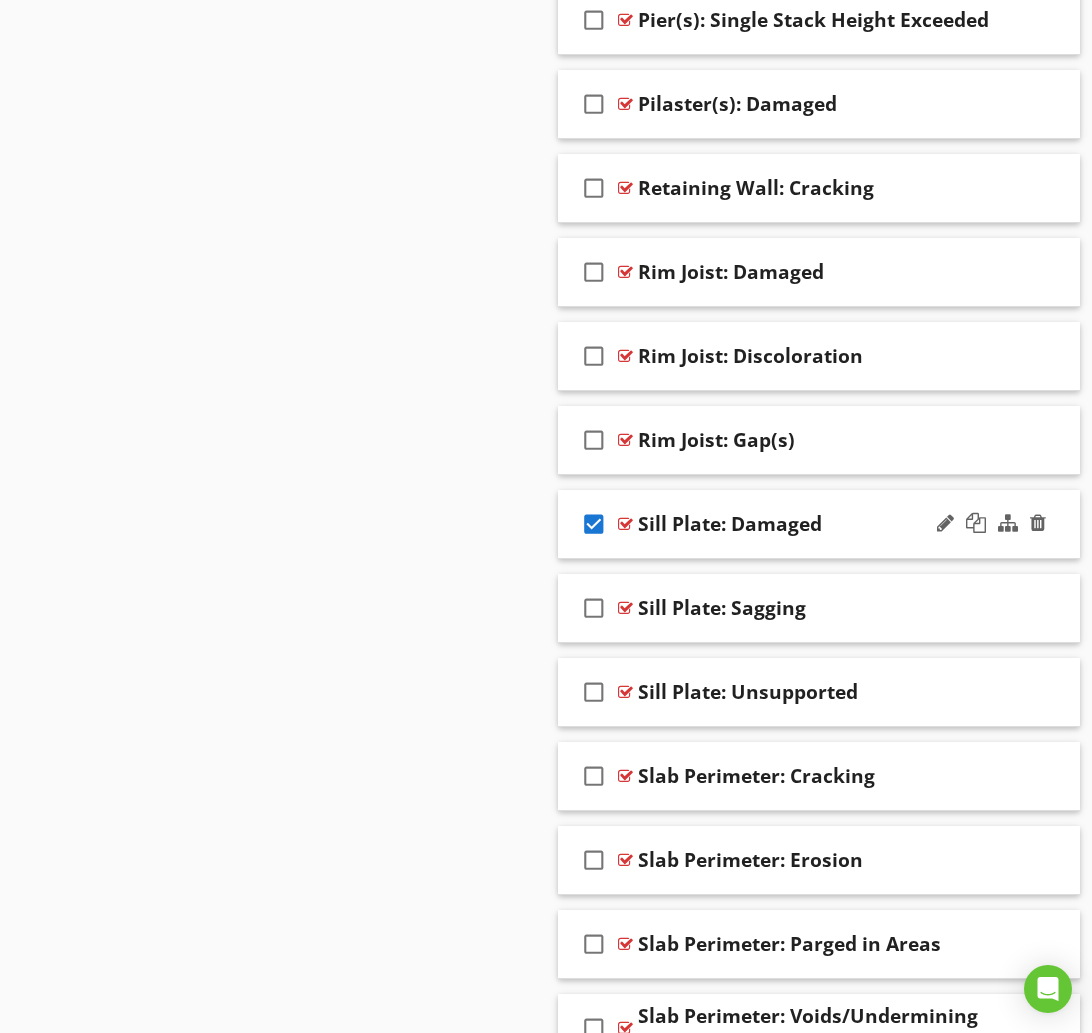 click on "check_box
Sill Plate: Damaged" at bounding box center (819, 524) 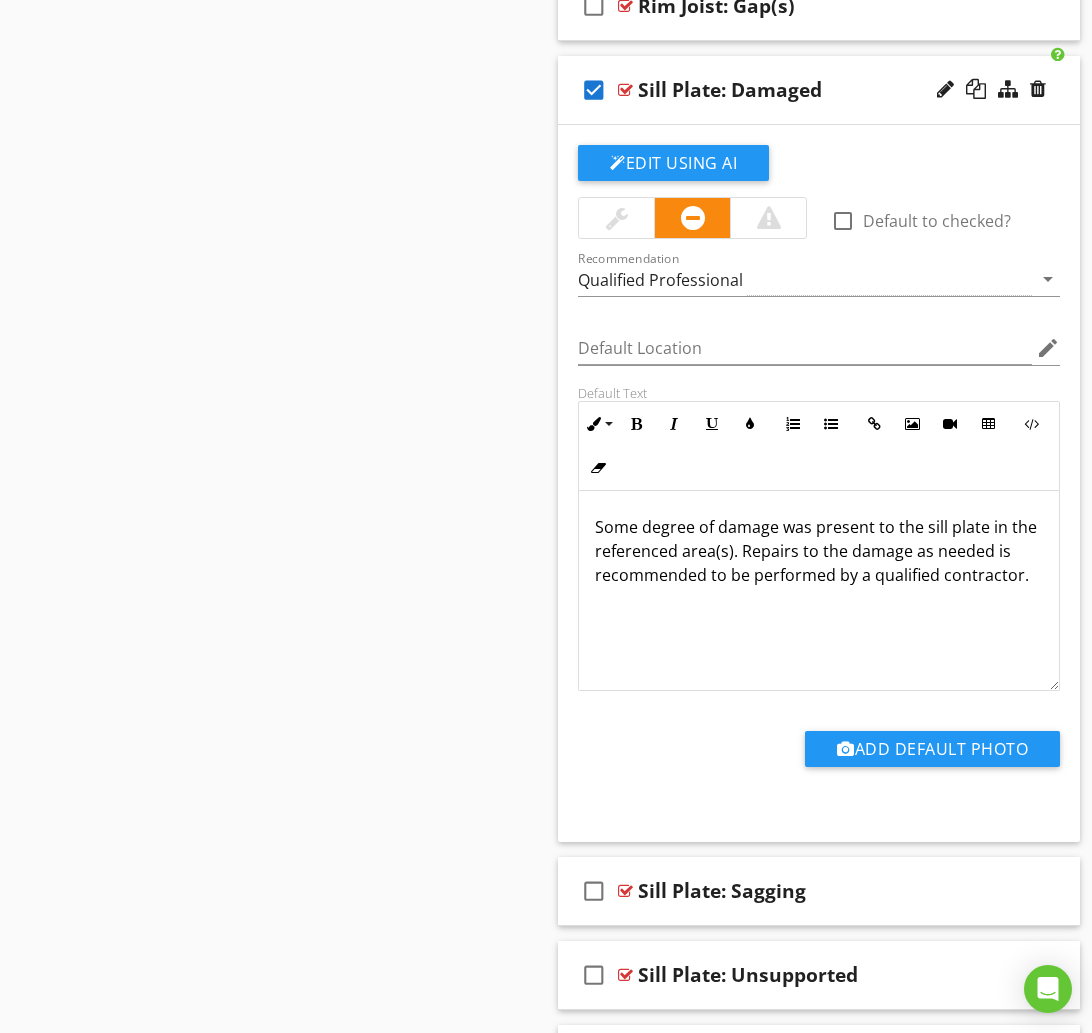 scroll, scrollTop: 21543, scrollLeft: 0, axis: vertical 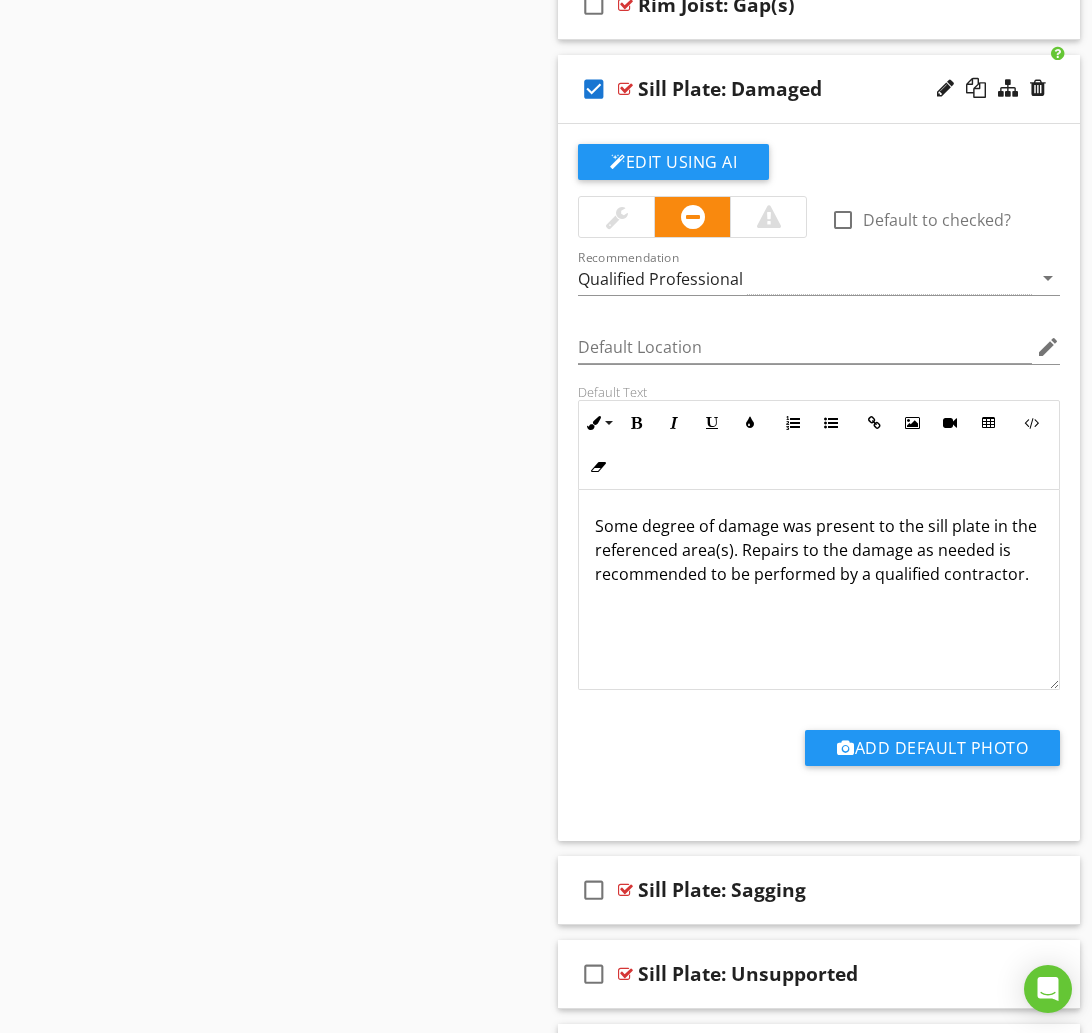 click on "Sill Plate: Damaged" at bounding box center (819, 89) 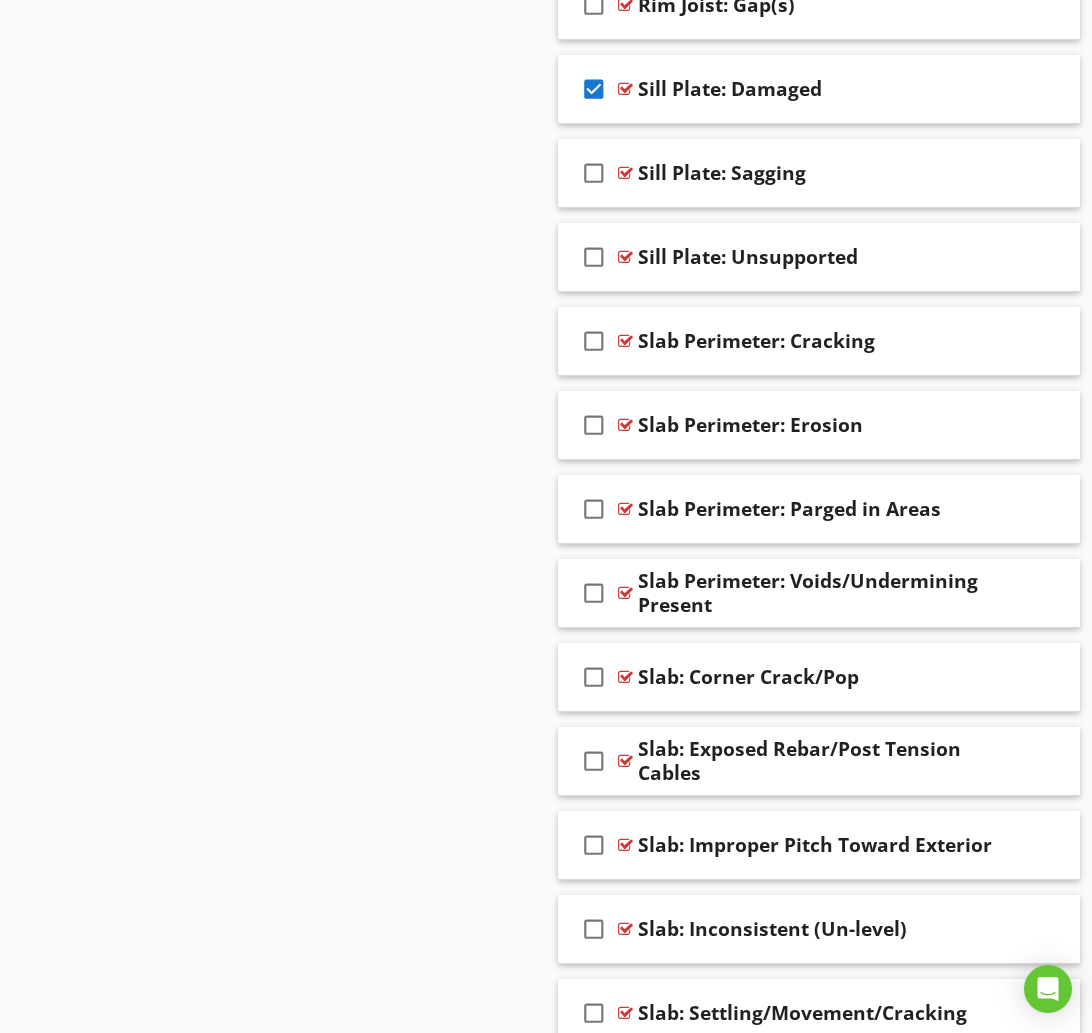 click on "check_box" at bounding box center [594, 89] 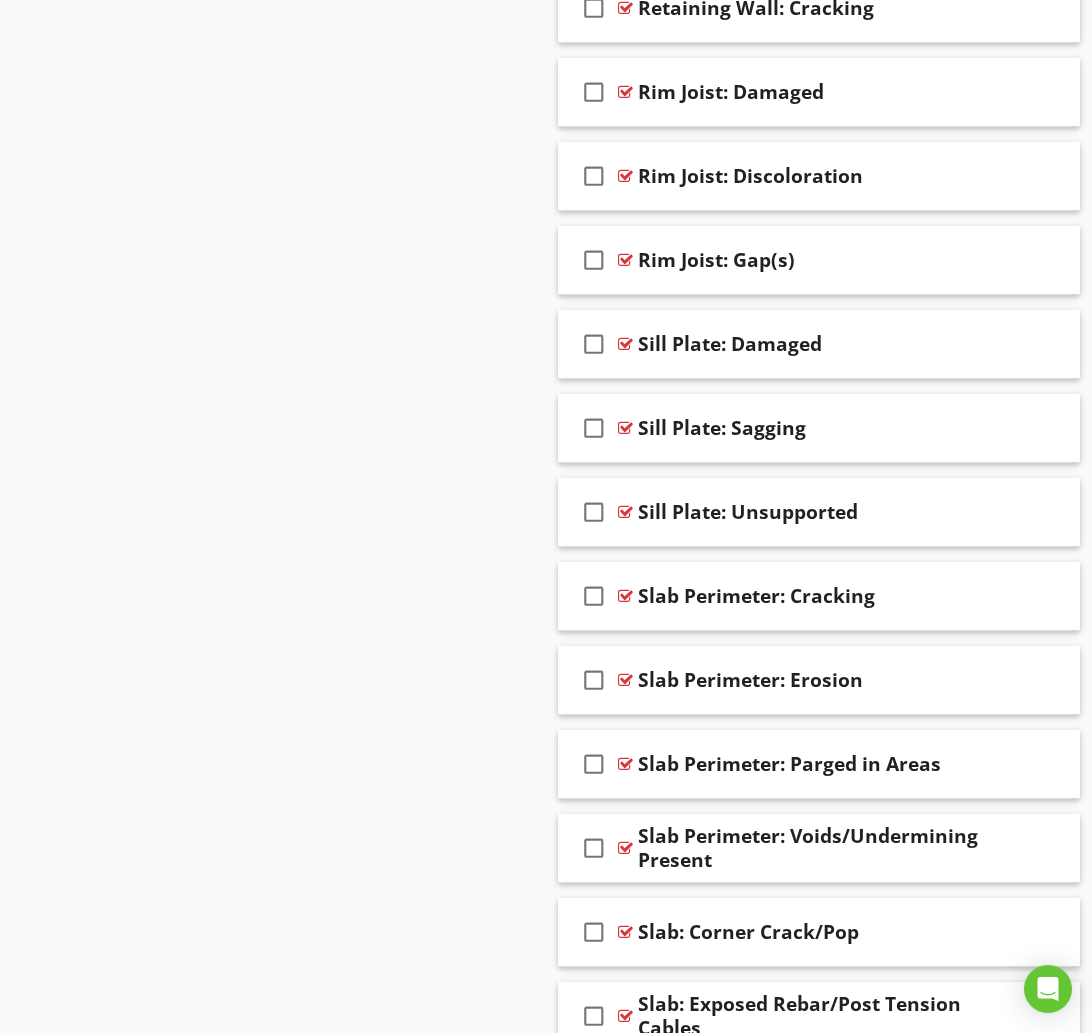 scroll, scrollTop: 21284, scrollLeft: 0, axis: vertical 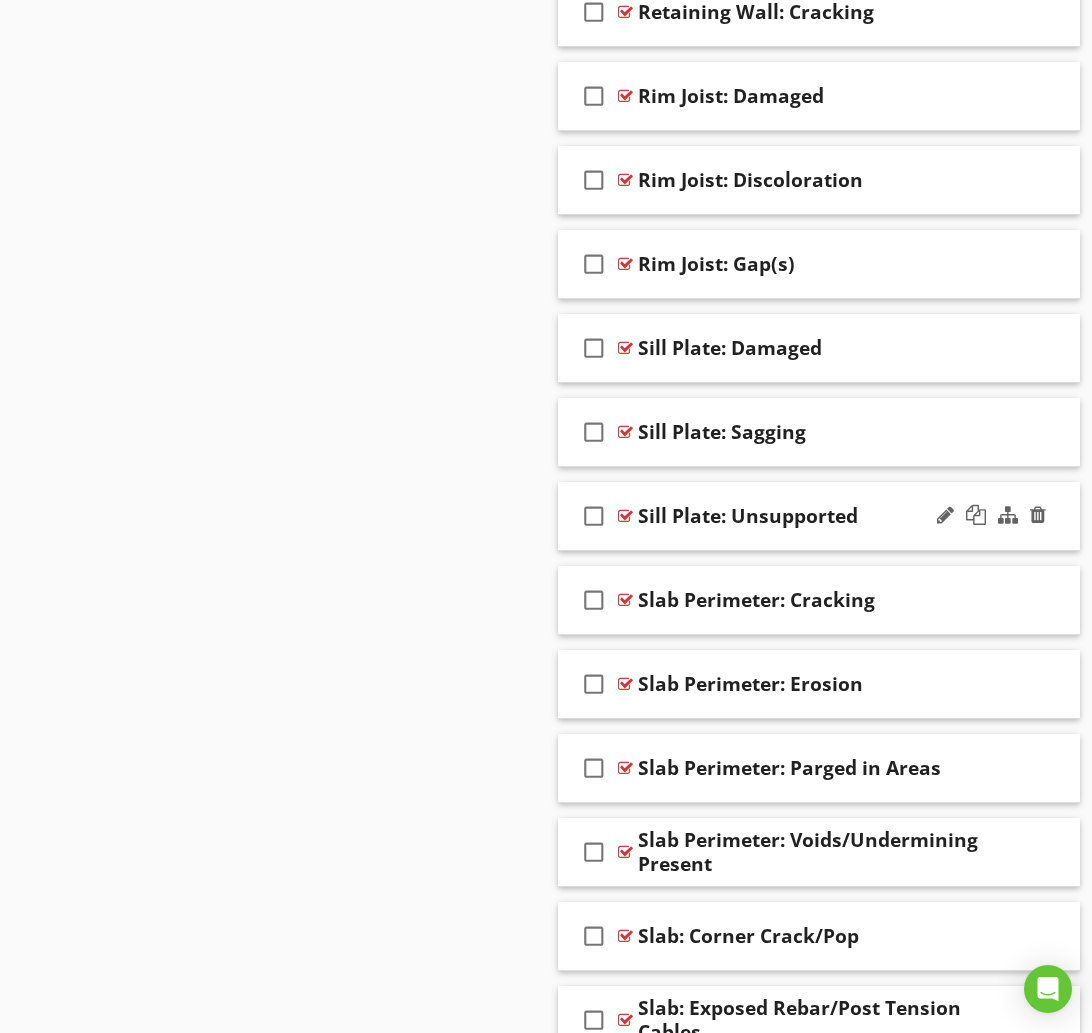 click on "Sill Plate: Unsupported" at bounding box center (819, 516) 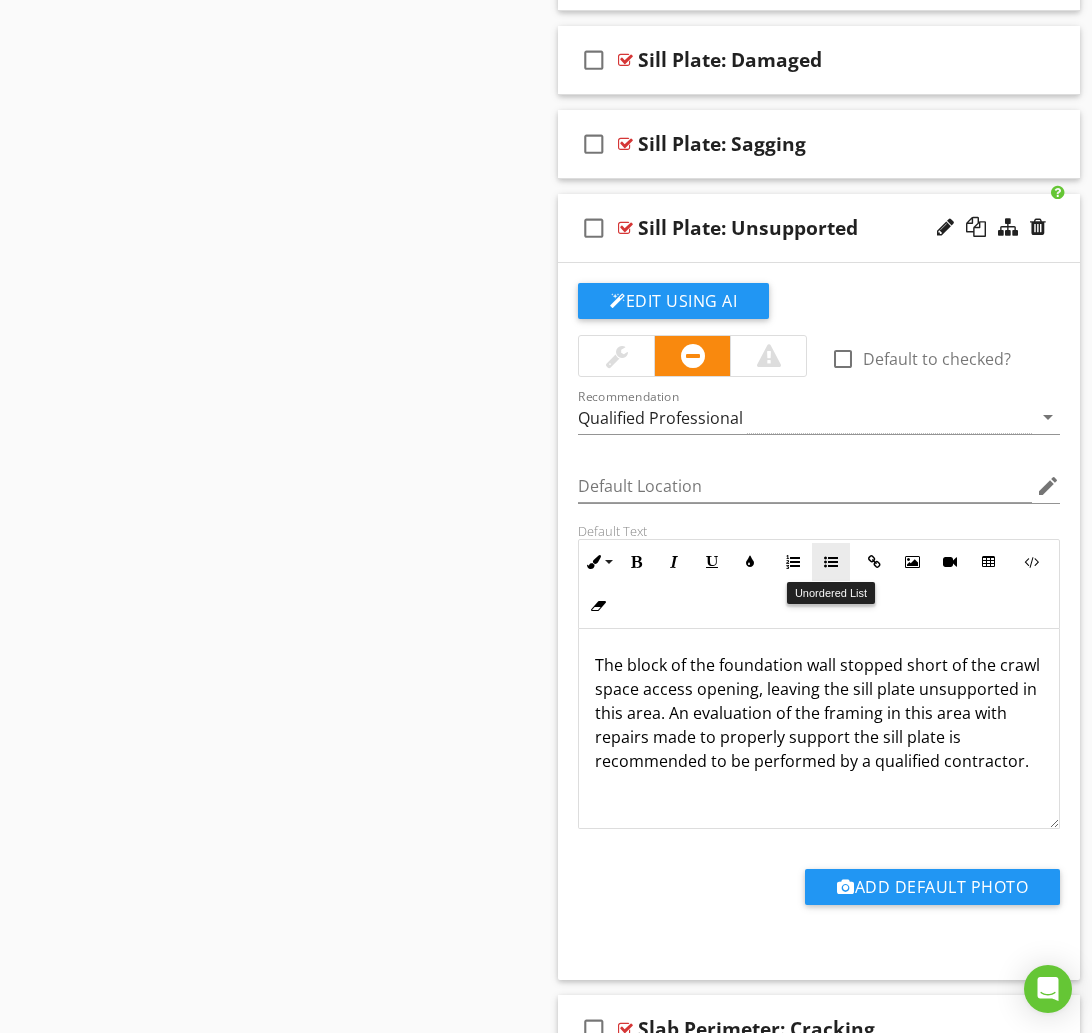 scroll, scrollTop: 21574, scrollLeft: 0, axis: vertical 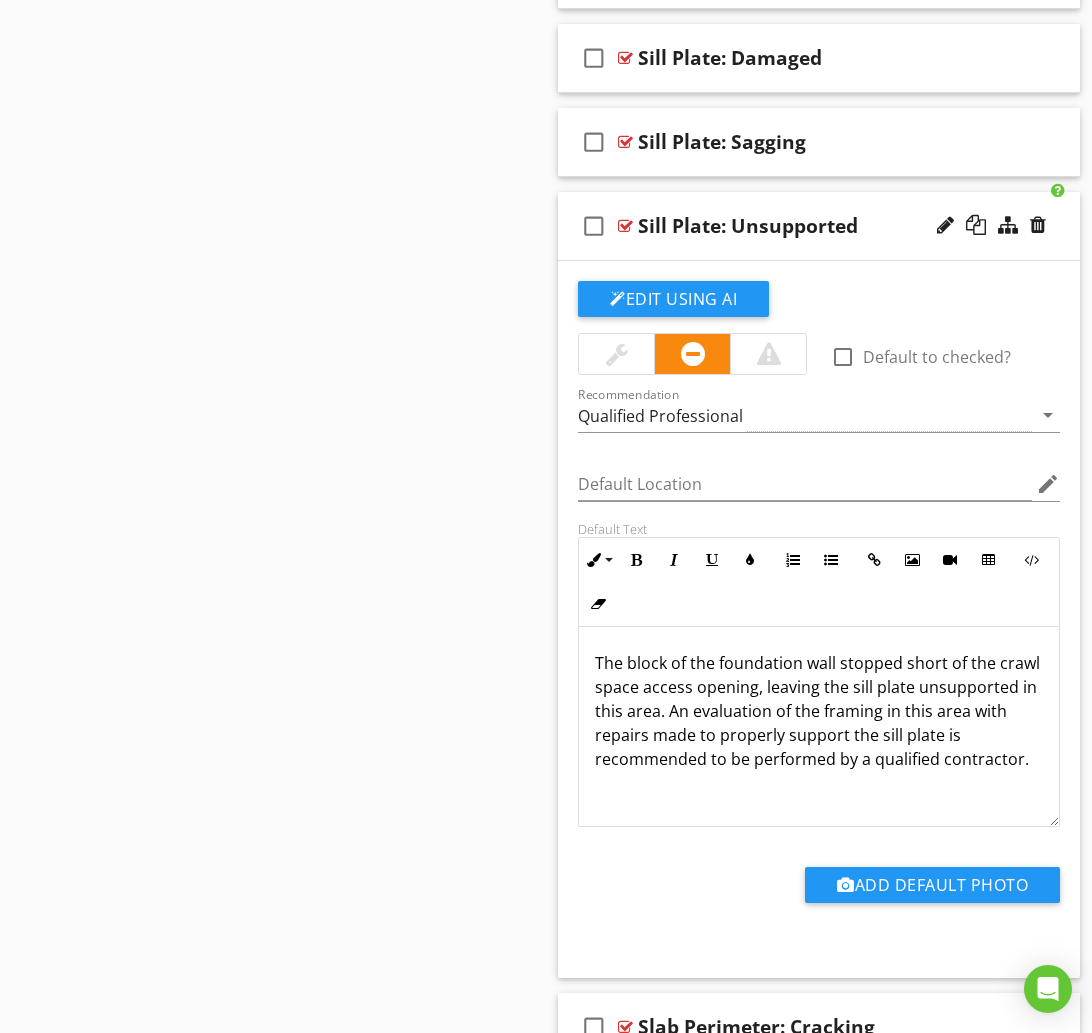 click on "check_box_outline_blank
Sill Plate: Unsupported" at bounding box center (819, 226) 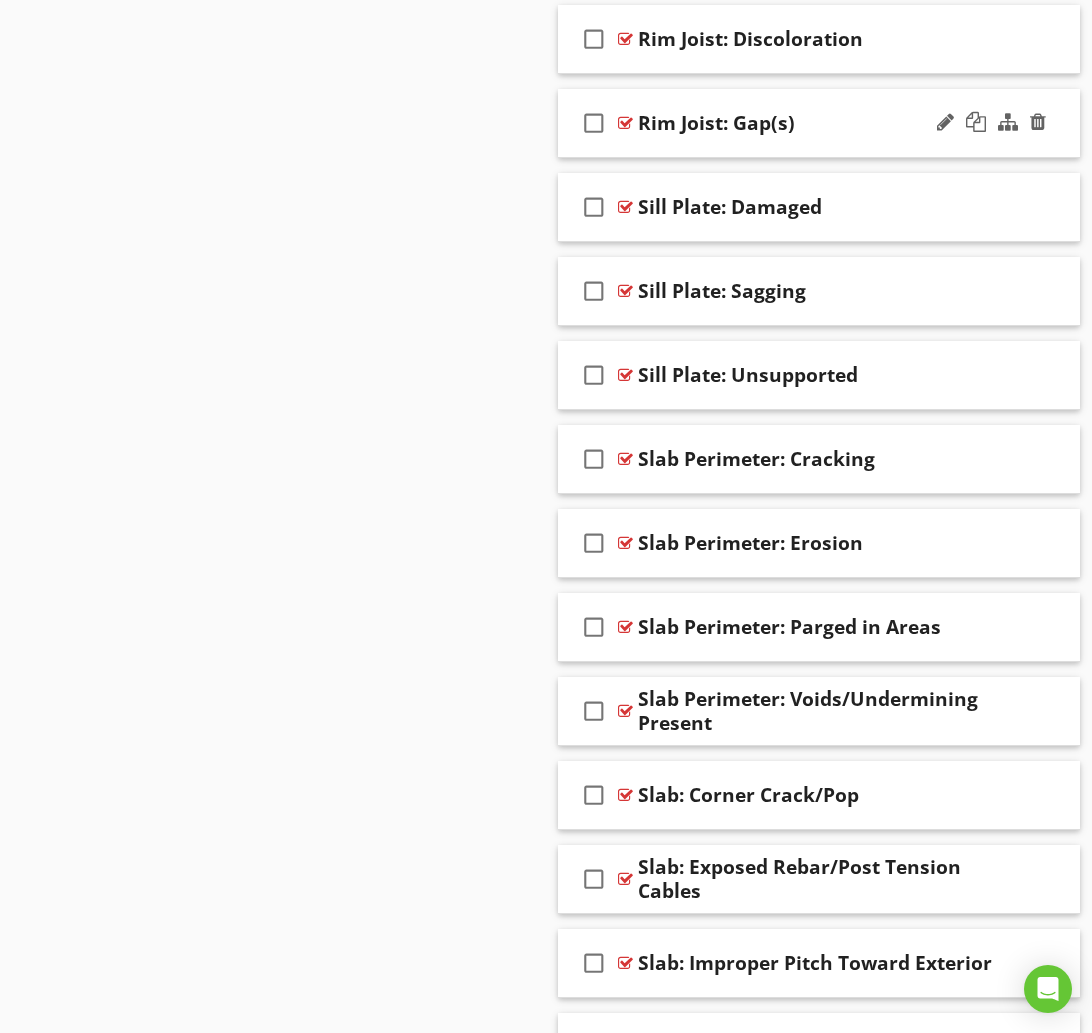 scroll, scrollTop: 21424, scrollLeft: 0, axis: vertical 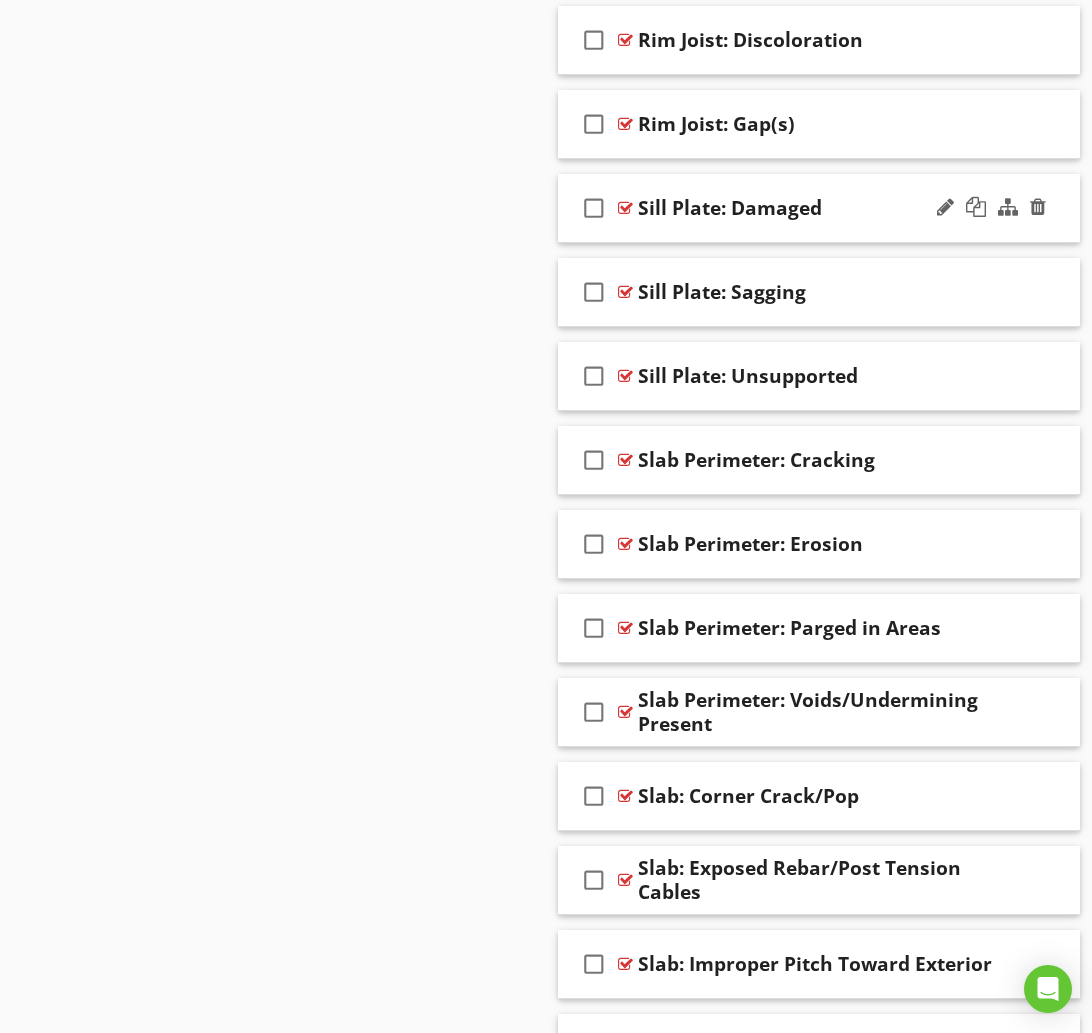 click on "check_box_outline_blank" at bounding box center (594, 208) 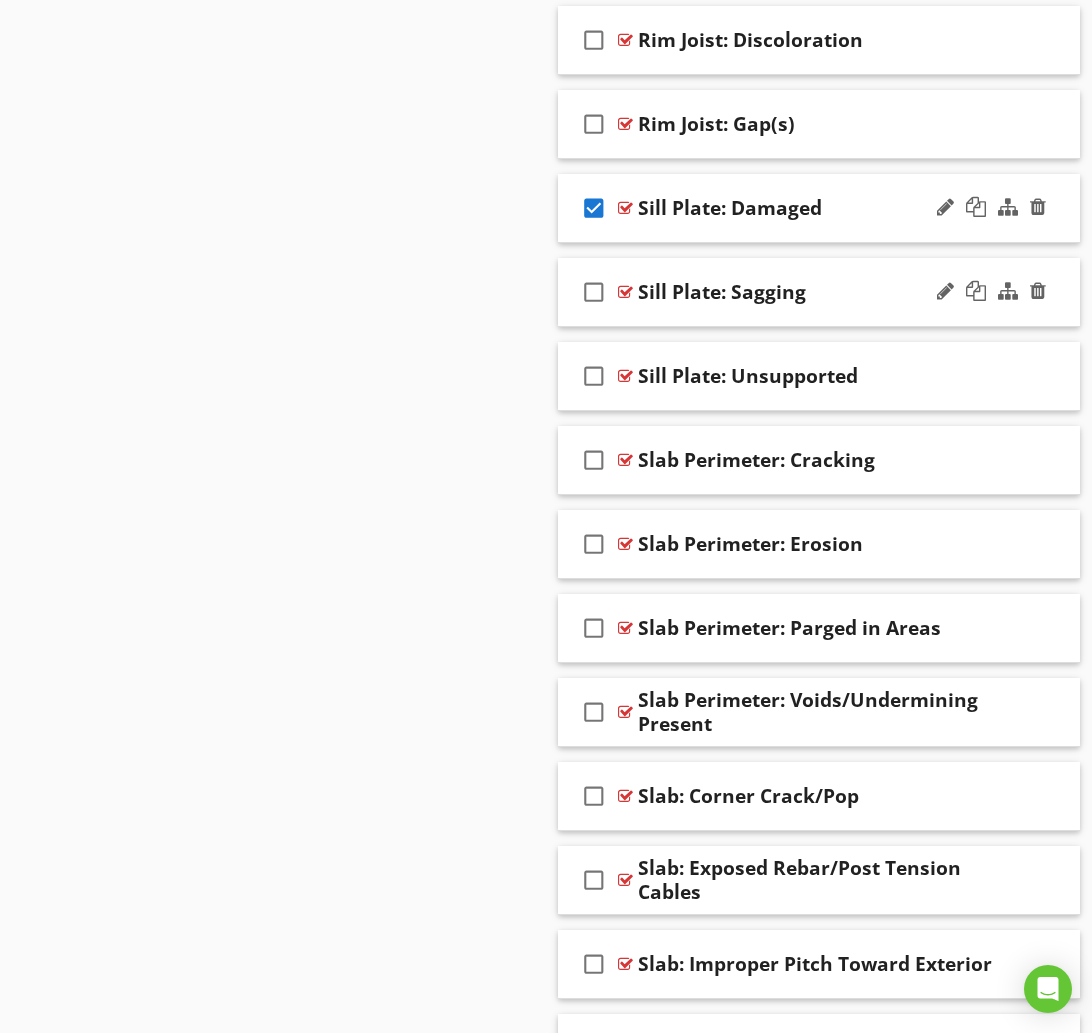 click on "check_box_outline_blank" at bounding box center (594, 292) 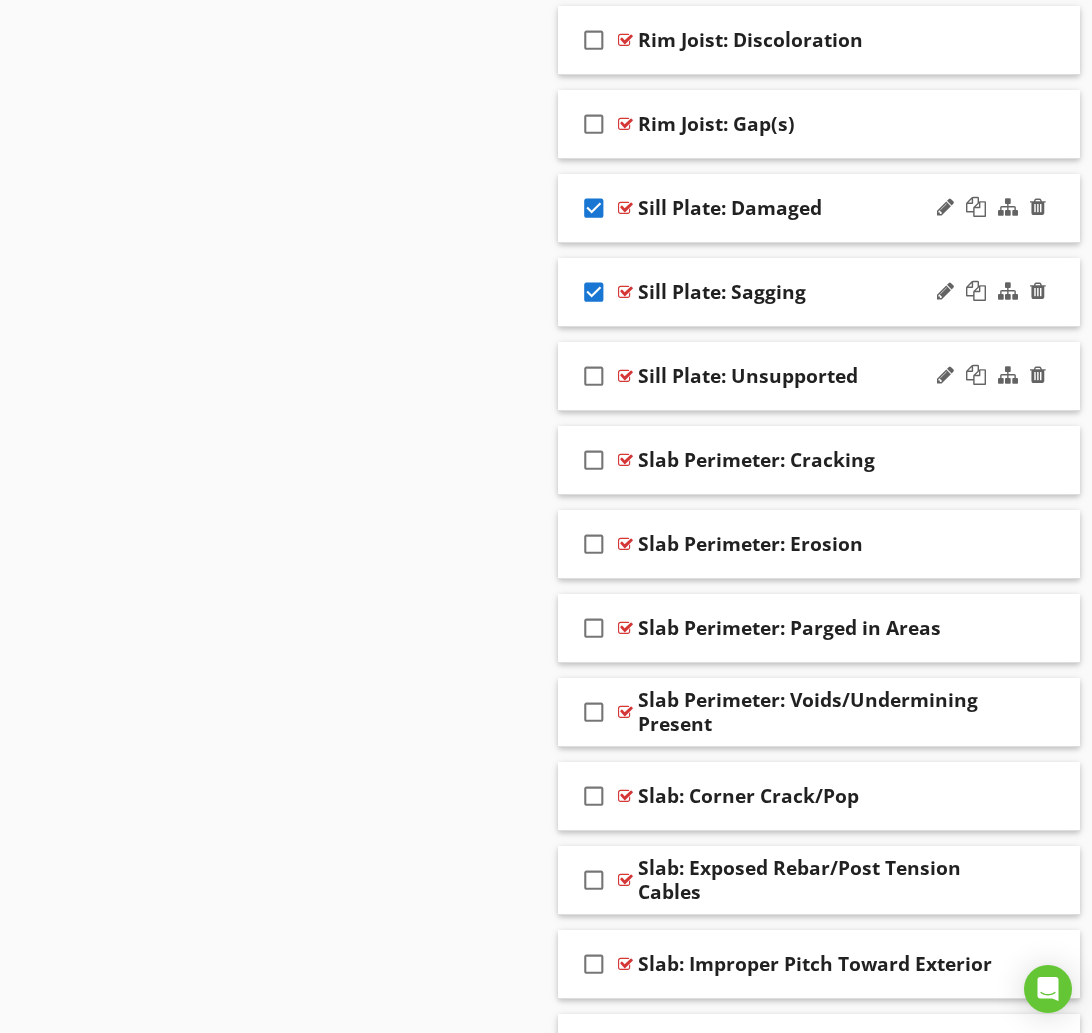 click on "check_box_outline_blank" at bounding box center [594, 376] 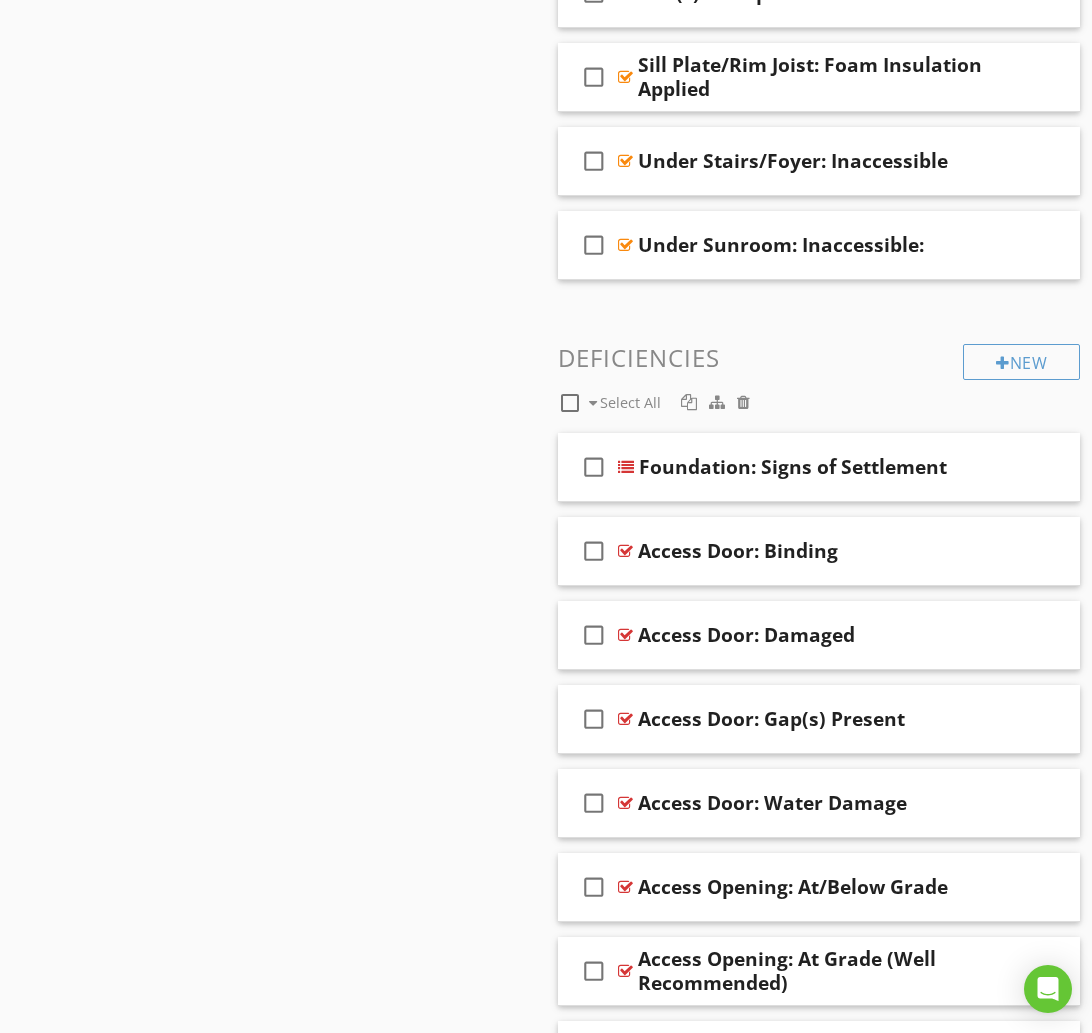 scroll, scrollTop: 4909, scrollLeft: 0, axis: vertical 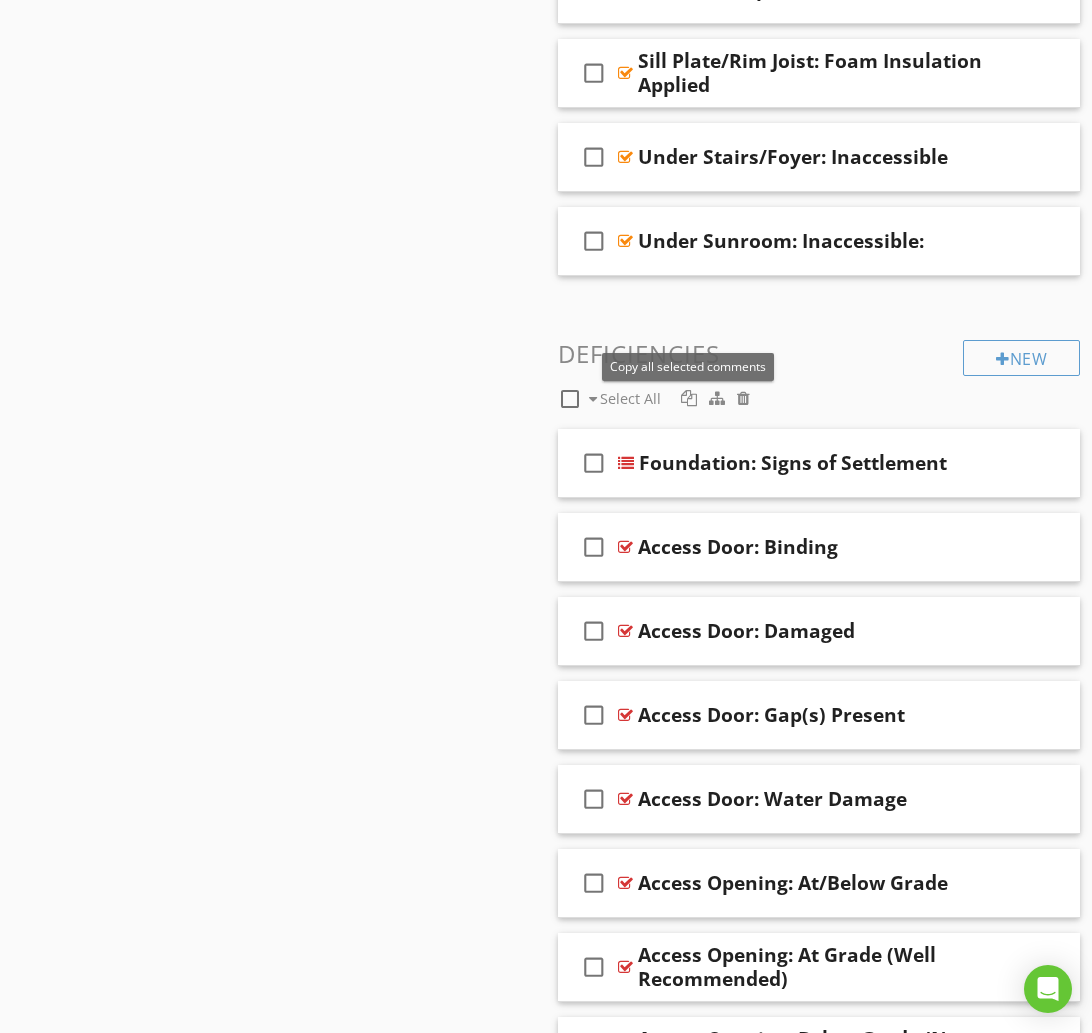 click at bounding box center (689, 398) 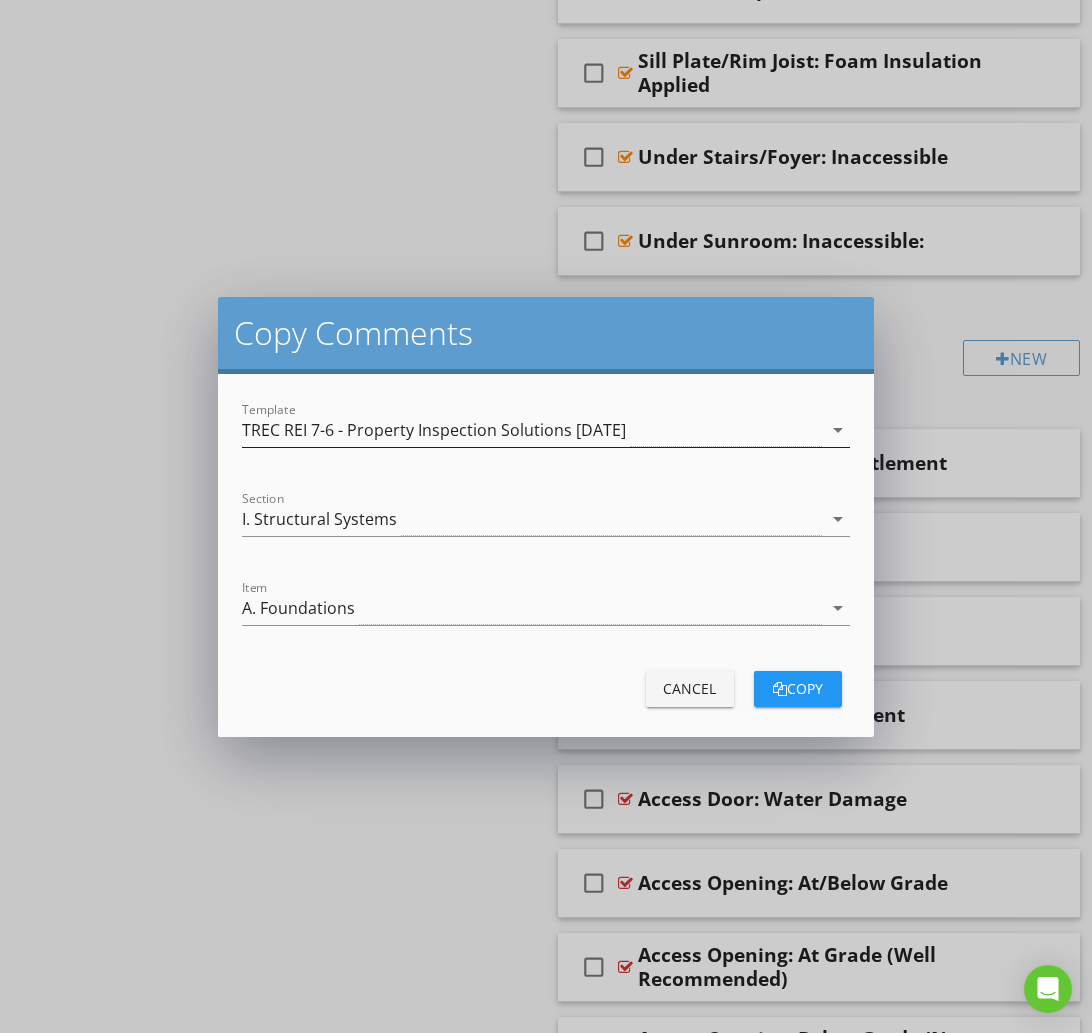 click on "TREC REI 7-6 - Property Inspection Solutions [DATE]" at bounding box center [434, 430] 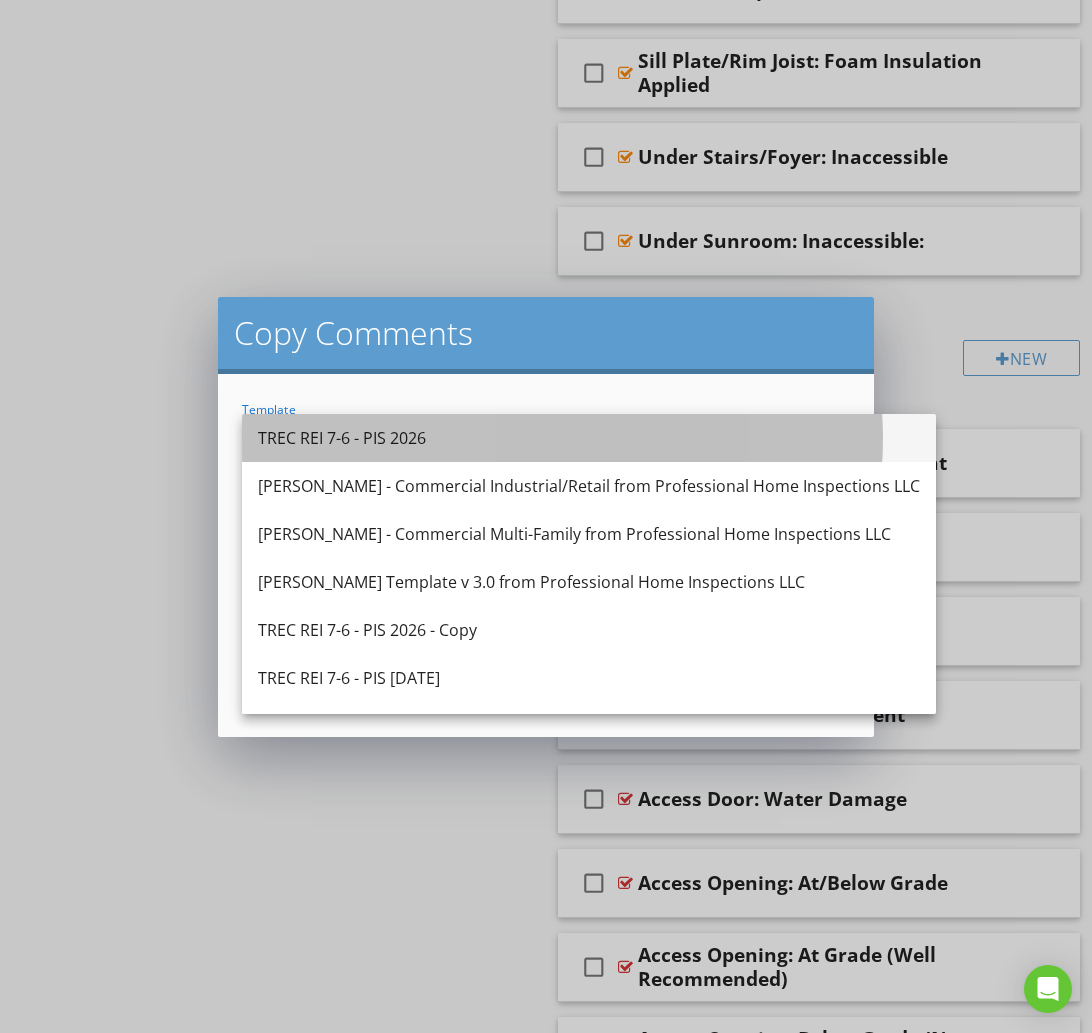 click on "TREC REI 7-6 - PIS 2026" at bounding box center (589, 438) 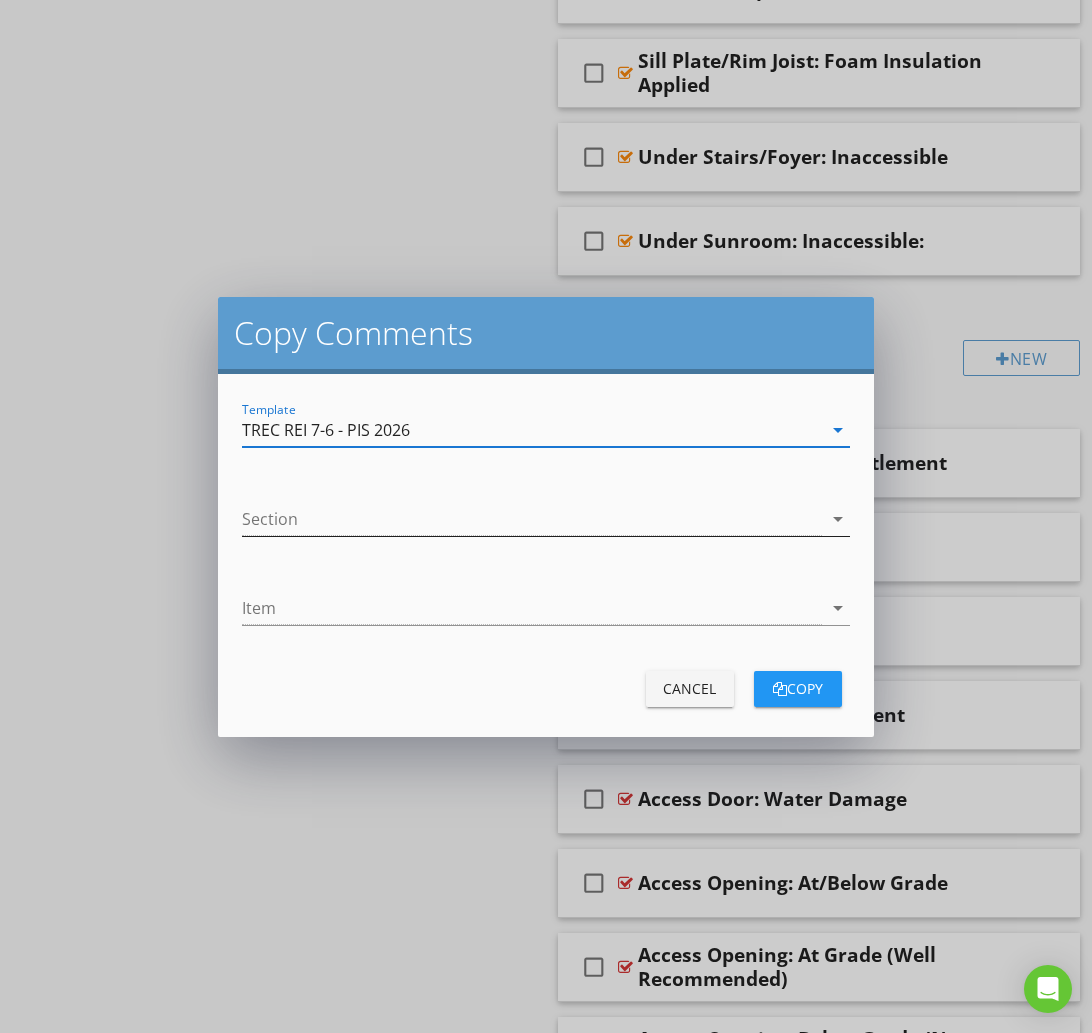 click at bounding box center [531, 519] 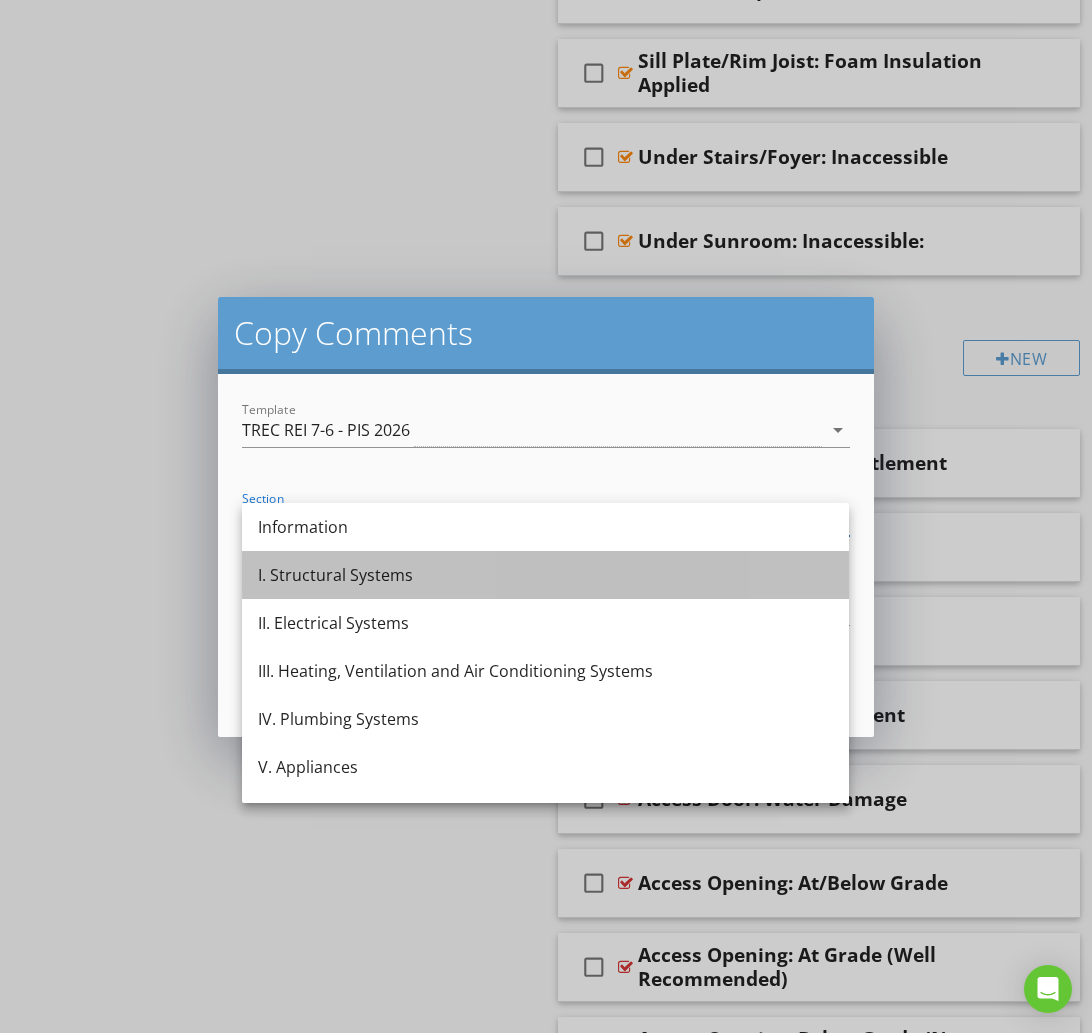 click on "I. Structural Systems" at bounding box center (545, 575) 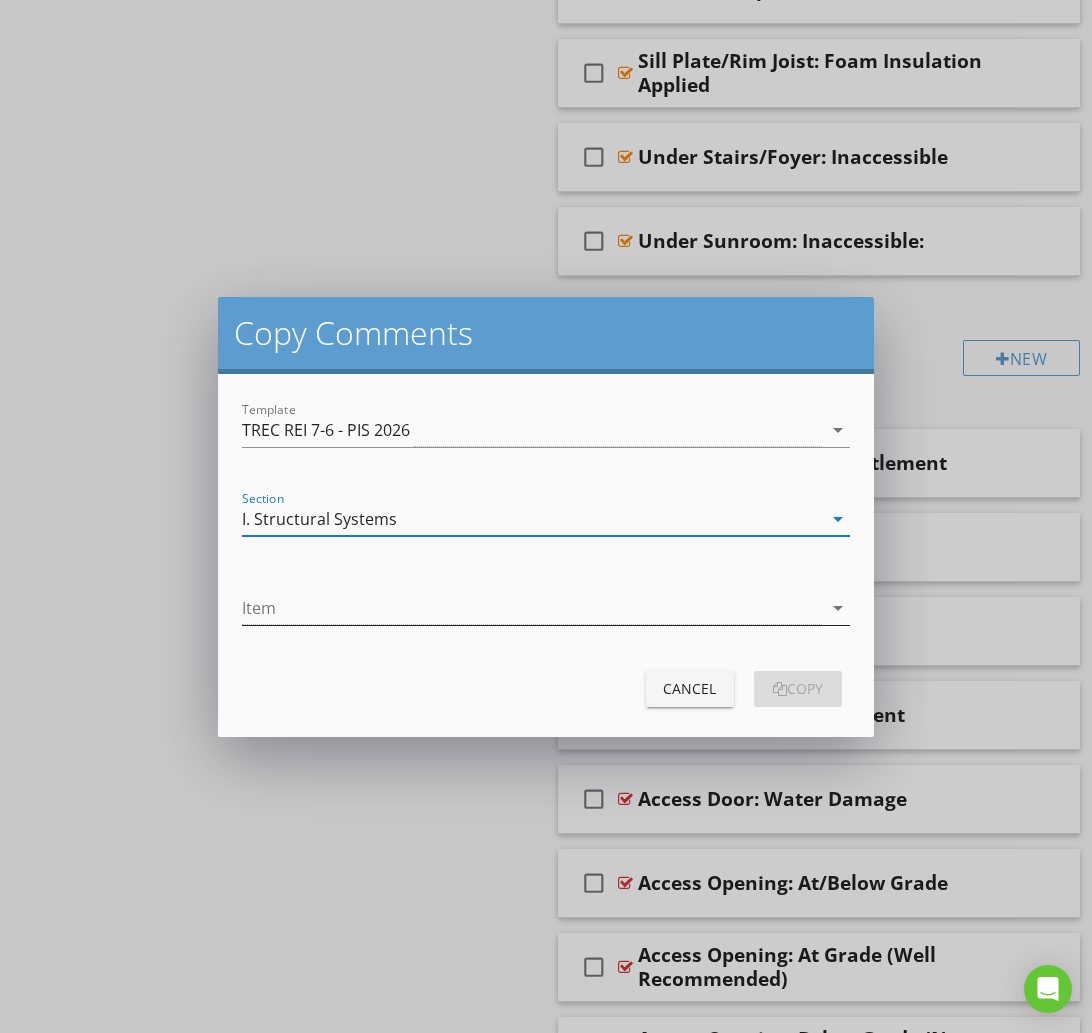 click at bounding box center [531, 608] 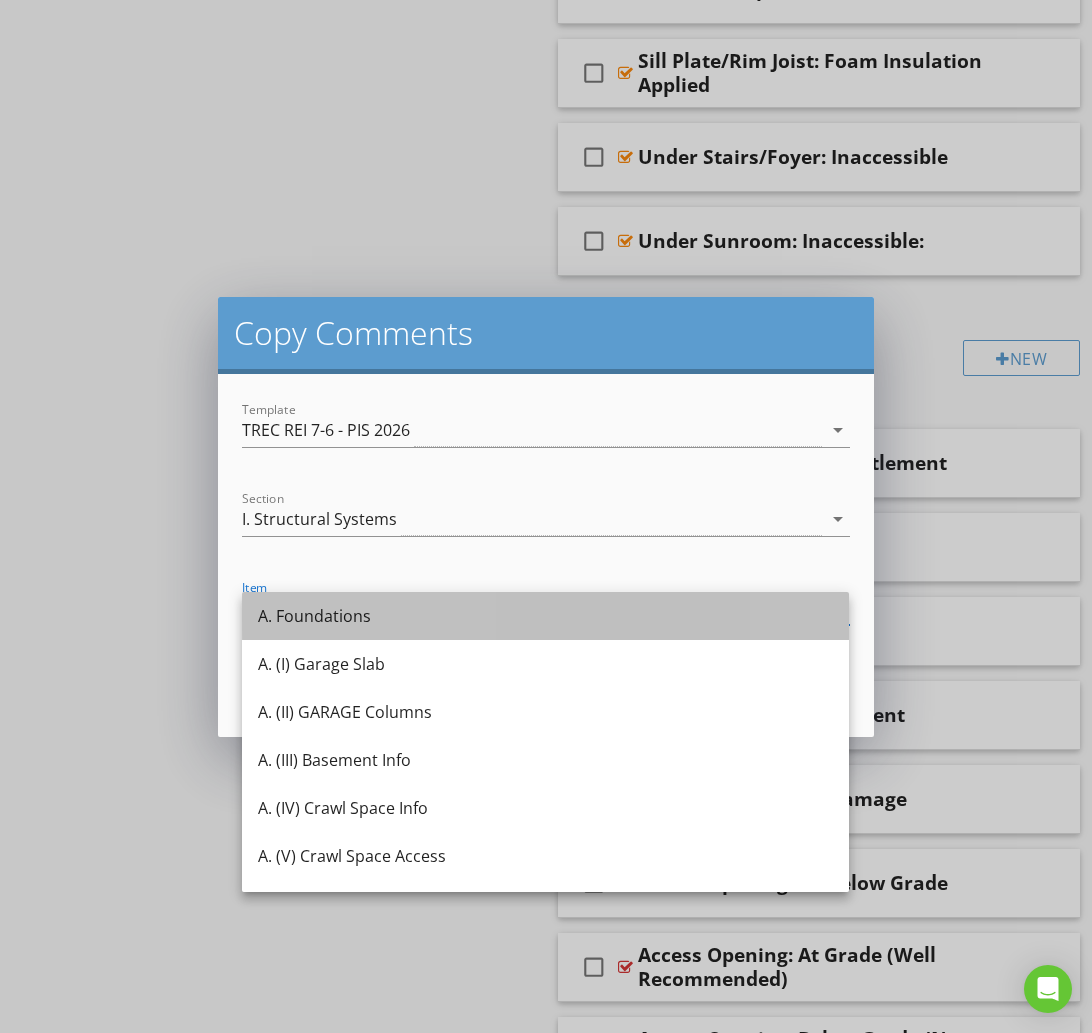 click on "A. Foundations" at bounding box center (545, 616) 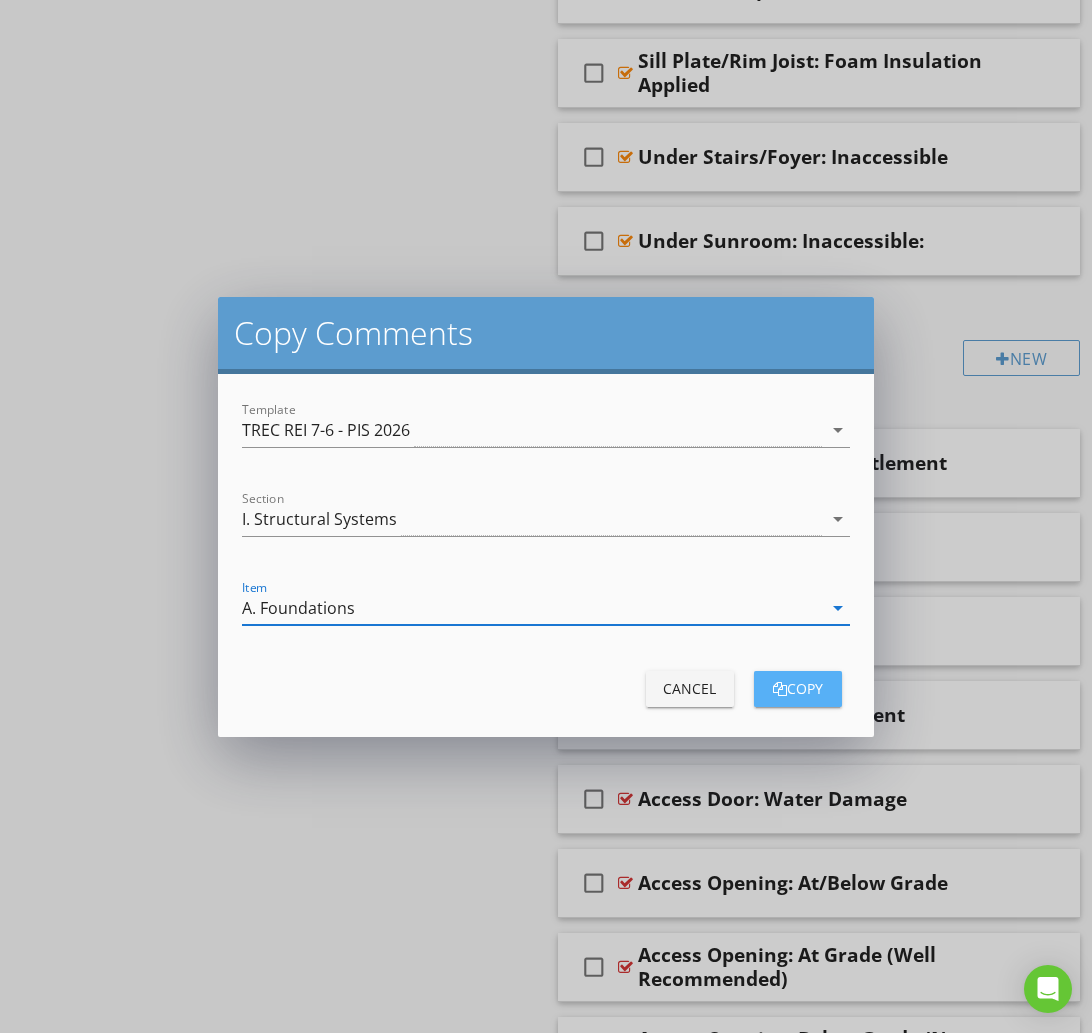 click on "copy" at bounding box center (798, 688) 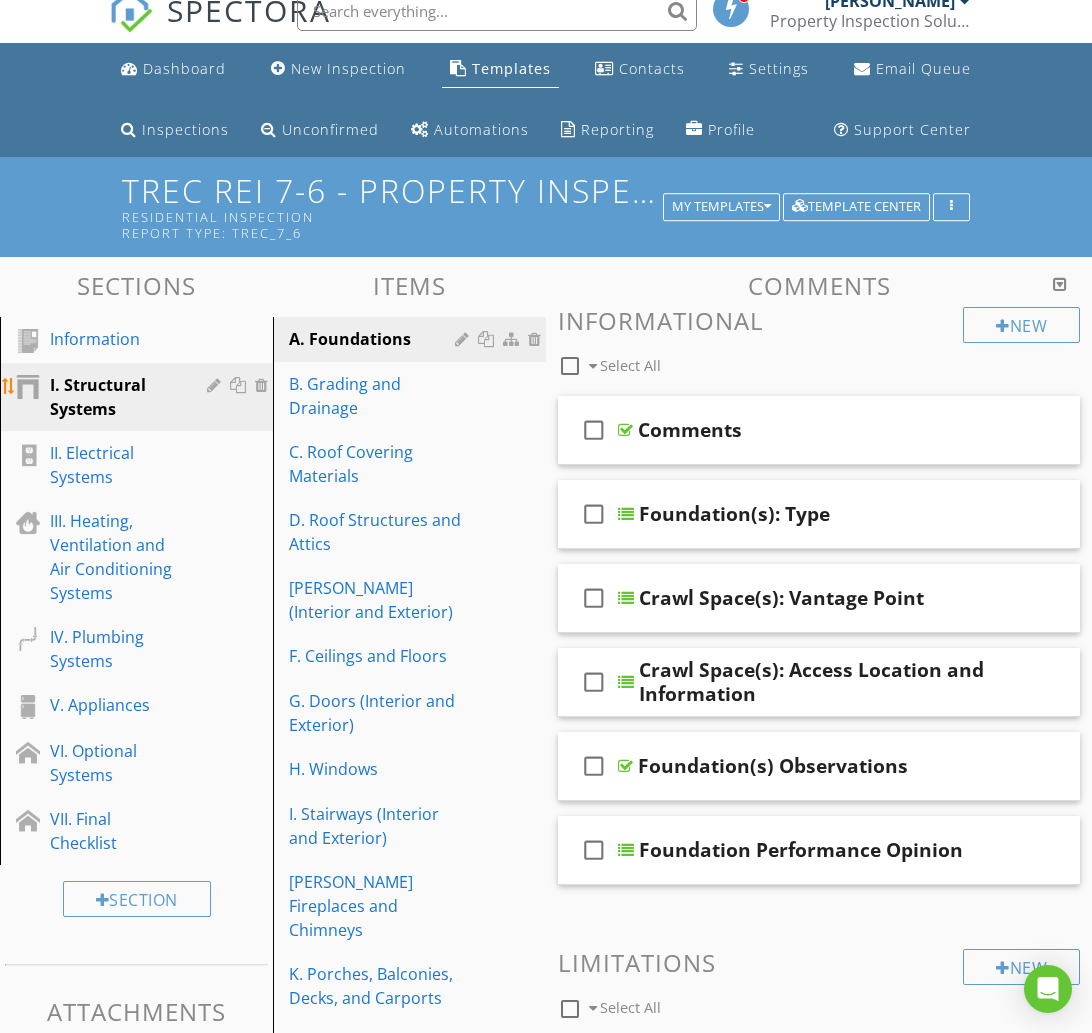 scroll, scrollTop: 0, scrollLeft: 0, axis: both 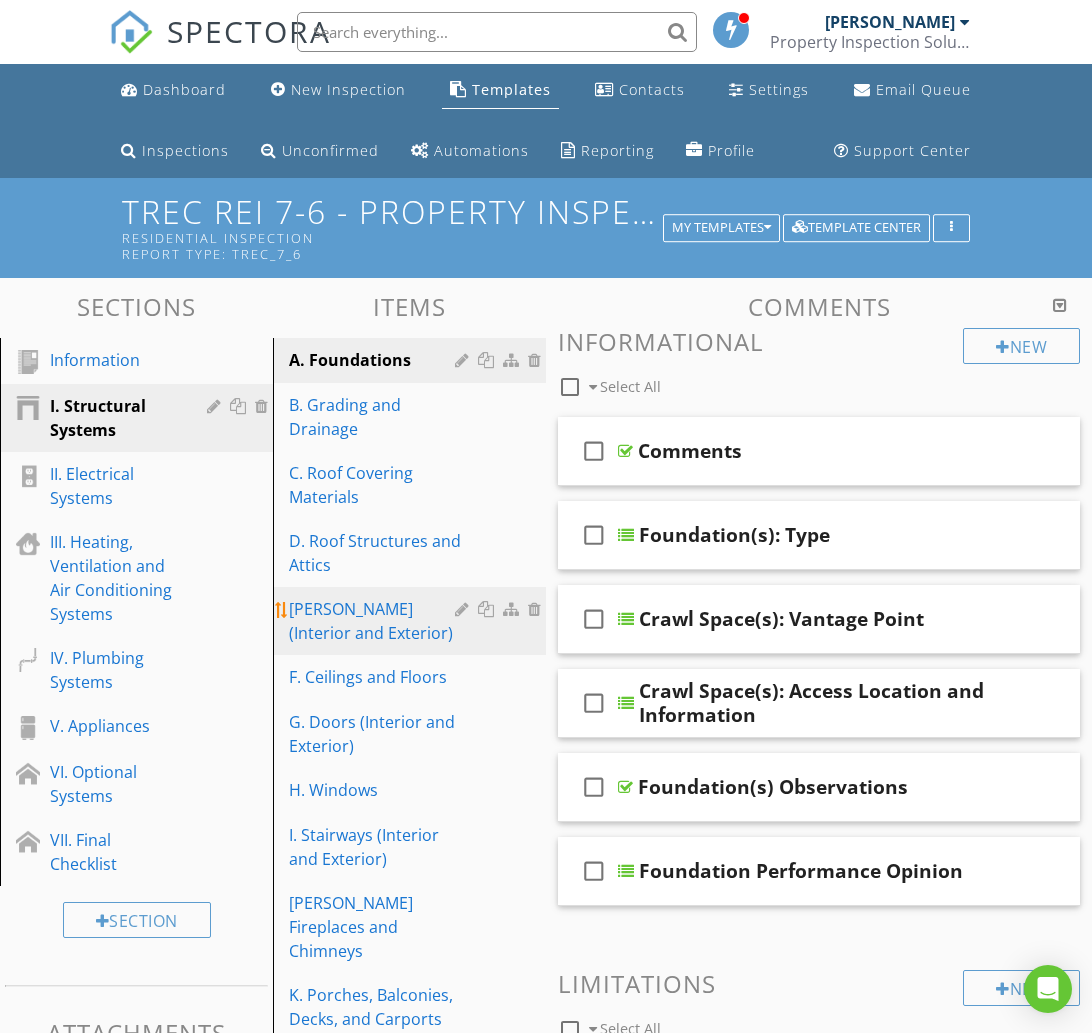 click on "[PERSON_NAME] (Interior and Exterior)" at bounding box center (375, 621) 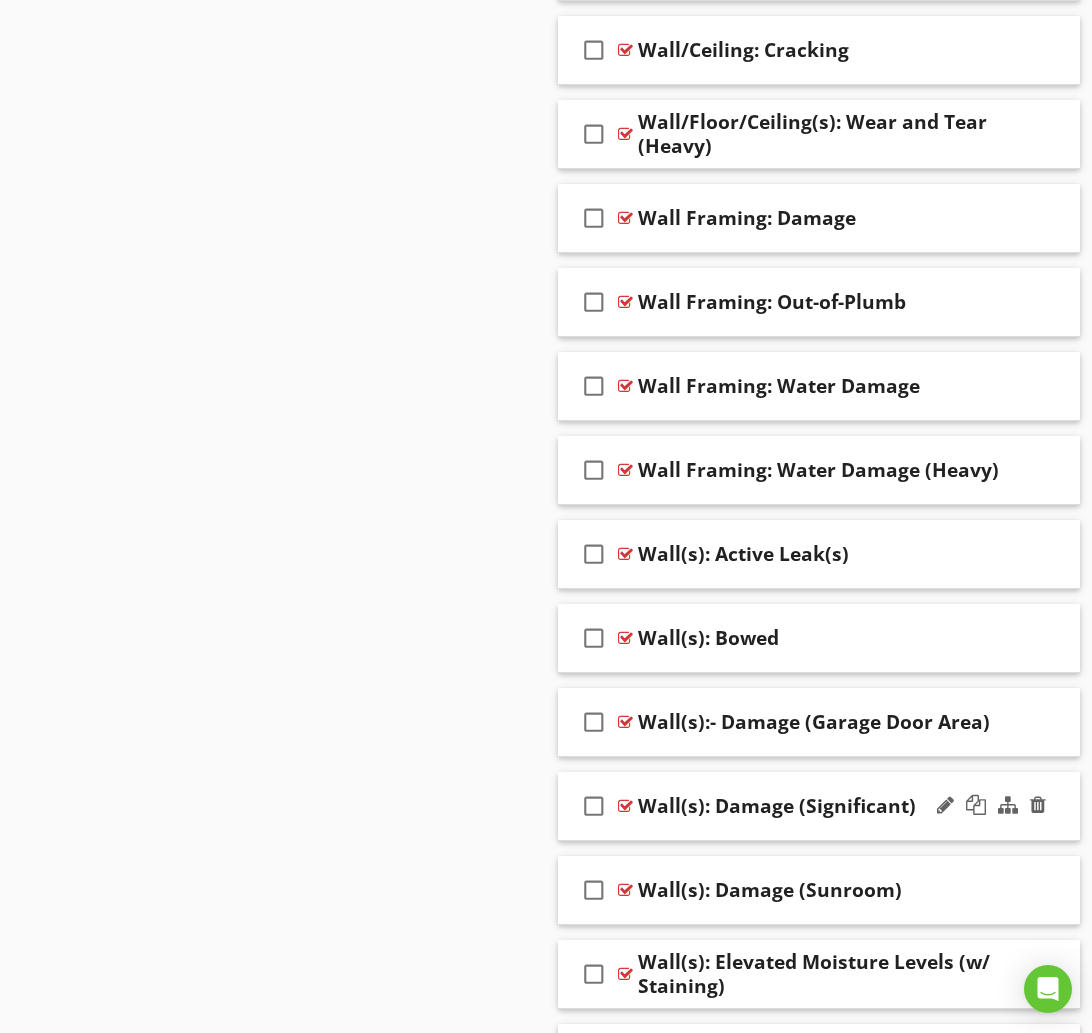 scroll, scrollTop: 20849, scrollLeft: 0, axis: vertical 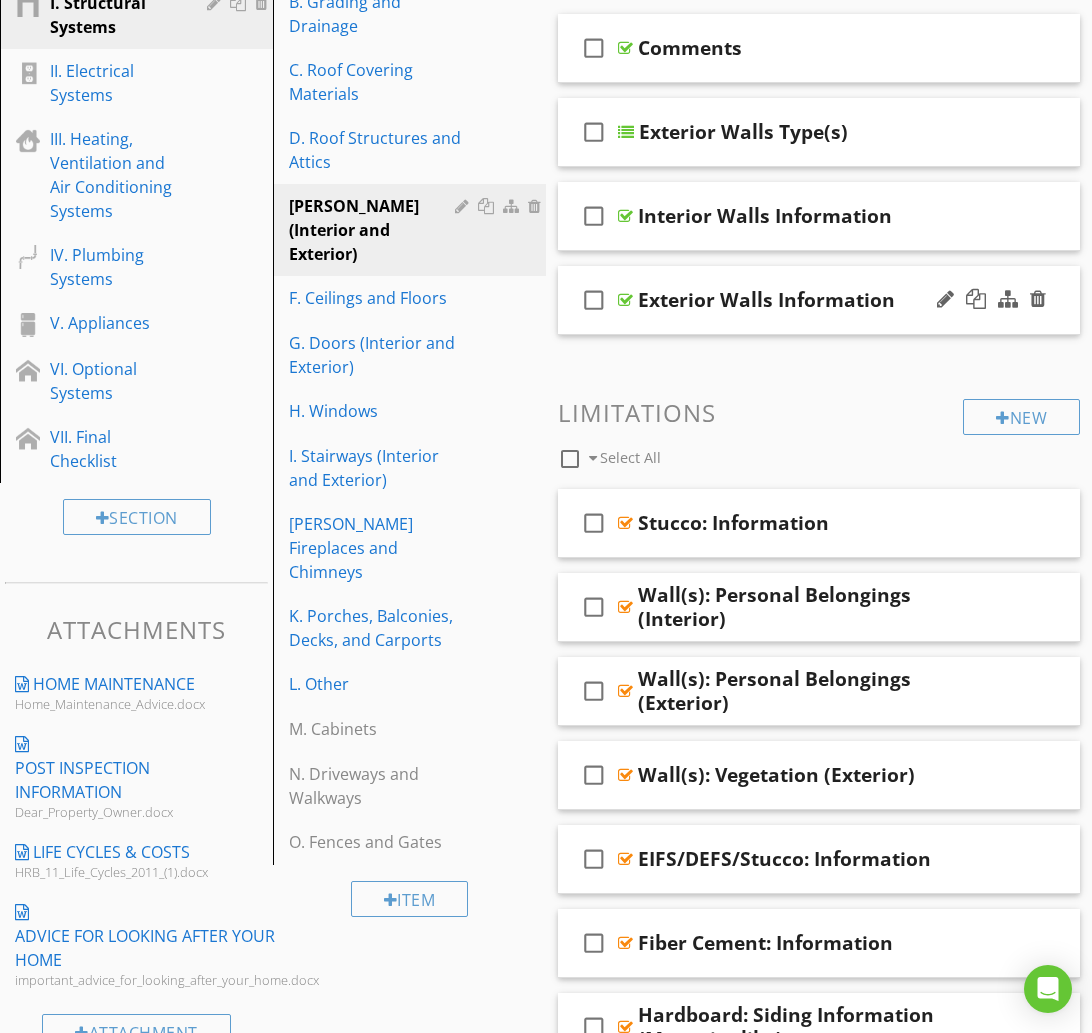 click at bounding box center (991, 300) 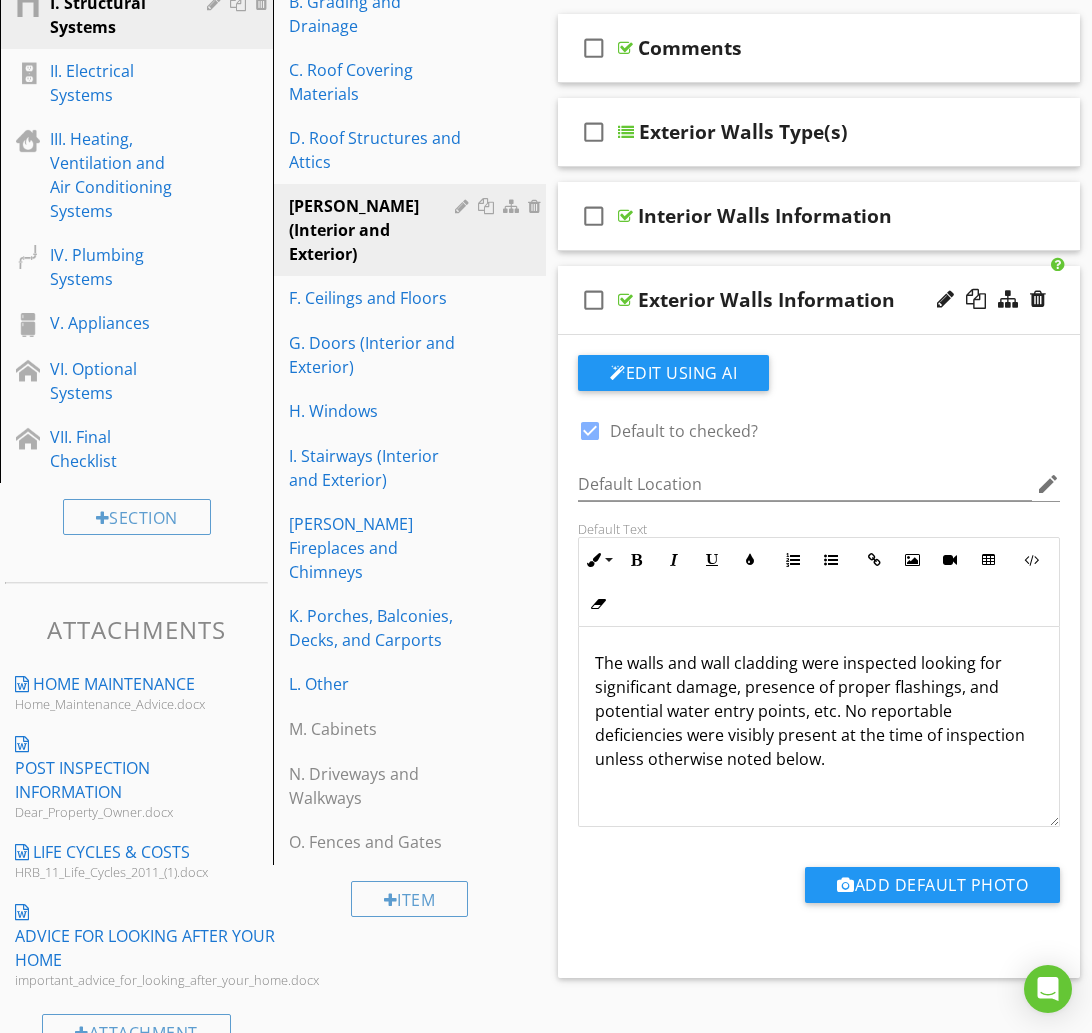 click at bounding box center (991, 300) 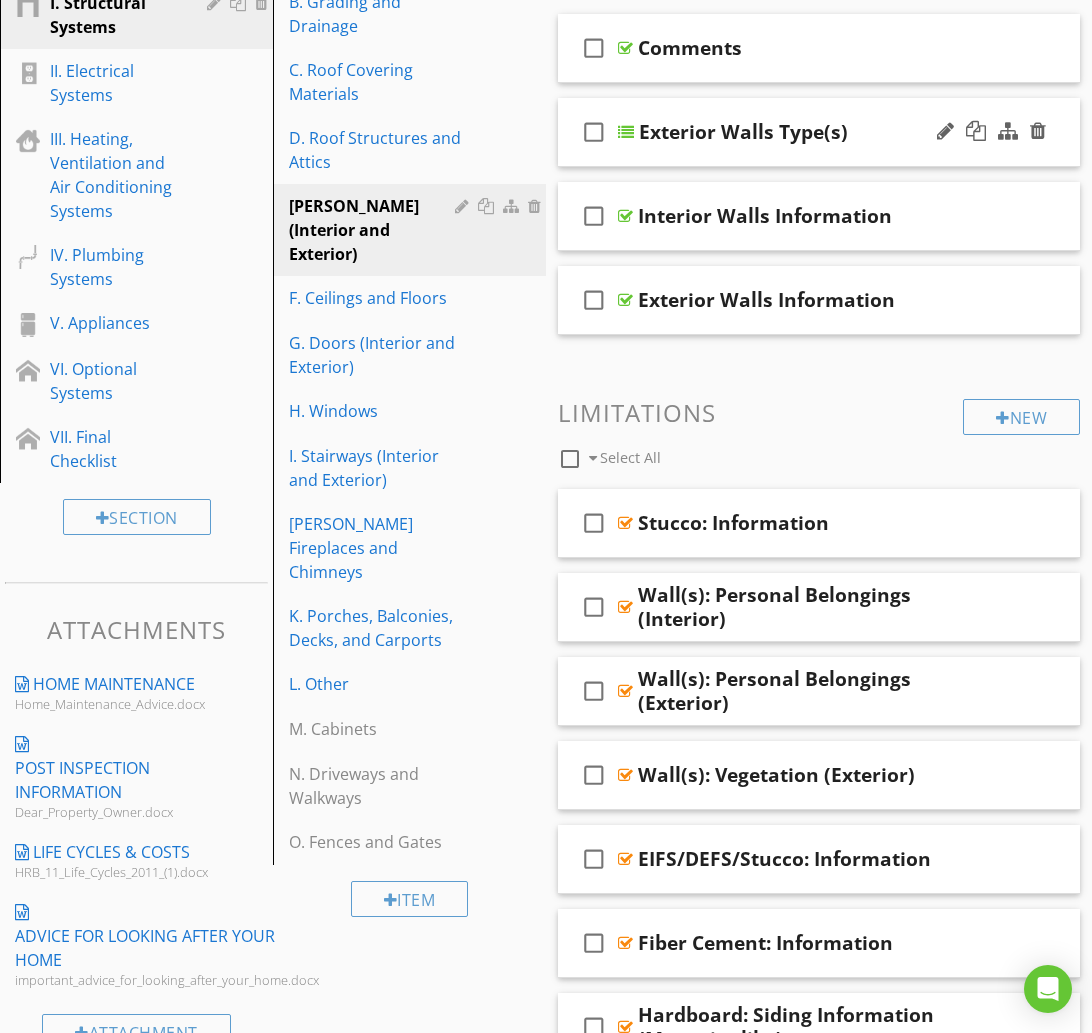 click on "check_box_outline_blank
Exterior Walls Type(s)" at bounding box center (819, 132) 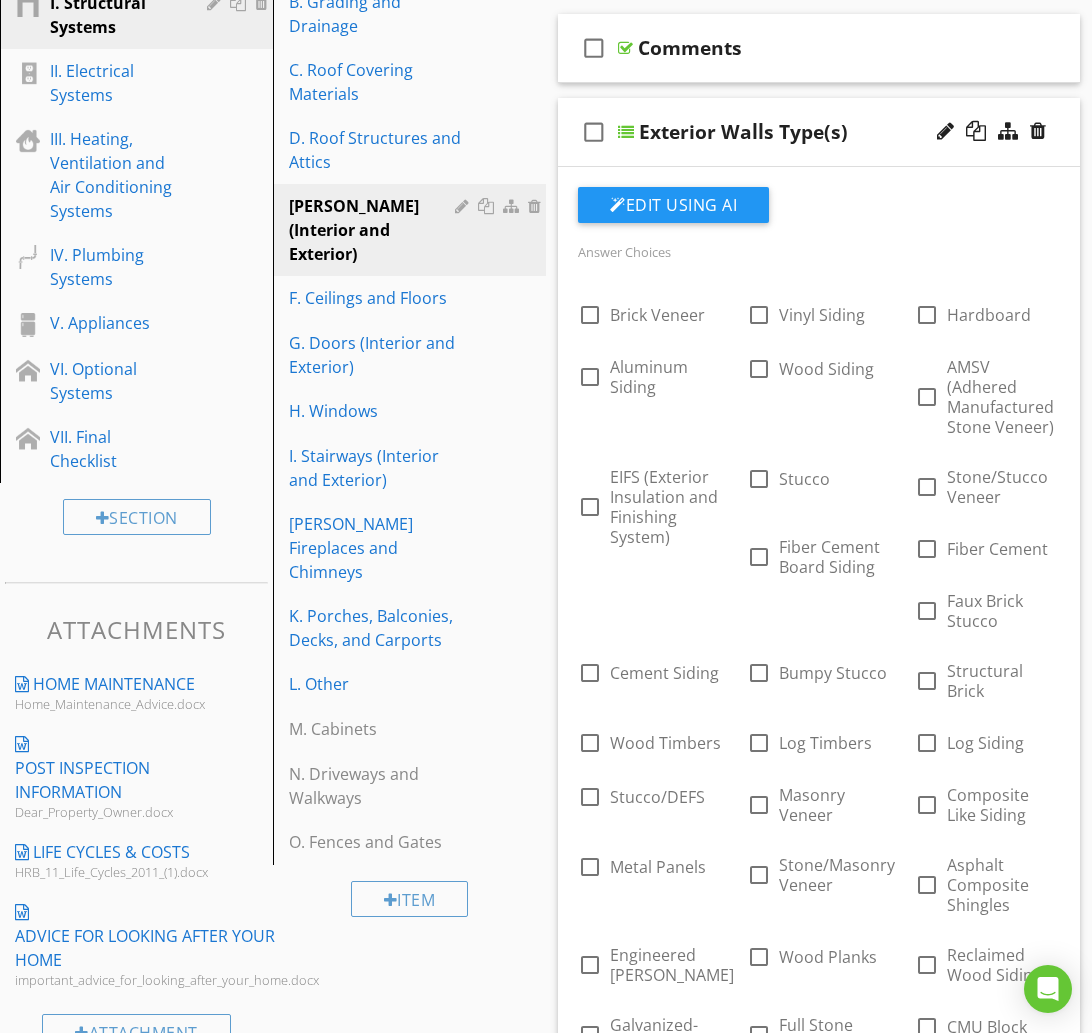 click on "check_box_outline_blank
Exterior Walls Type(s)" at bounding box center (819, 132) 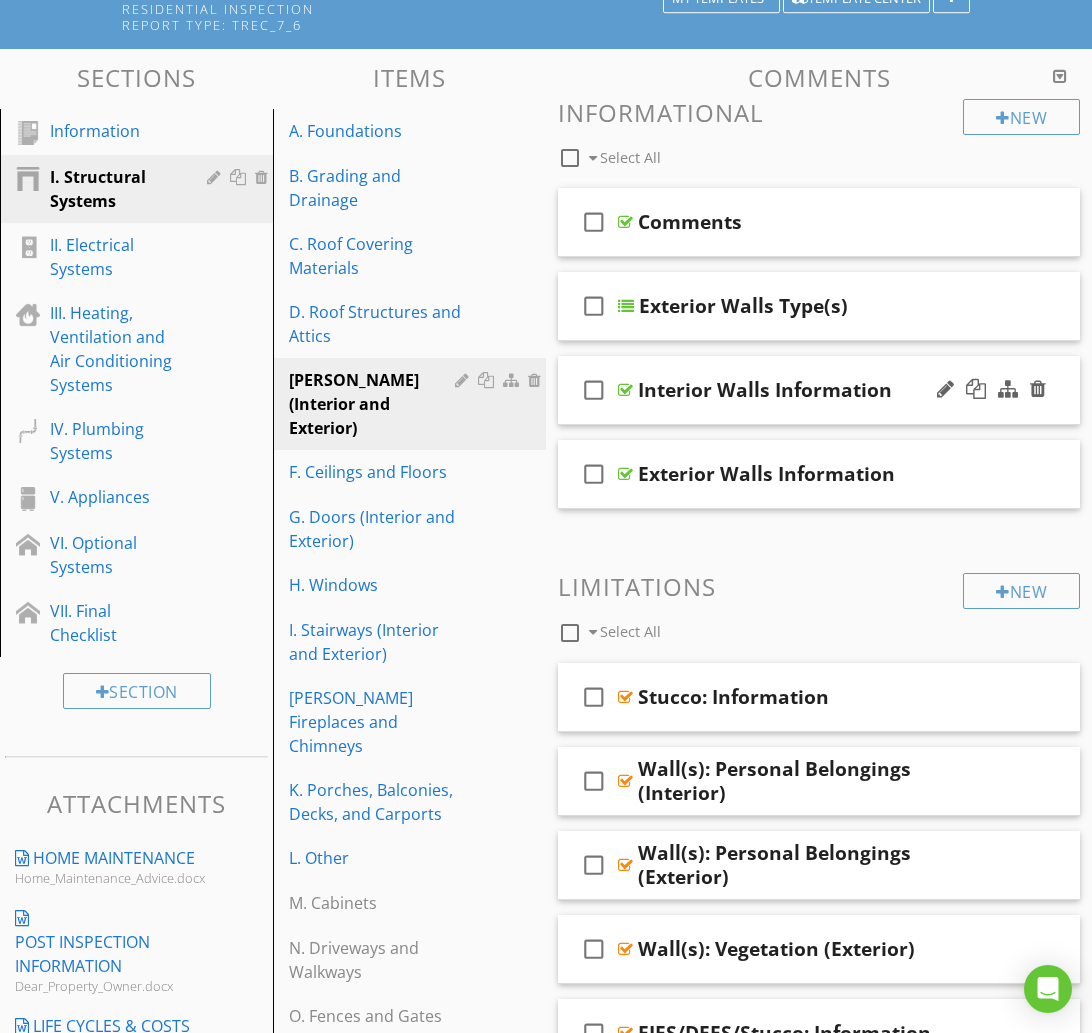 scroll, scrollTop: 220, scrollLeft: 0, axis: vertical 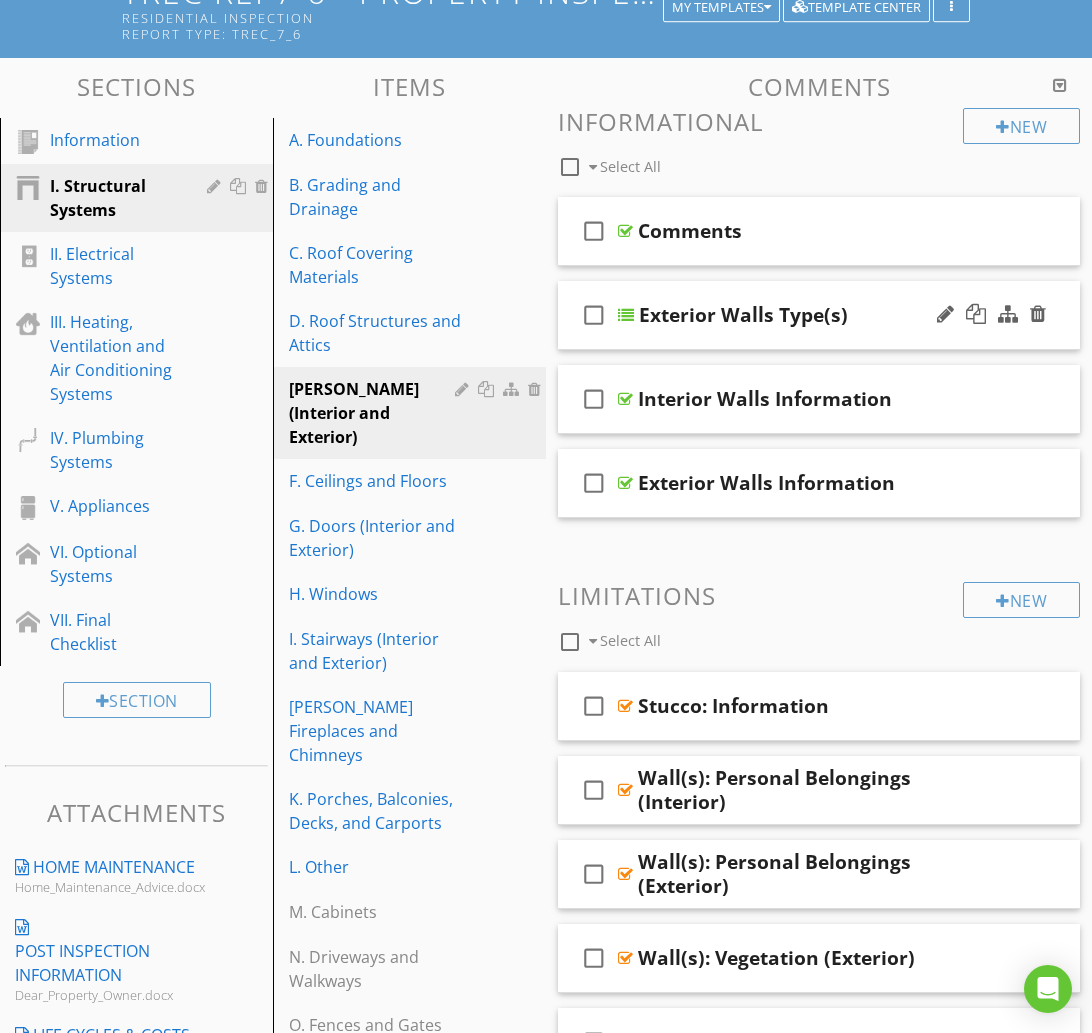 click on "check_box_outline_blank" at bounding box center (594, 315) 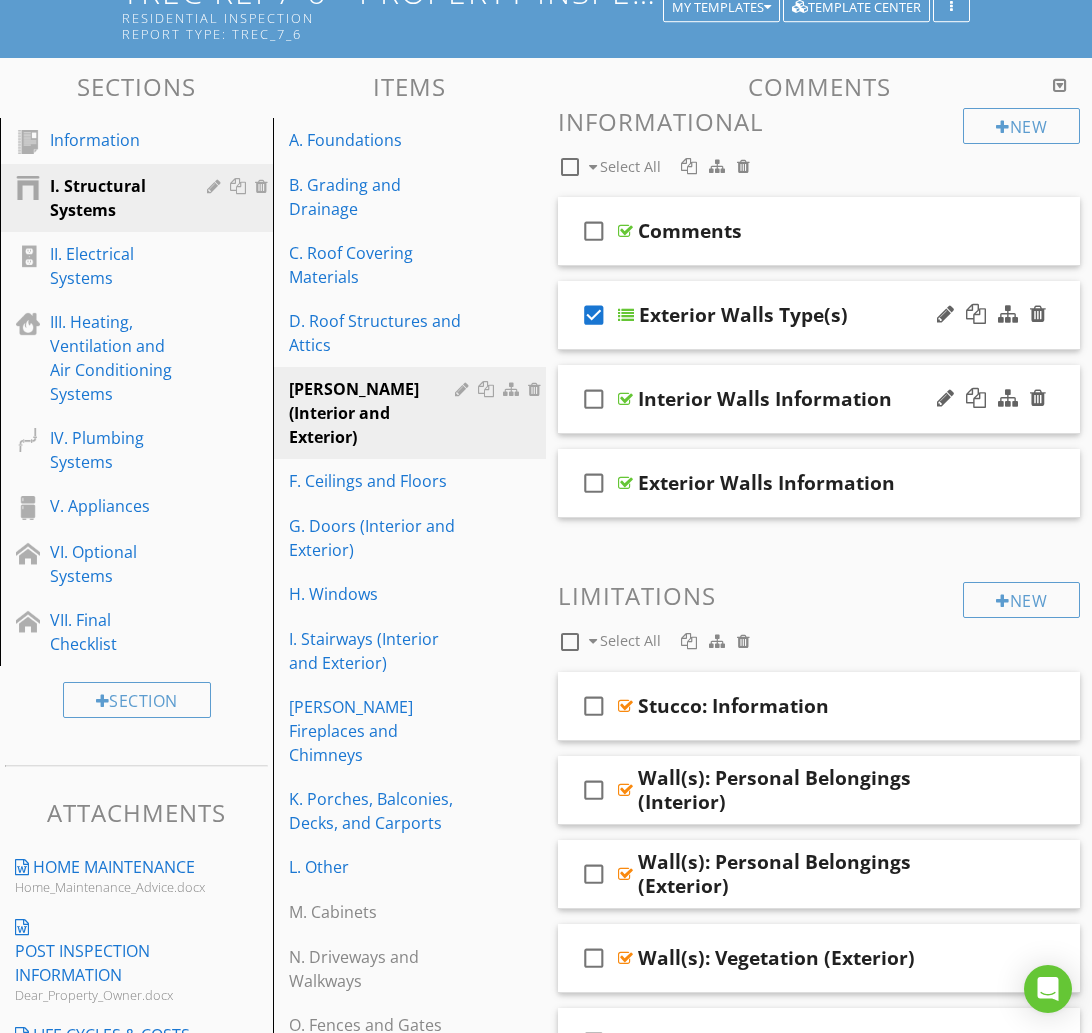 click on "check_box_outline_blank" at bounding box center [594, 399] 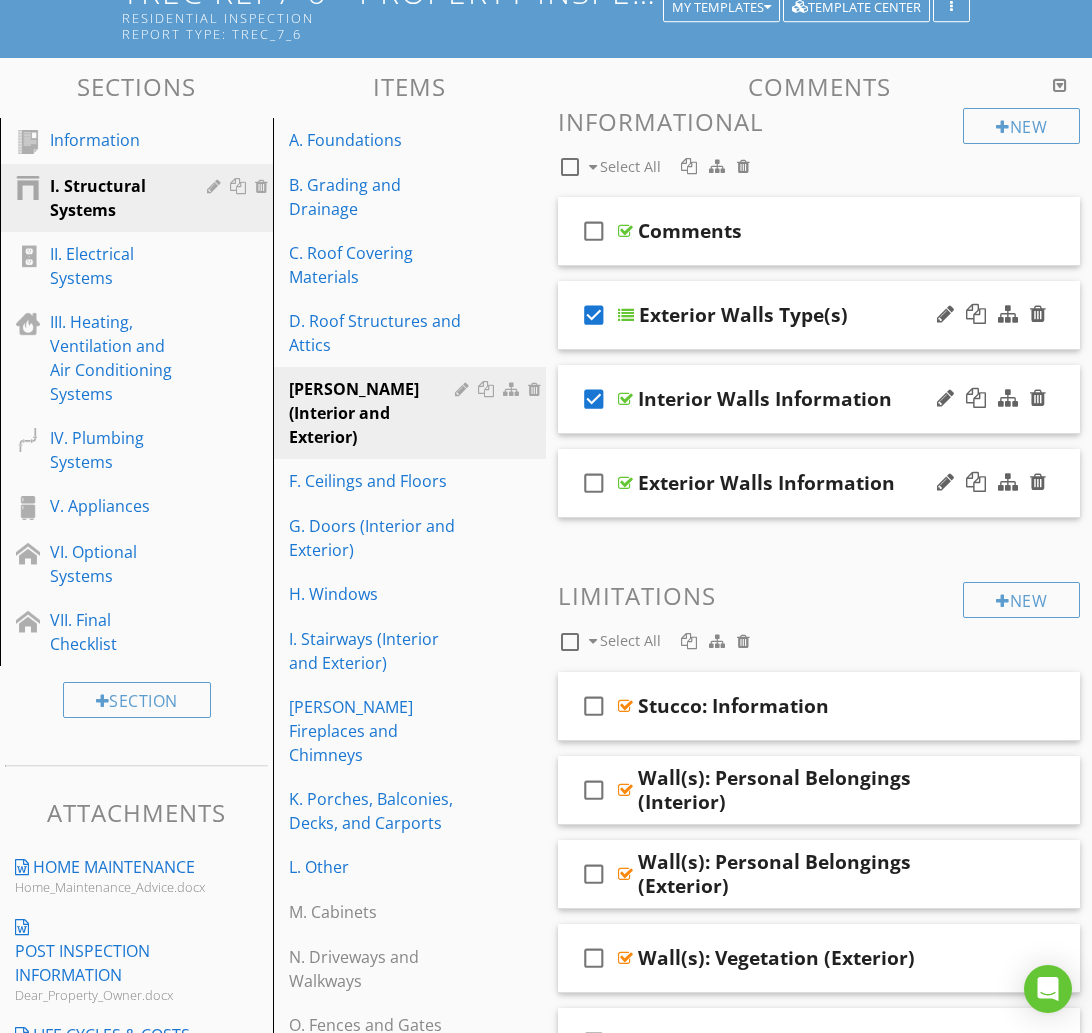 click on "check_box_outline_blank" at bounding box center (594, 483) 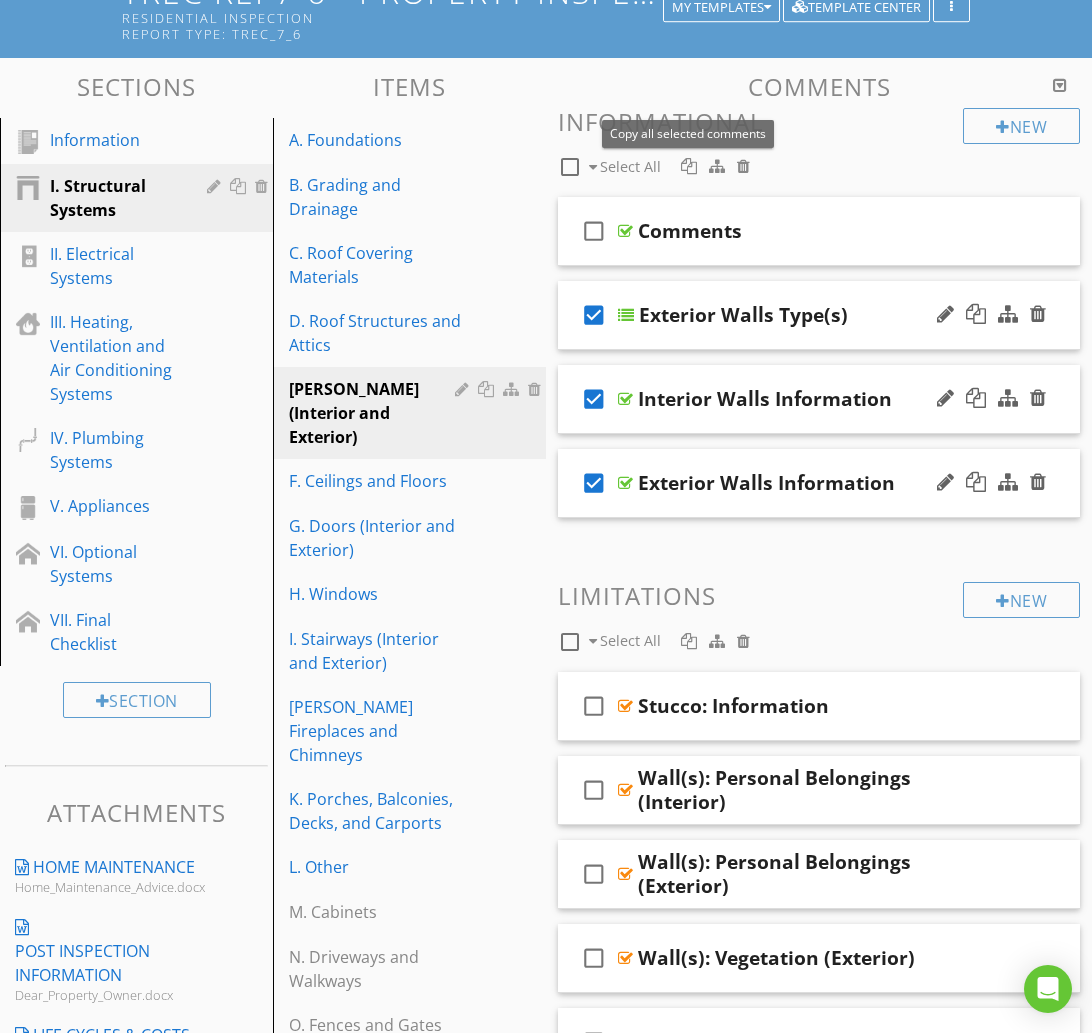 click at bounding box center (689, 166) 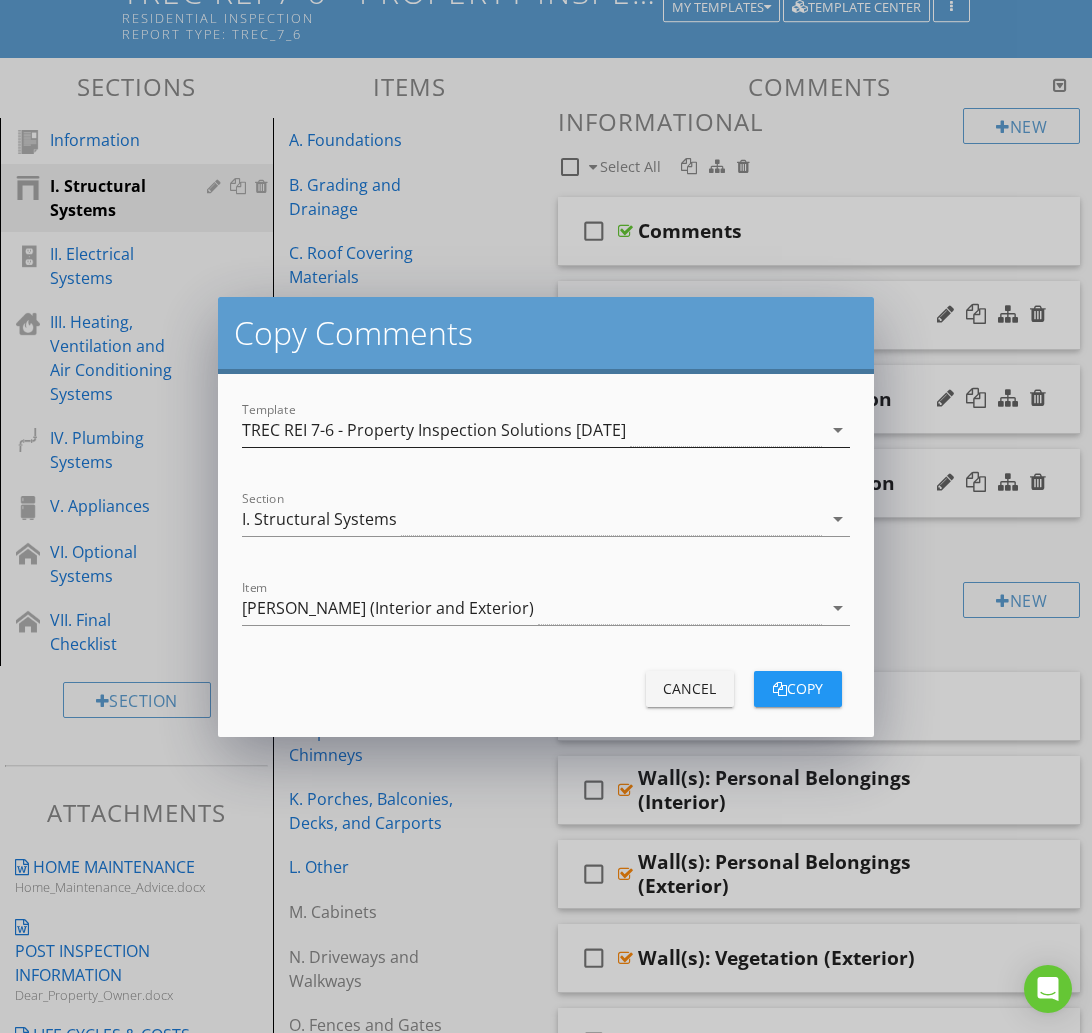 click on "TREC REI 7-6 - Property Inspection Solutions [DATE]" at bounding box center [434, 430] 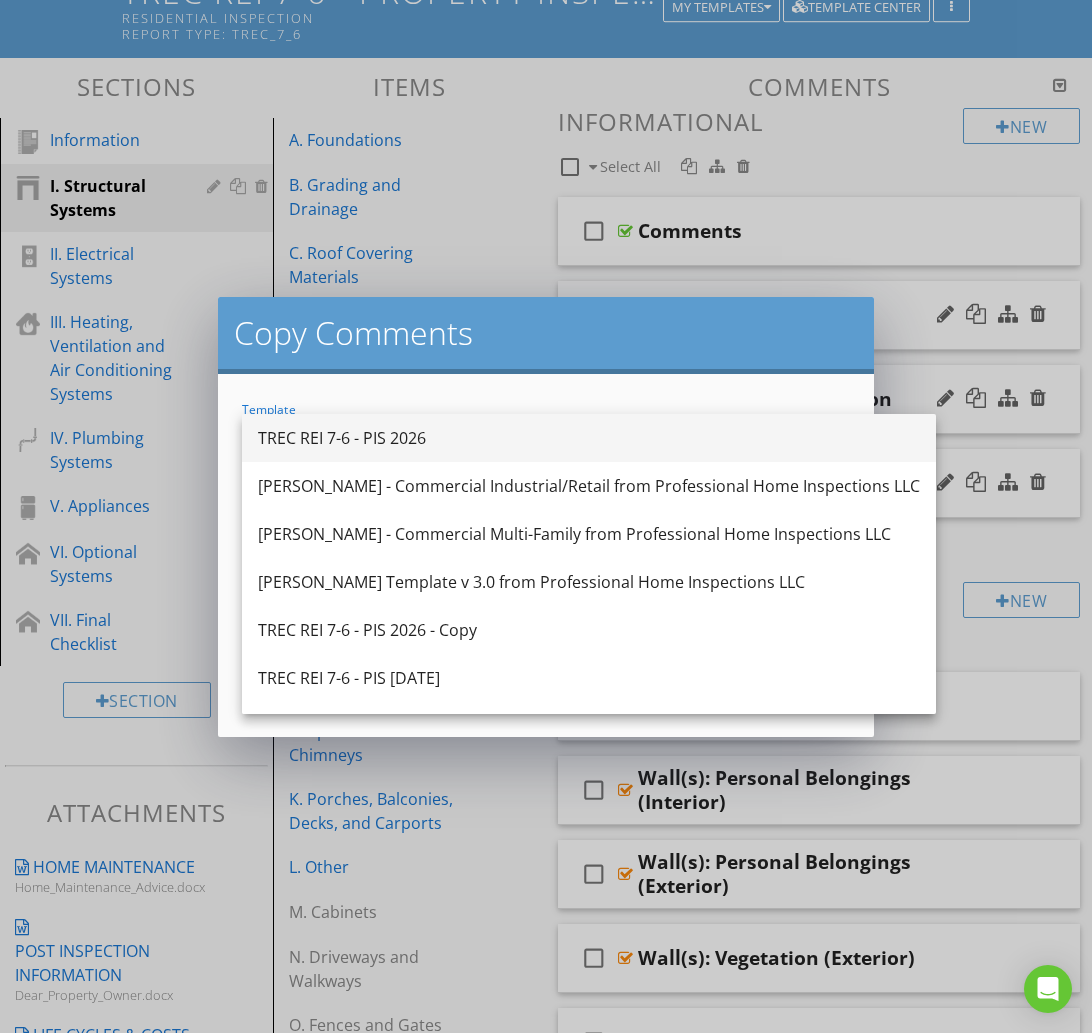 click on "TREC REI 7-6 - PIS 2026" at bounding box center [589, 438] 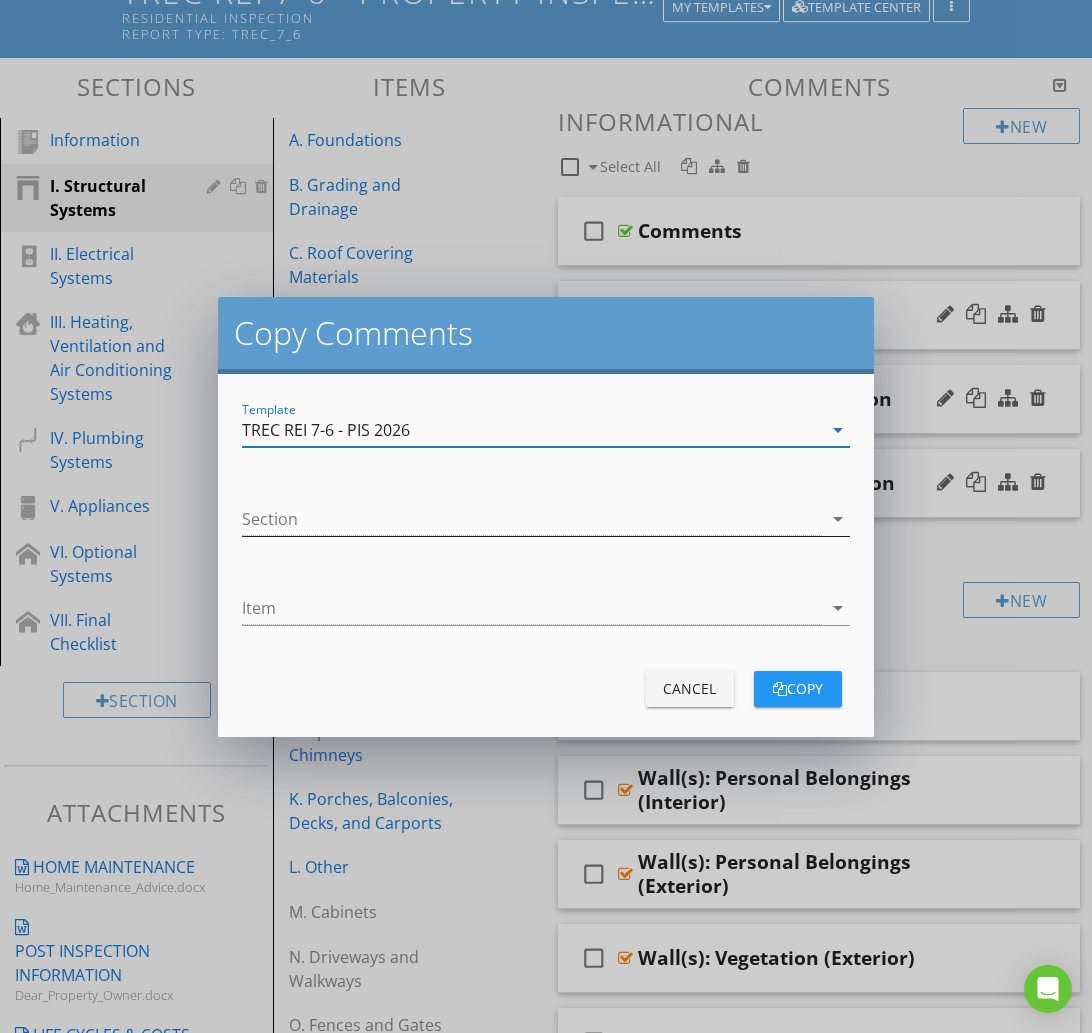 click at bounding box center [531, 519] 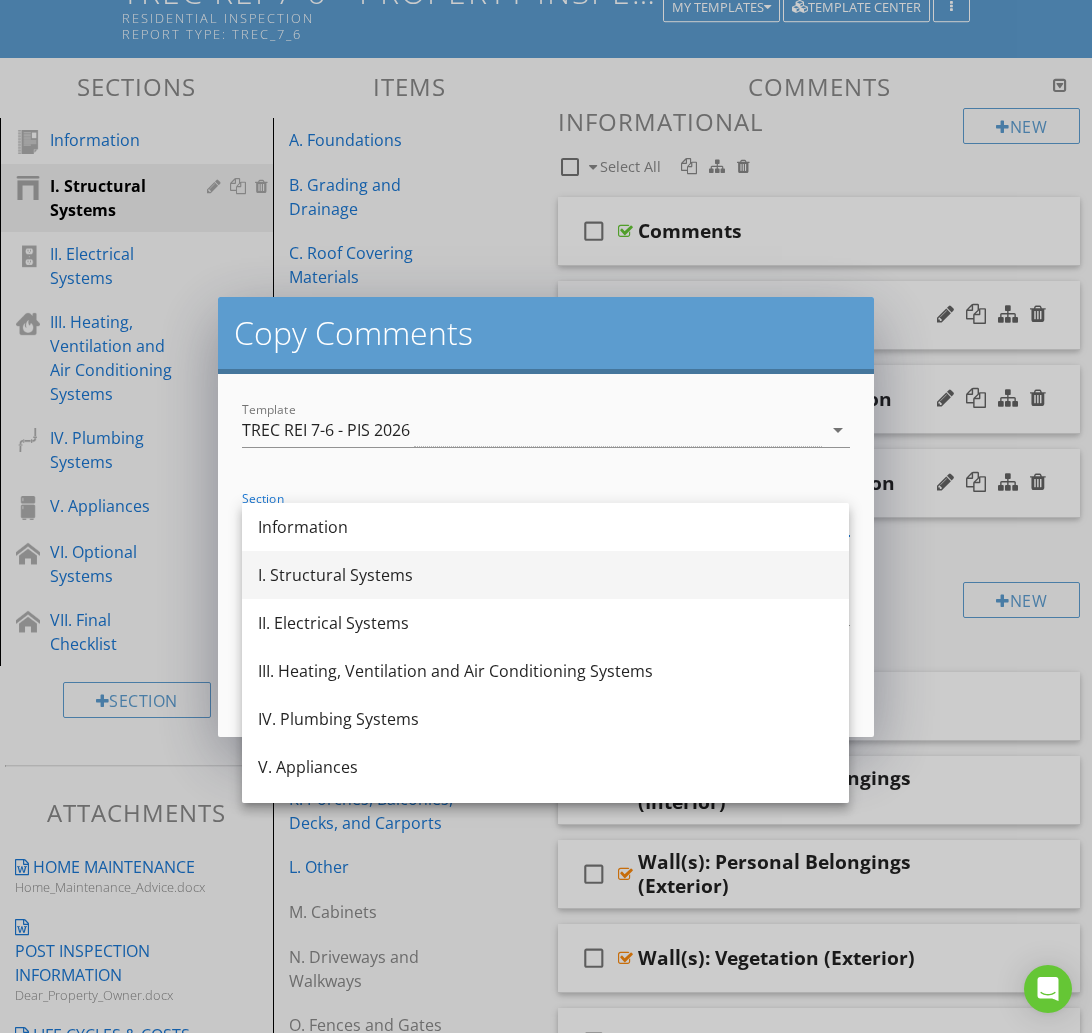 click on "I. Structural Systems" at bounding box center (545, 575) 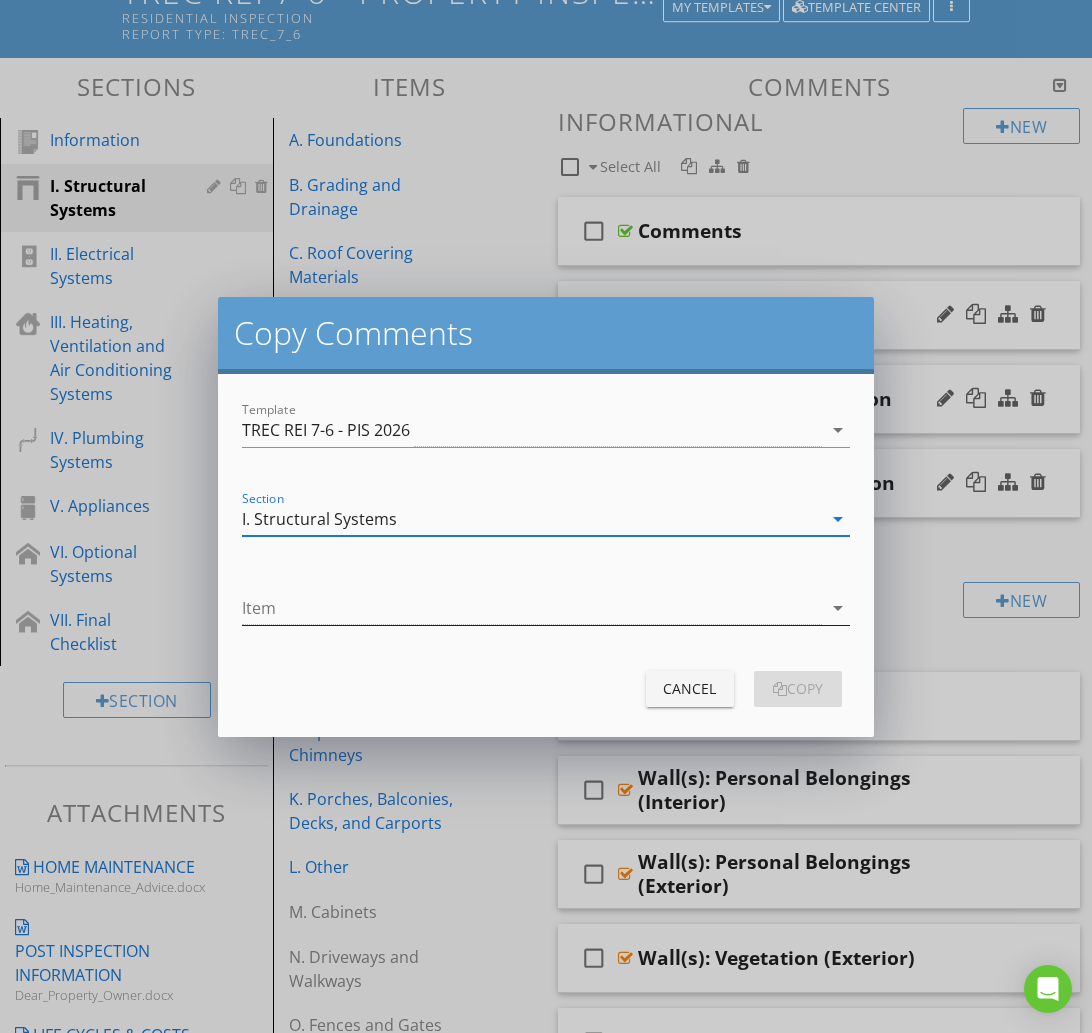 click at bounding box center [531, 608] 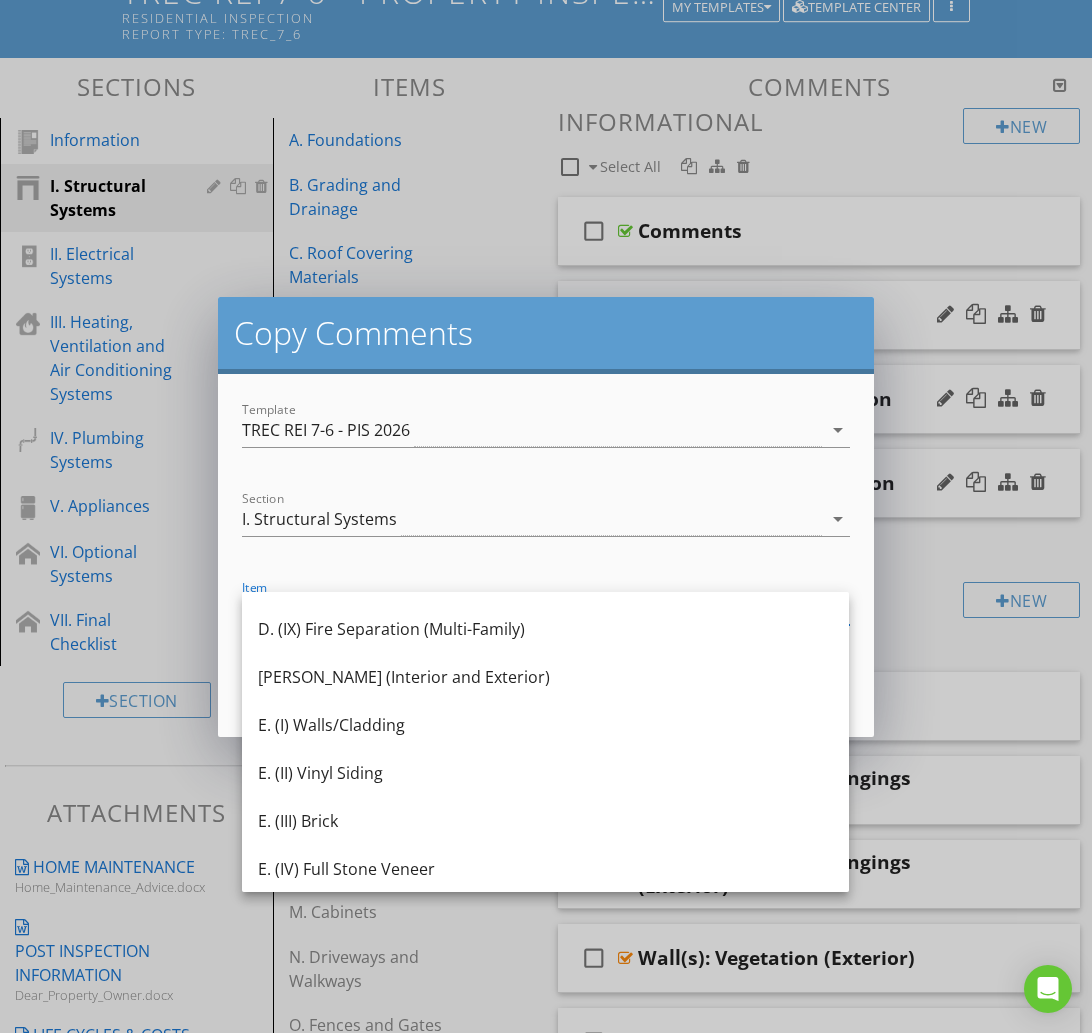 scroll, scrollTop: 1806, scrollLeft: 0, axis: vertical 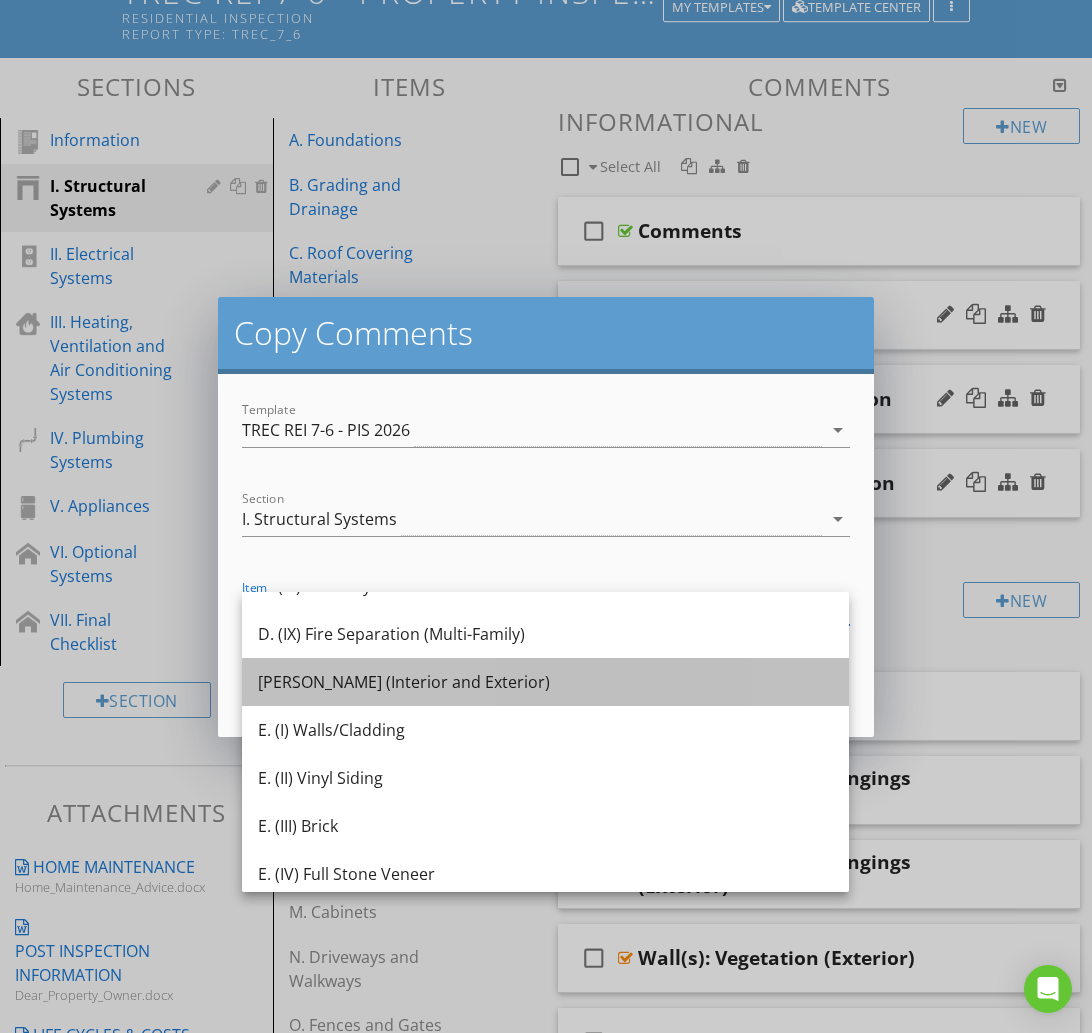 click on "[PERSON_NAME] (Interior and Exterior)" at bounding box center (545, 682) 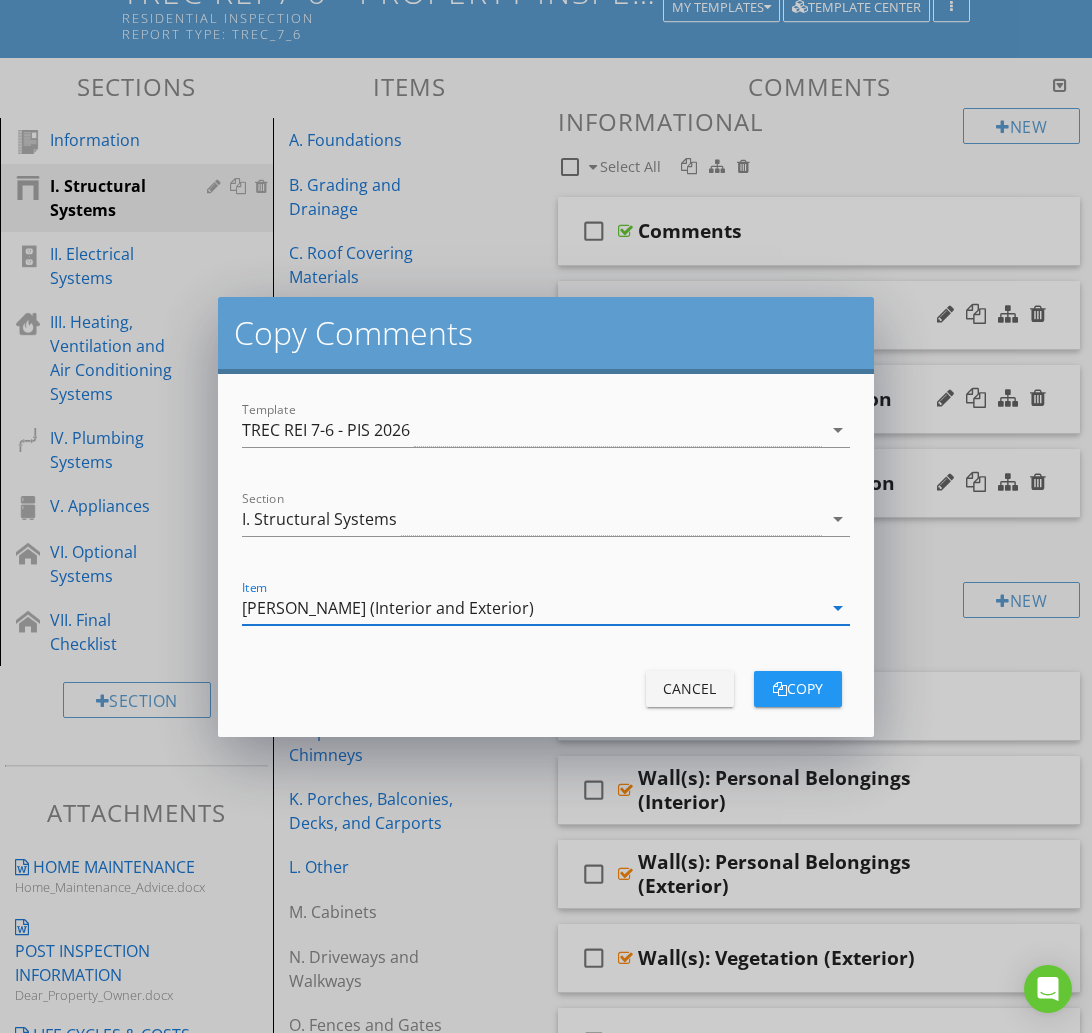 click on "copy" at bounding box center (798, 688) 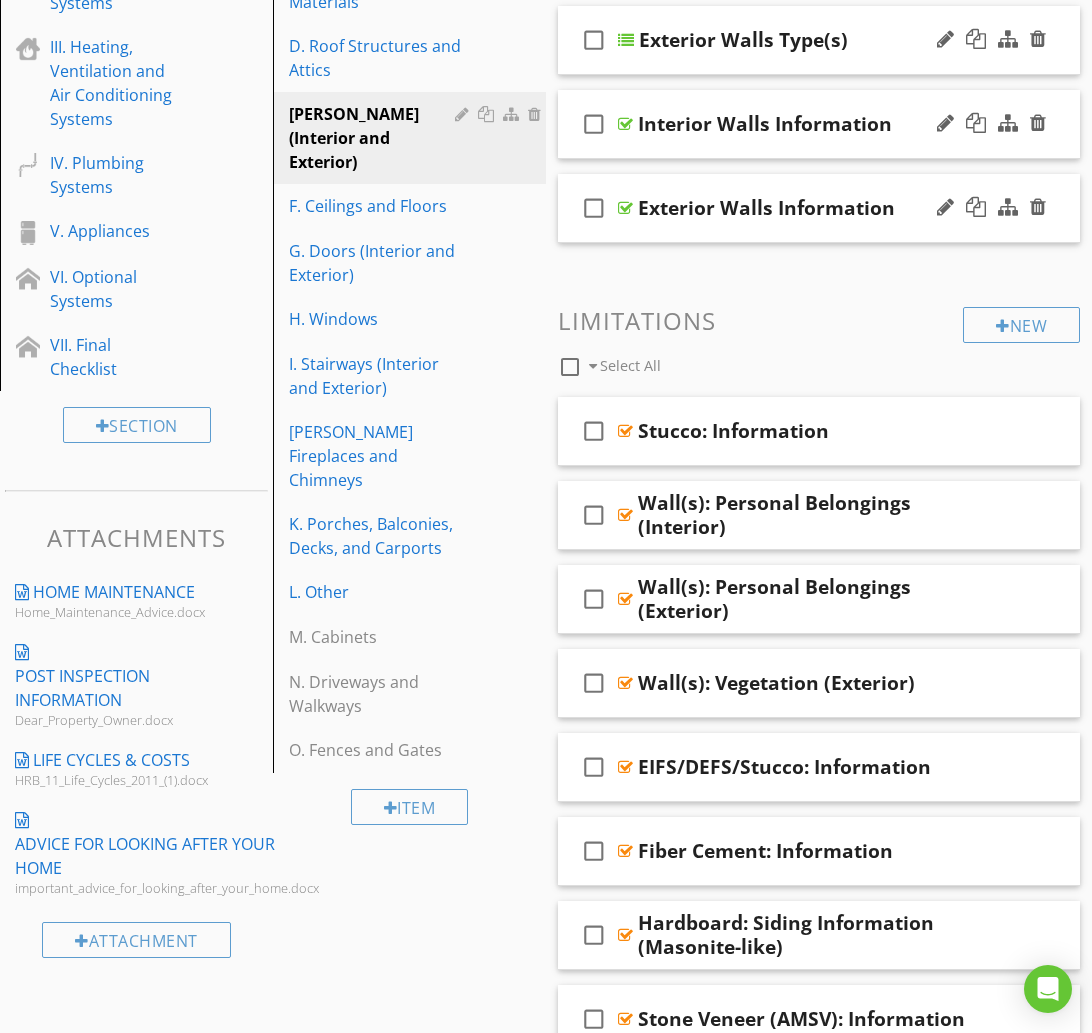 scroll, scrollTop: 489, scrollLeft: 0, axis: vertical 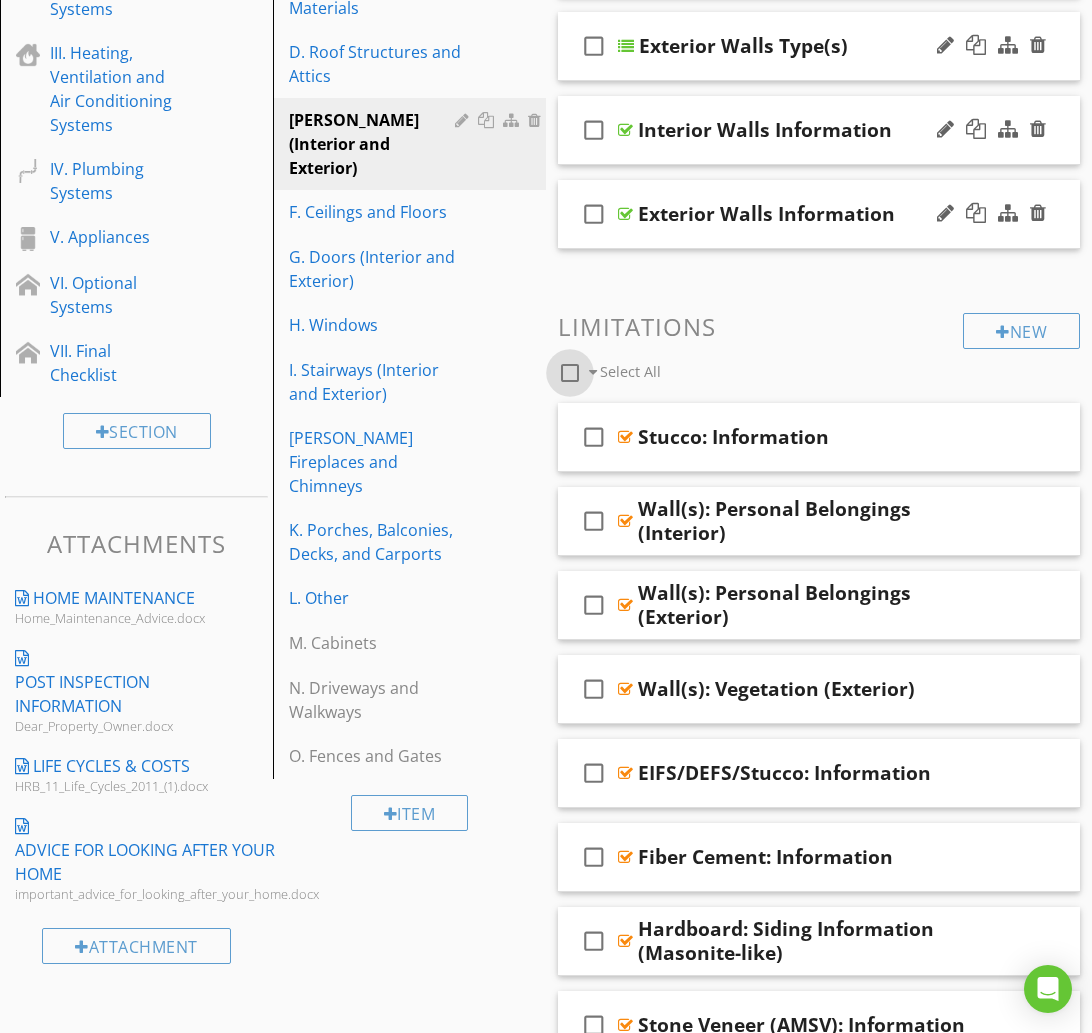 click at bounding box center (570, 373) 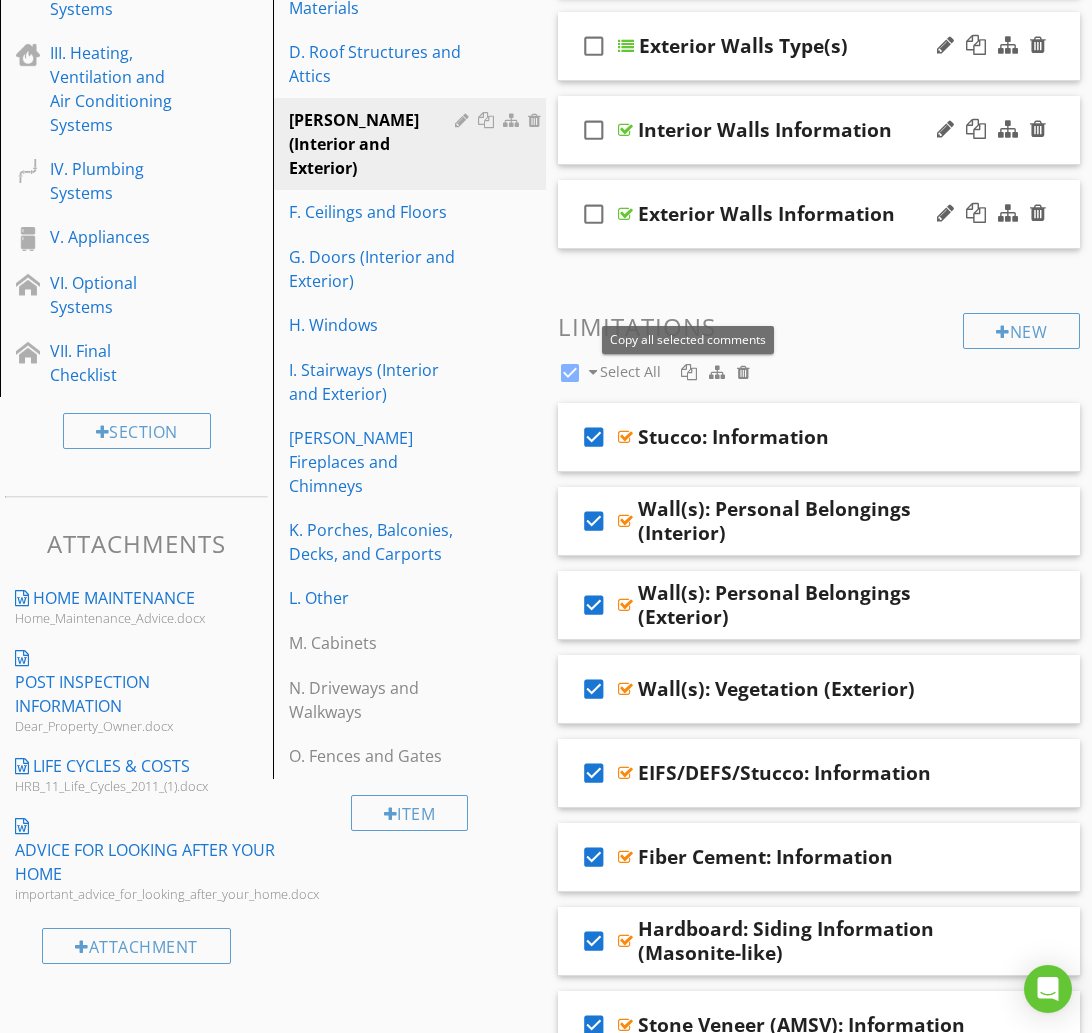 click at bounding box center [689, 372] 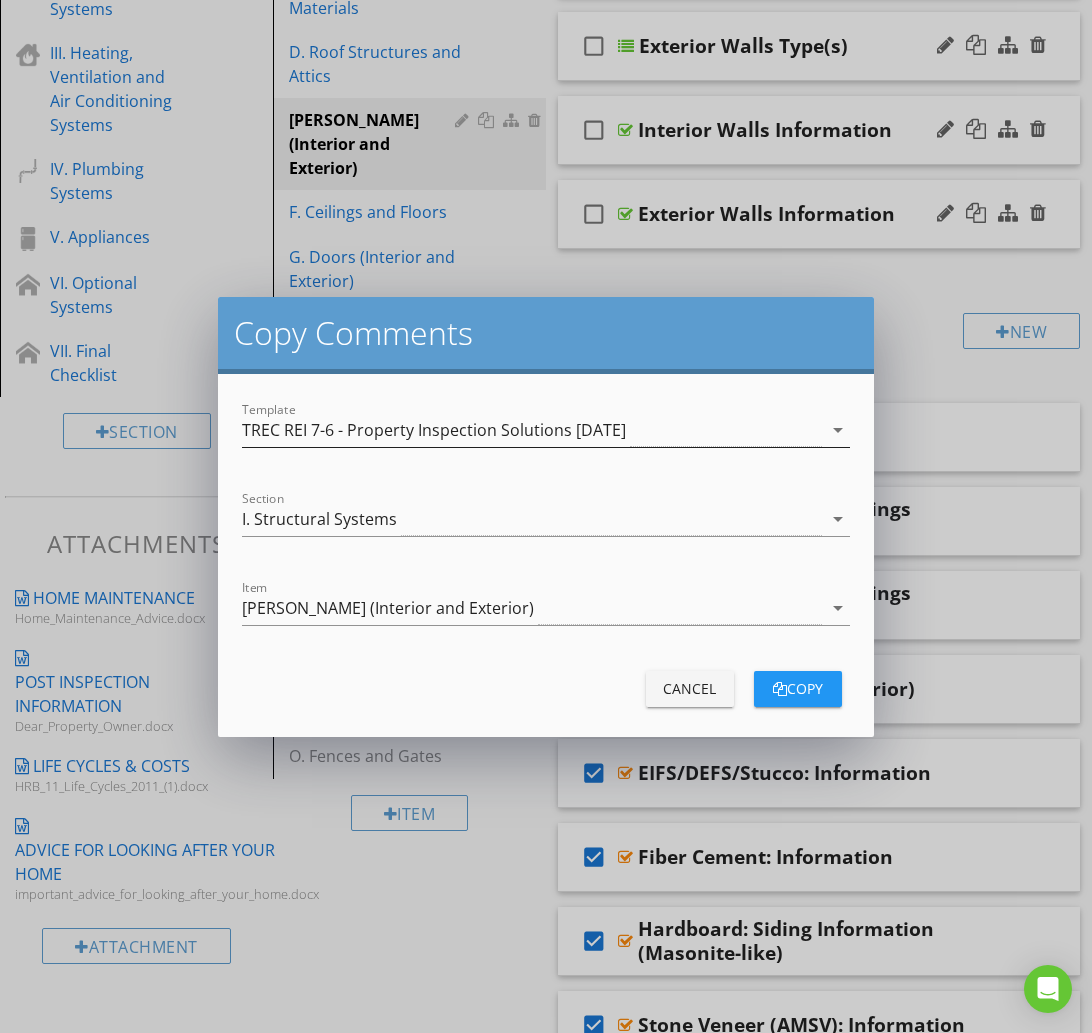 click on "TREC REI 7-6 - Property Inspection Solutions [DATE]" at bounding box center (434, 430) 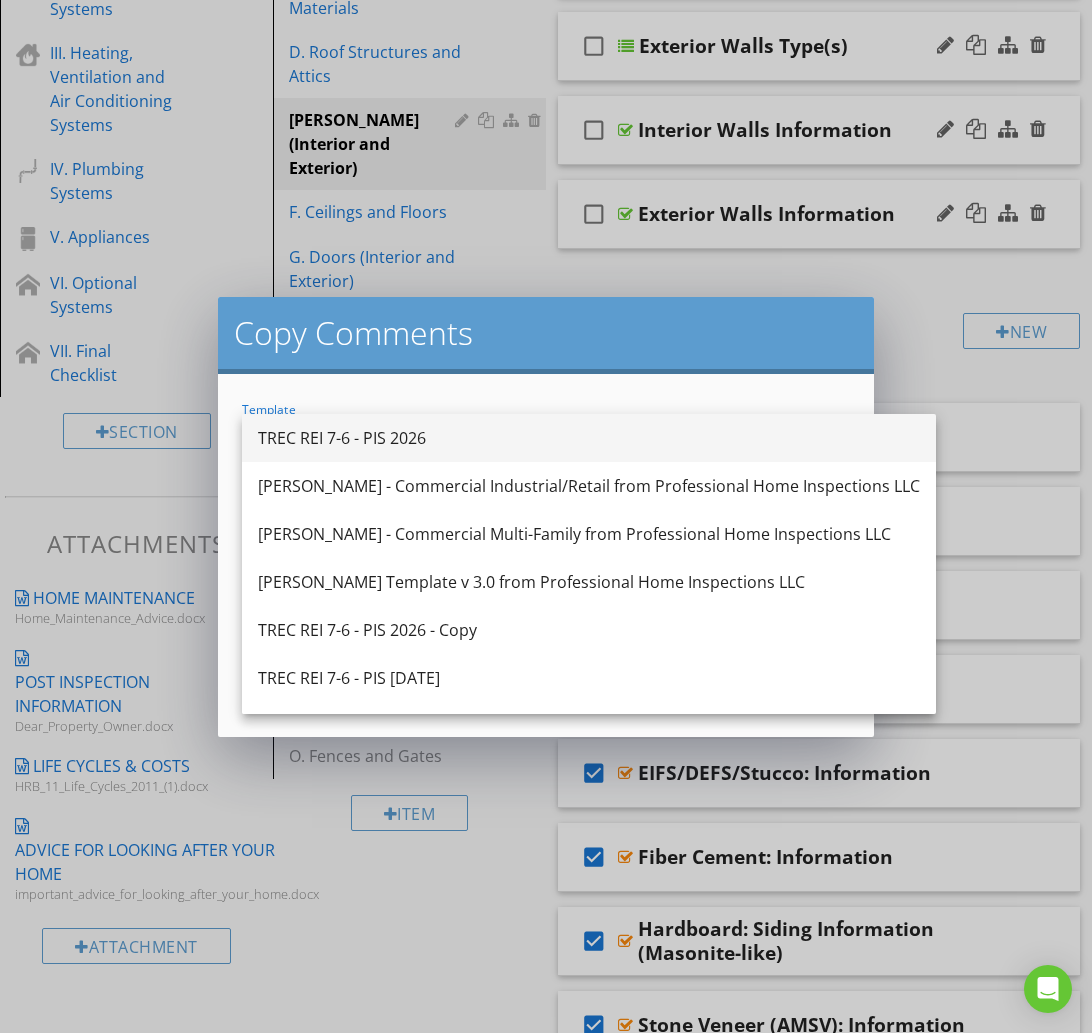 click on "TREC REI 7-6 - PIS 2026" at bounding box center (589, 438) 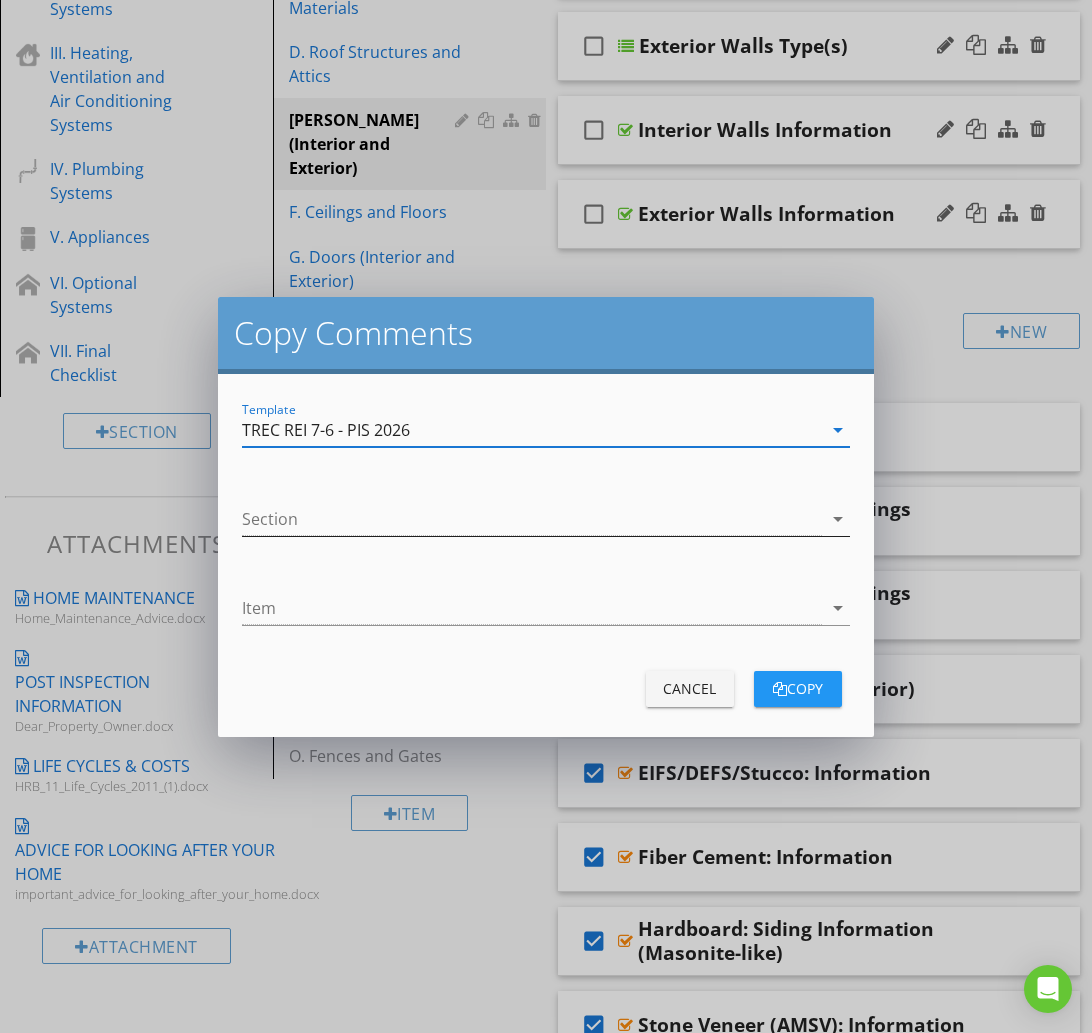 click at bounding box center (531, 519) 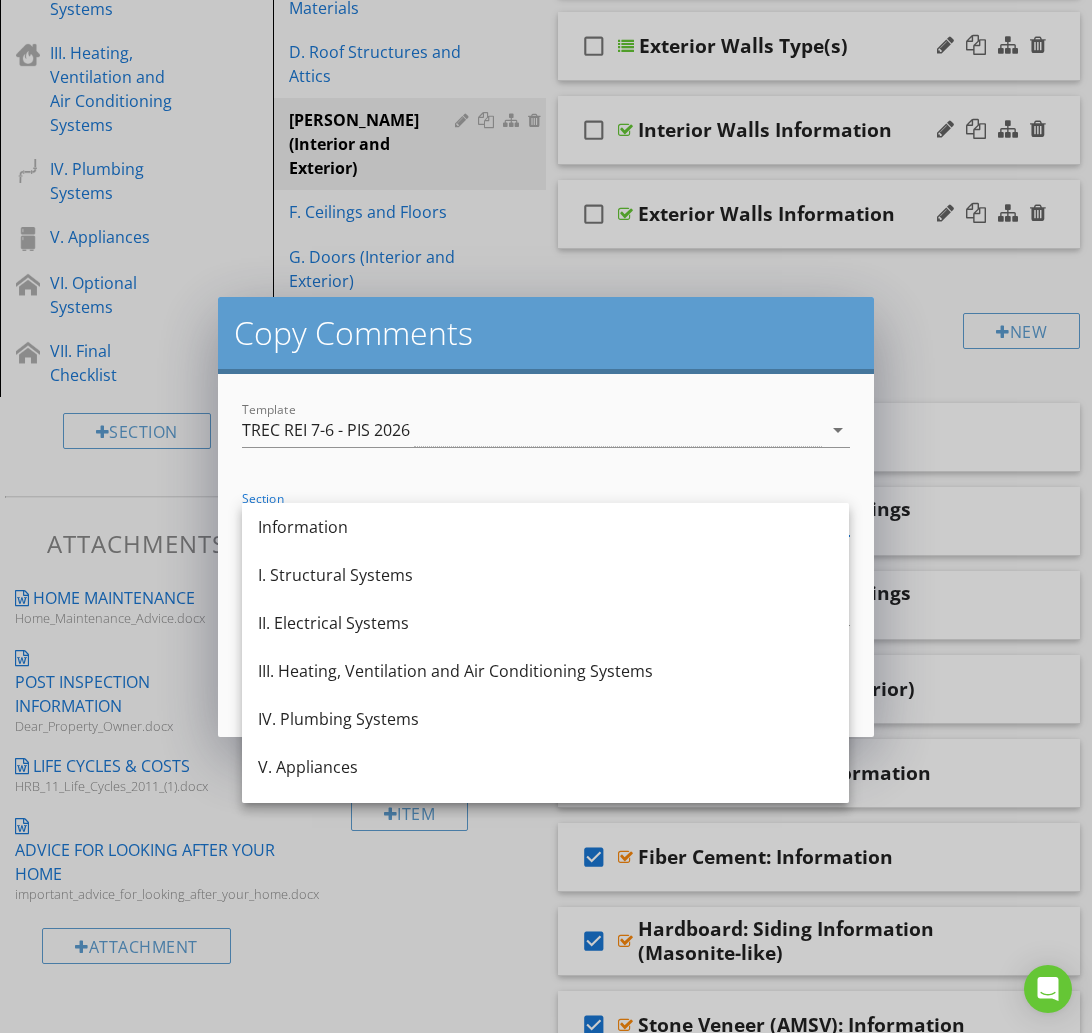 click on "I. Structural Systems" at bounding box center (545, 575) 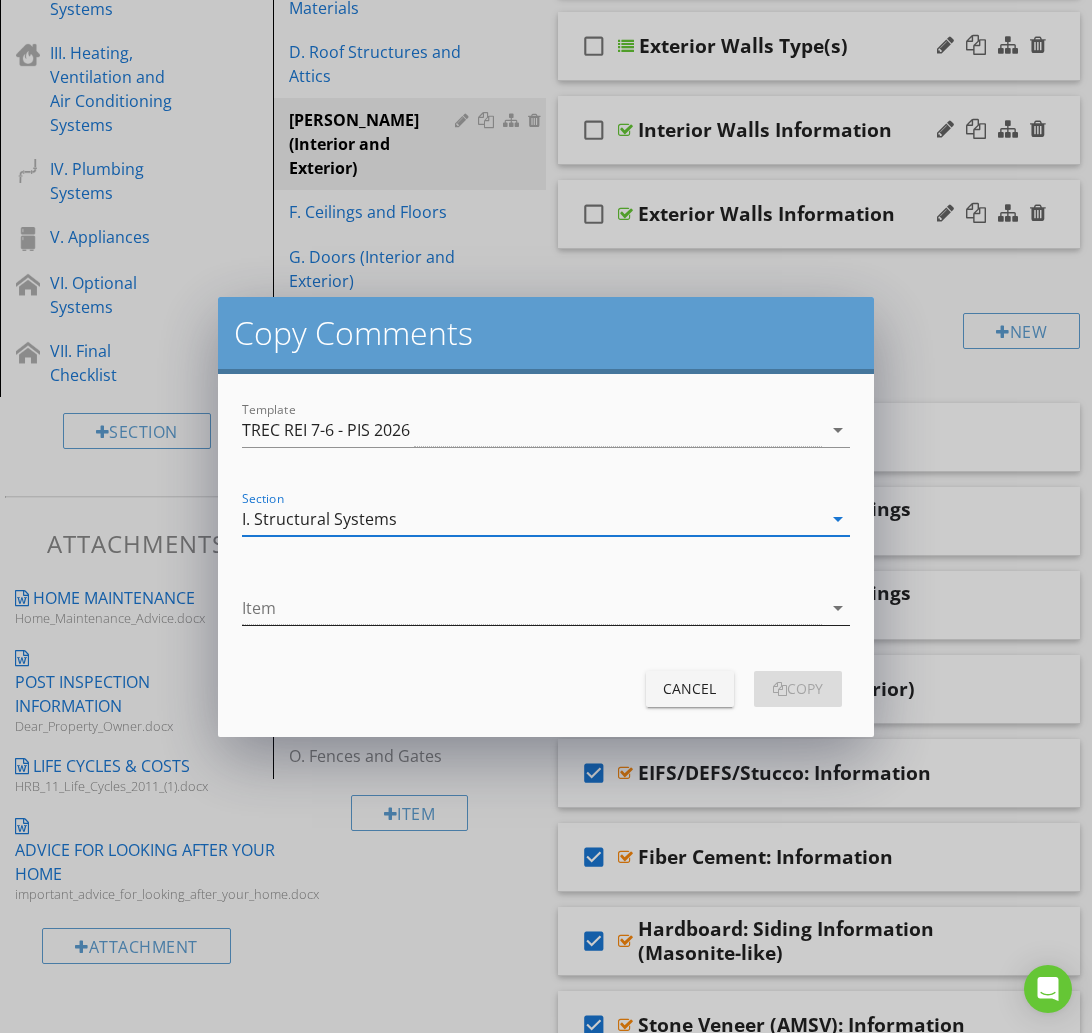 click at bounding box center [531, 608] 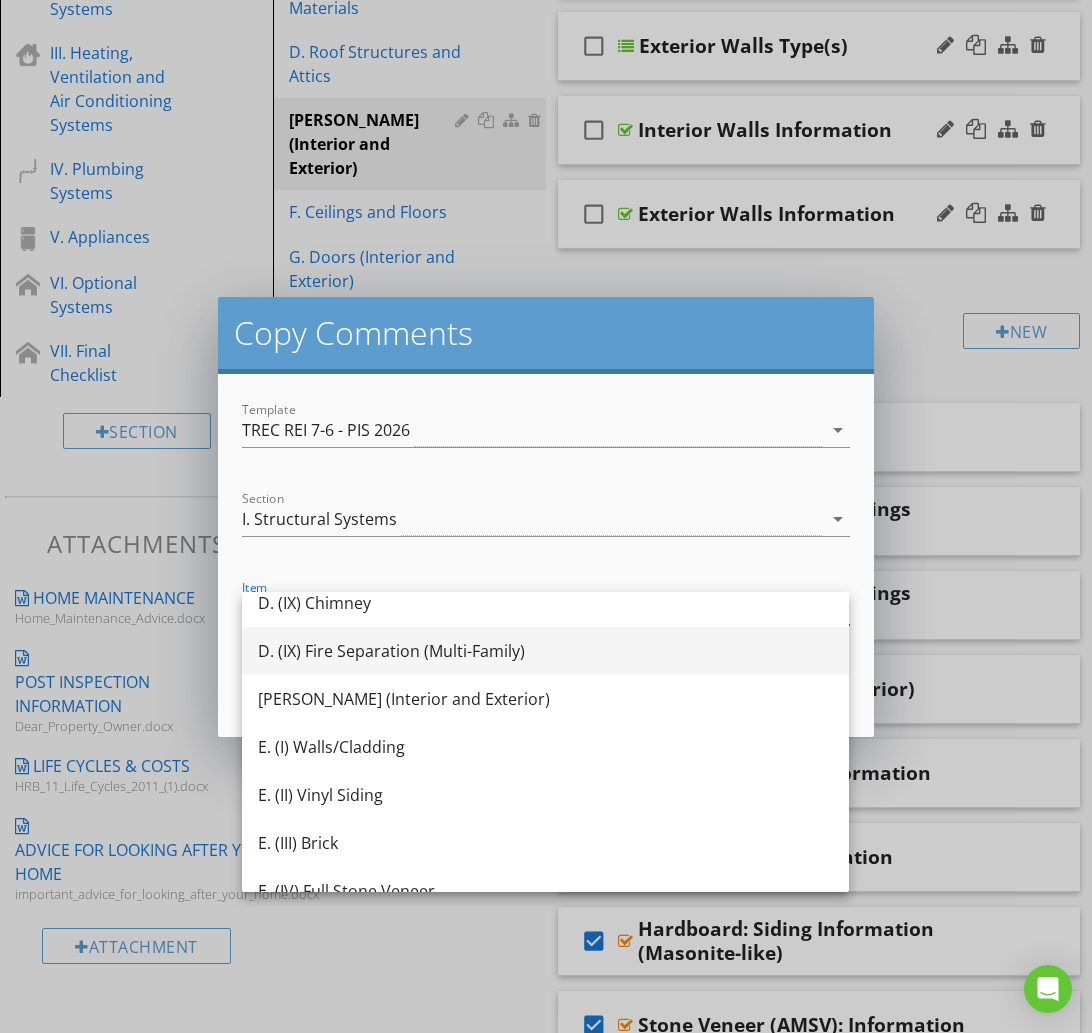 scroll, scrollTop: 1774, scrollLeft: 0, axis: vertical 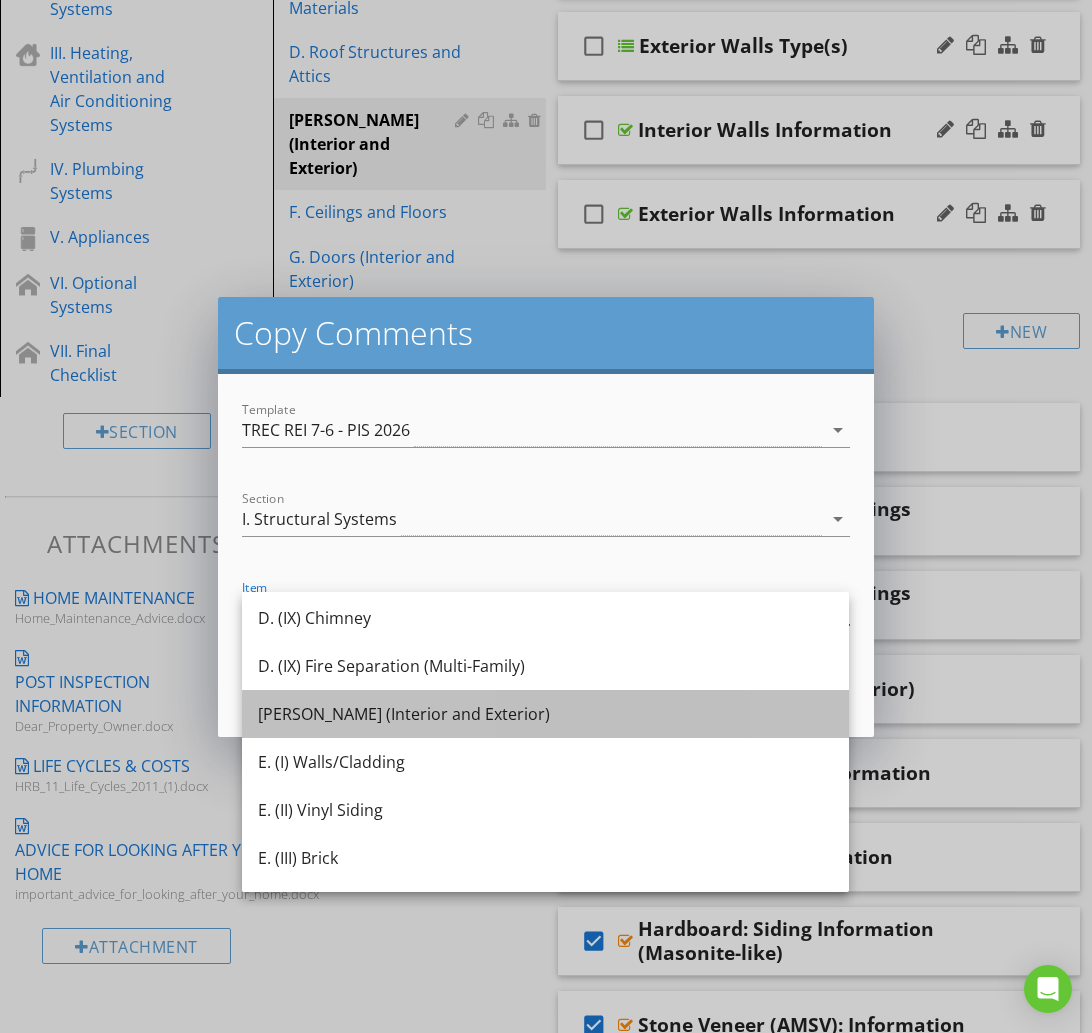 click on "[PERSON_NAME] (Interior and Exterior)" at bounding box center (545, 714) 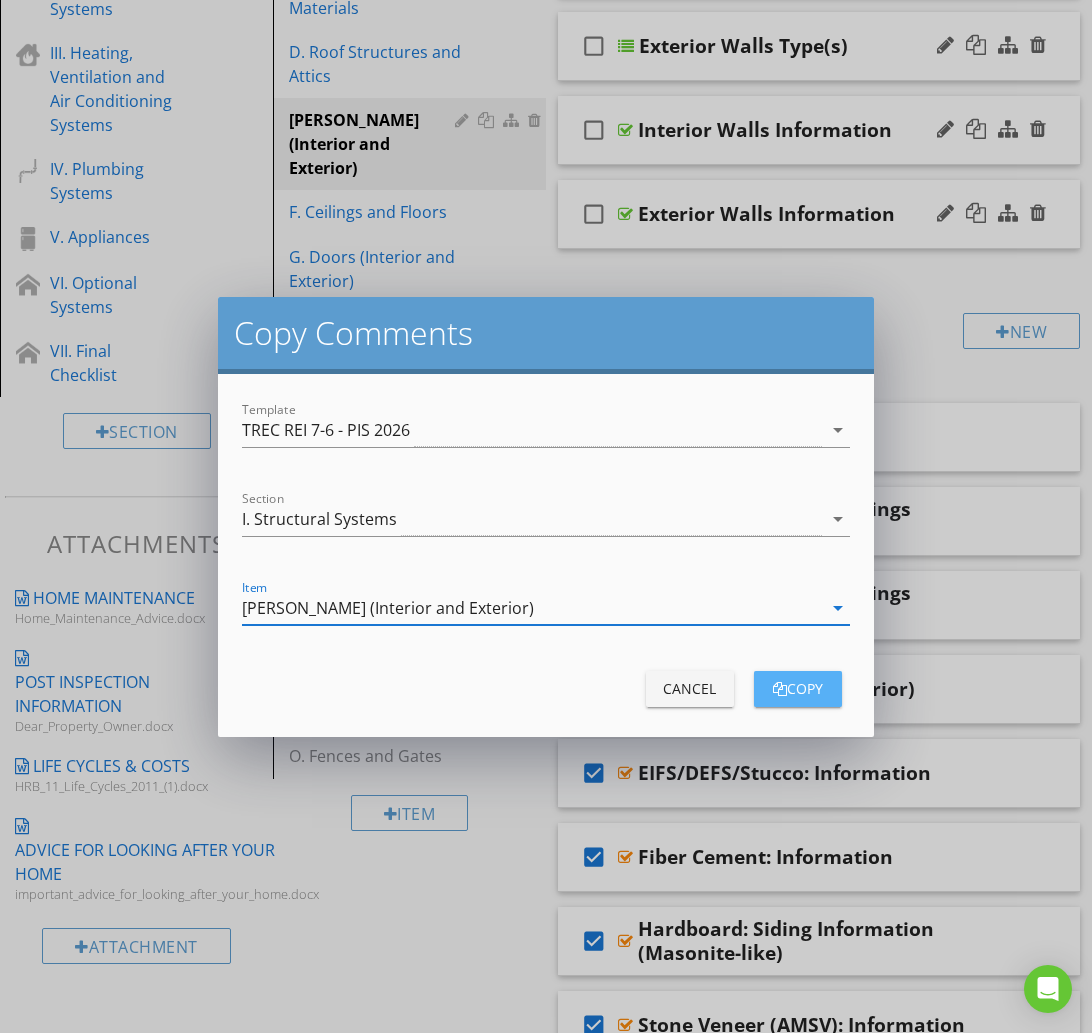 click on "copy" at bounding box center [798, 688] 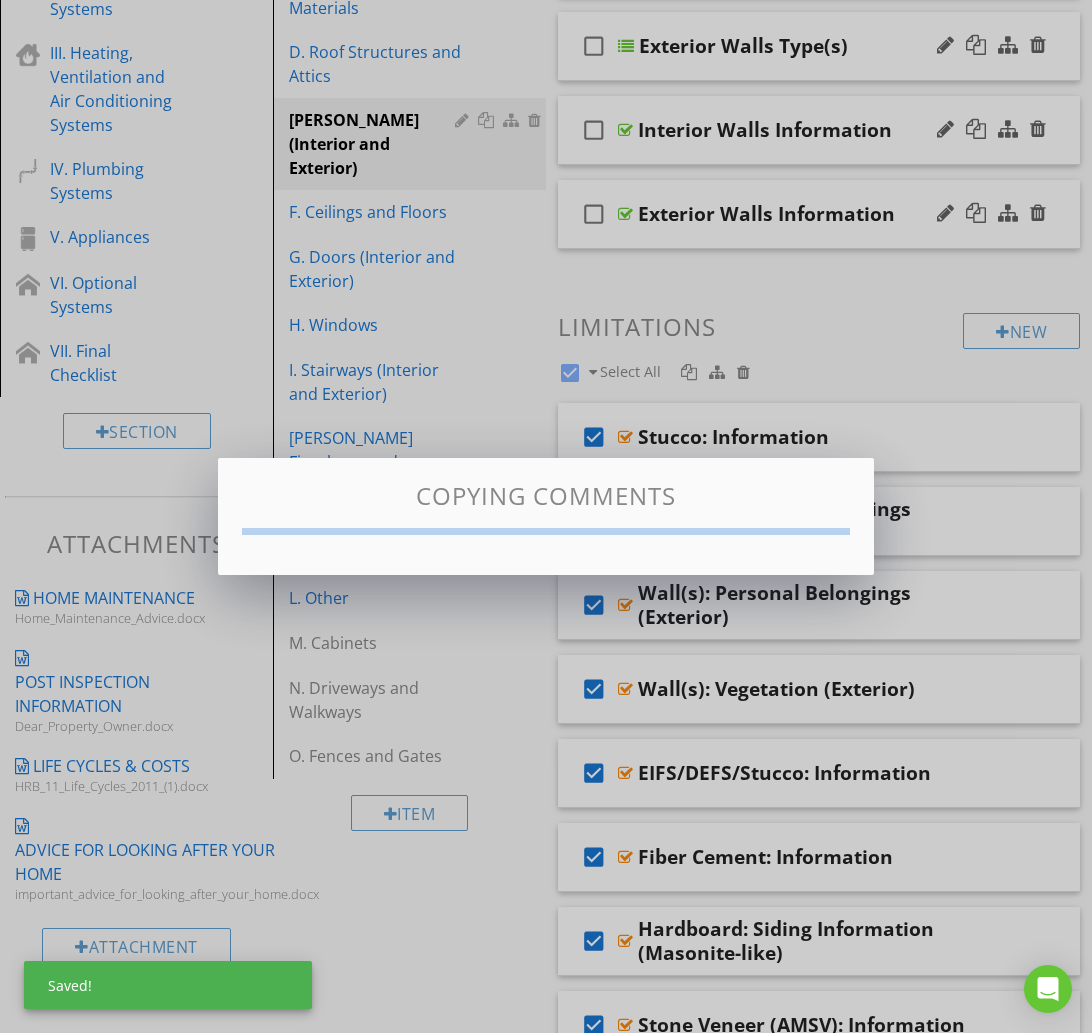 checkbox on "false" 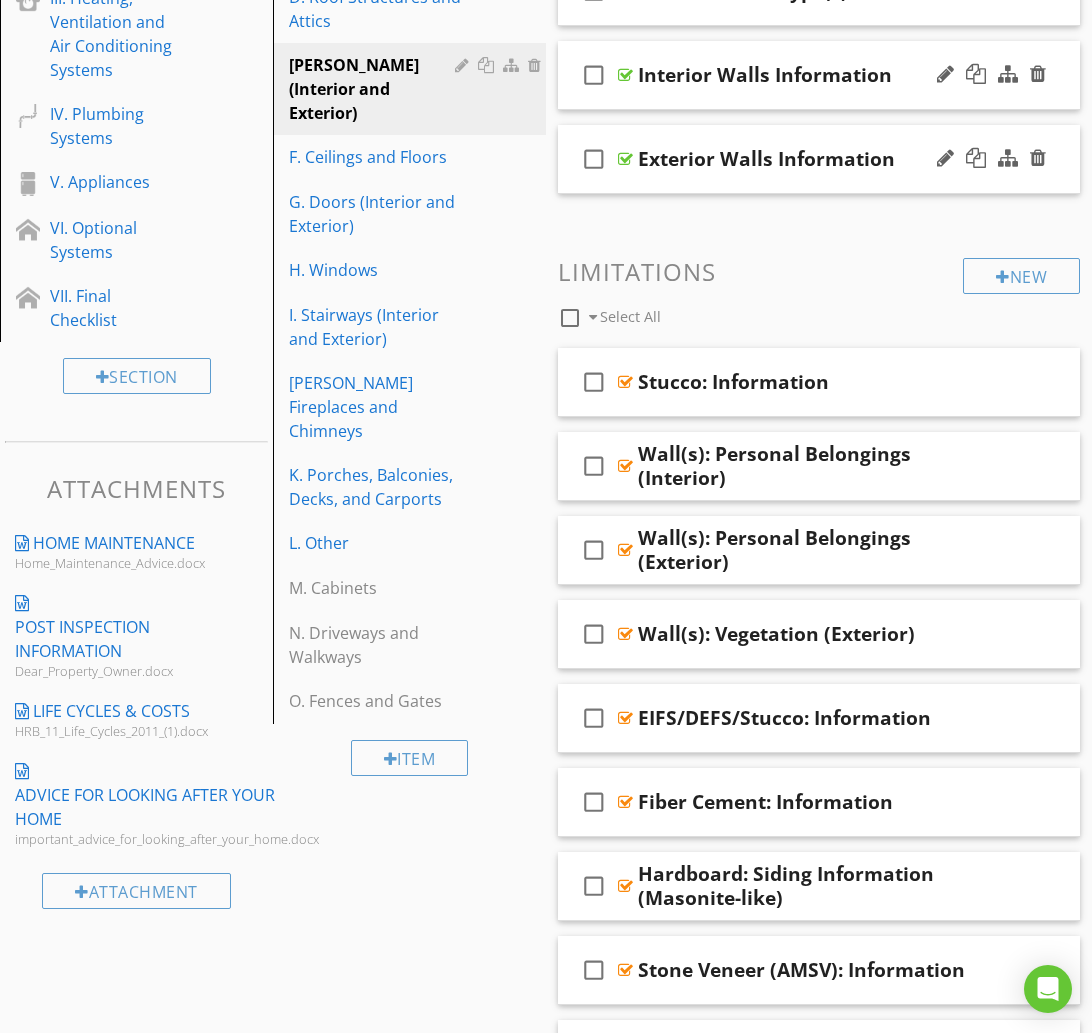 scroll, scrollTop: 0, scrollLeft: 0, axis: both 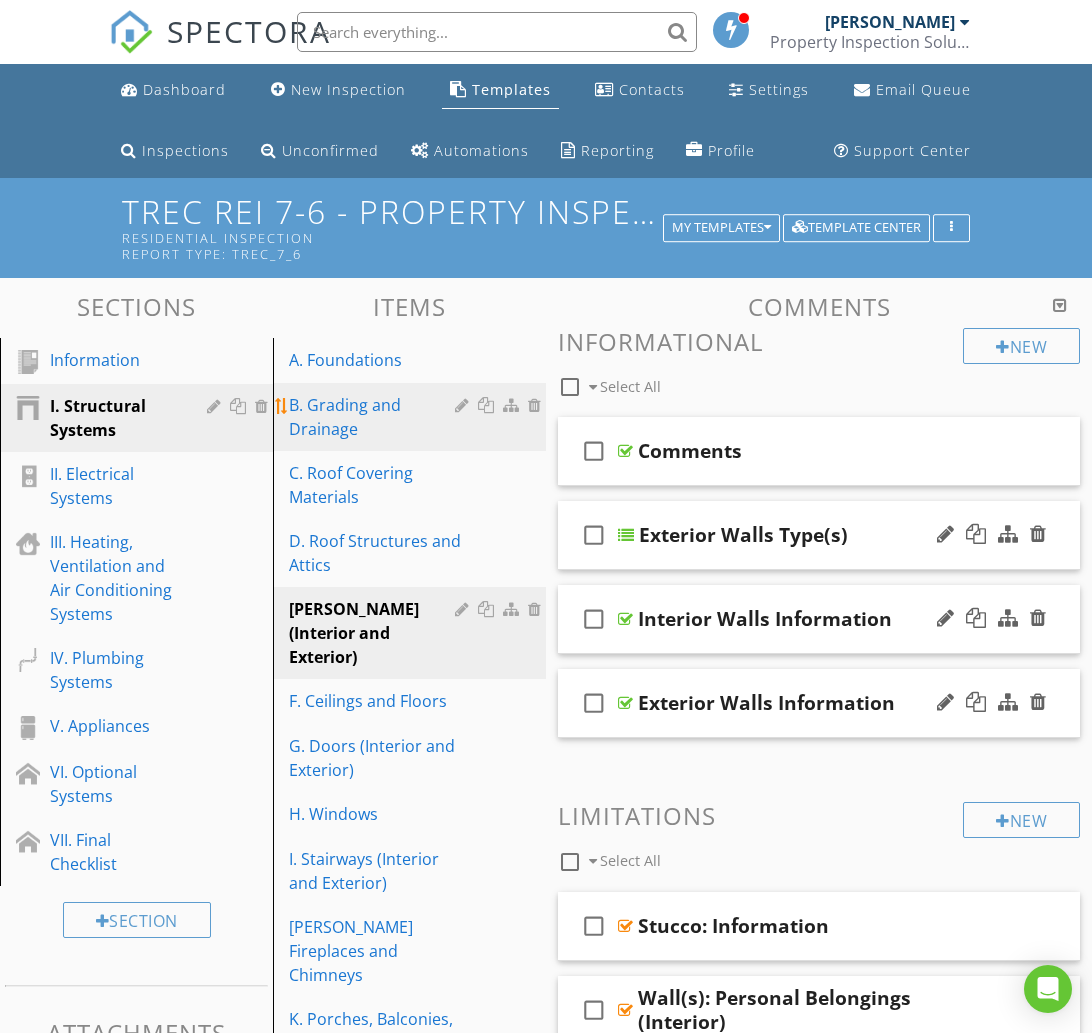 click on "B. Grading and Drainage" at bounding box center [375, 417] 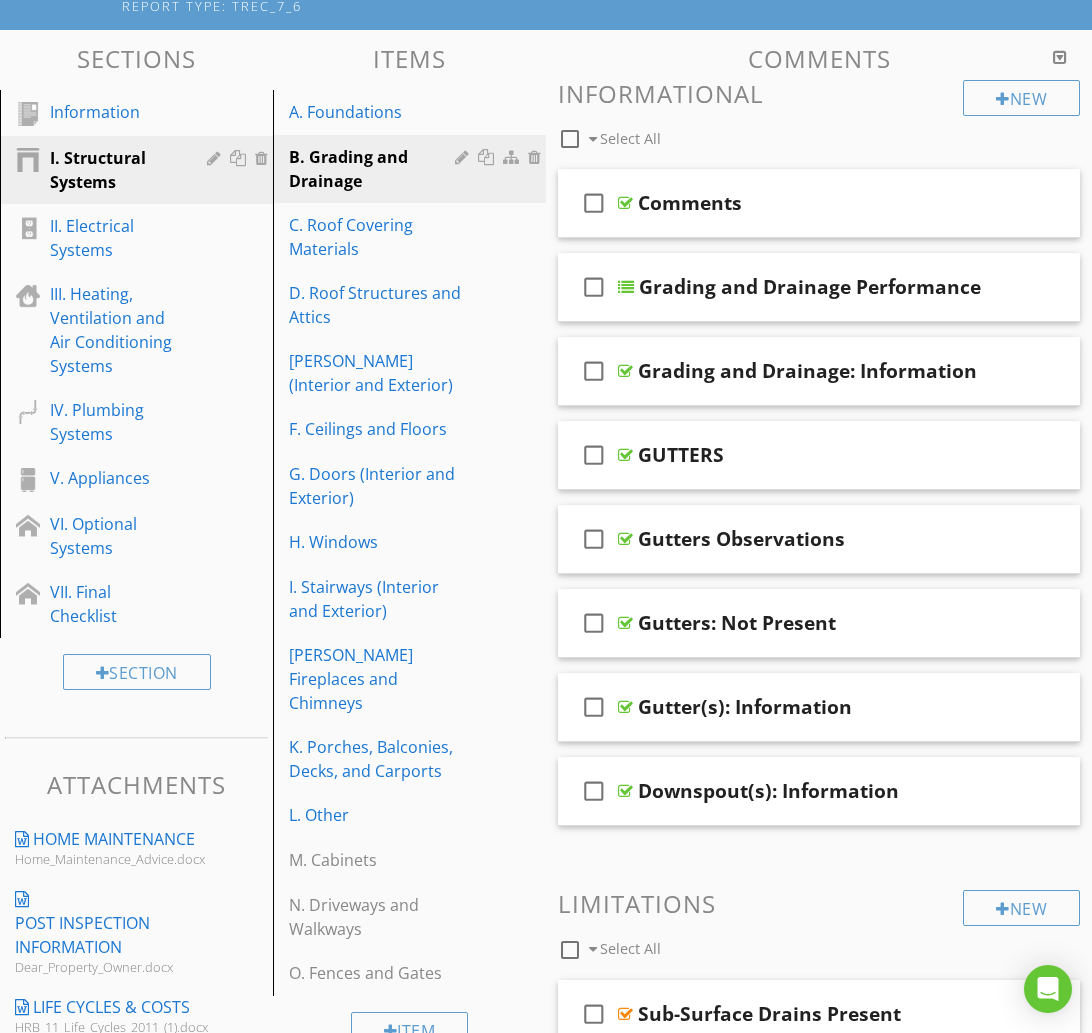 scroll, scrollTop: 263, scrollLeft: 0, axis: vertical 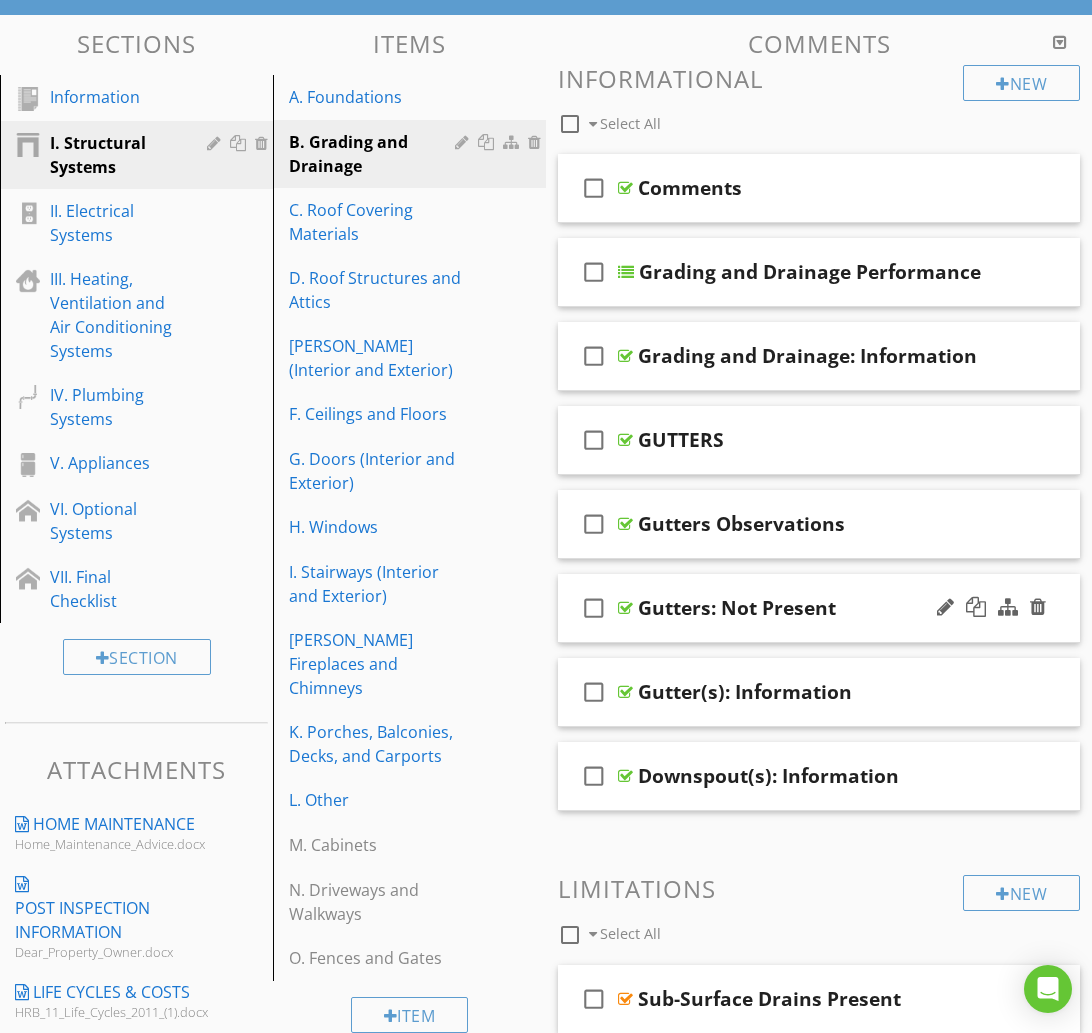 click on "check_box_outline_blank
Gutters: Not Present" at bounding box center [819, 608] 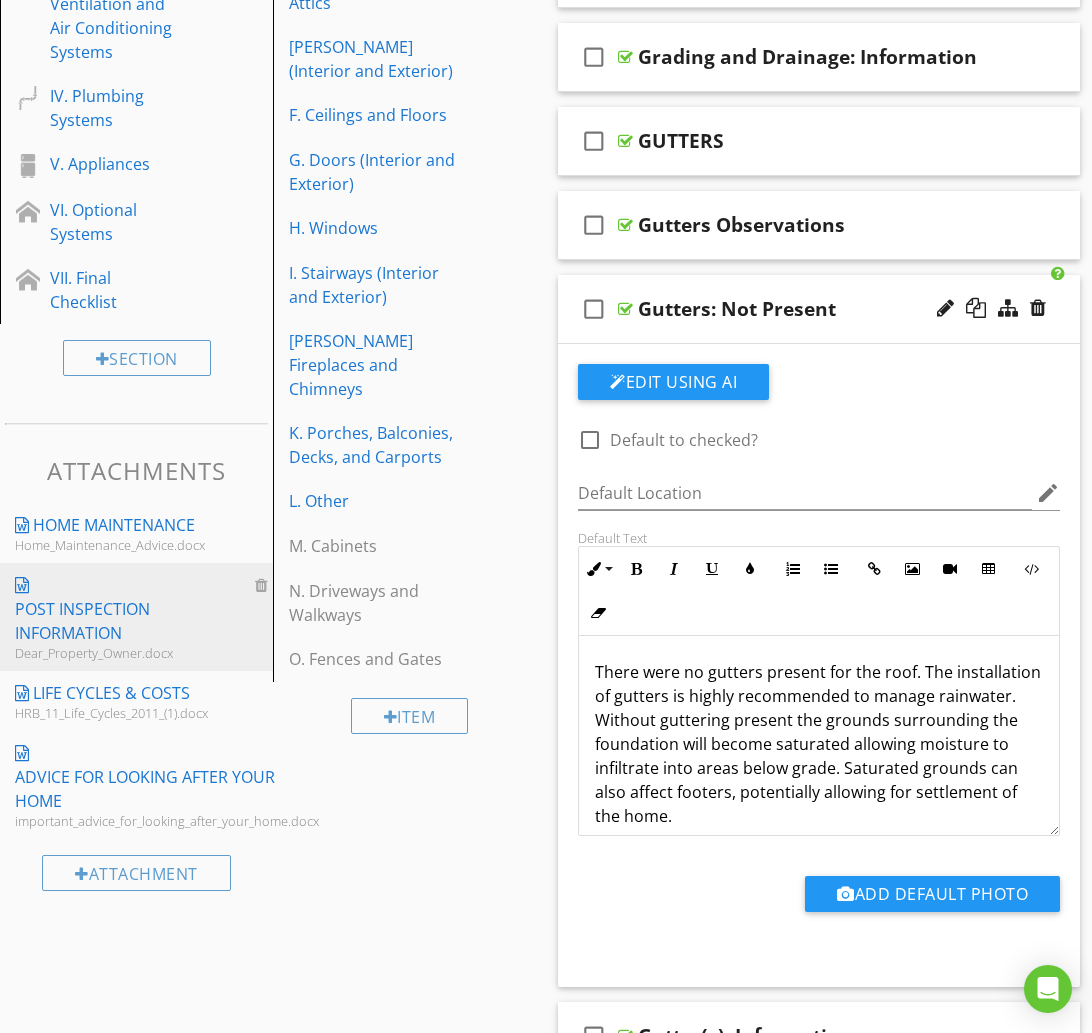 scroll, scrollTop: 563, scrollLeft: 0, axis: vertical 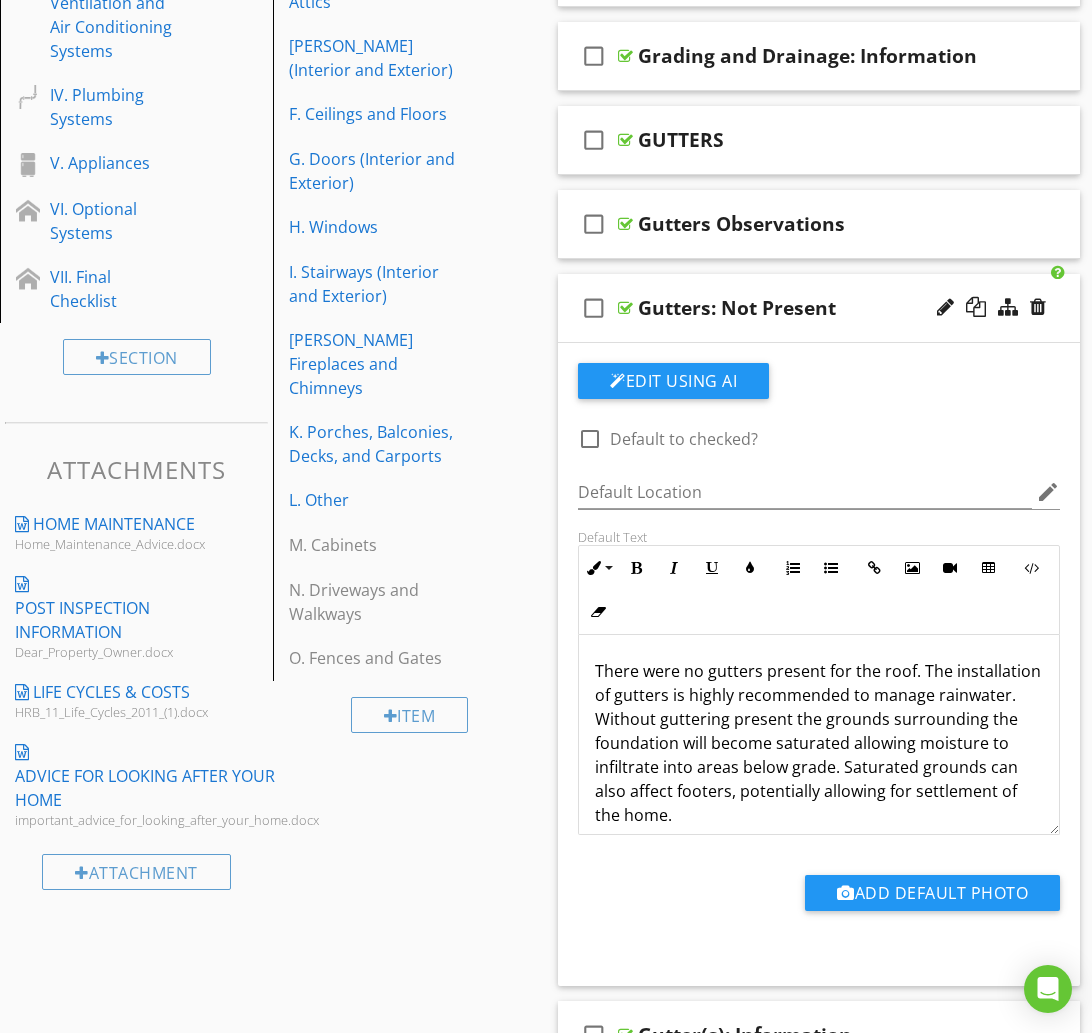 click on "Gutters: Not Present" at bounding box center [819, 308] 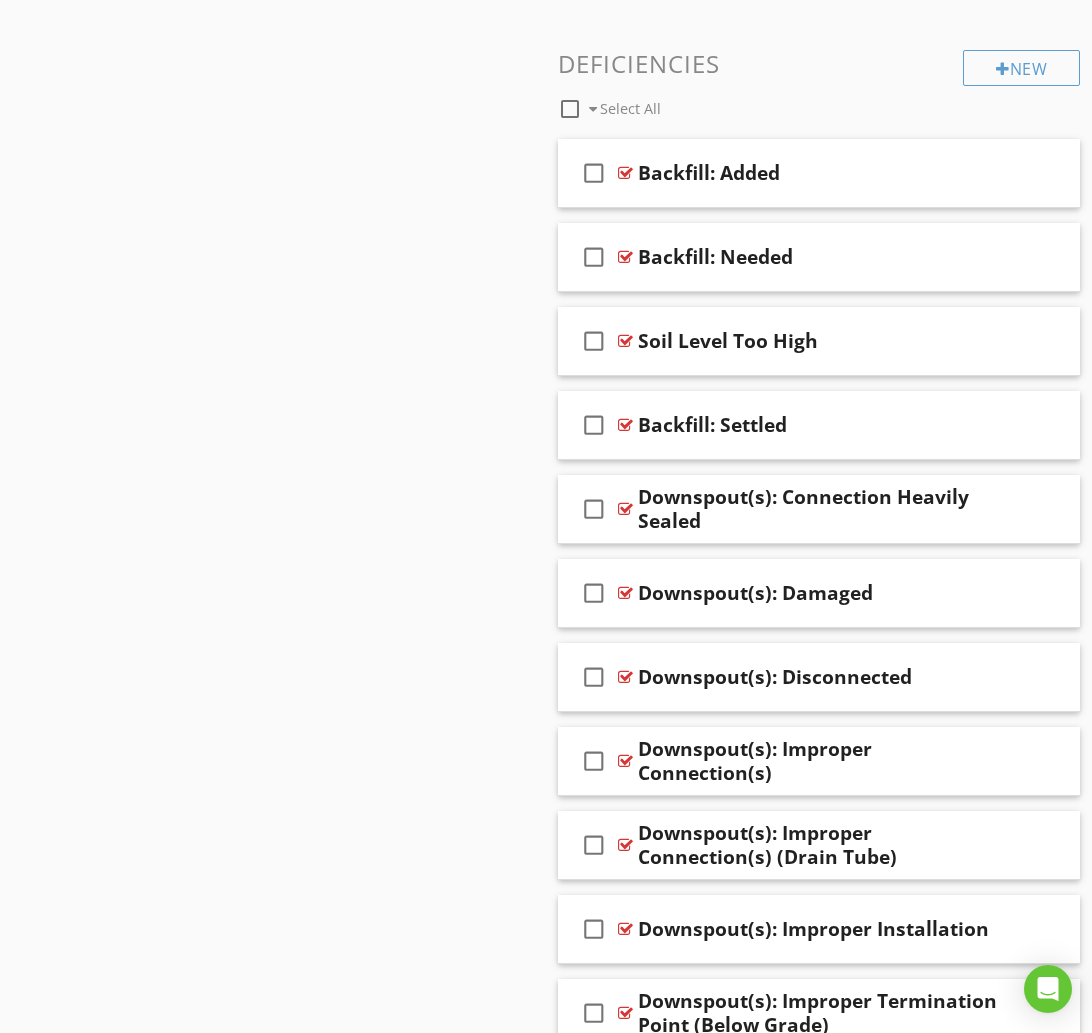 scroll, scrollTop: 1733, scrollLeft: 0, axis: vertical 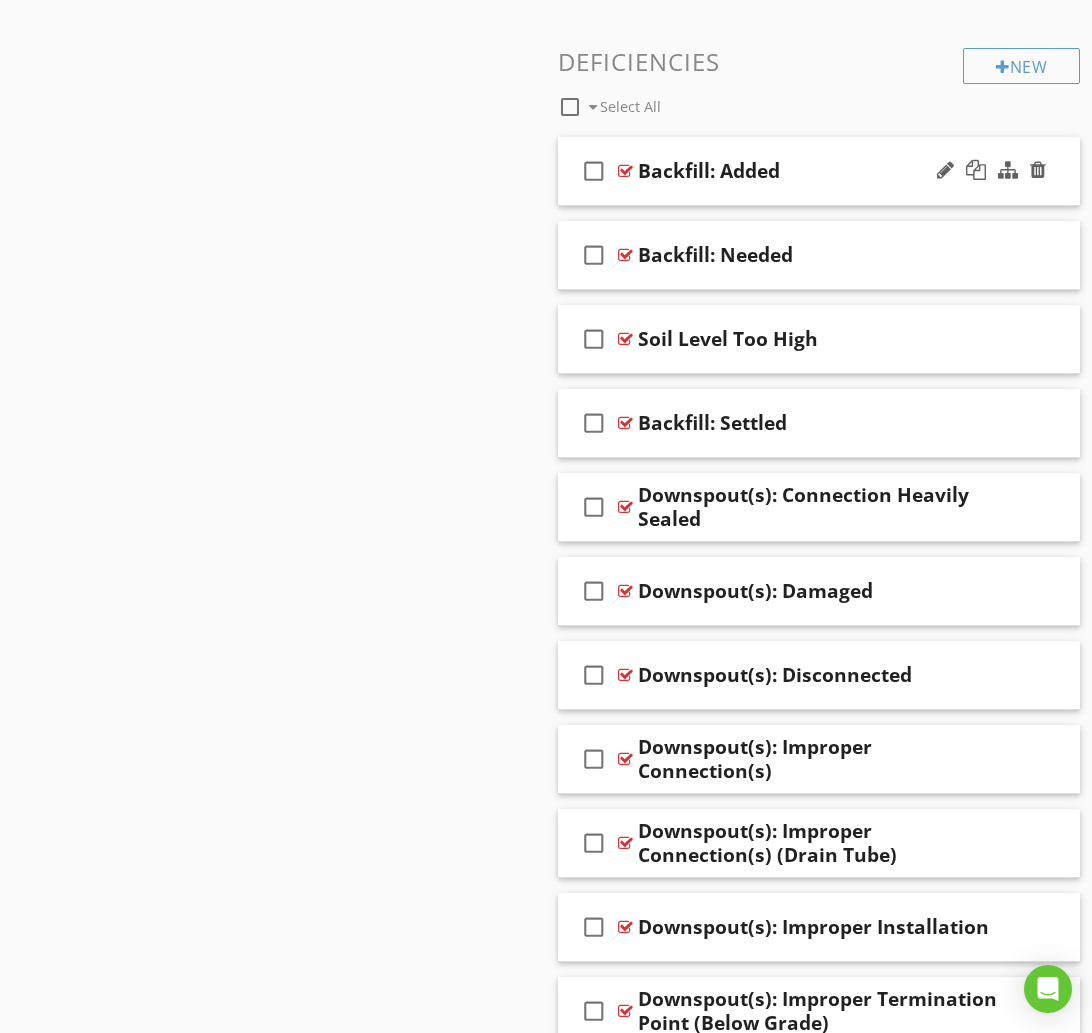 click on "check_box_outline_blank
Backfill: Added" at bounding box center (819, 171) 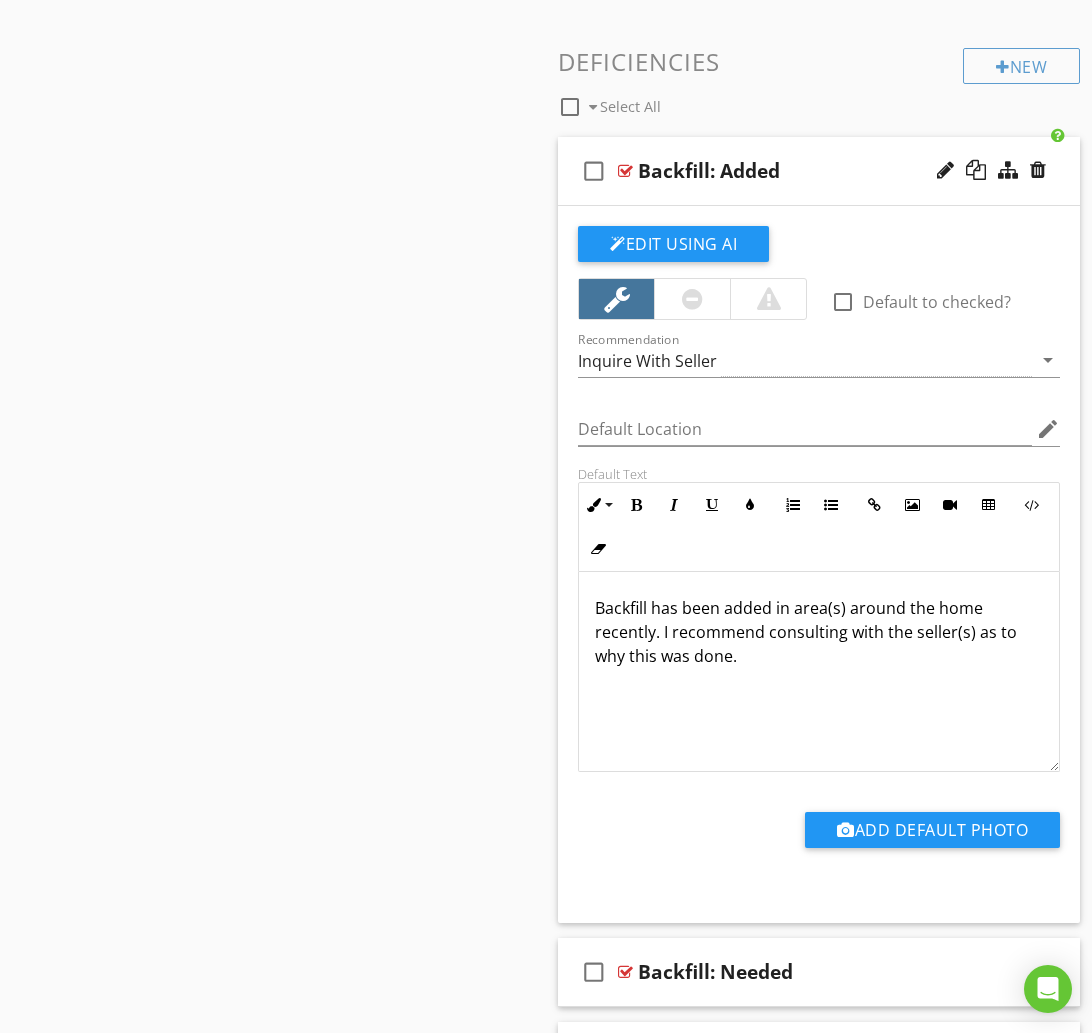 click on "check_box_outline_blank
Backfill: Added" at bounding box center (819, 171) 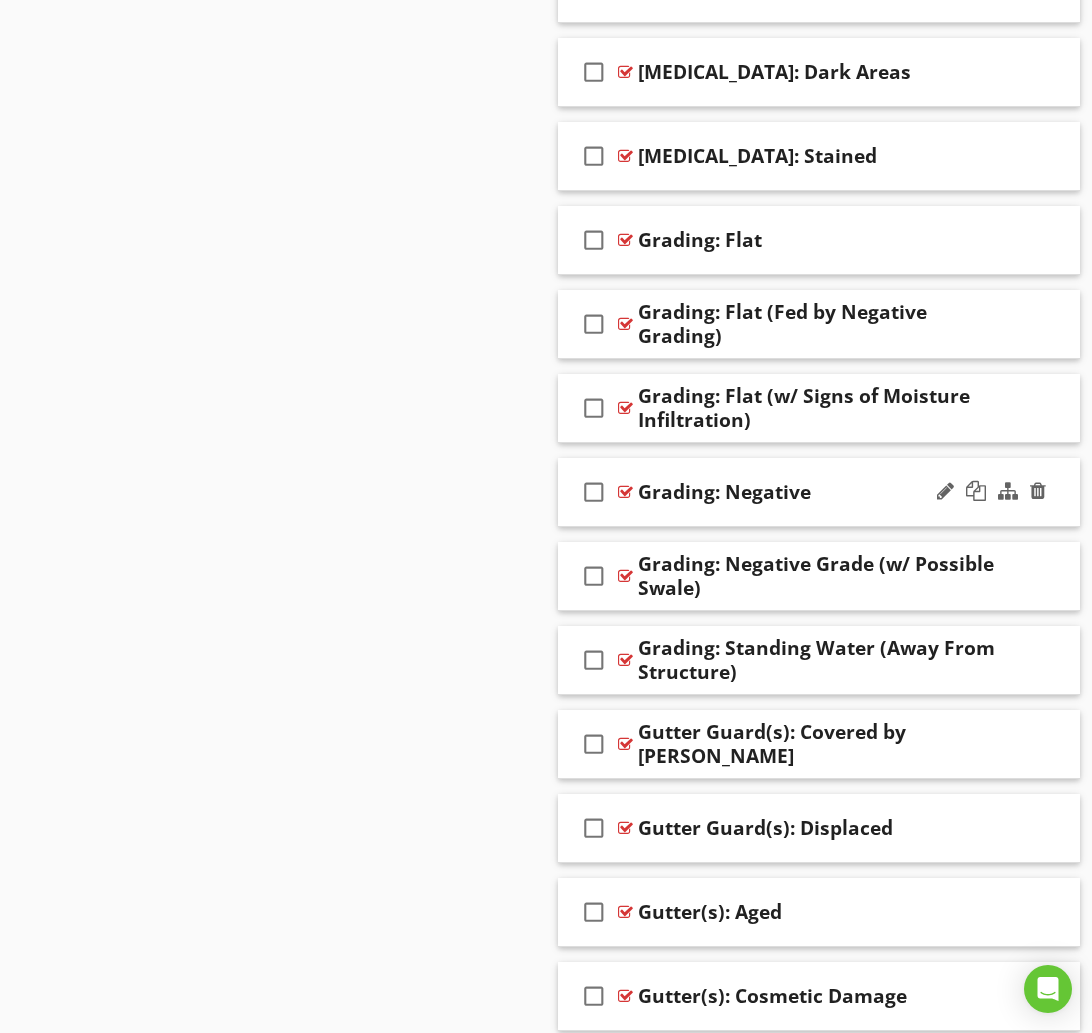 scroll, scrollTop: 3766, scrollLeft: 0, axis: vertical 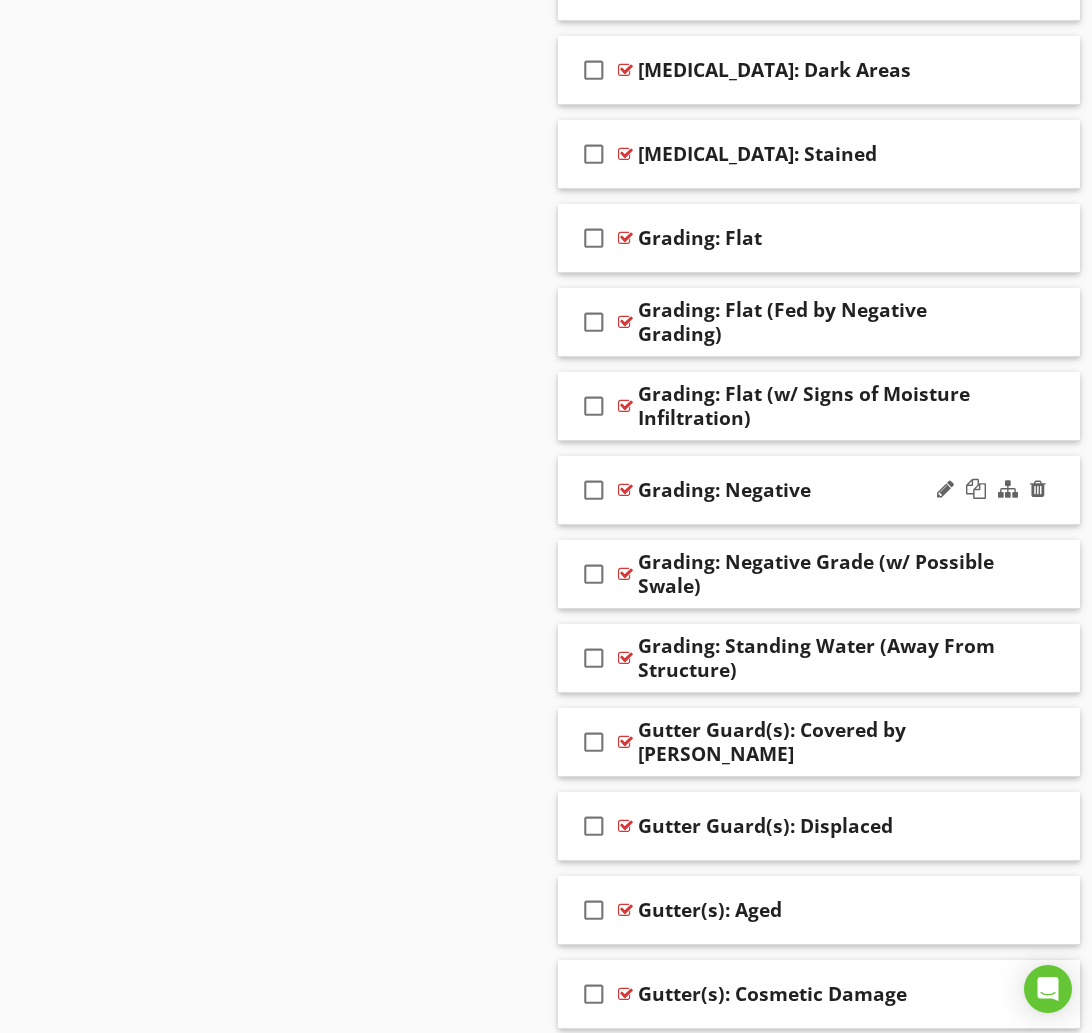 click on "check_box_outline_blank
Grading: Negative" at bounding box center (819, 490) 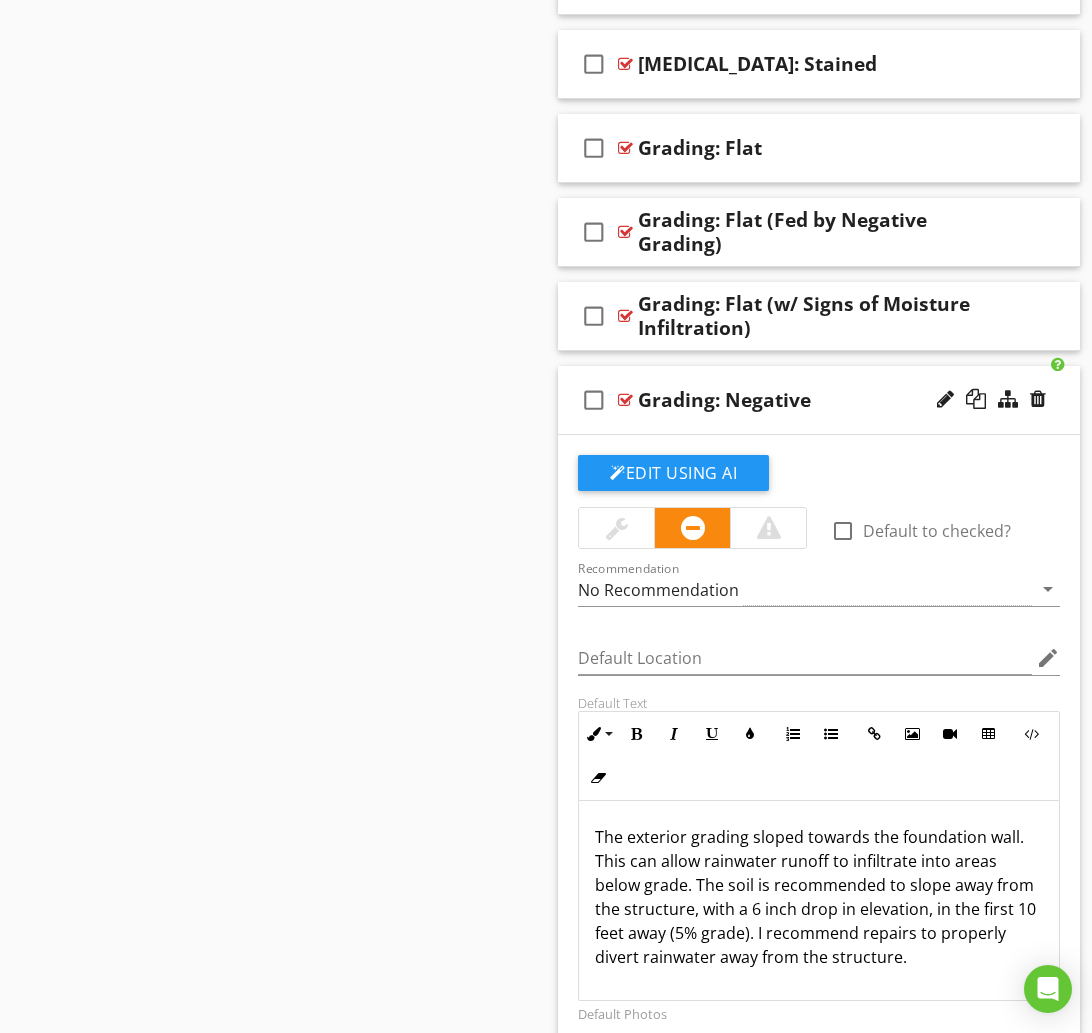 scroll, scrollTop: 3851, scrollLeft: 0, axis: vertical 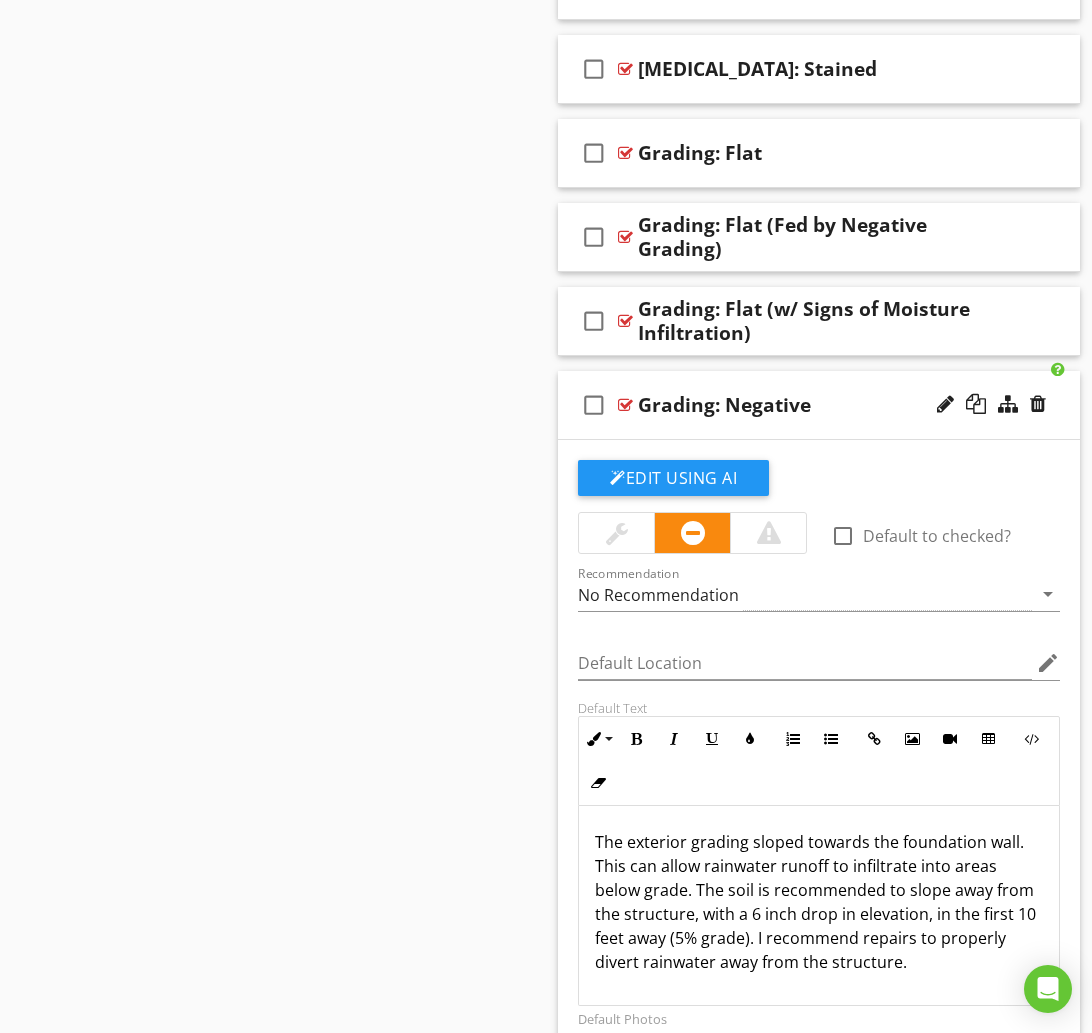 click on "check_box_outline_blank
Grading: Negative" at bounding box center [819, 405] 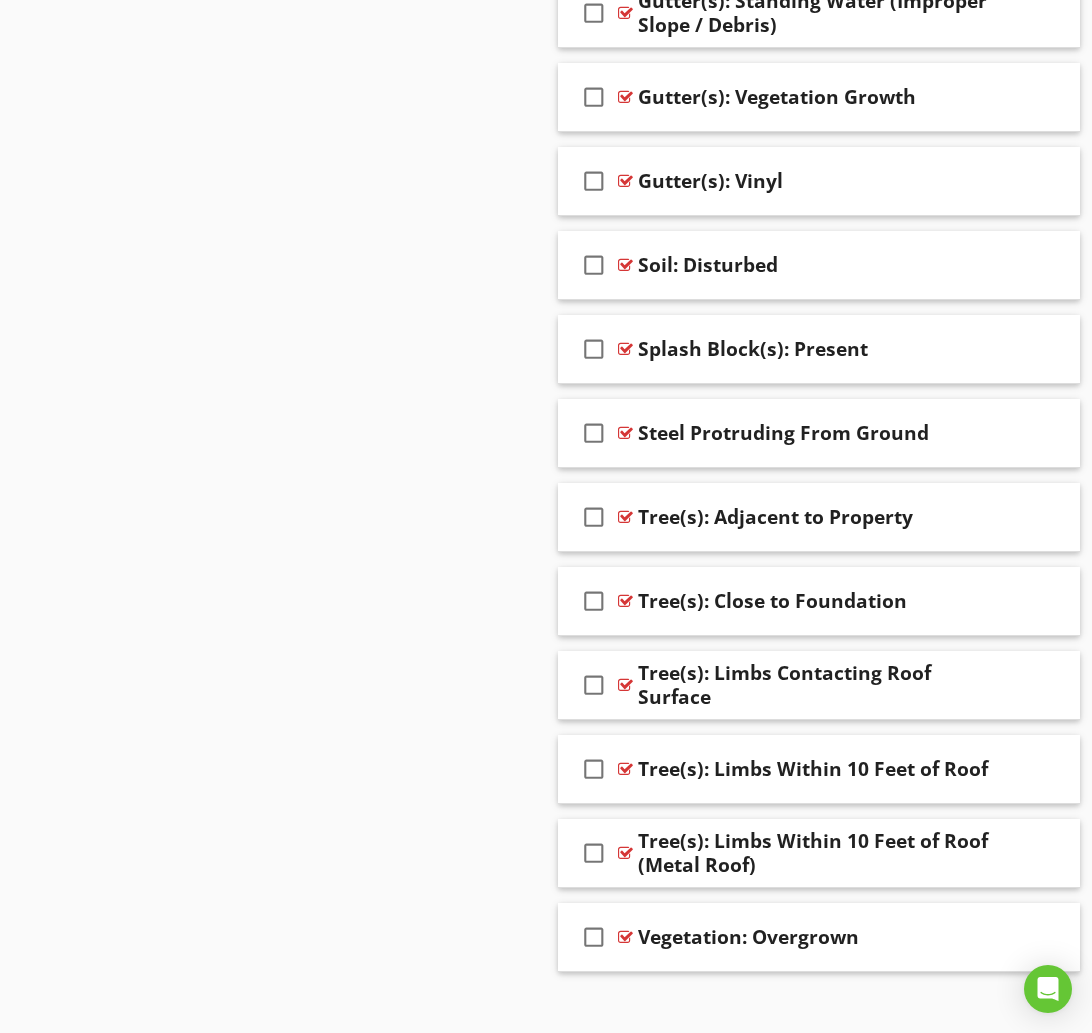 scroll, scrollTop: 6767, scrollLeft: 0, axis: vertical 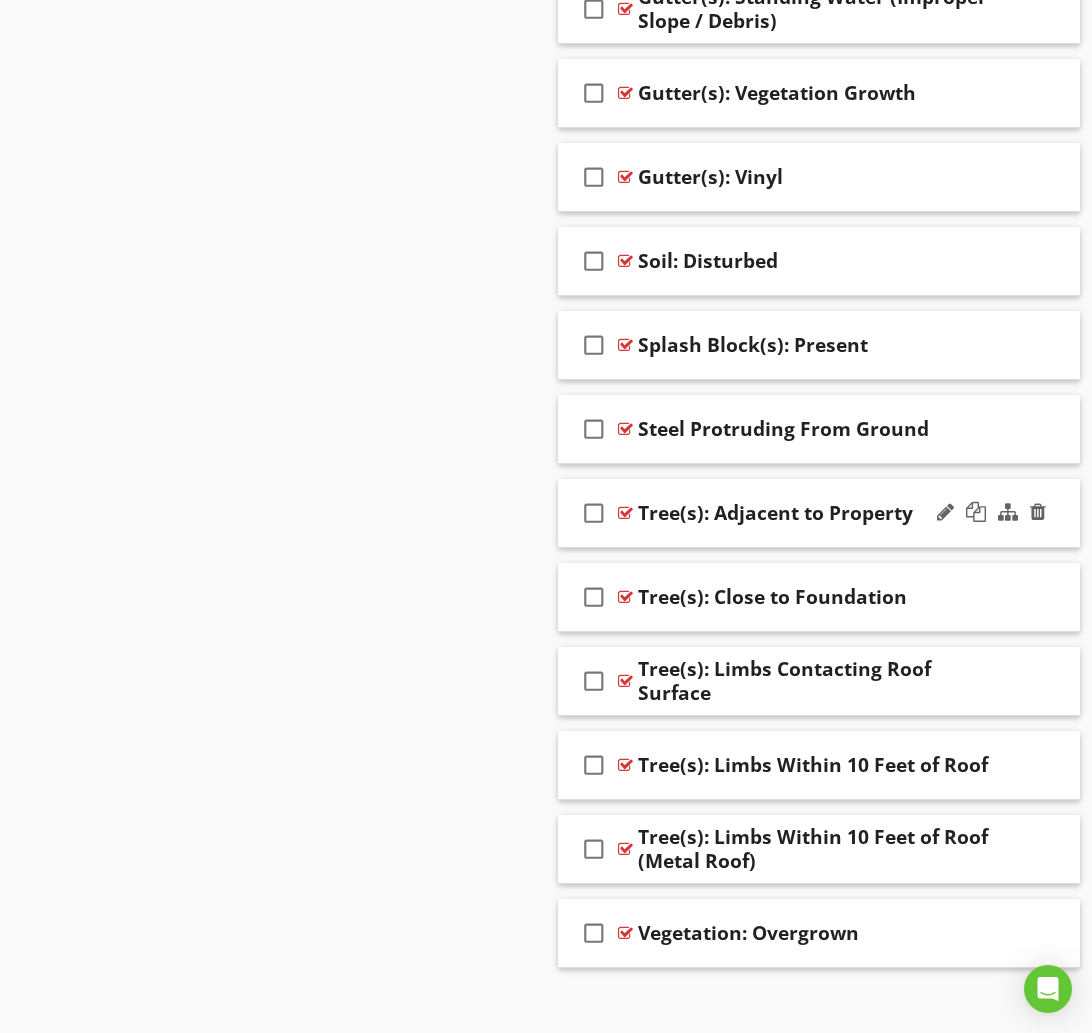 click at bounding box center [991, 513] 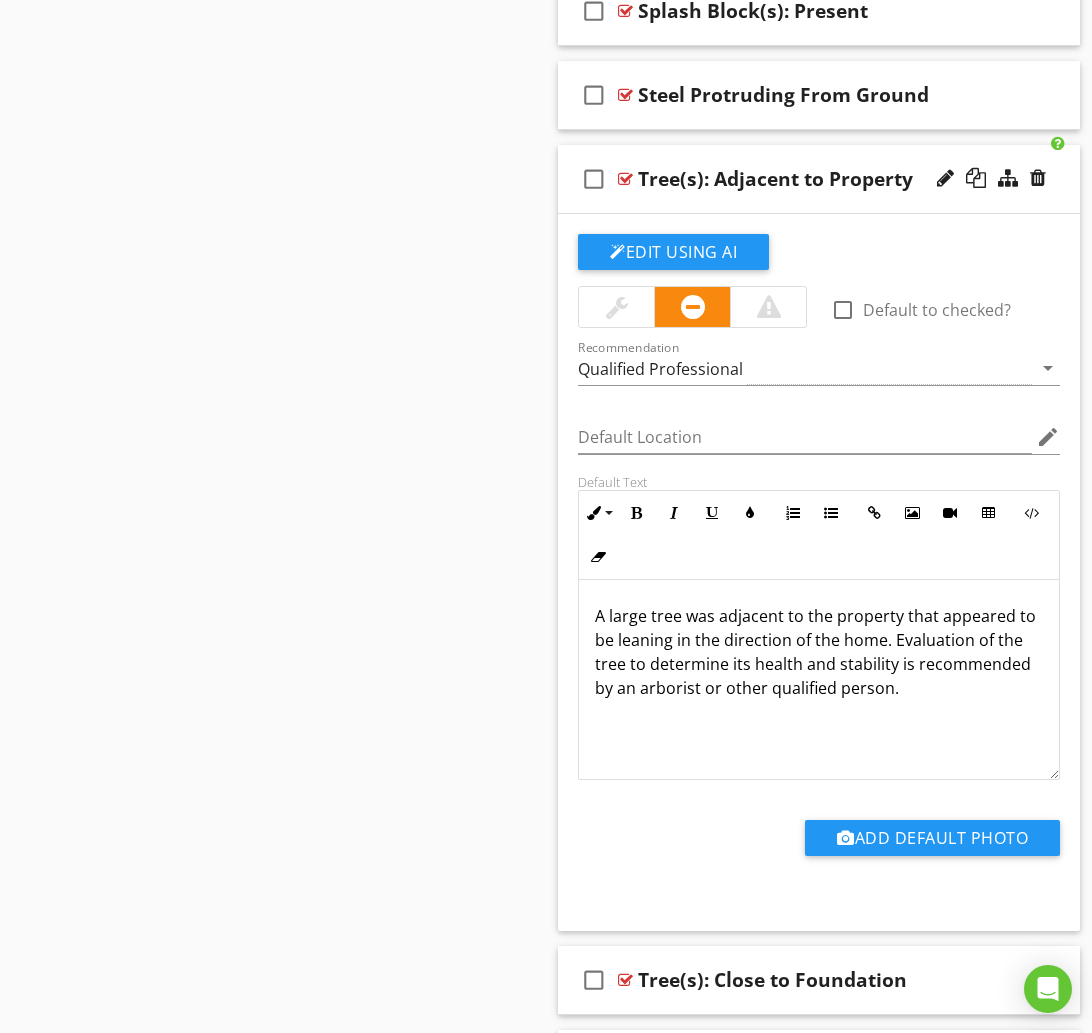scroll, scrollTop: 7102, scrollLeft: 0, axis: vertical 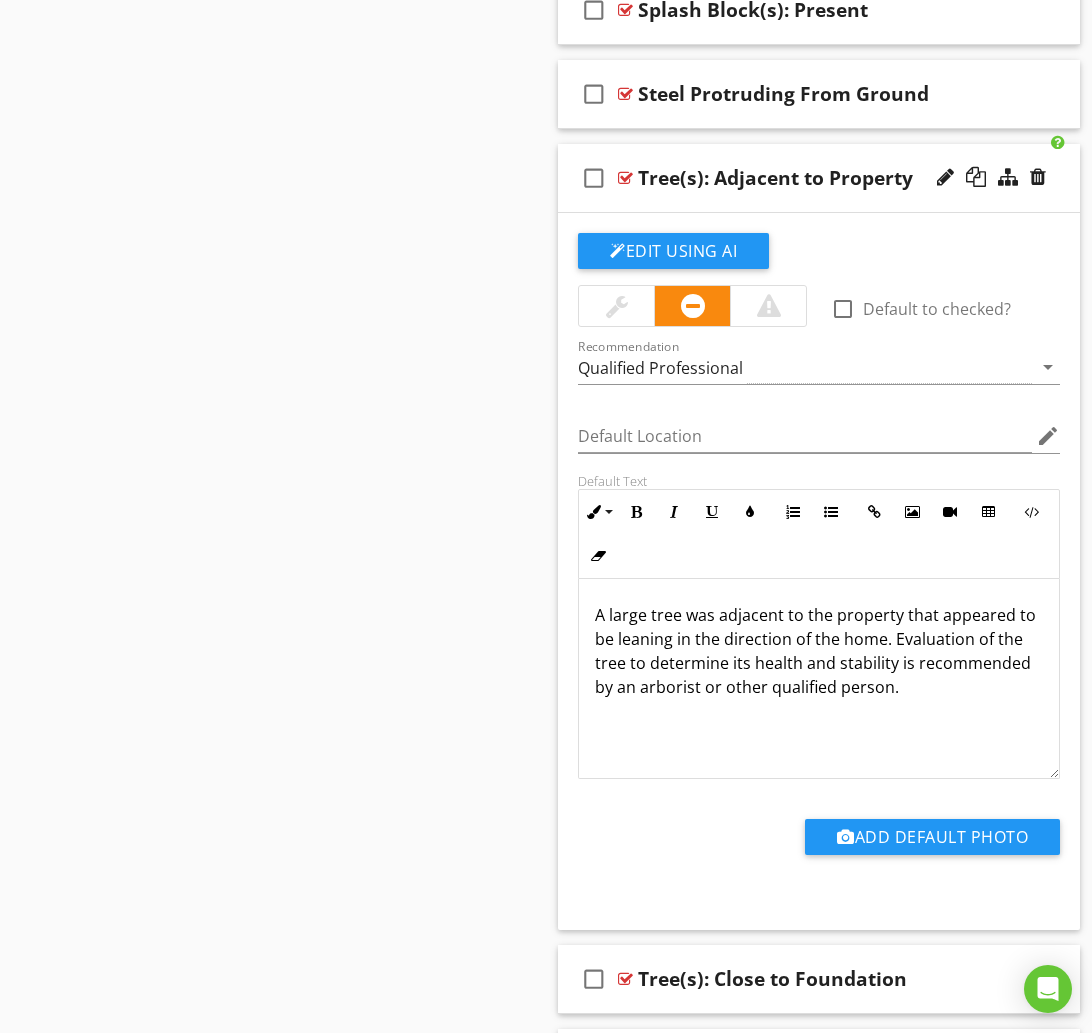 click on "check_box_outline_blank
Tree(s): Adjacent to Property" at bounding box center (819, 178) 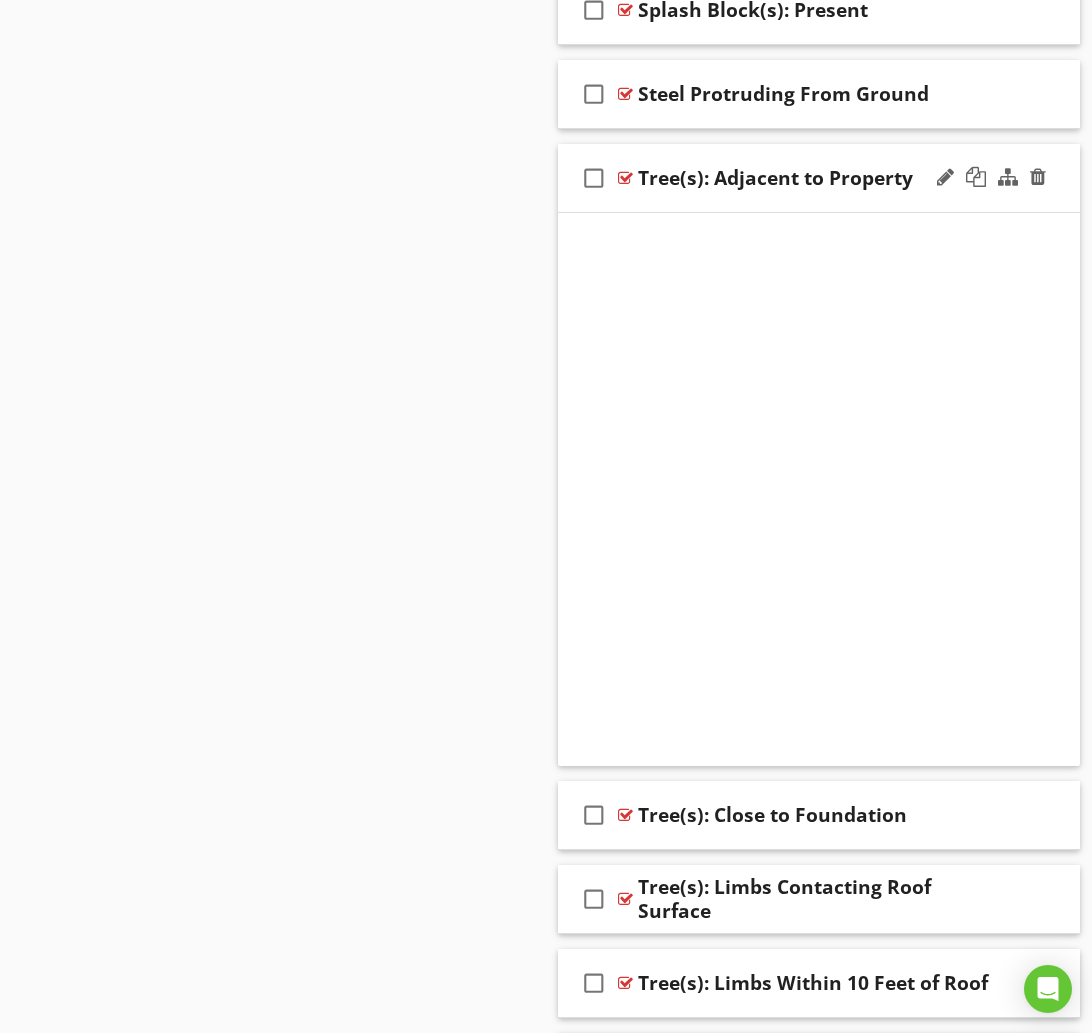 scroll, scrollTop: 6786, scrollLeft: 0, axis: vertical 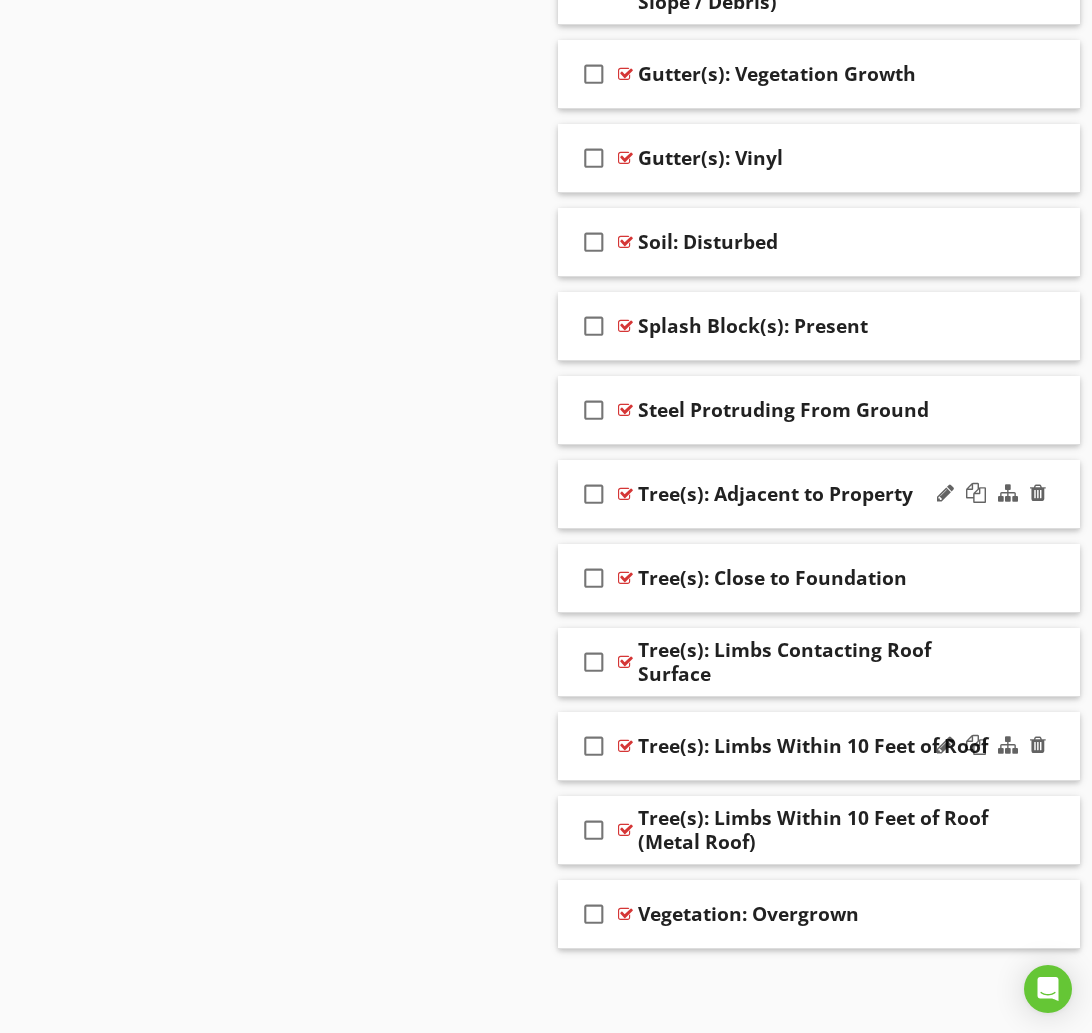 click on "check_box_outline_blank
Tree(s): Limbs Within 10 Feet of Roof" at bounding box center (819, 746) 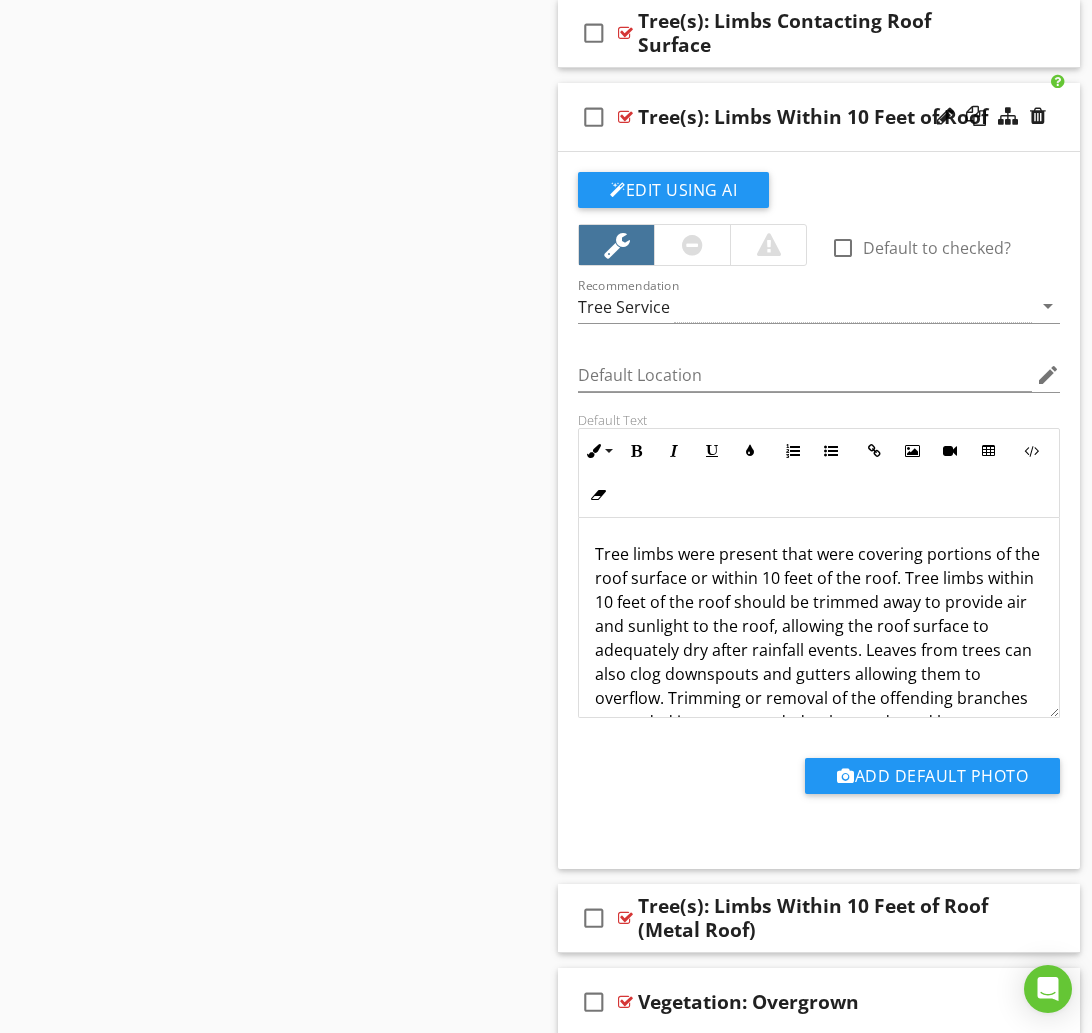 scroll, scrollTop: 7503, scrollLeft: 0, axis: vertical 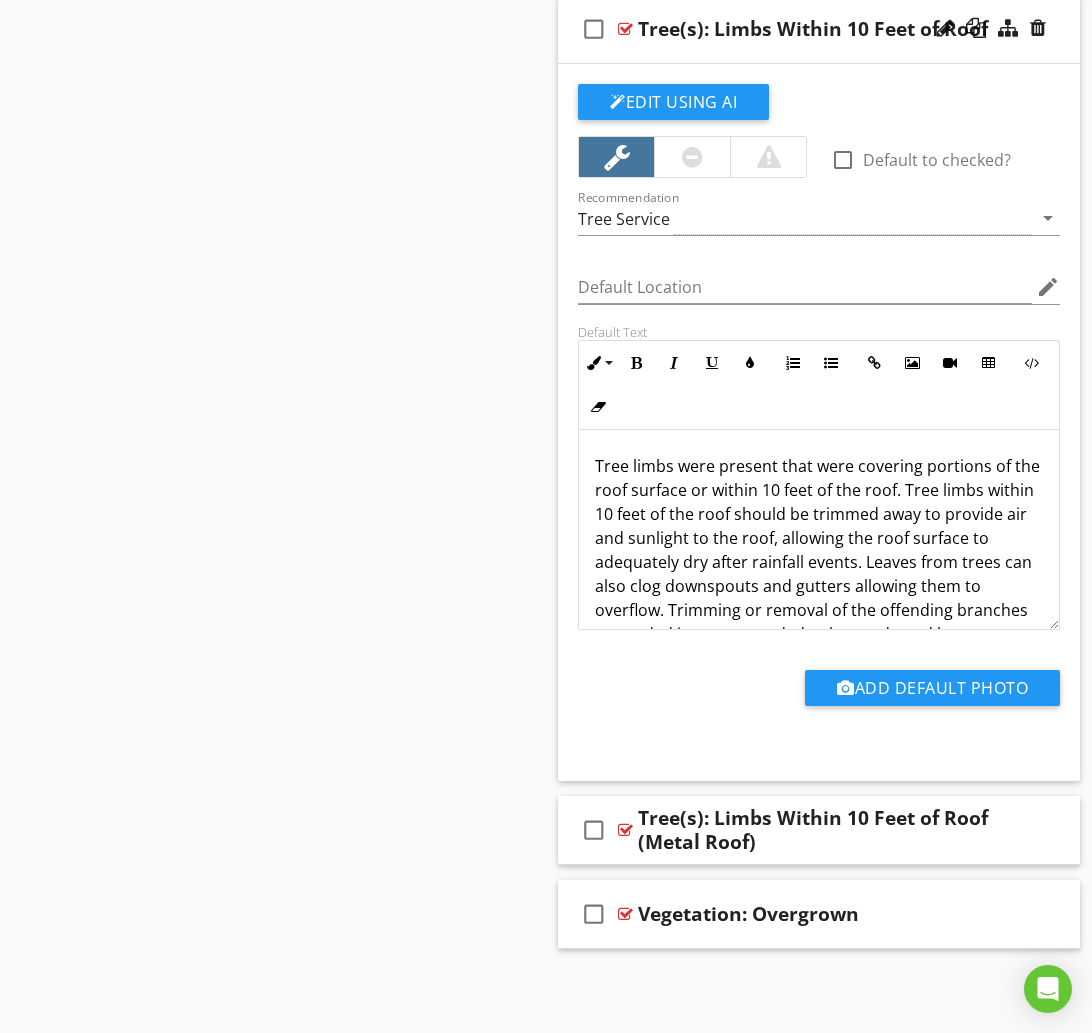click on "check_box_outline_blank
Tree(s): Limbs Within 10 Feet of Roof" at bounding box center (819, 29) 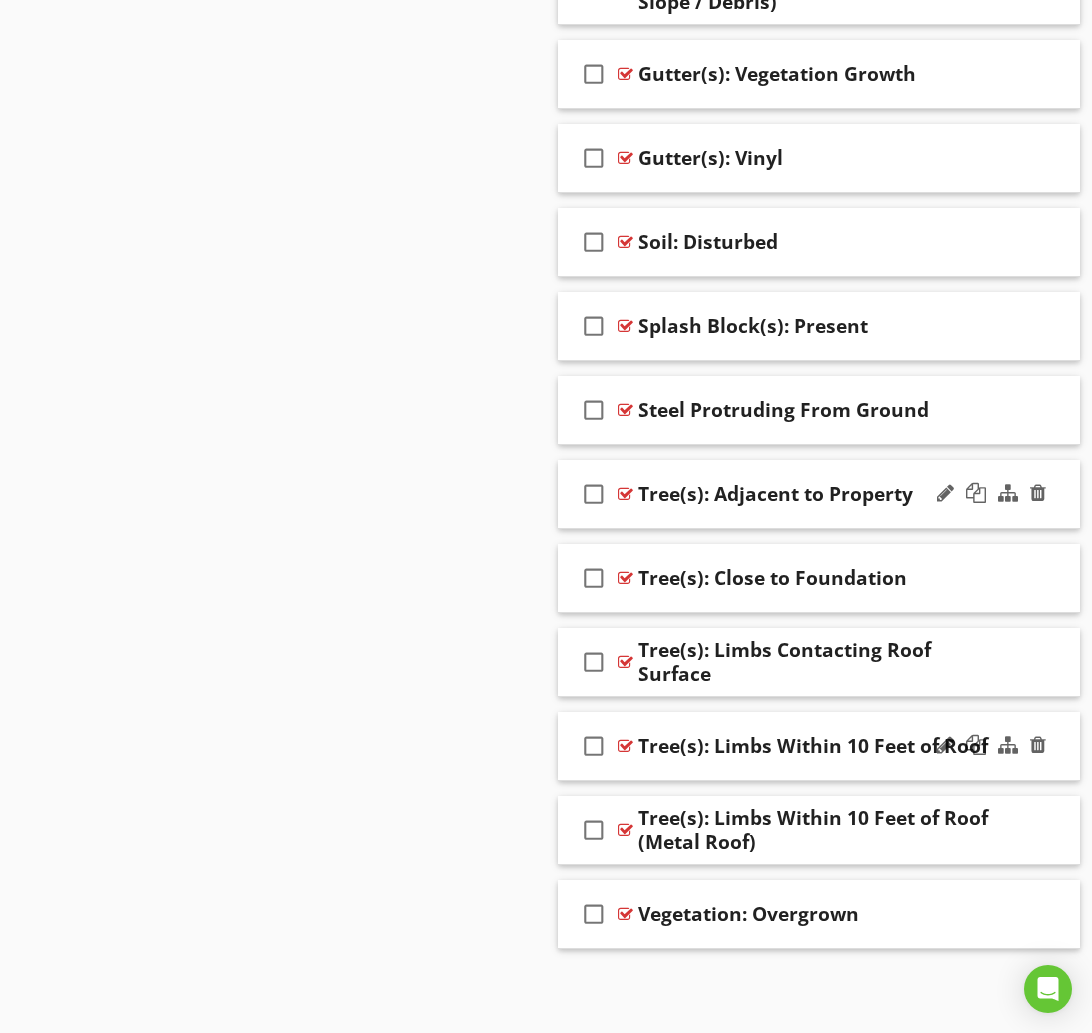 scroll, scrollTop: 6786, scrollLeft: 0, axis: vertical 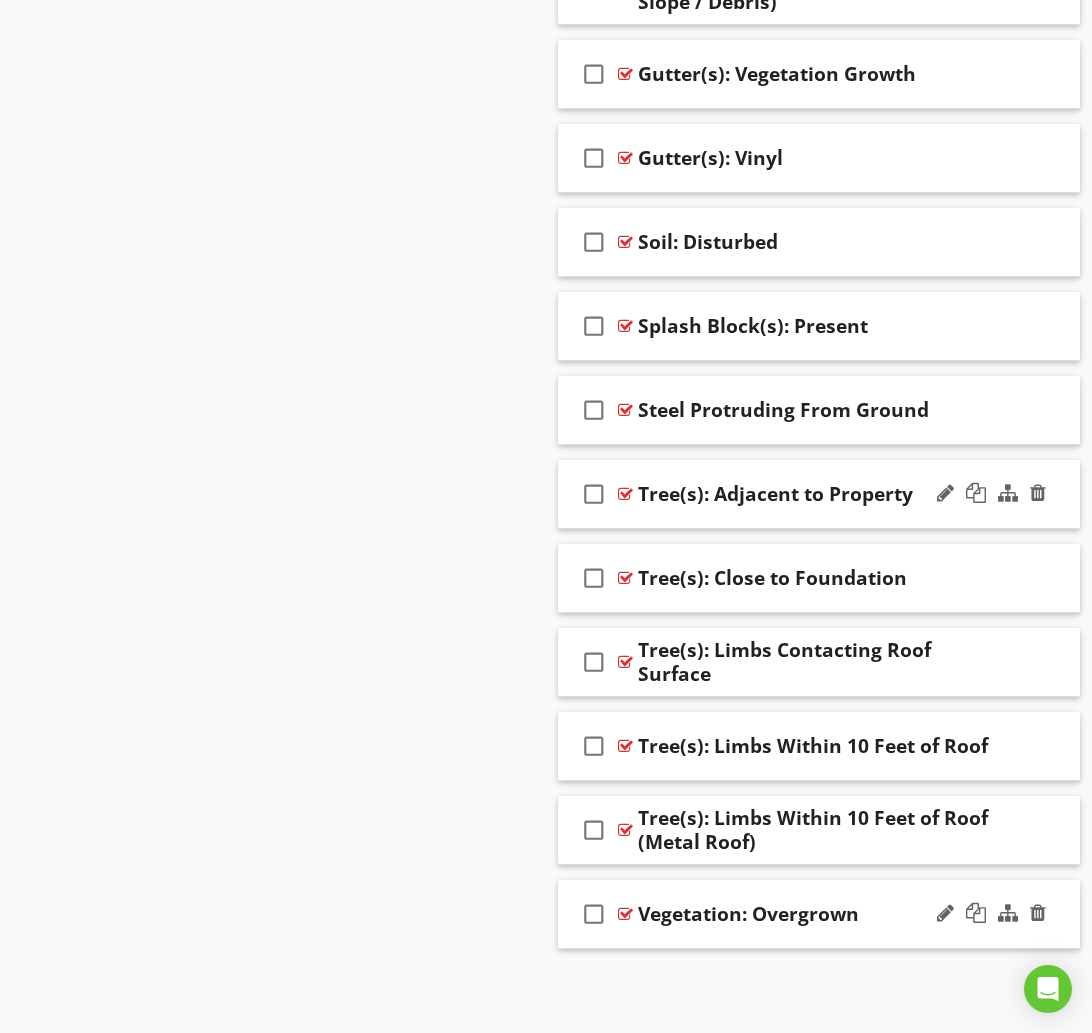 click on "check_box_outline_blank
Vegetation: Overgrown" at bounding box center (819, 914) 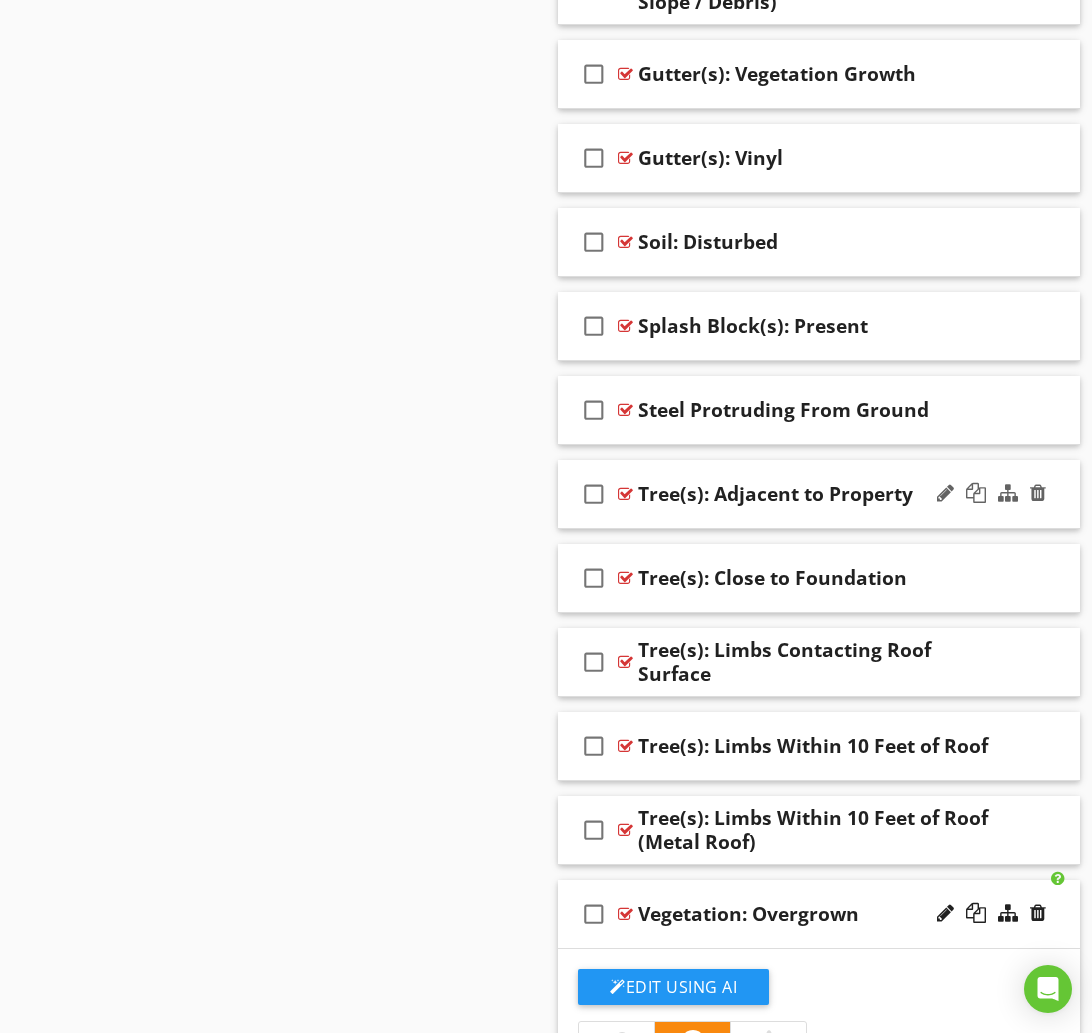 scroll, scrollTop: 7339, scrollLeft: 0, axis: vertical 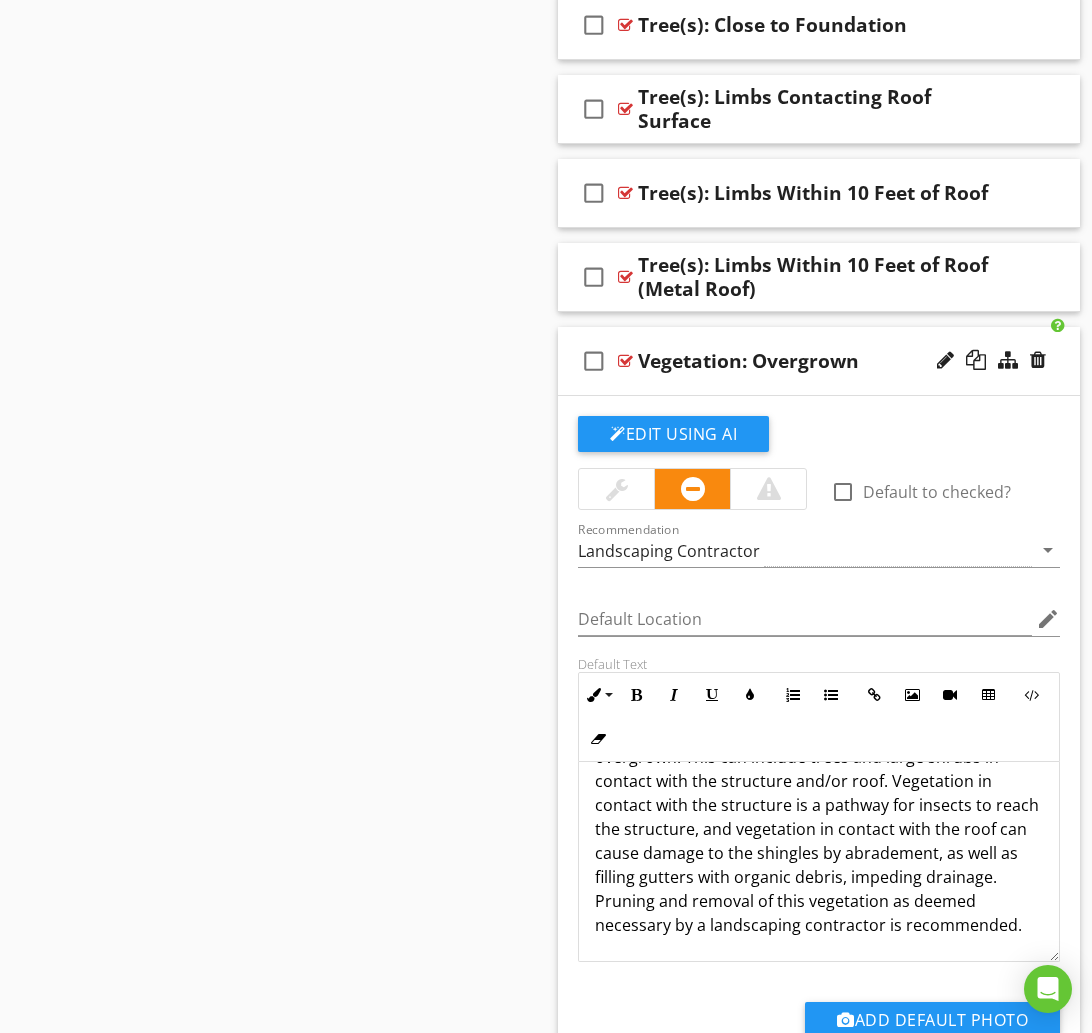 click on "check_box_outline_blank
Vegetation: Overgrown" at bounding box center [819, 361] 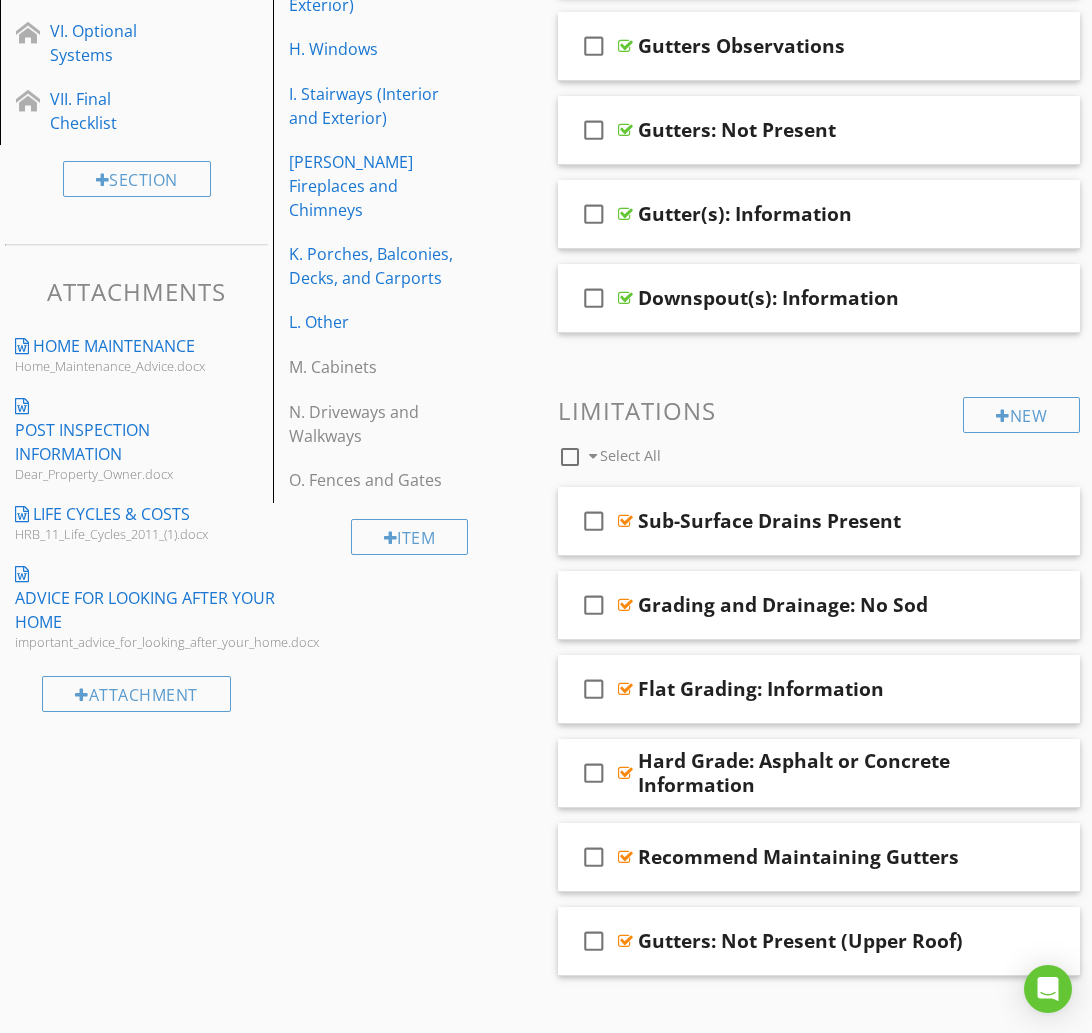 scroll, scrollTop: 0, scrollLeft: 0, axis: both 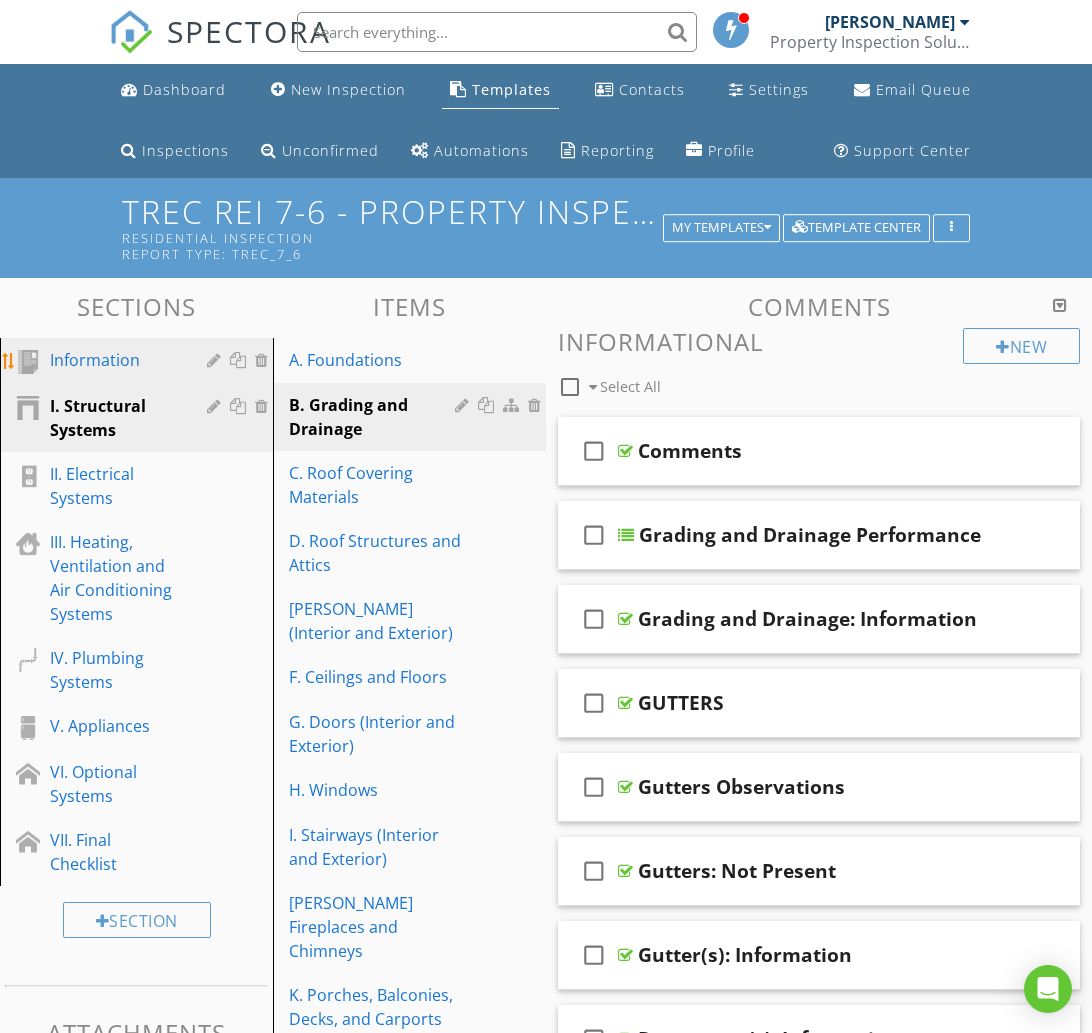 click on "Information" at bounding box center (114, 360) 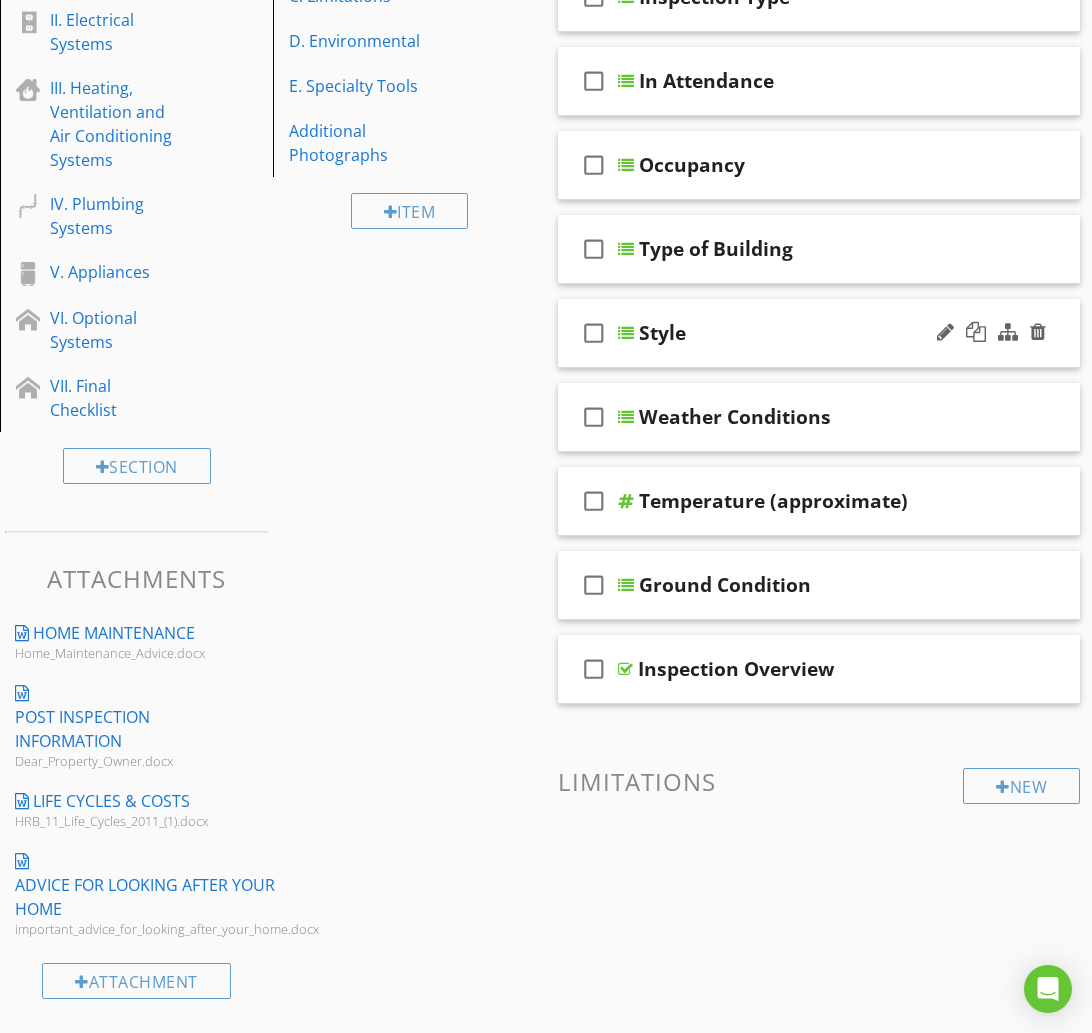 scroll, scrollTop: 448, scrollLeft: 0, axis: vertical 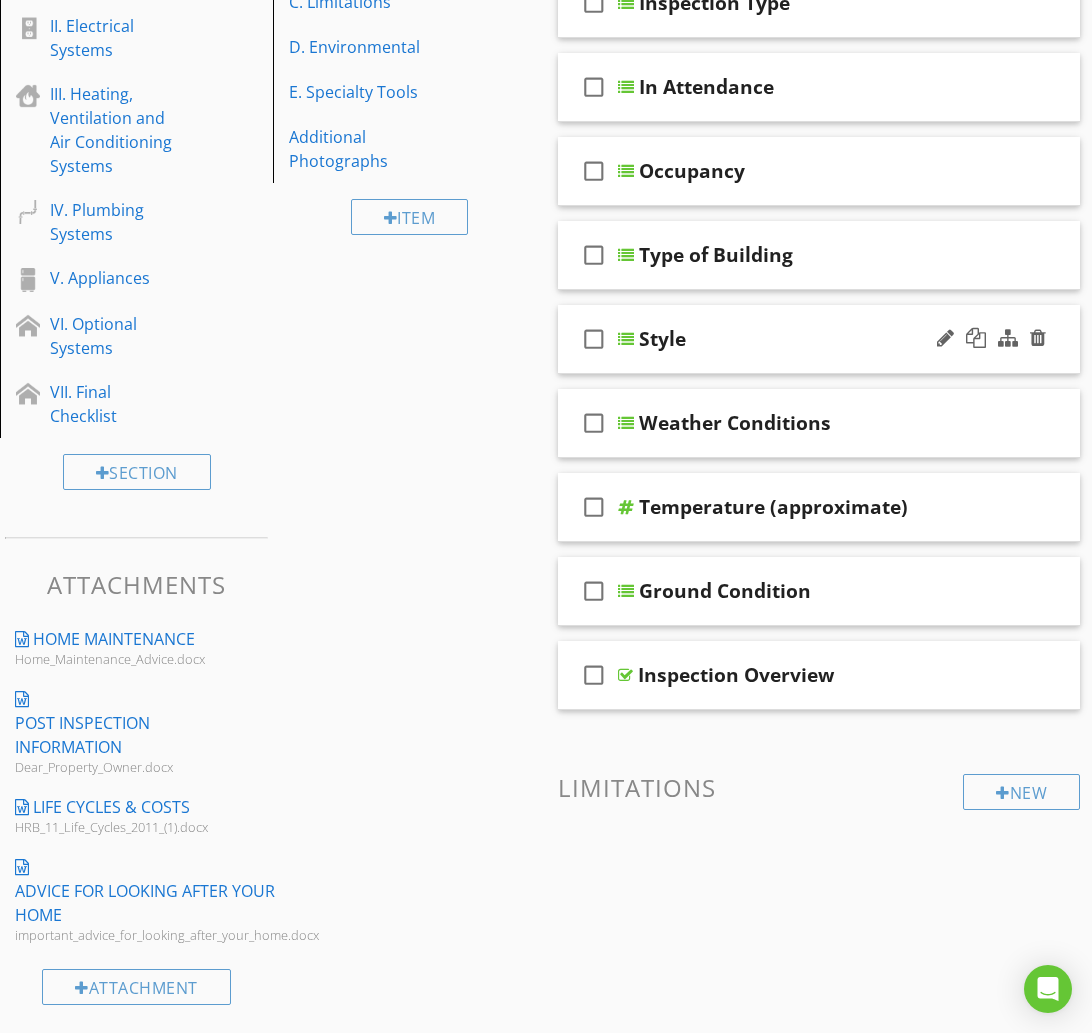 click on "check_box_outline_blank
Style" at bounding box center (819, 339) 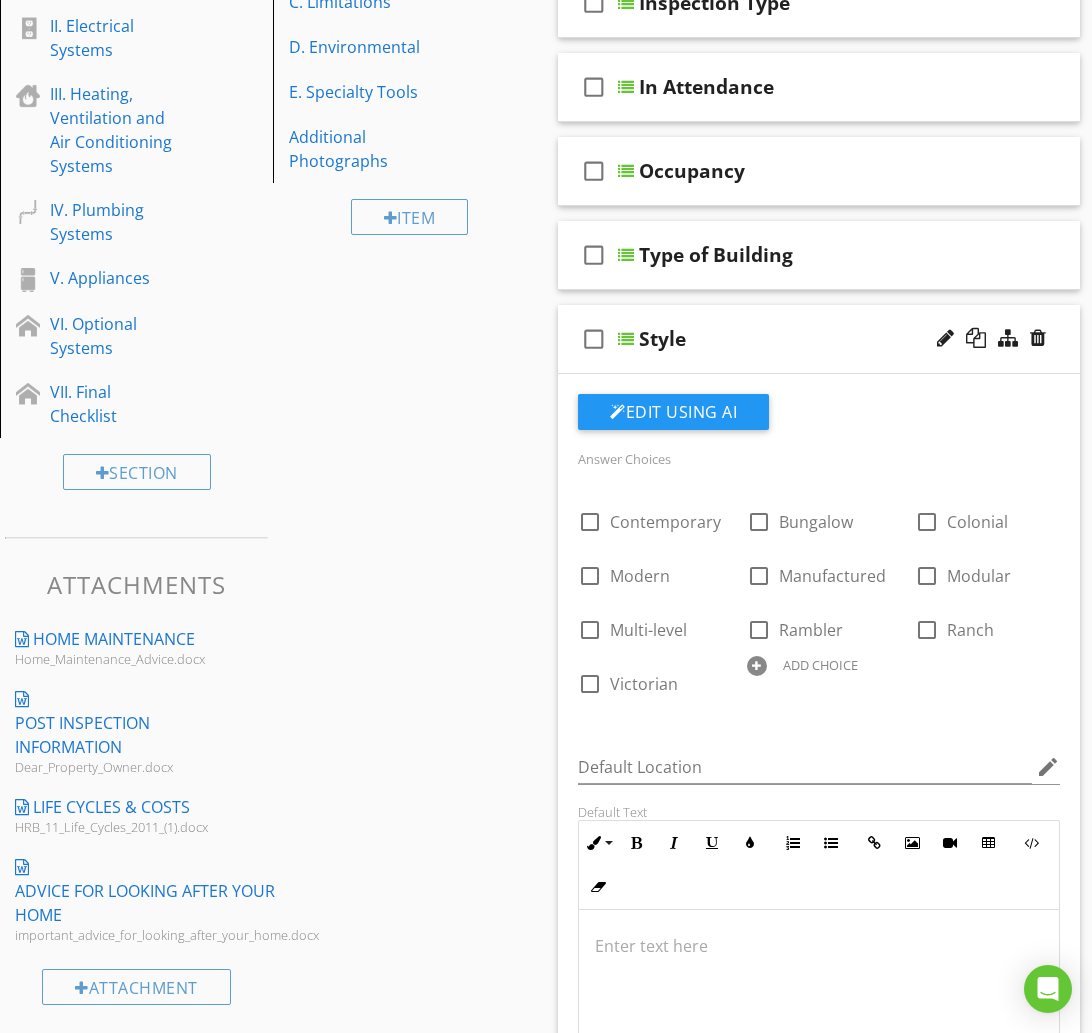 click on "check_box_outline_blank
Style" at bounding box center (819, 339) 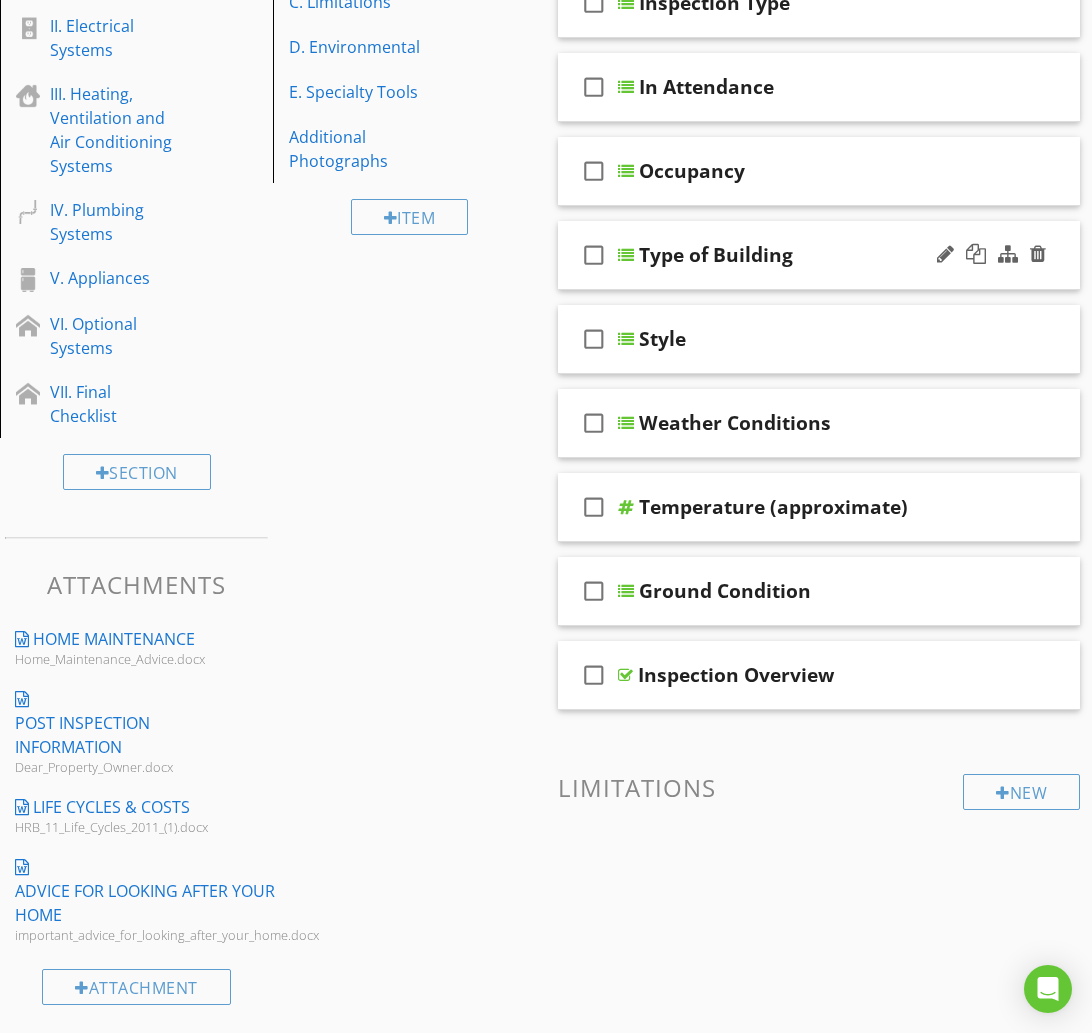 click on "check_box_outline_blank
Type of Building" at bounding box center (819, 255) 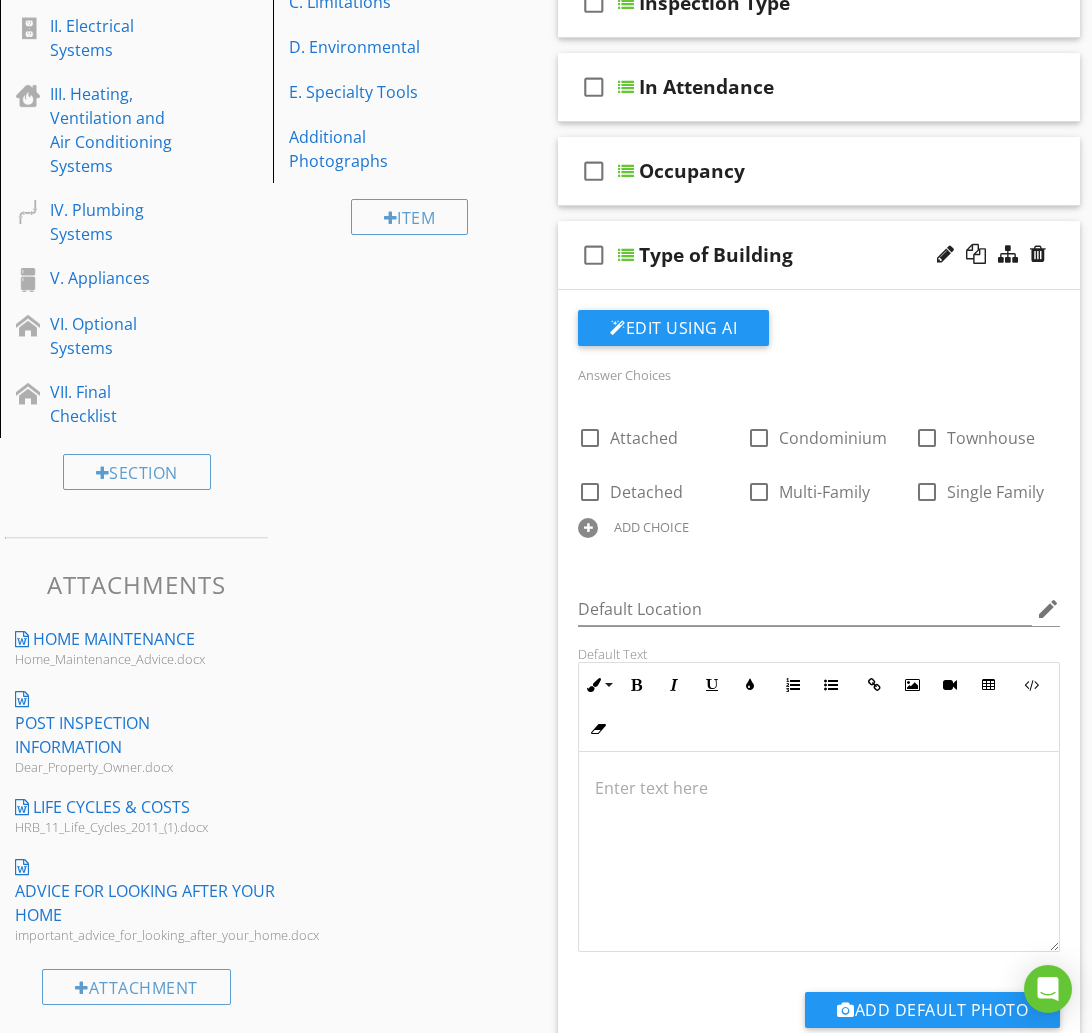 click on "check_box_outline_blank
Type of Building" at bounding box center [819, 255] 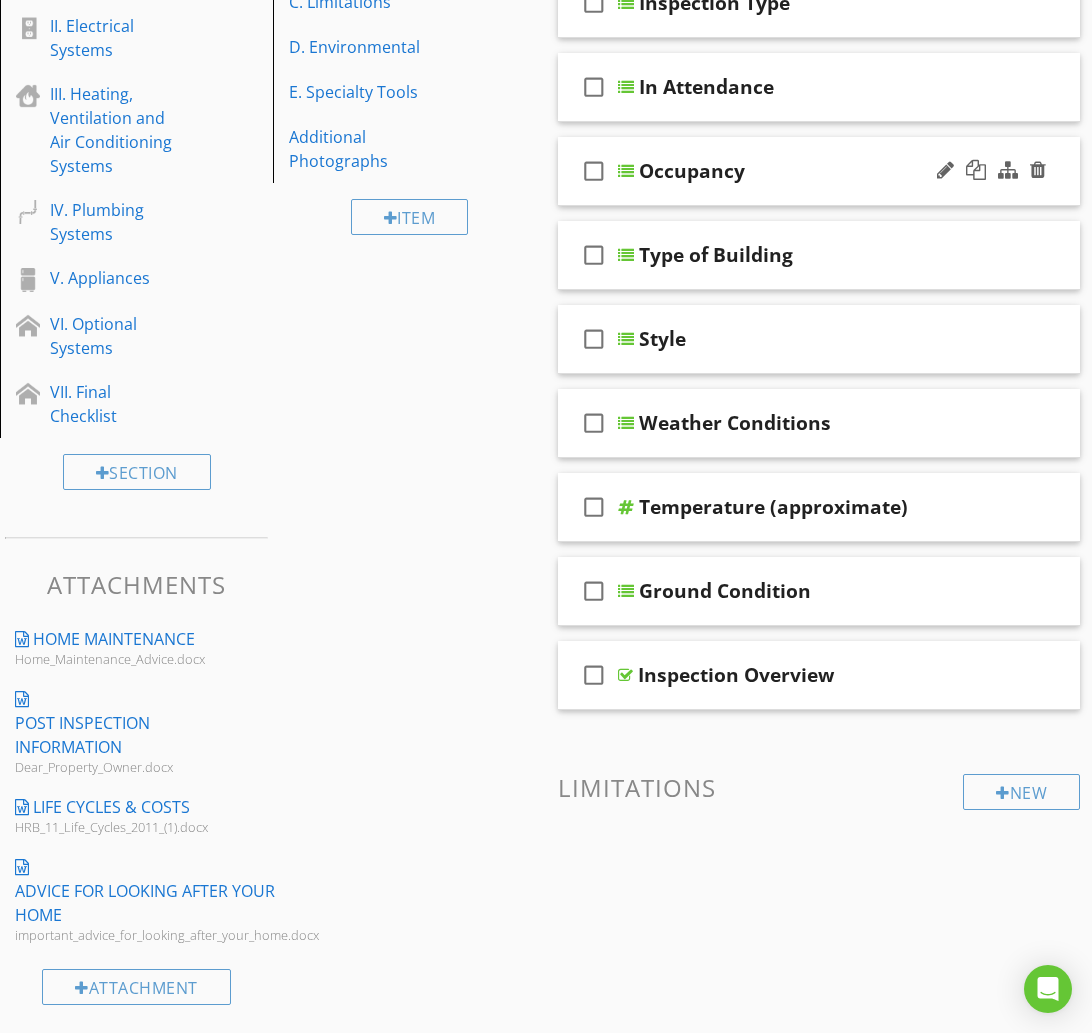 click on "check_box_outline_blank
Occupancy" at bounding box center [819, 171] 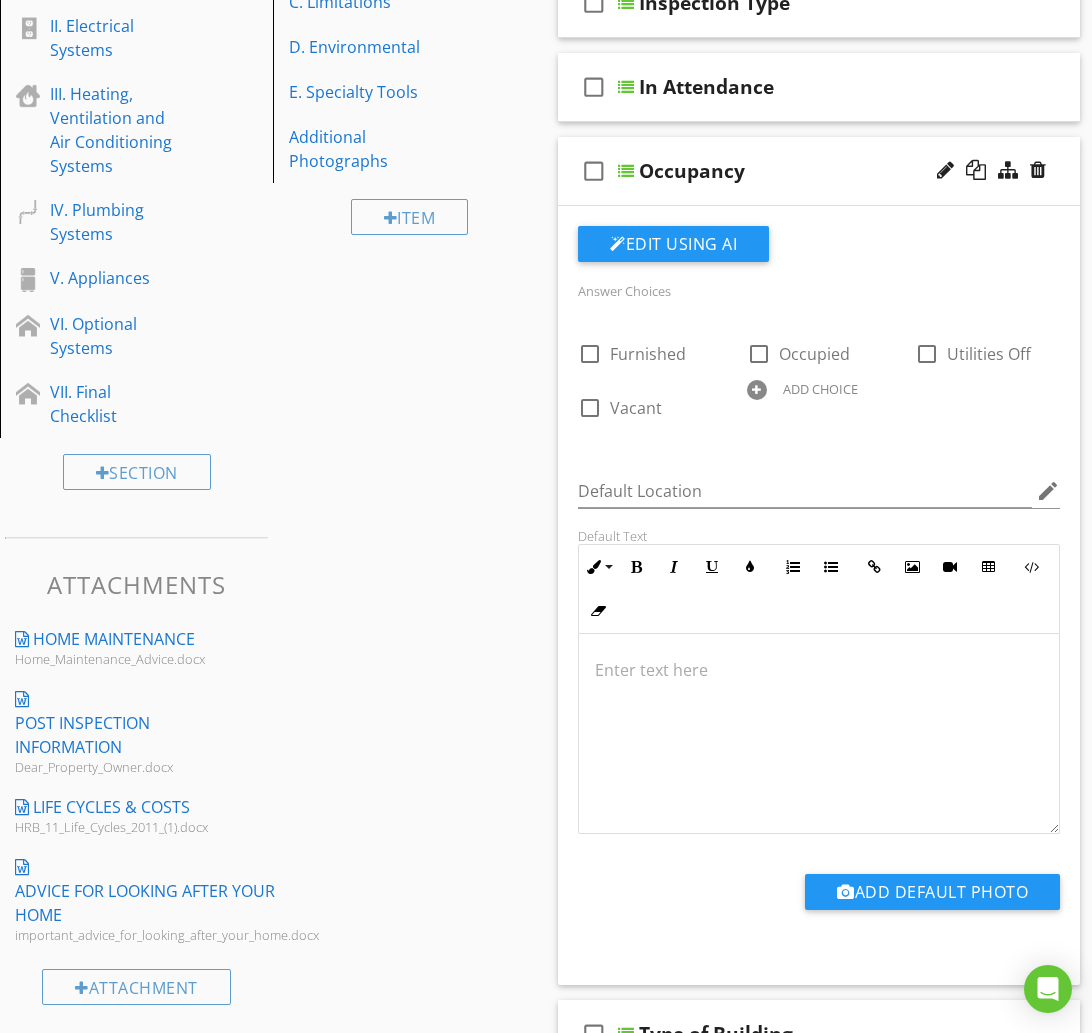 click on "check_box_outline_blank
Occupancy" at bounding box center (819, 171) 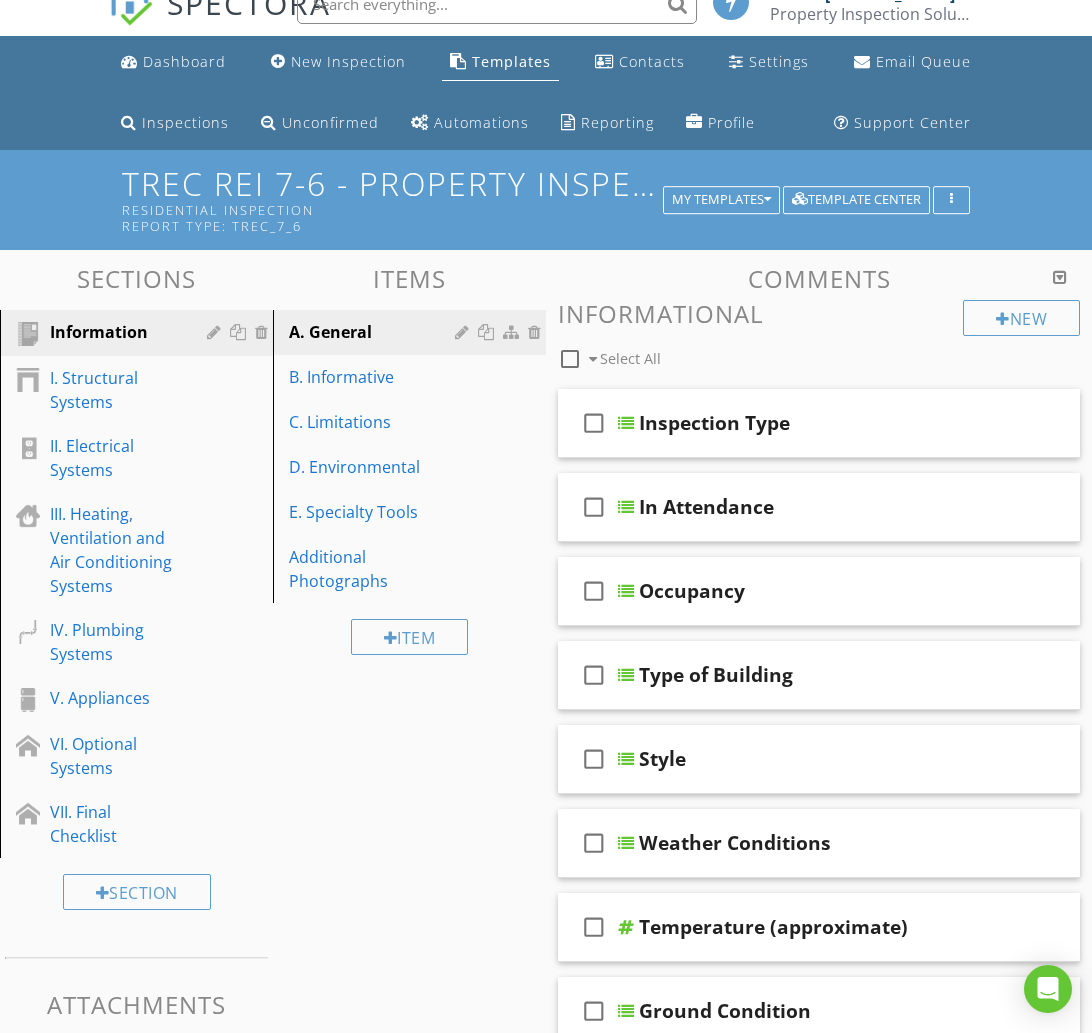 scroll, scrollTop: 24, scrollLeft: 0, axis: vertical 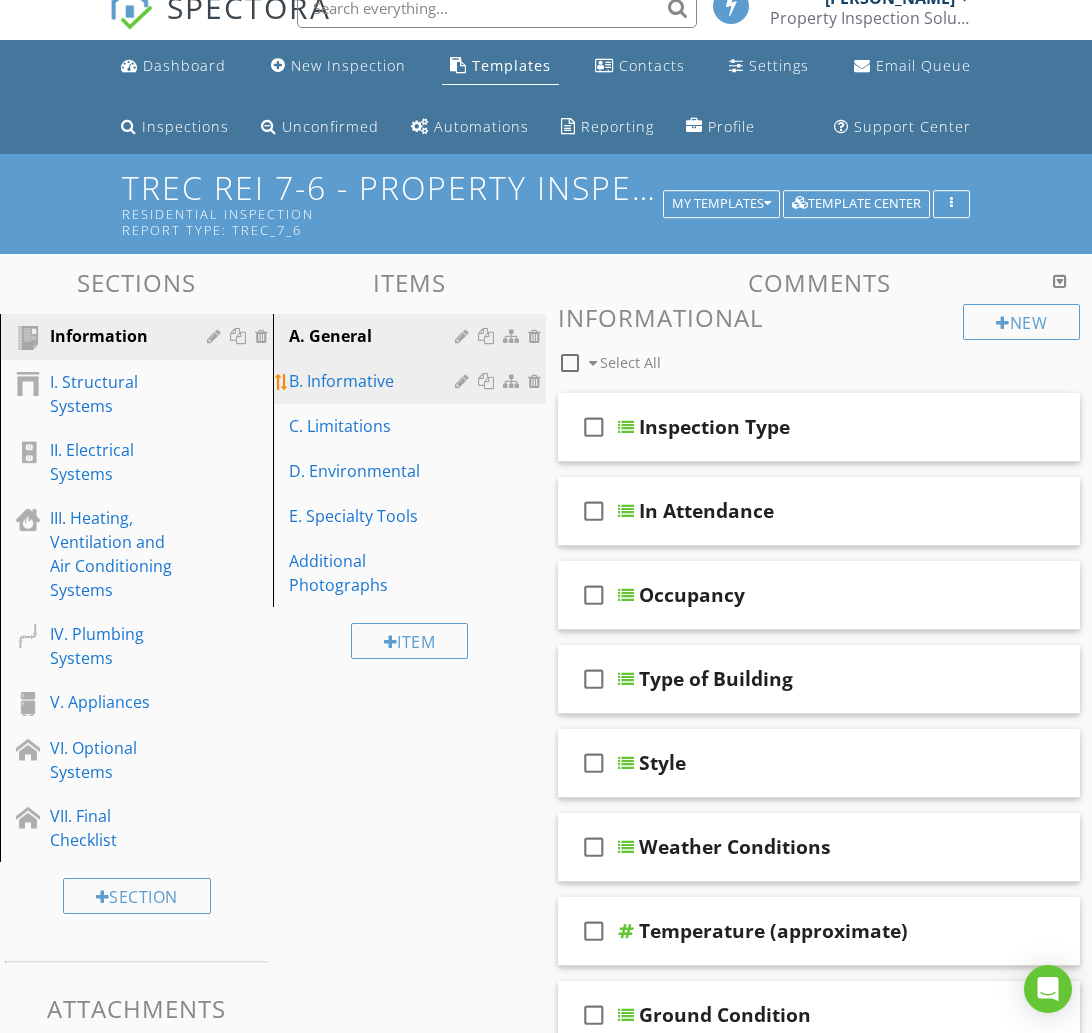 click on "B. Informative" at bounding box center (375, 381) 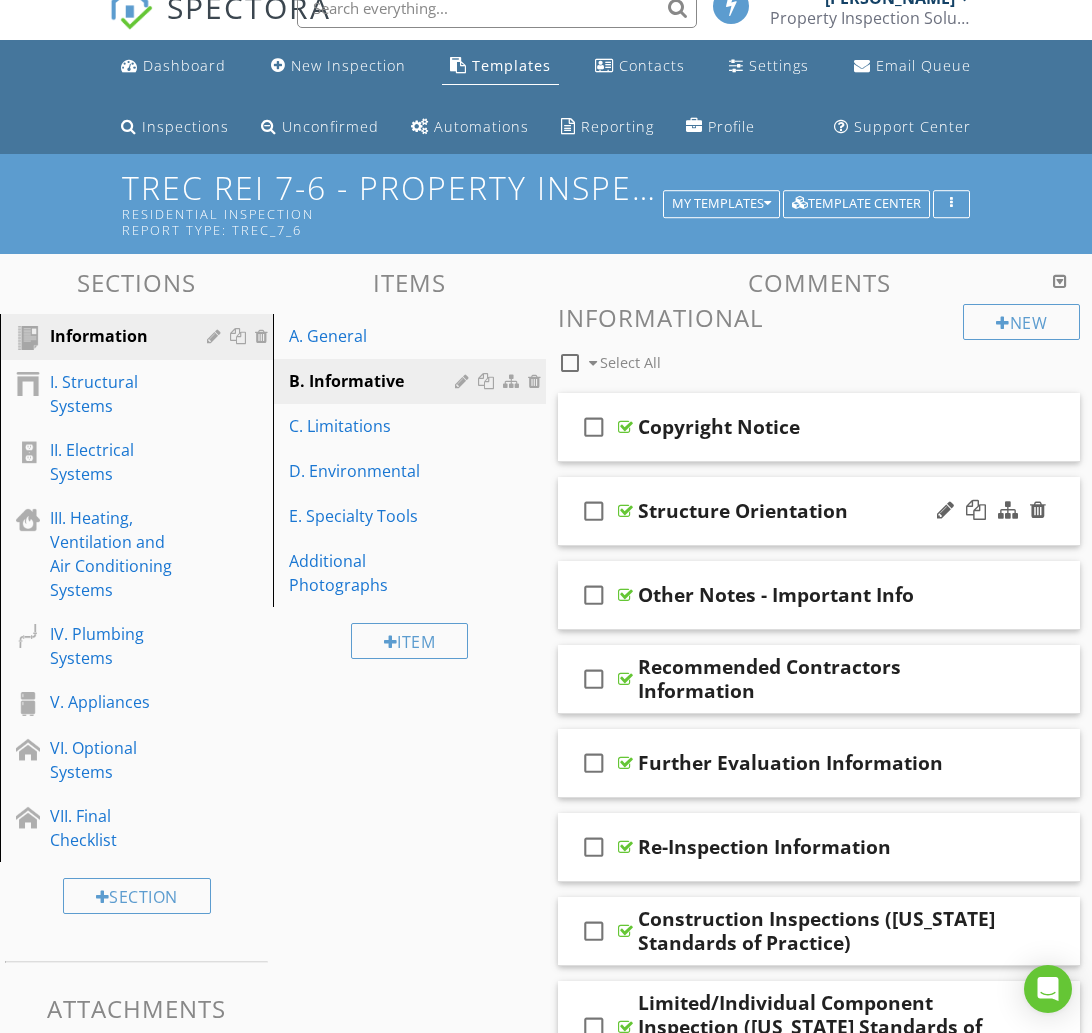 click on "Structure Orientation" at bounding box center (819, 511) 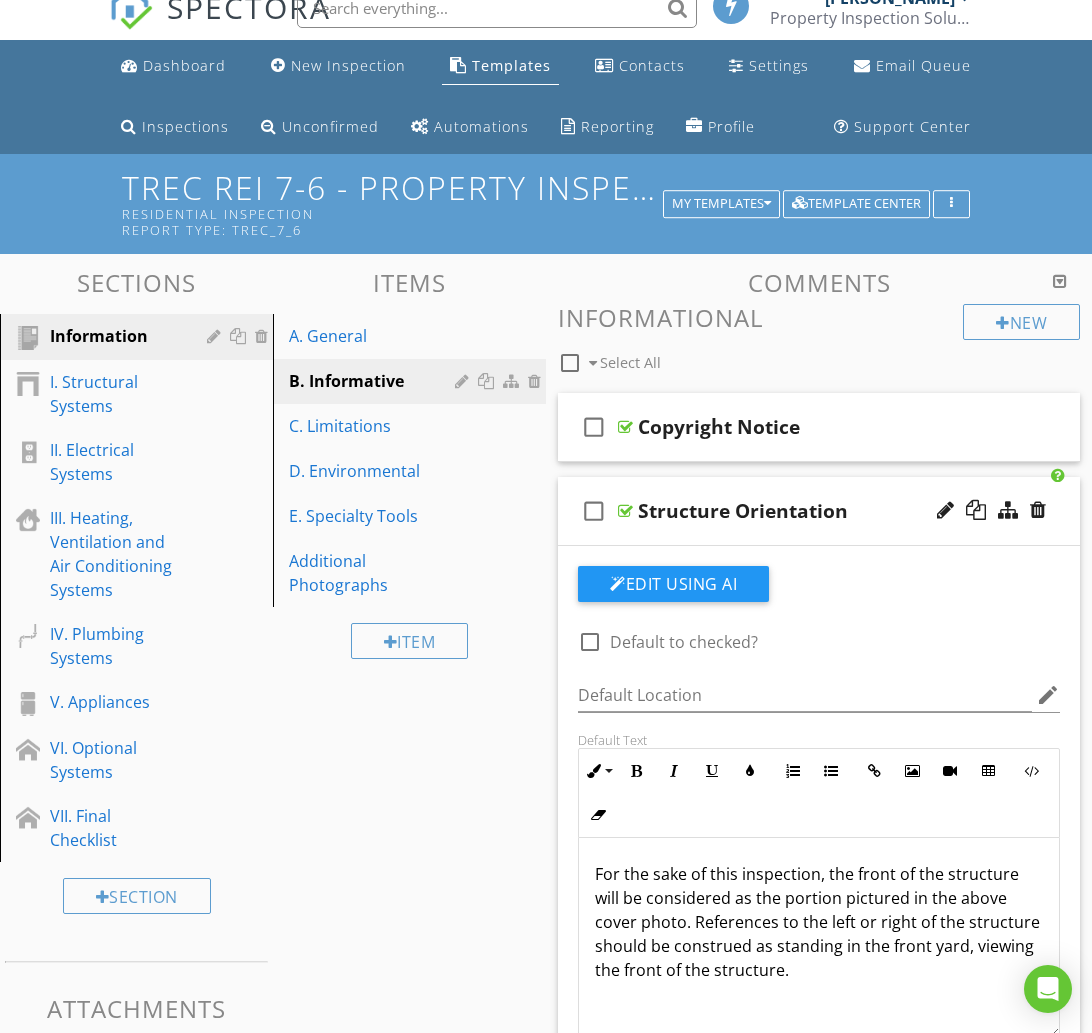 click on "Structure Orientation" at bounding box center [819, 511] 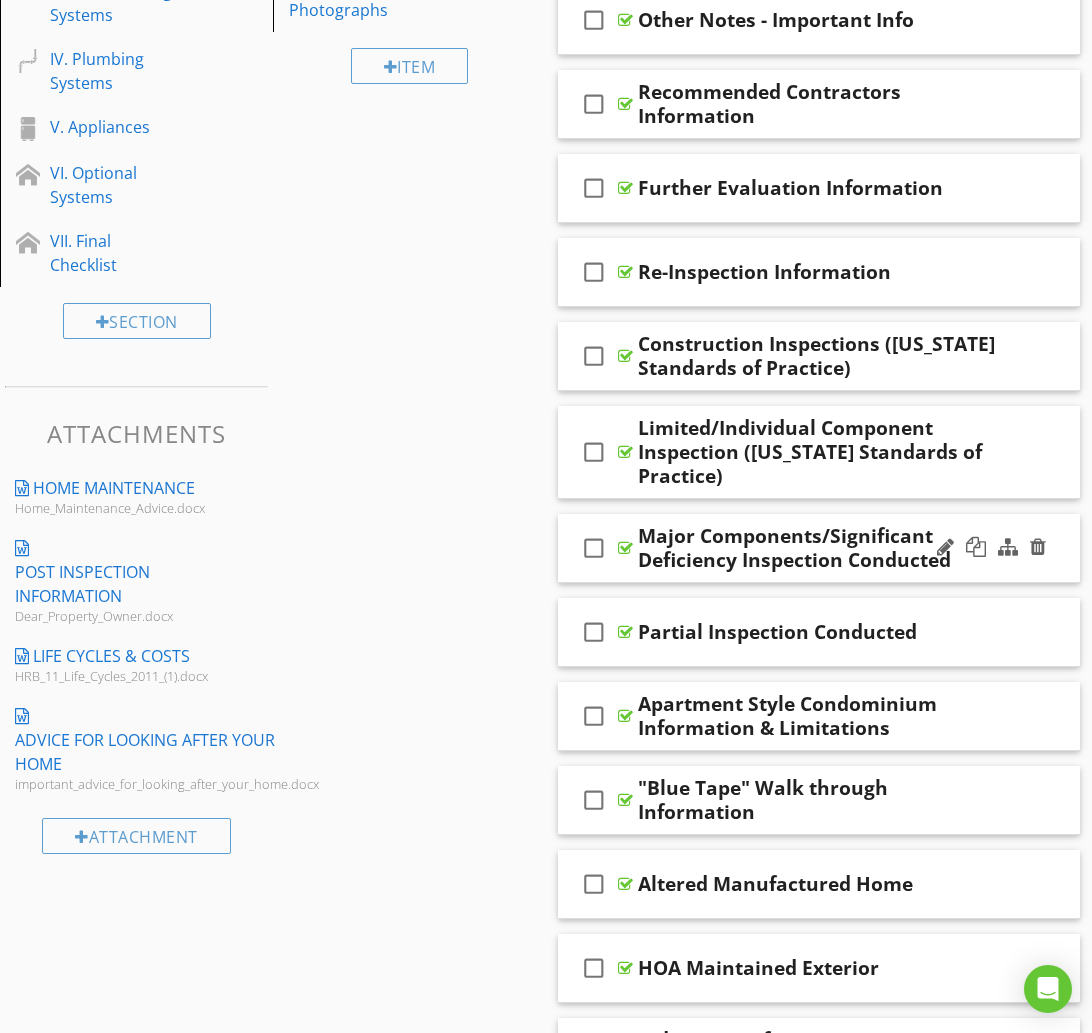 scroll, scrollTop: 601, scrollLeft: 0, axis: vertical 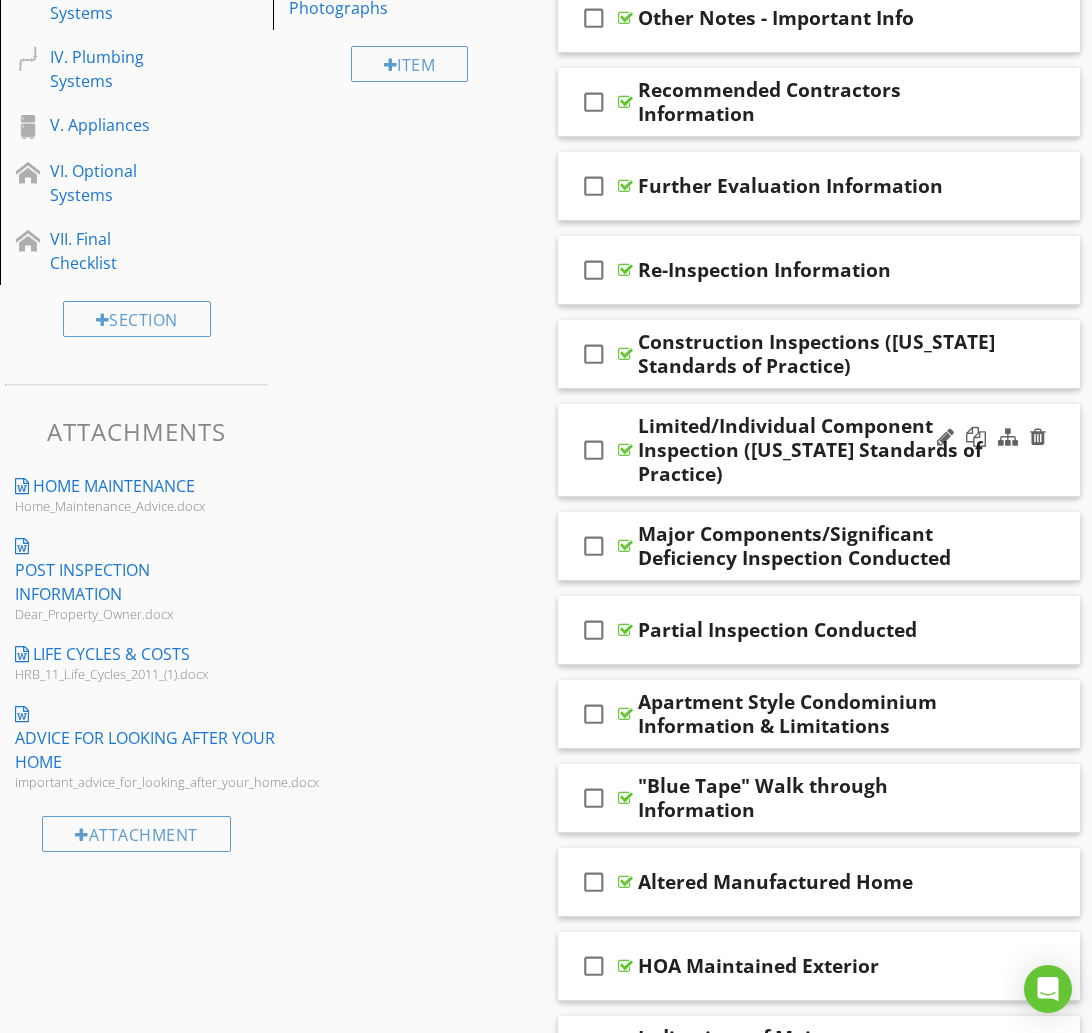 click on "check_box_outline_blank
Limited/Individual Component Inspection ([US_STATE] Standards of Practice)" at bounding box center (819, 450) 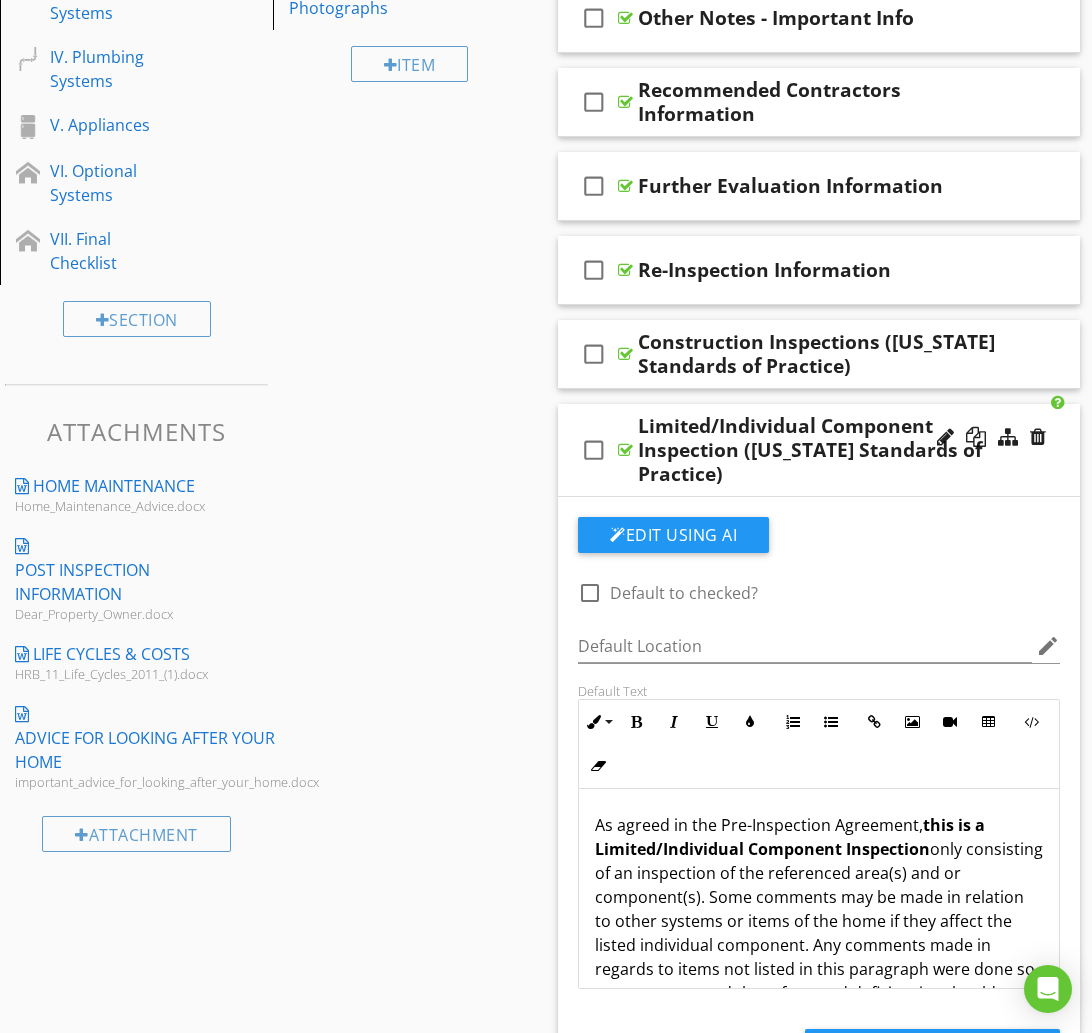 click on "Limited/Individual Component Inspection ([US_STATE] Standards of Practice)" at bounding box center (819, 450) 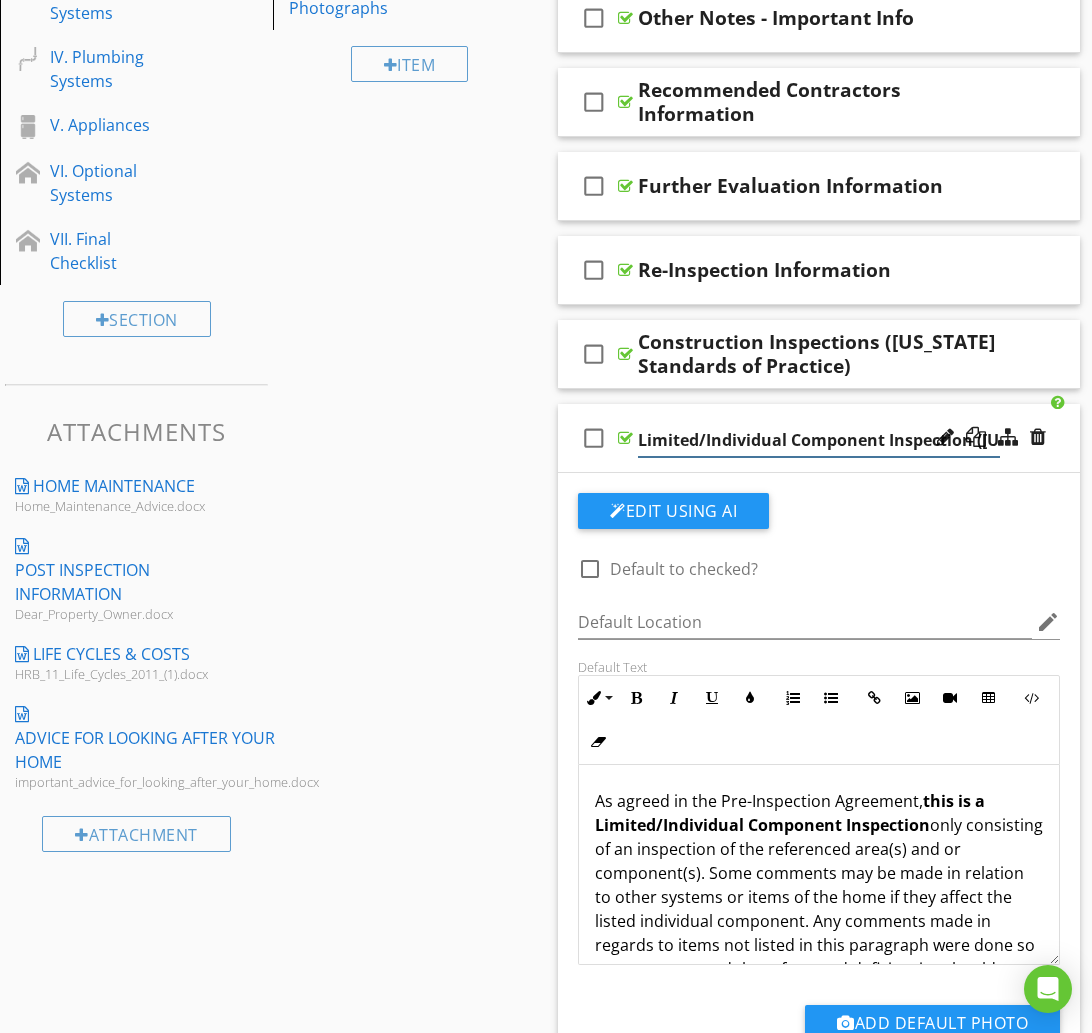 scroll, scrollTop: 0, scrollLeft: 206, axis: horizontal 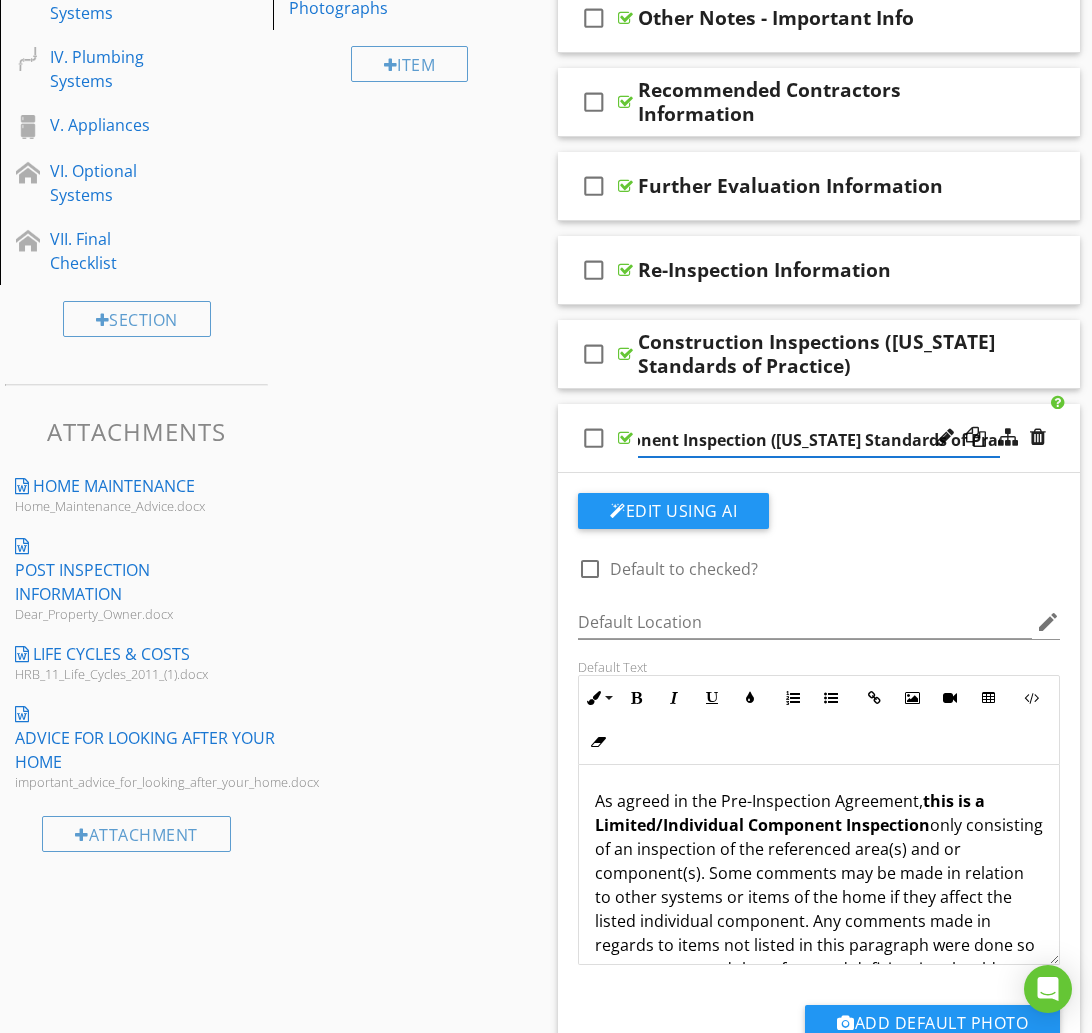 click on "check_box_outline_blank" at bounding box center [598, 438] 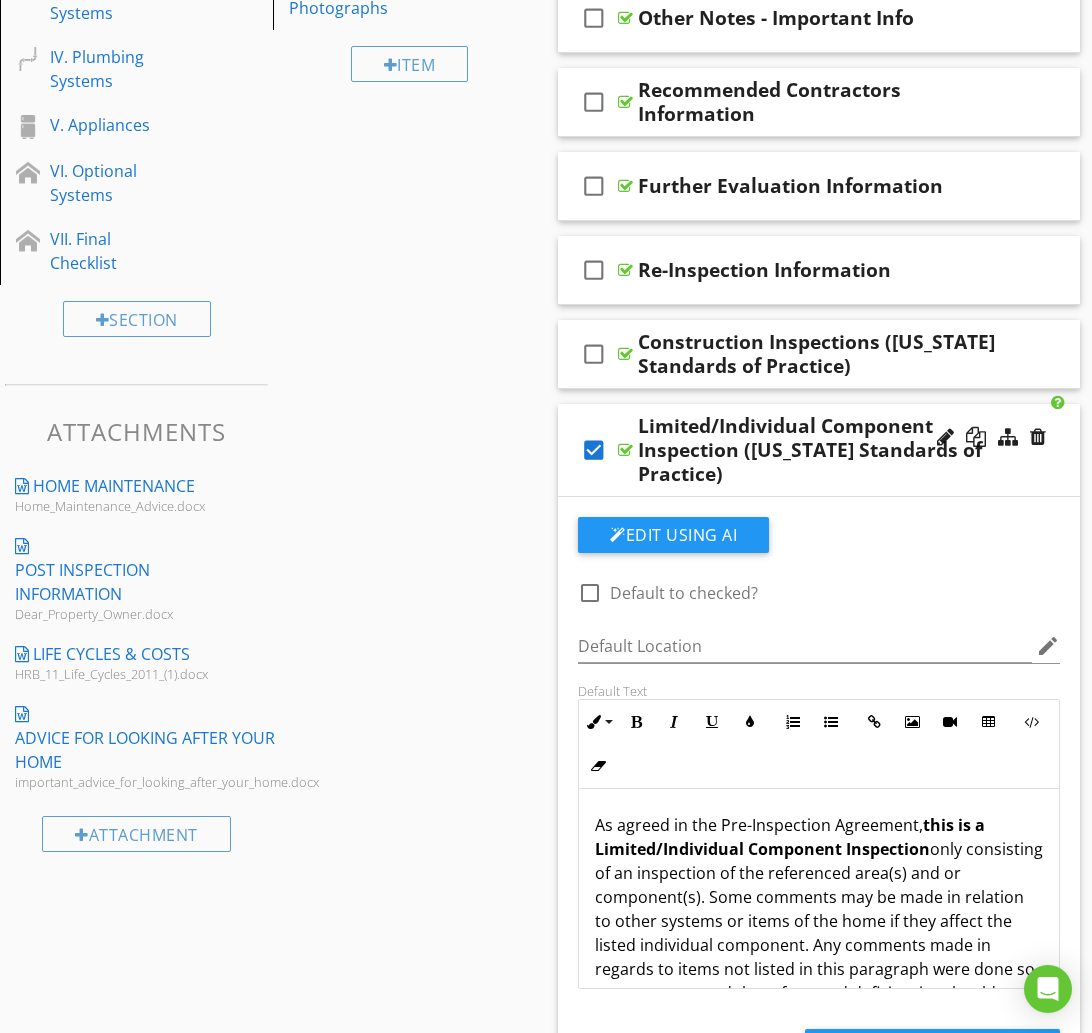 click on "check_box" at bounding box center (594, 450) 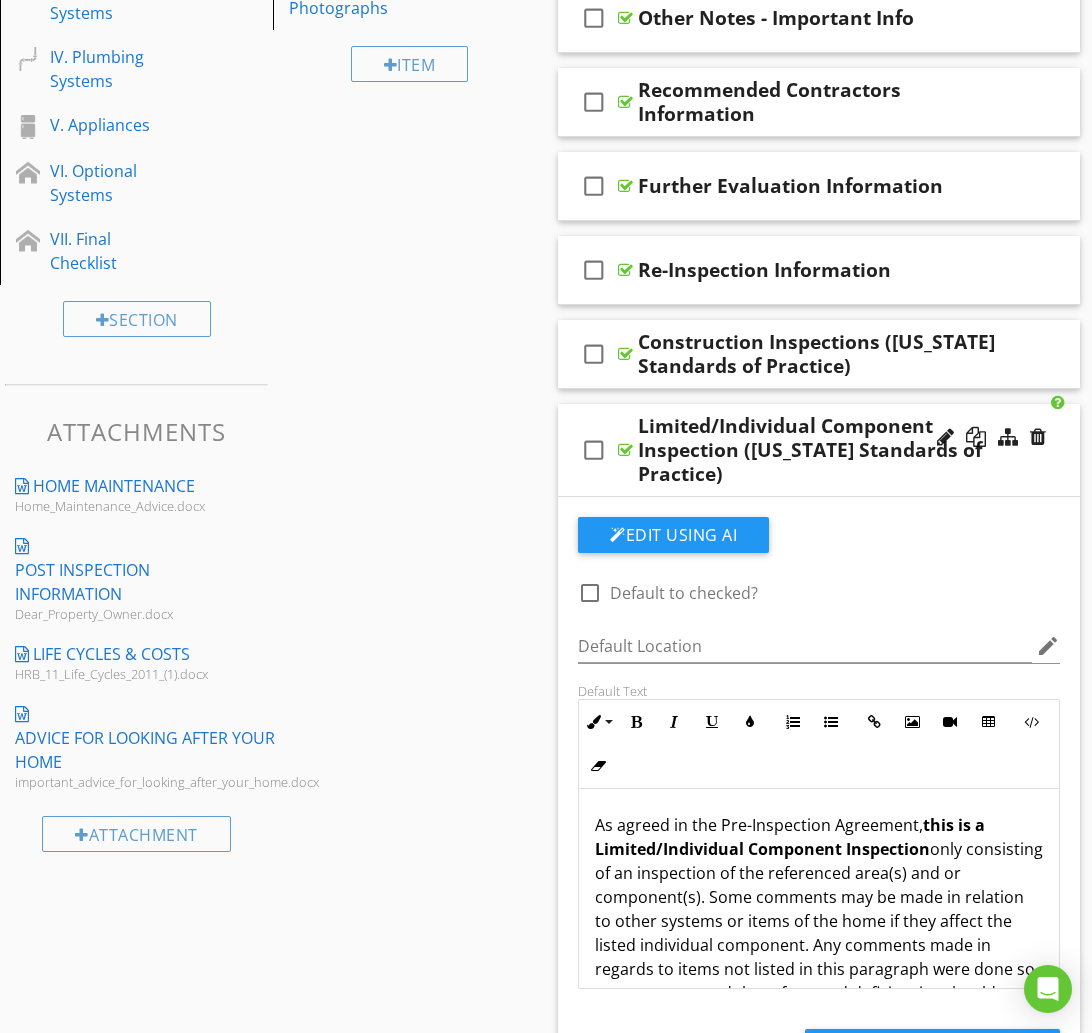 click on "check_box_outline_blank
Limited/Individual Component Inspection ([US_STATE] Standards of Practice)" at bounding box center (819, 450) 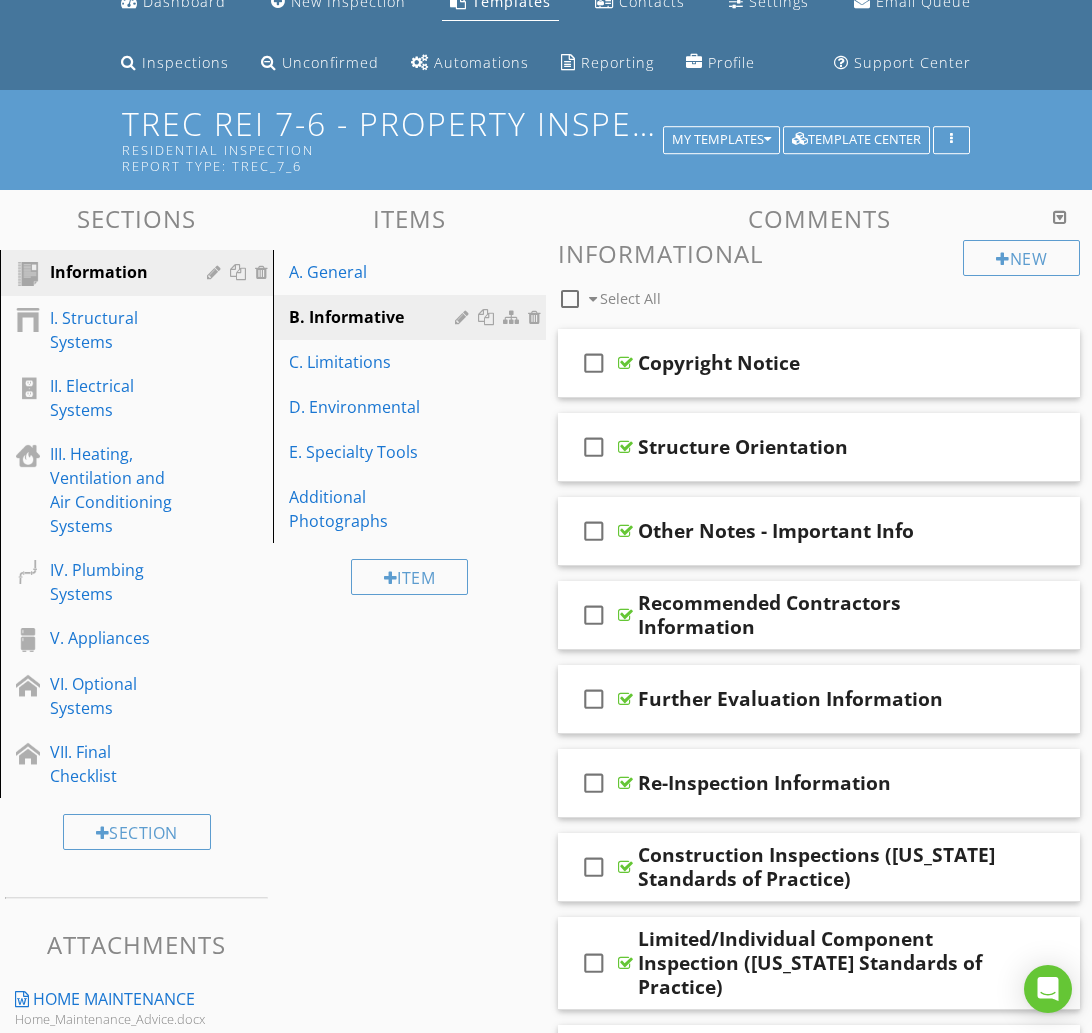 scroll, scrollTop: 0, scrollLeft: 0, axis: both 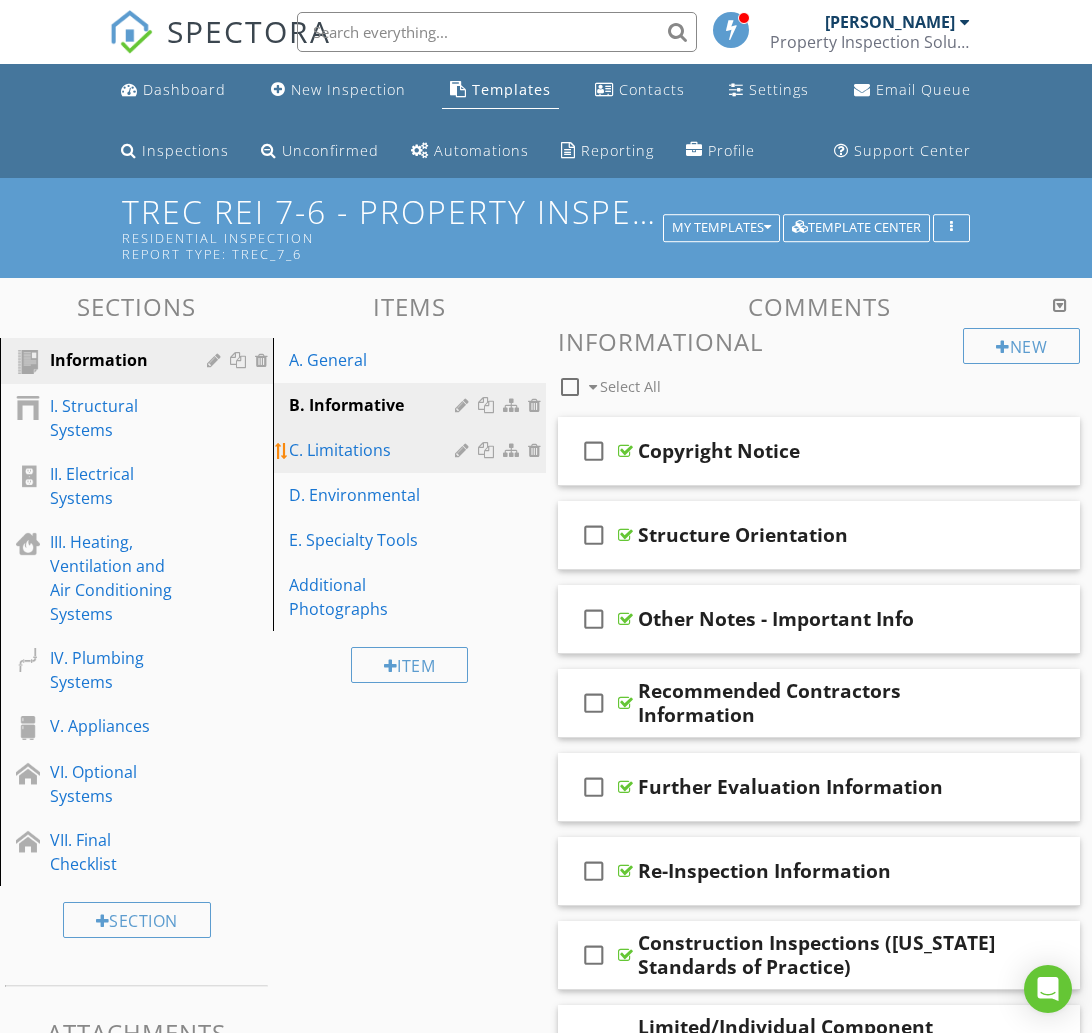 click on "C. Limitations" at bounding box center (412, 450) 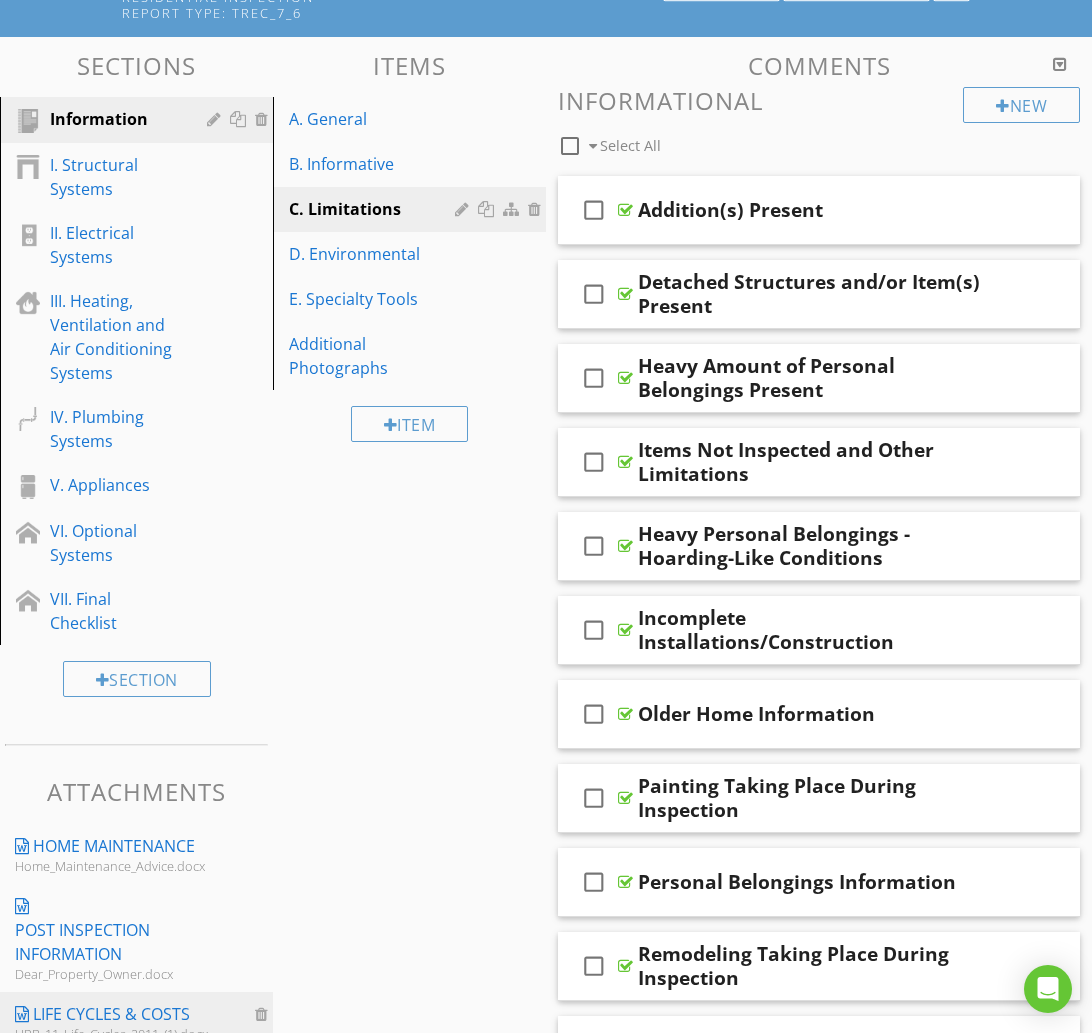 scroll, scrollTop: 0, scrollLeft: 0, axis: both 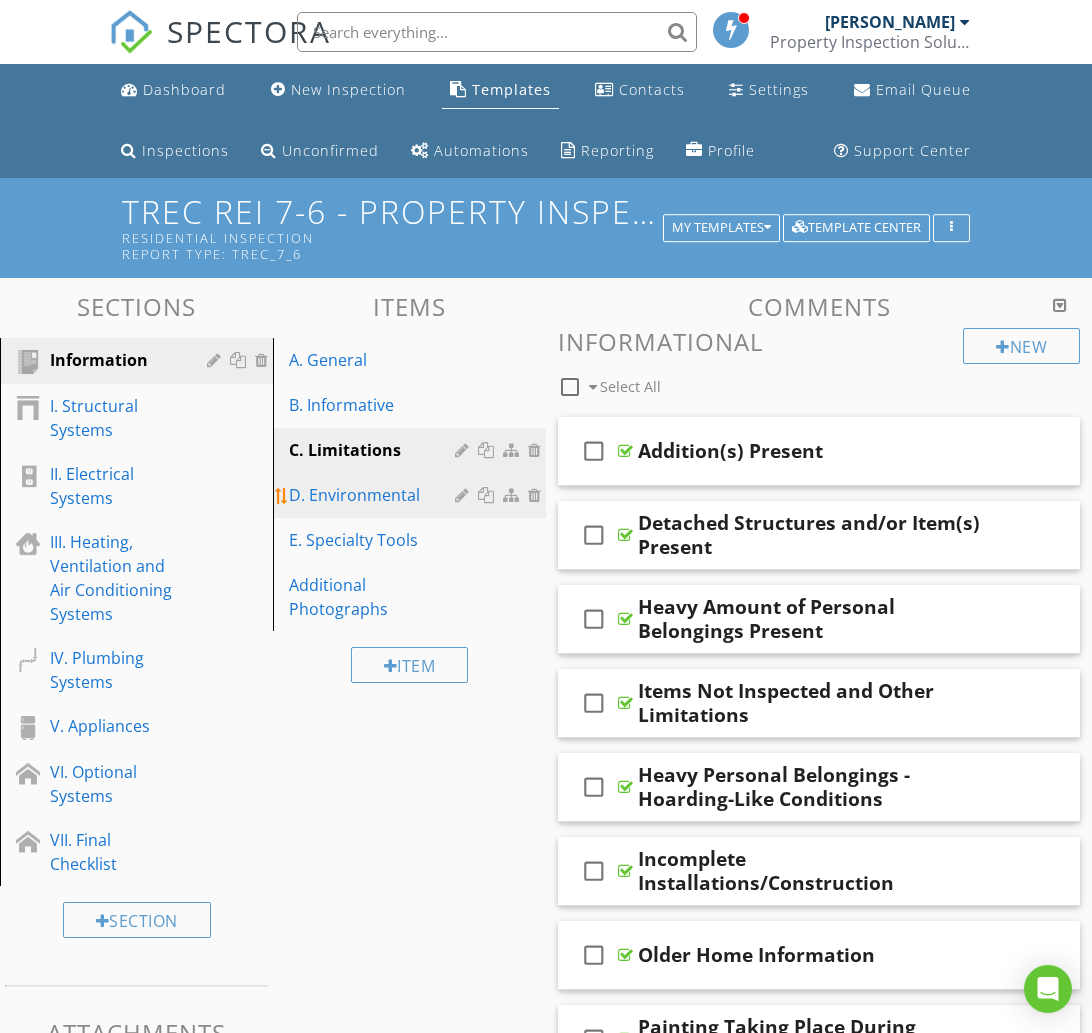click on "D. Environmental" at bounding box center [375, 495] 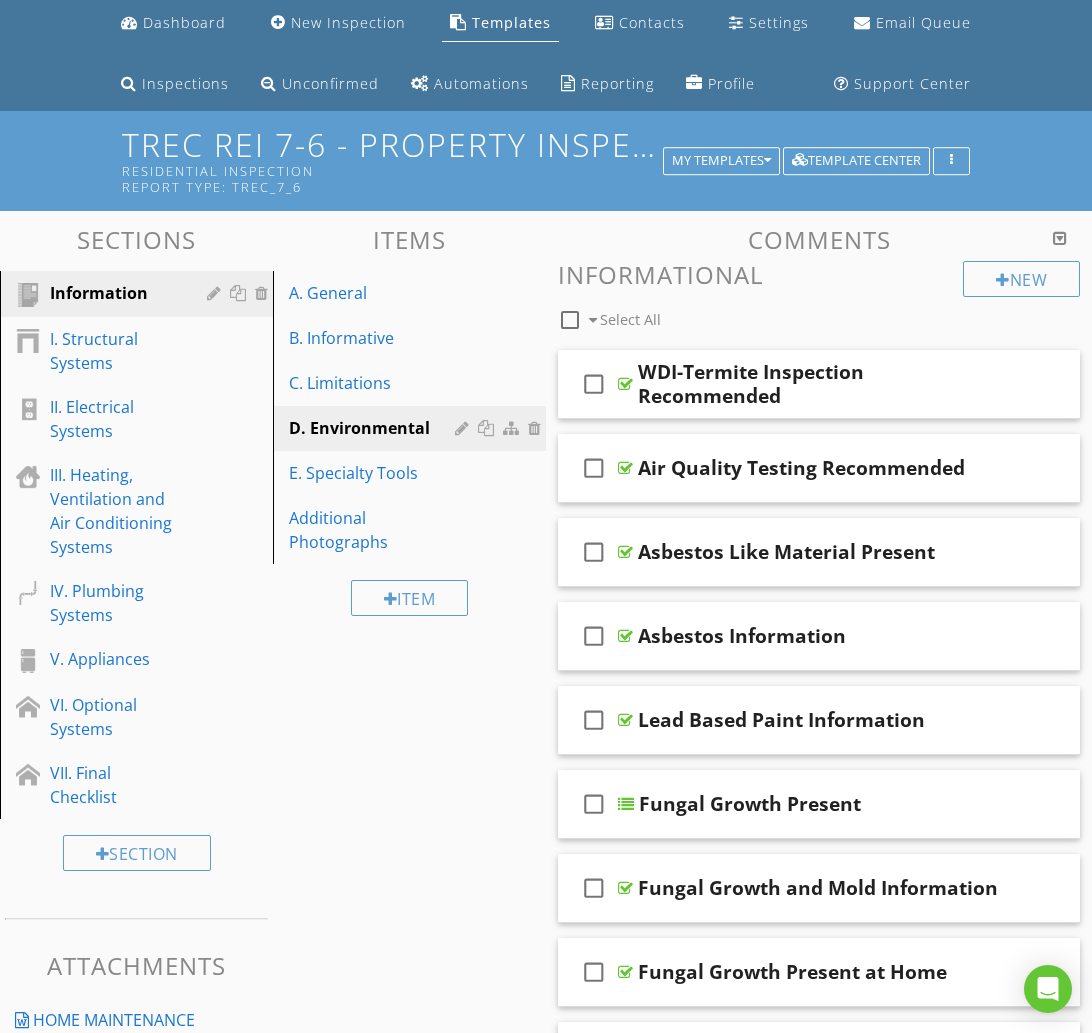 scroll, scrollTop: 0, scrollLeft: 0, axis: both 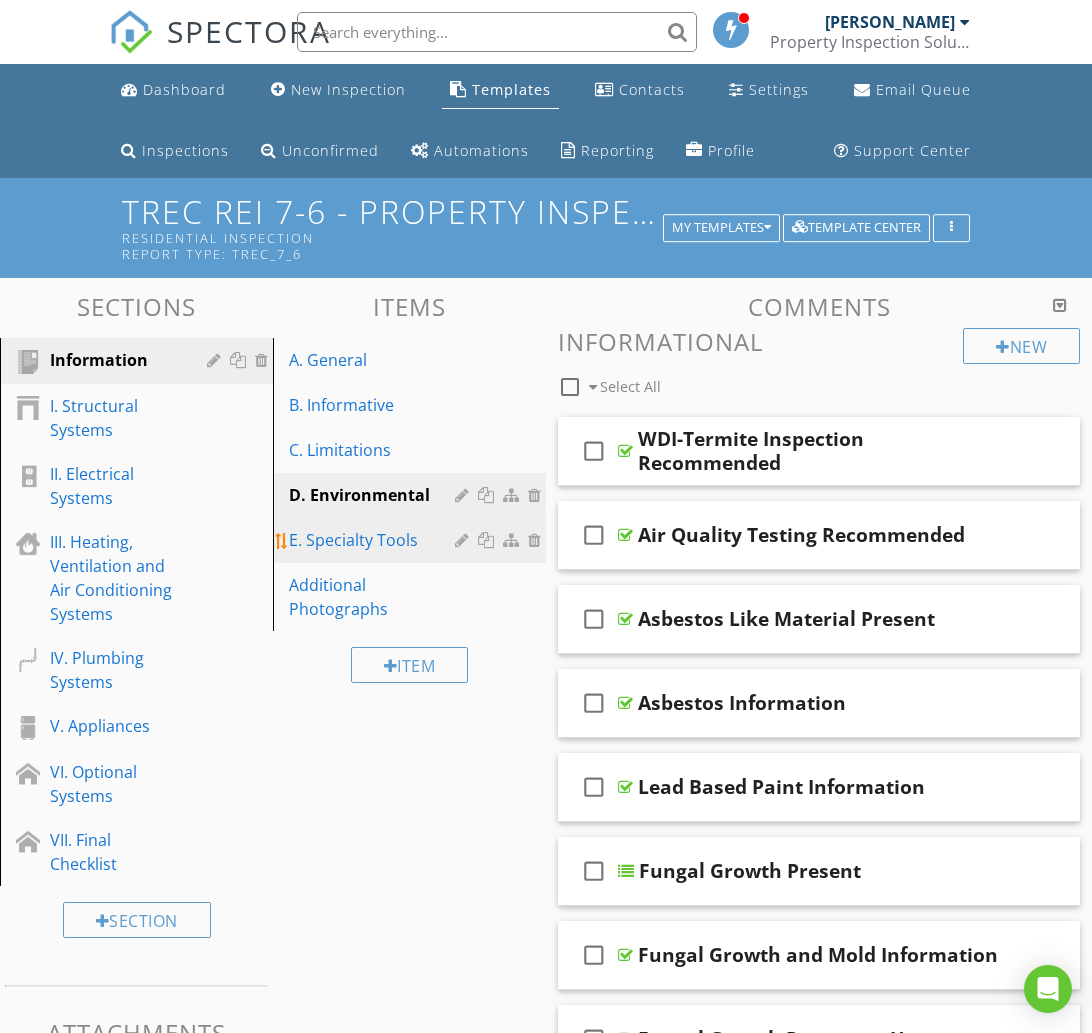 click on "E. Specialty Tools" at bounding box center [375, 540] 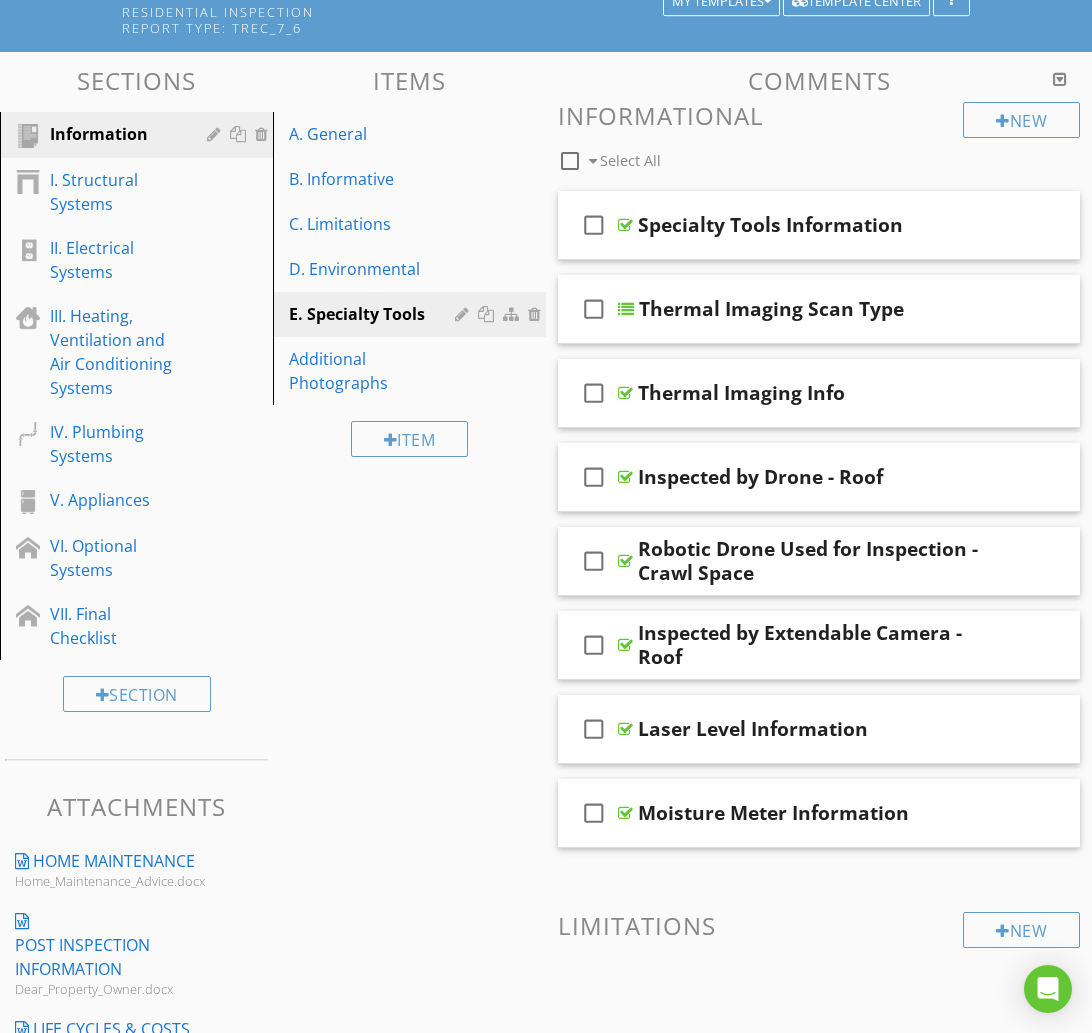 scroll, scrollTop: 228, scrollLeft: 0, axis: vertical 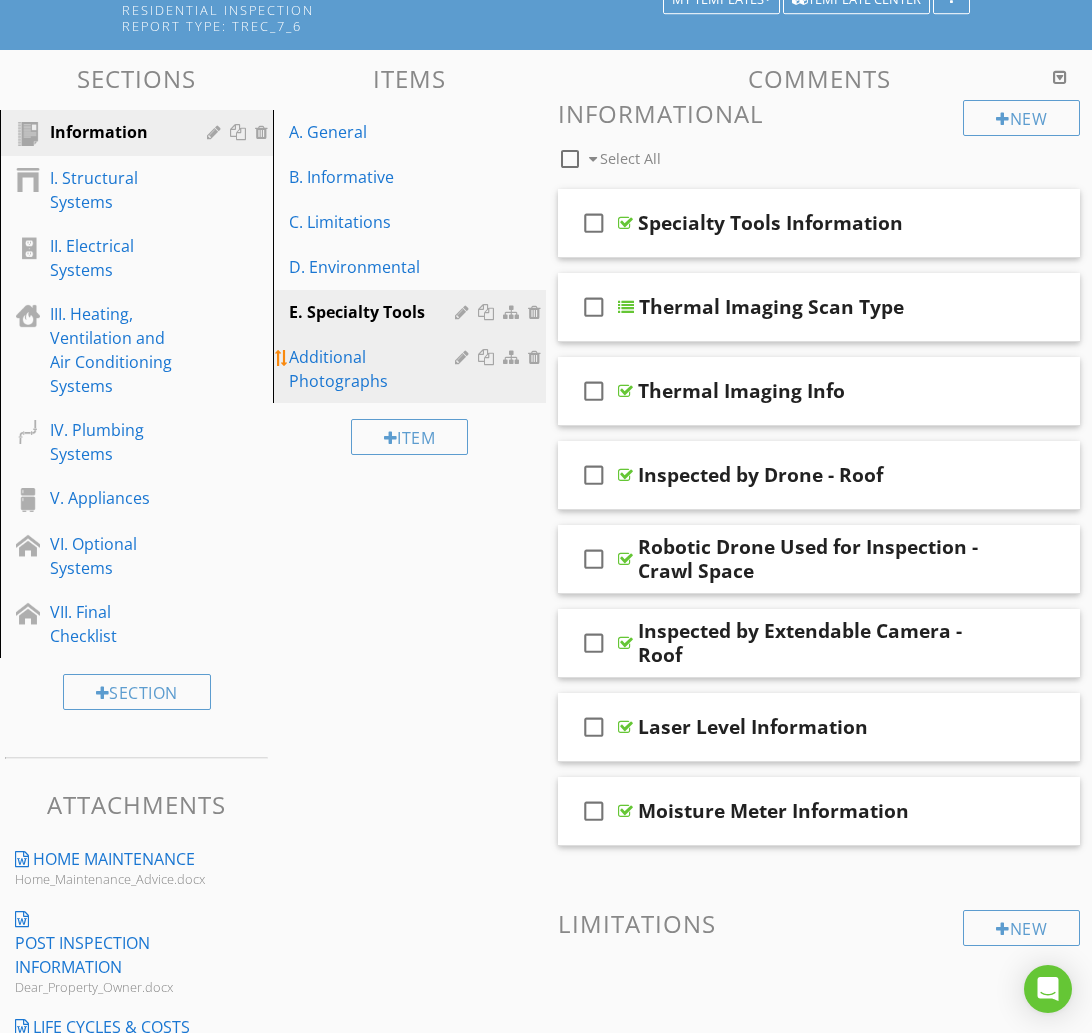 click on "Additional Photographs" at bounding box center [375, 369] 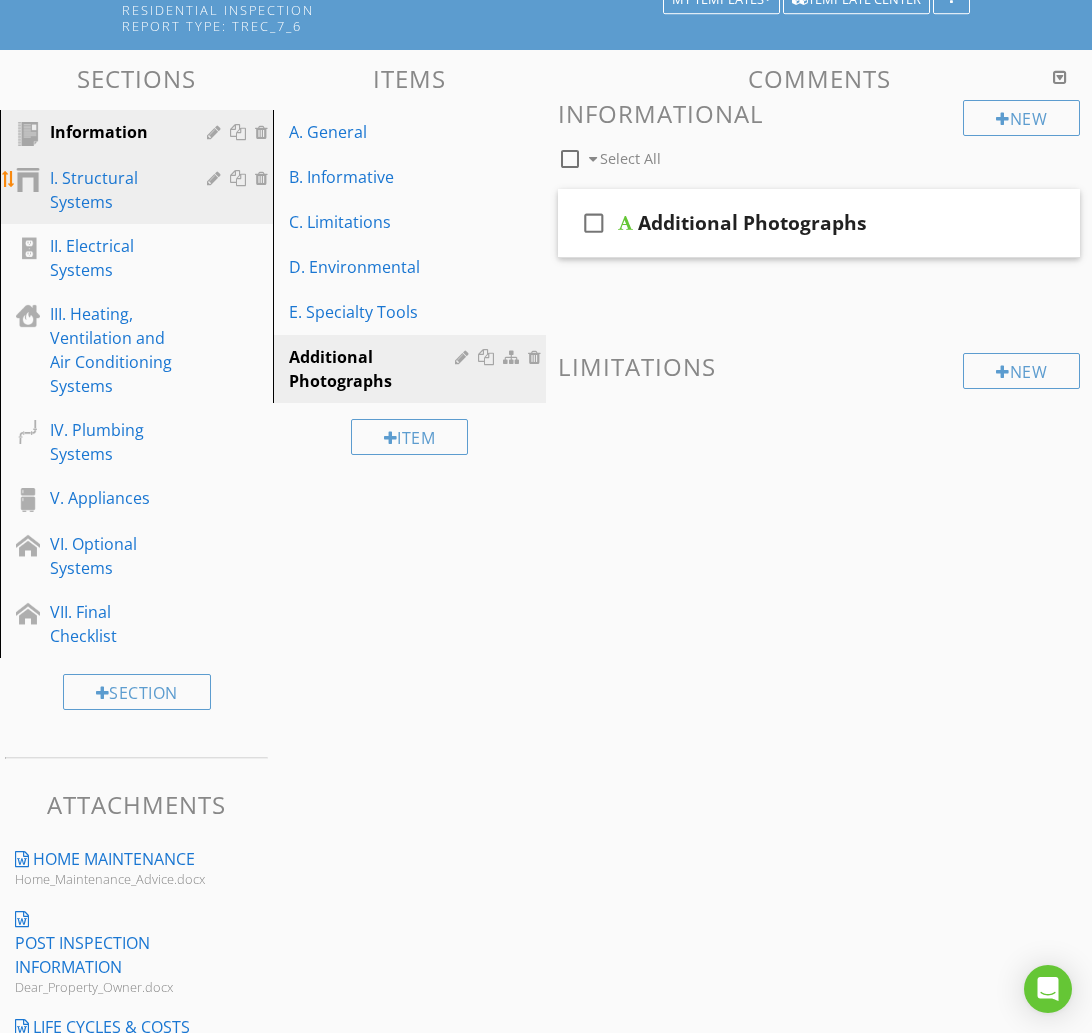 click on "I. Structural Systems" at bounding box center (114, 190) 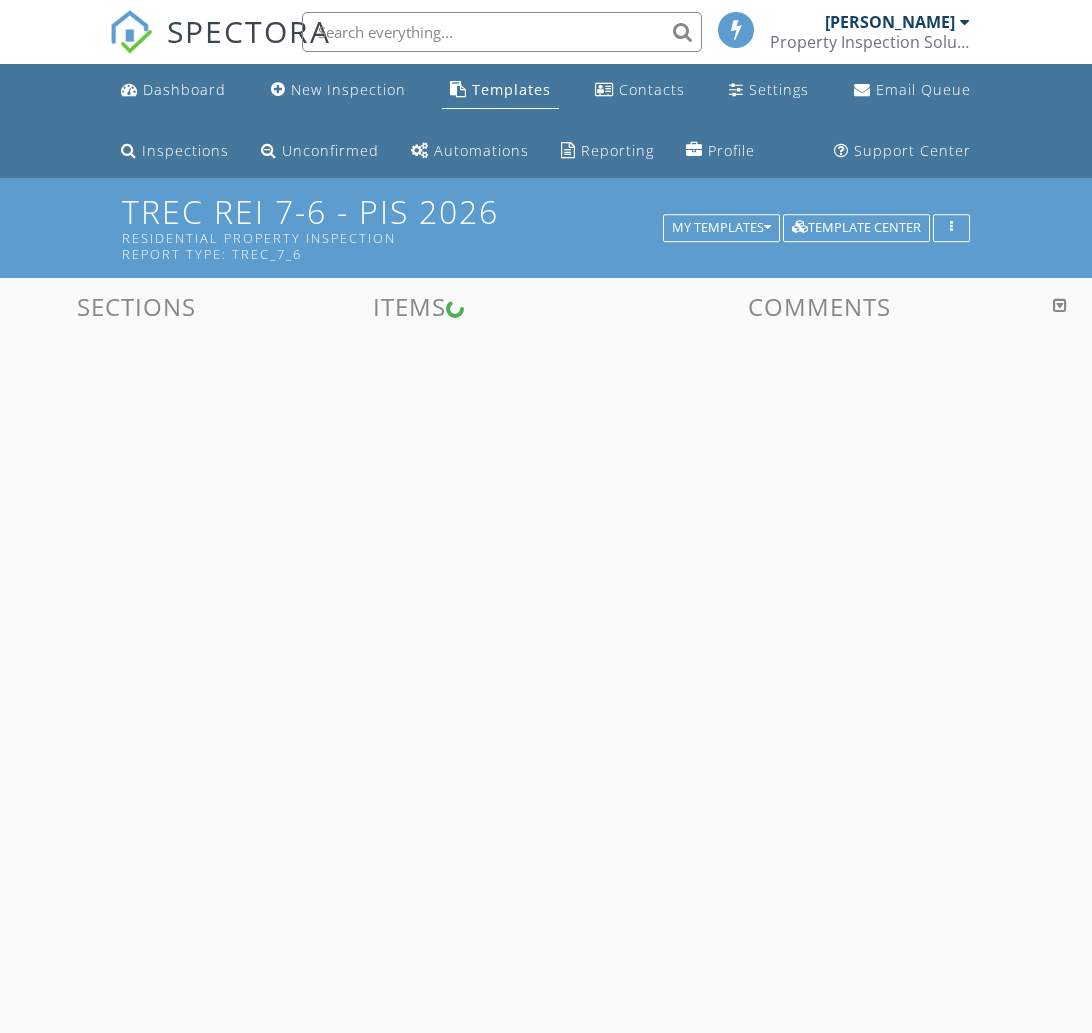 scroll, scrollTop: 0, scrollLeft: 0, axis: both 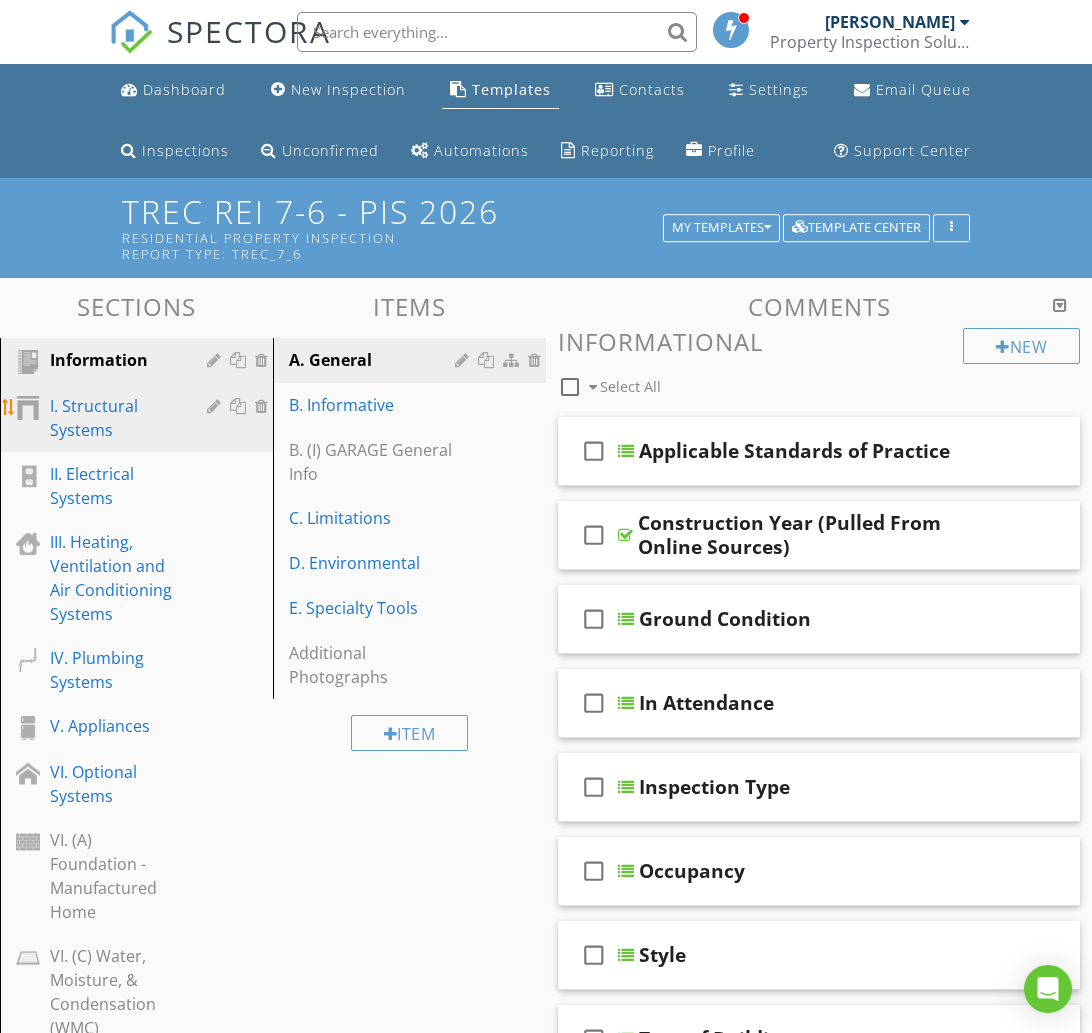 click on "I. Structural Systems" at bounding box center (114, 418) 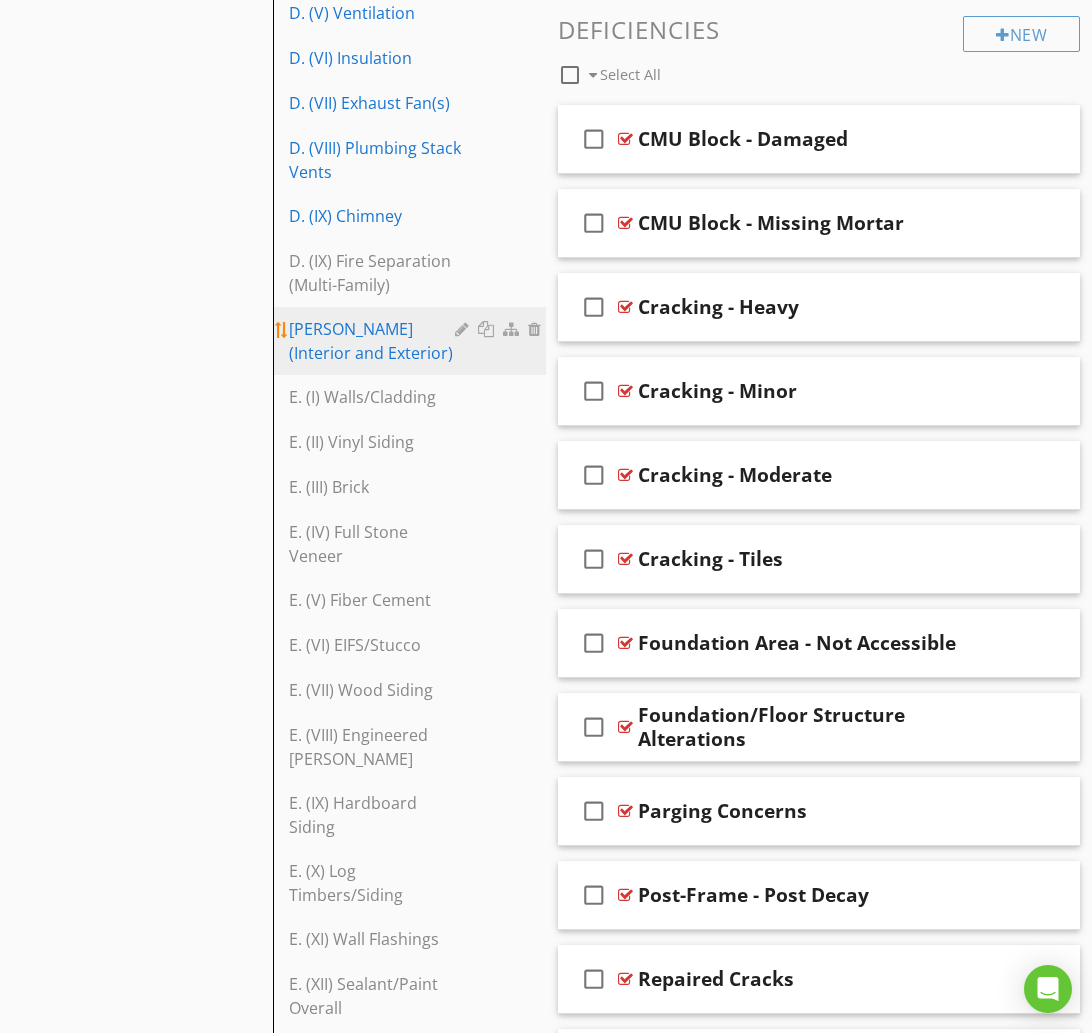 scroll, scrollTop: 2272, scrollLeft: 0, axis: vertical 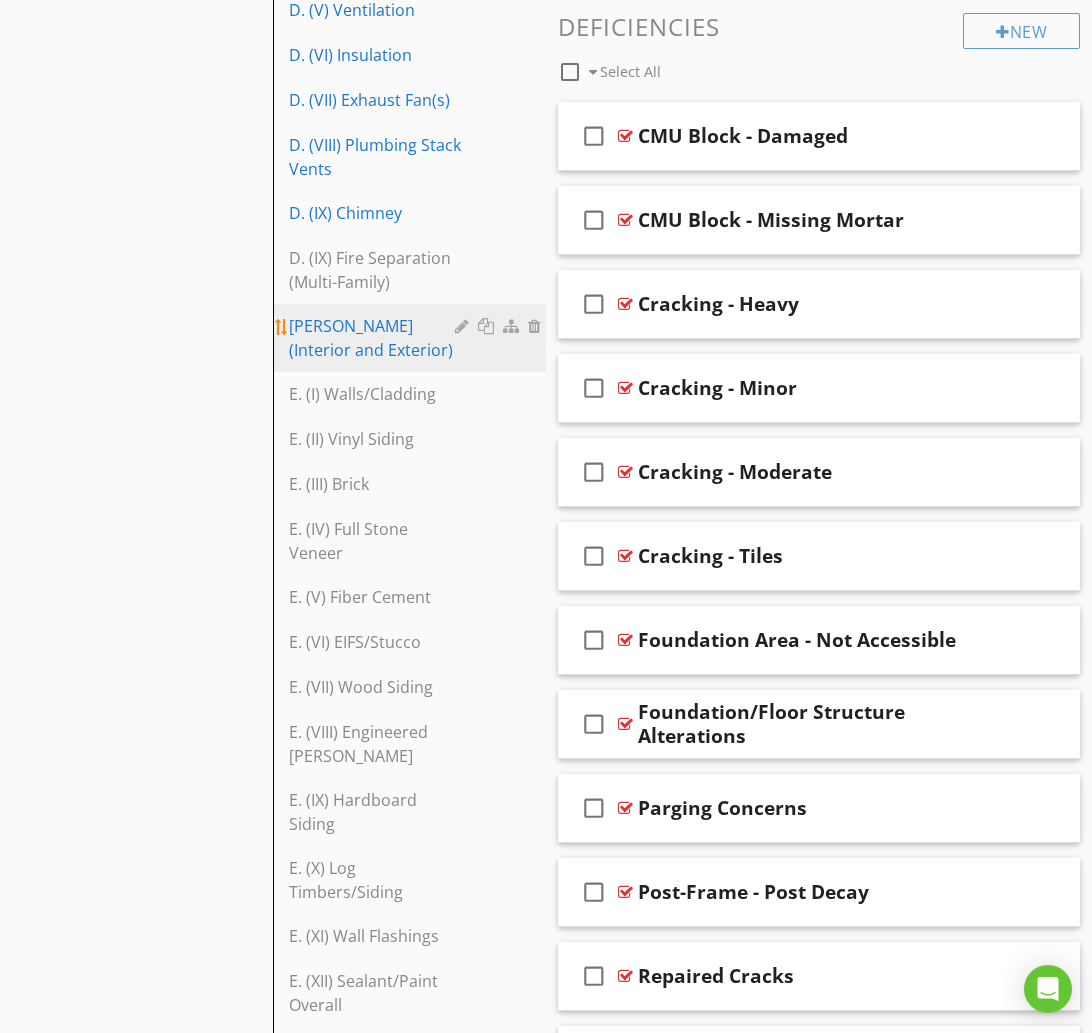click on "[PERSON_NAME] (Interior and Exterior)" at bounding box center [375, 338] 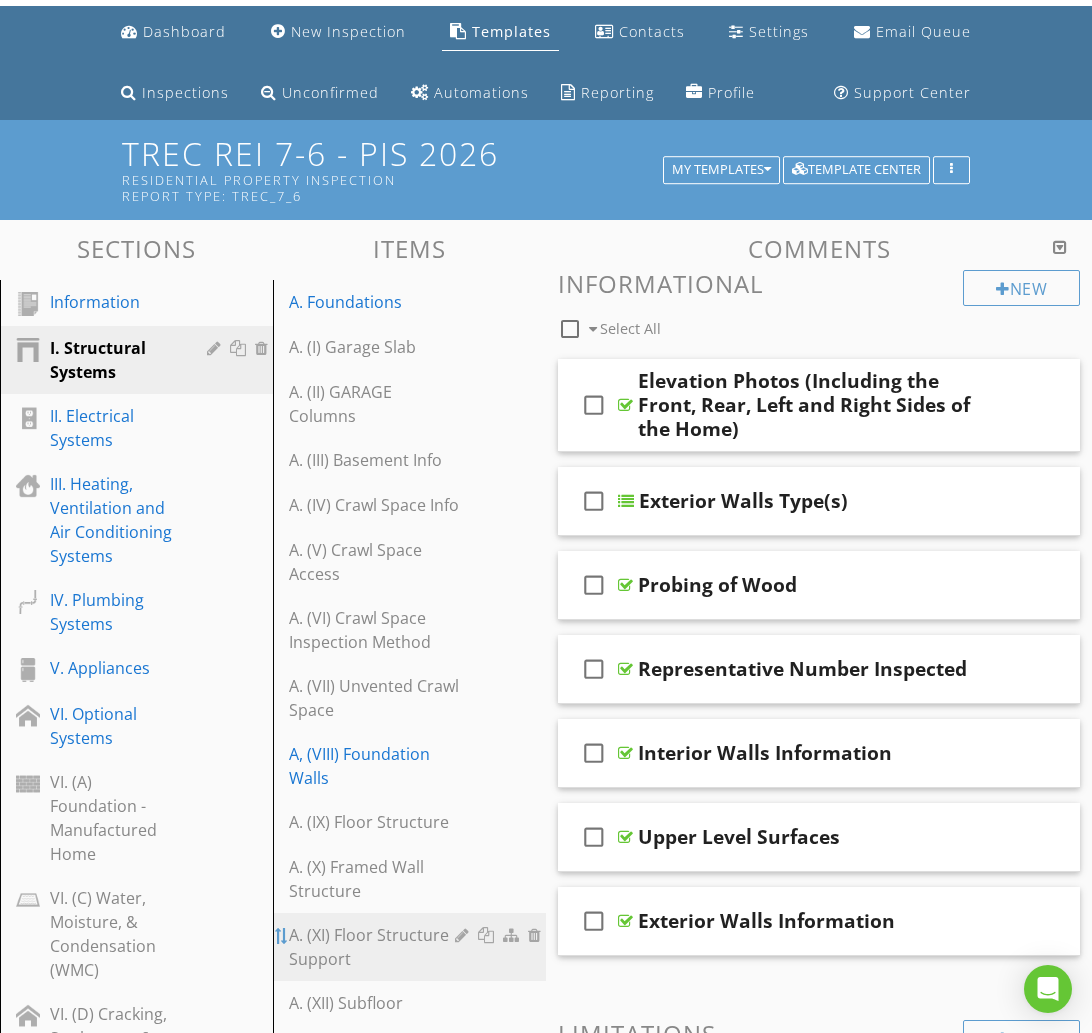 scroll, scrollTop: 0, scrollLeft: 0, axis: both 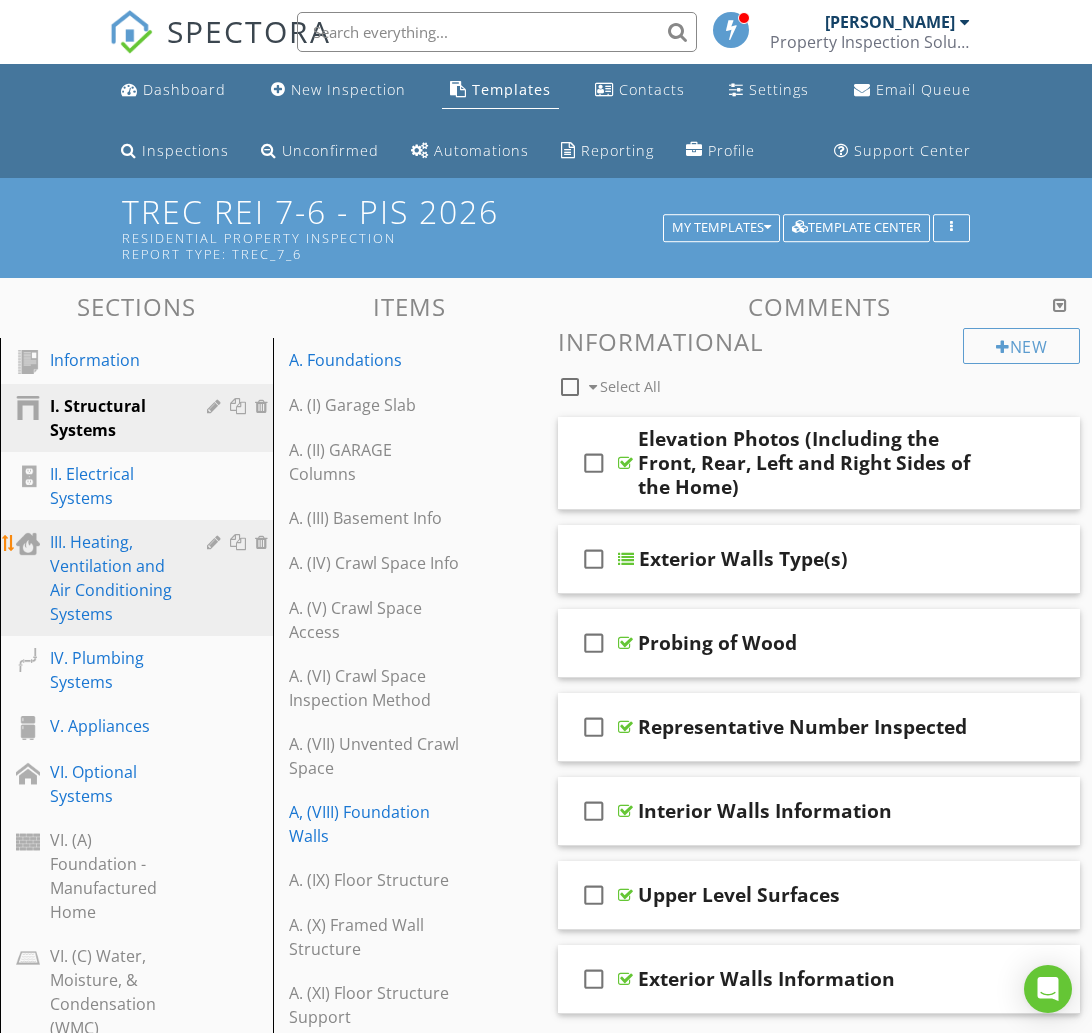 click on "III. Heating, Ventilation and Air Conditioning Systems" at bounding box center [114, 578] 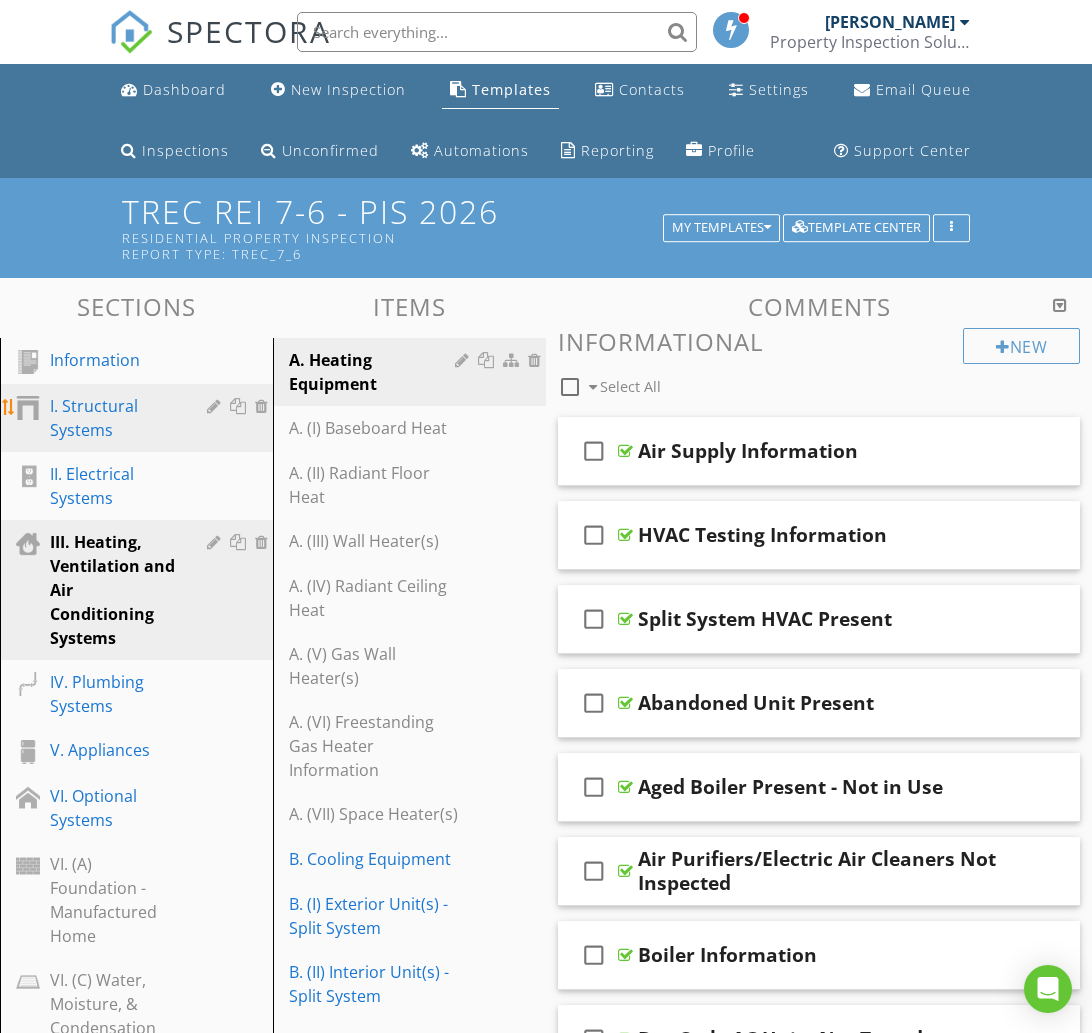 click on "I. Structural Systems" at bounding box center [114, 418] 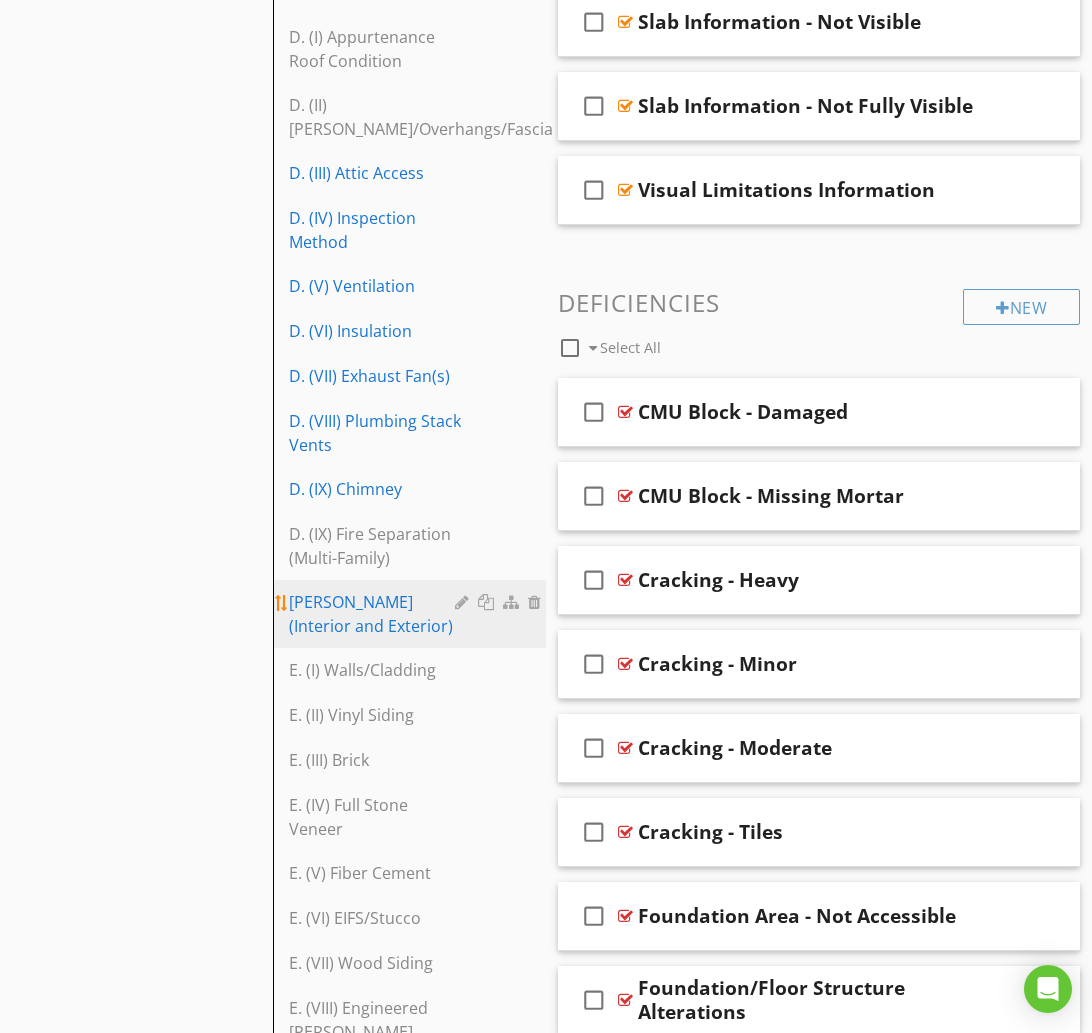 scroll, scrollTop: 1993, scrollLeft: 0, axis: vertical 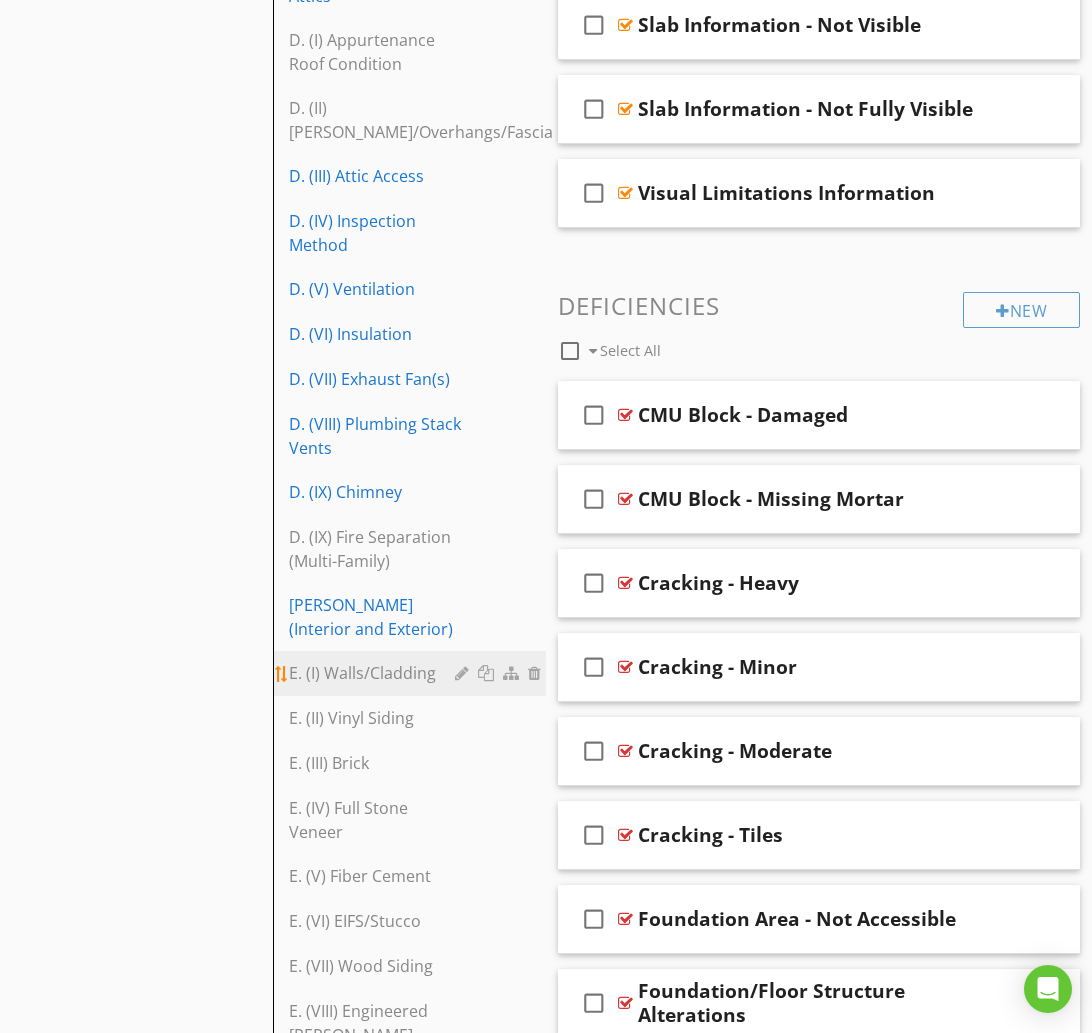 click on "E. (I) Walls/Cladding" at bounding box center (375, 673) 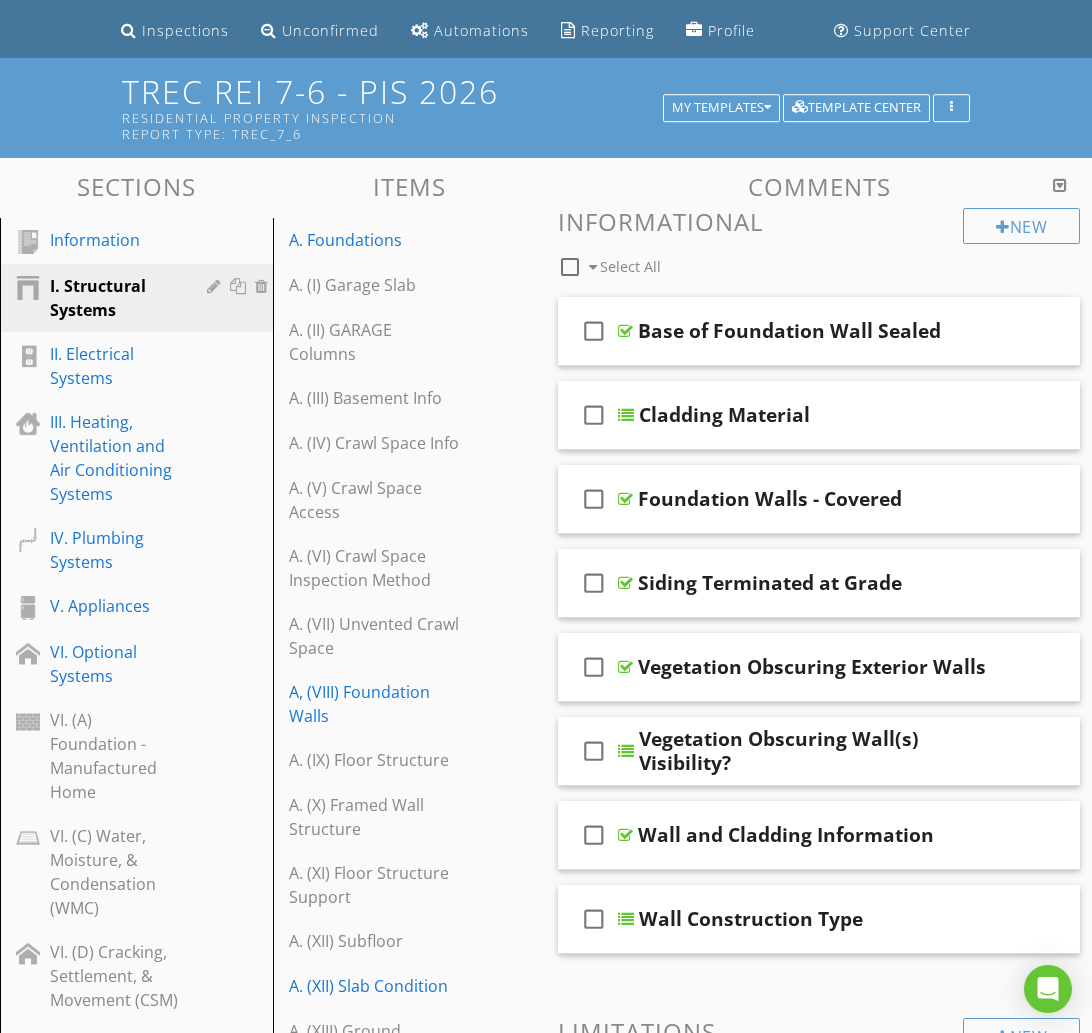 scroll, scrollTop: 0, scrollLeft: 0, axis: both 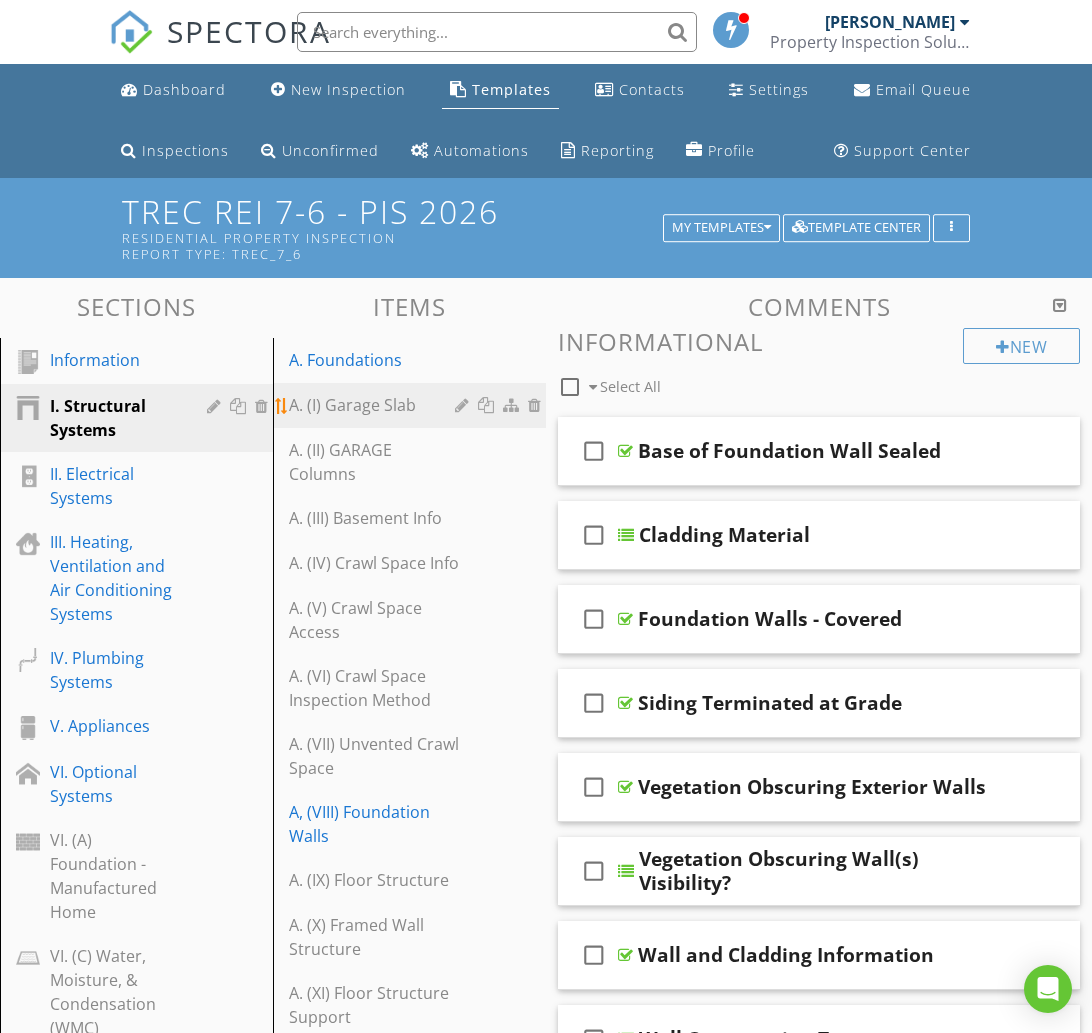 click on "A. (I) Garage Slab" at bounding box center (375, 405) 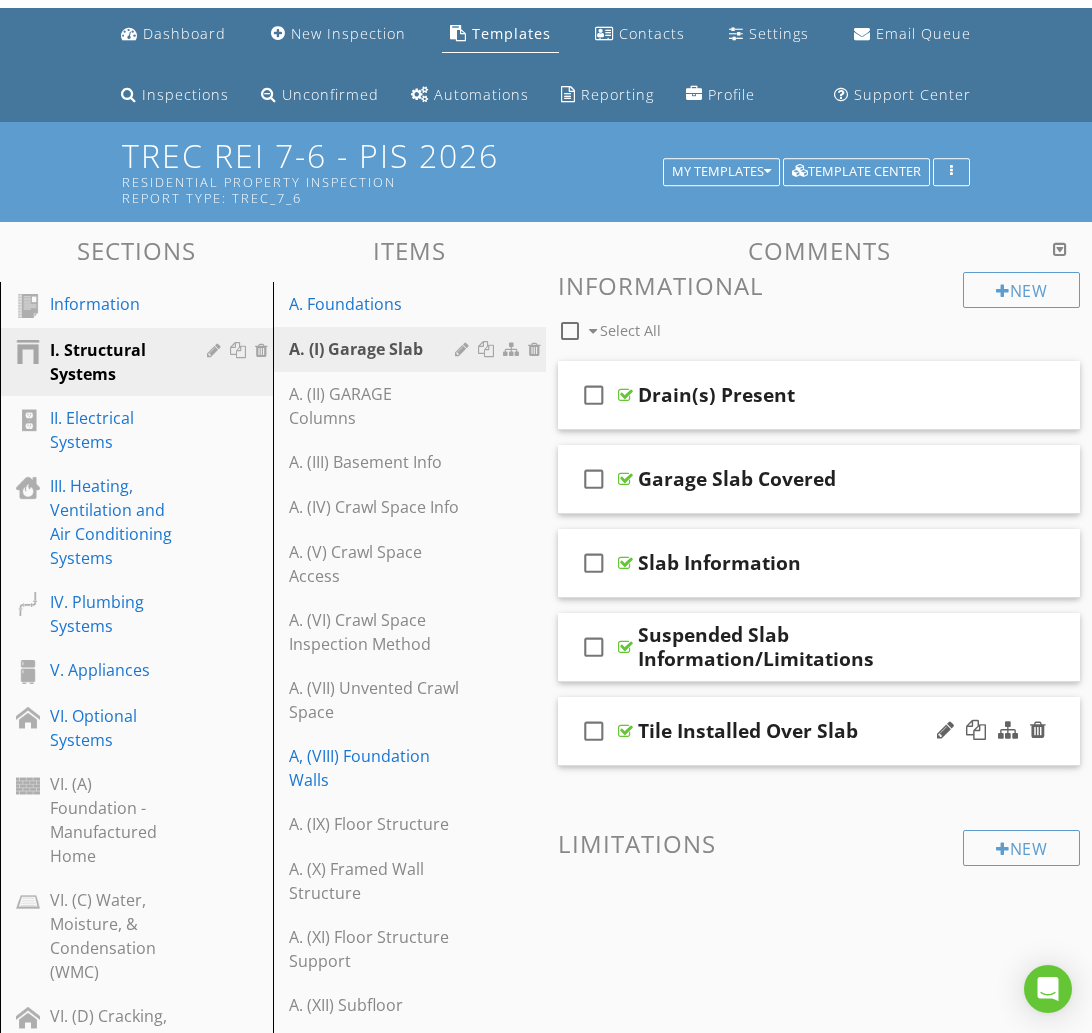 scroll, scrollTop: 0, scrollLeft: 0, axis: both 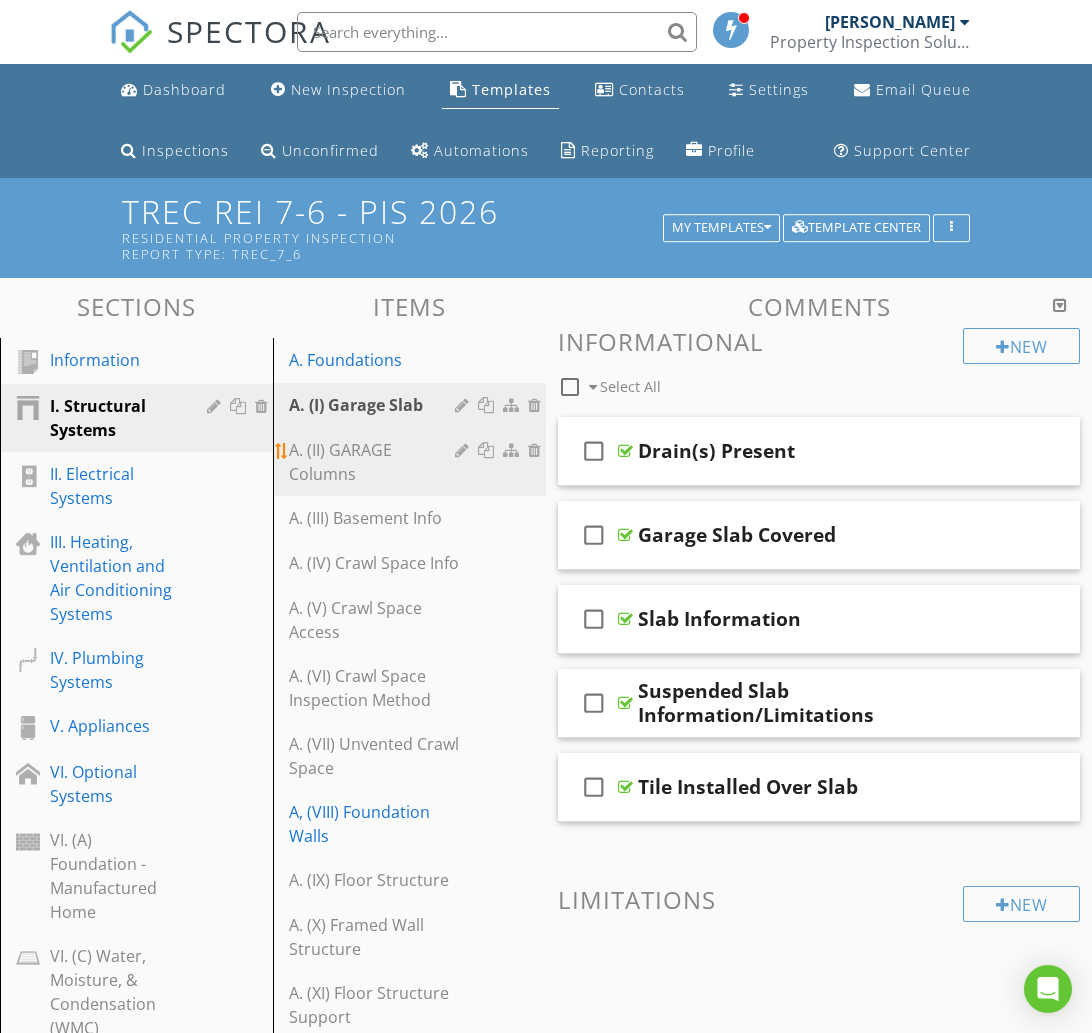 click on "A. (II) GARAGE Columns" at bounding box center [375, 462] 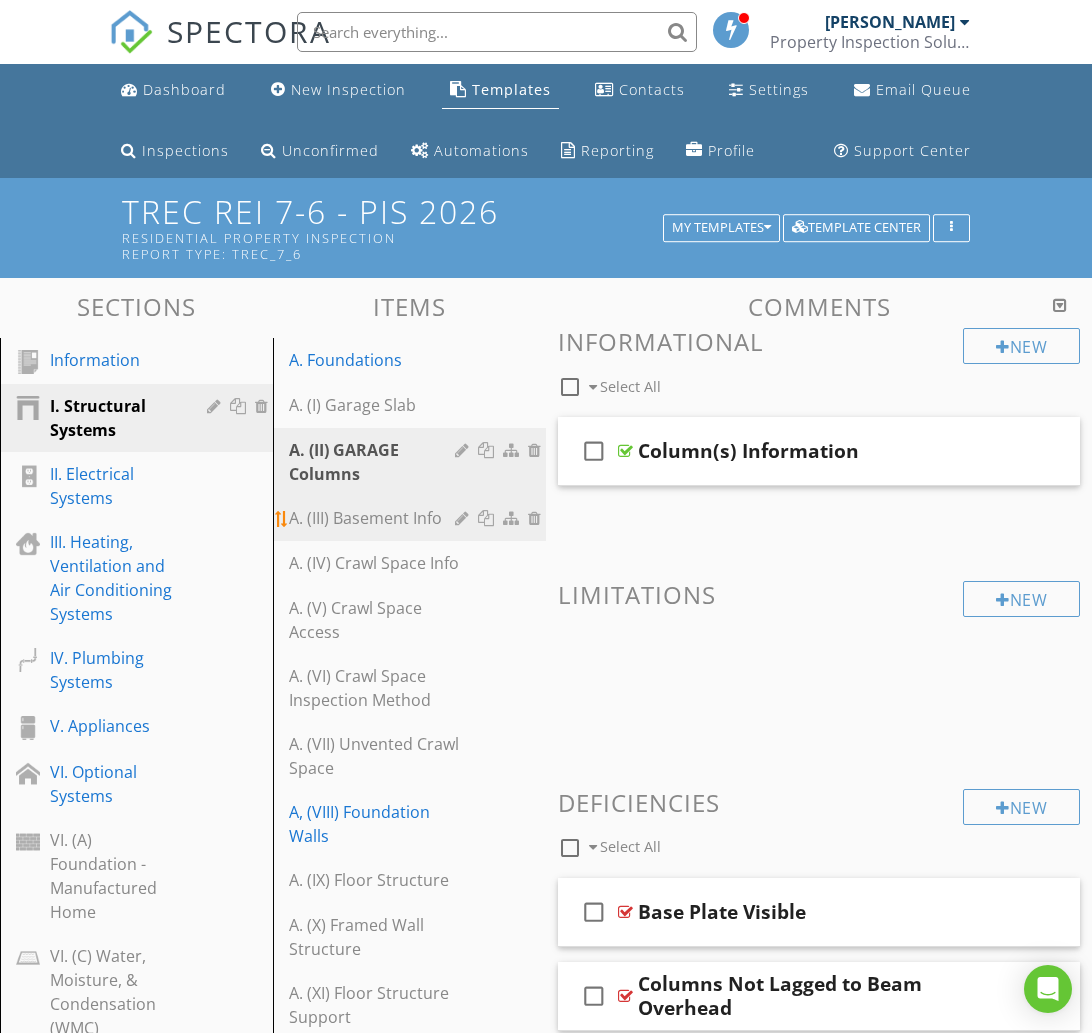 click on "A. (III) Basement Info" at bounding box center (375, 518) 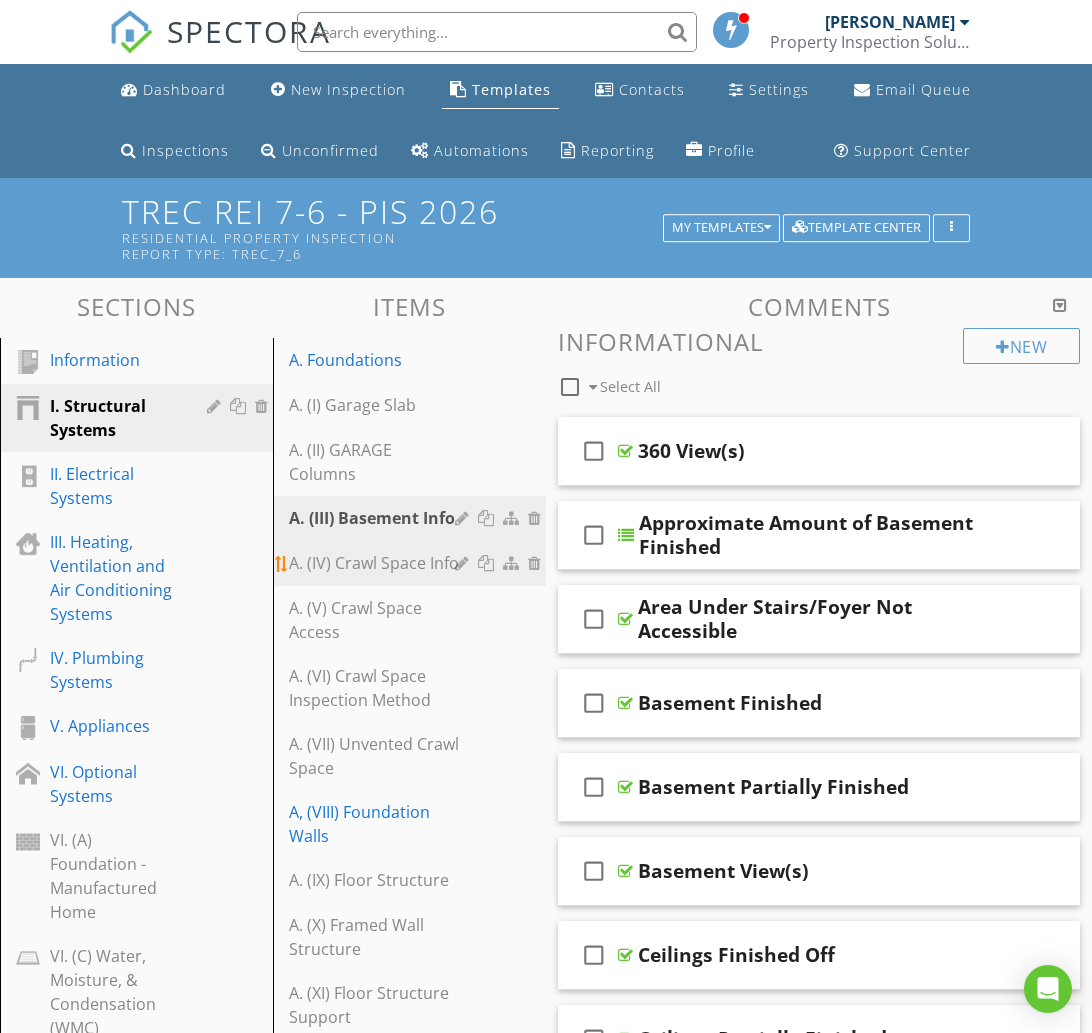 click on "A. (IV) Crawl Space Info" at bounding box center [375, 563] 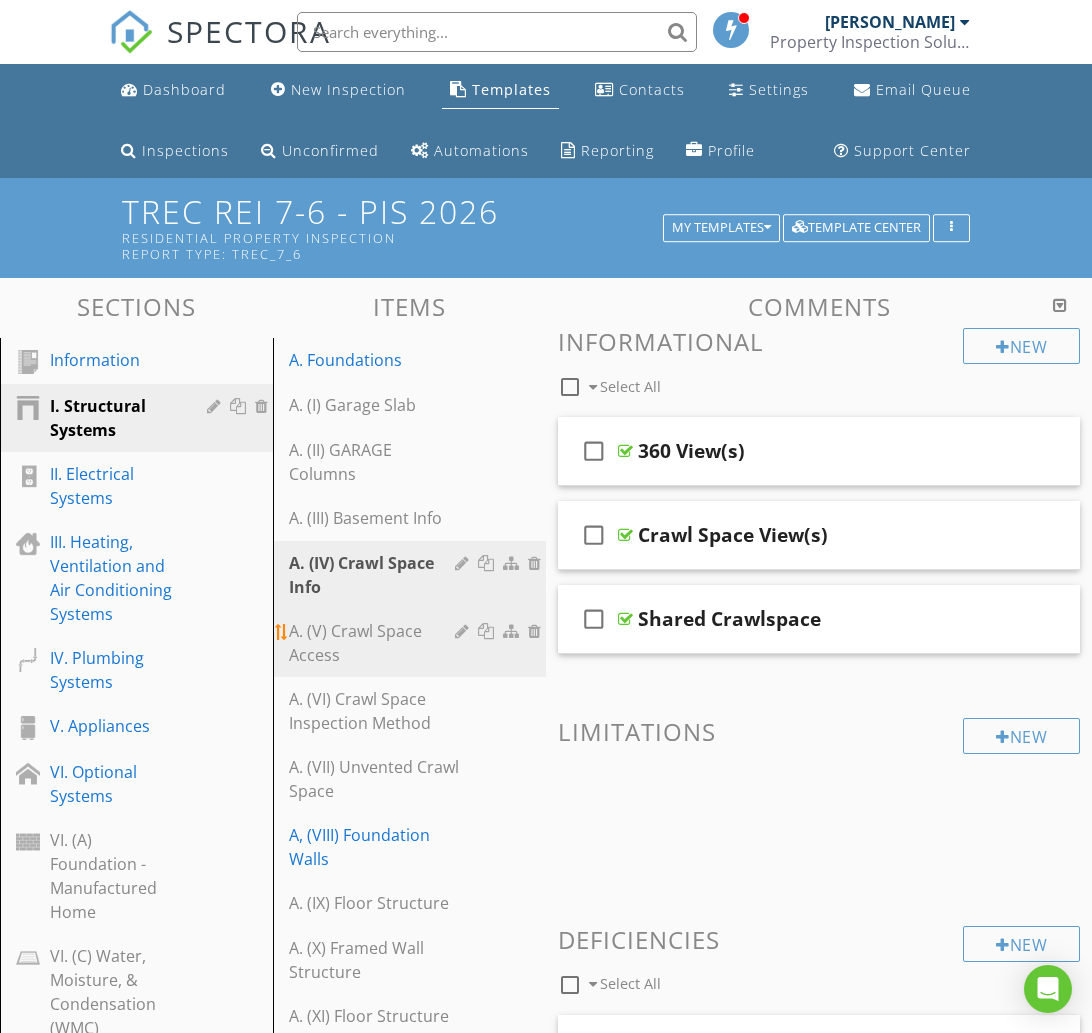 click on "A. (V) Crawl Space Access" at bounding box center [375, 643] 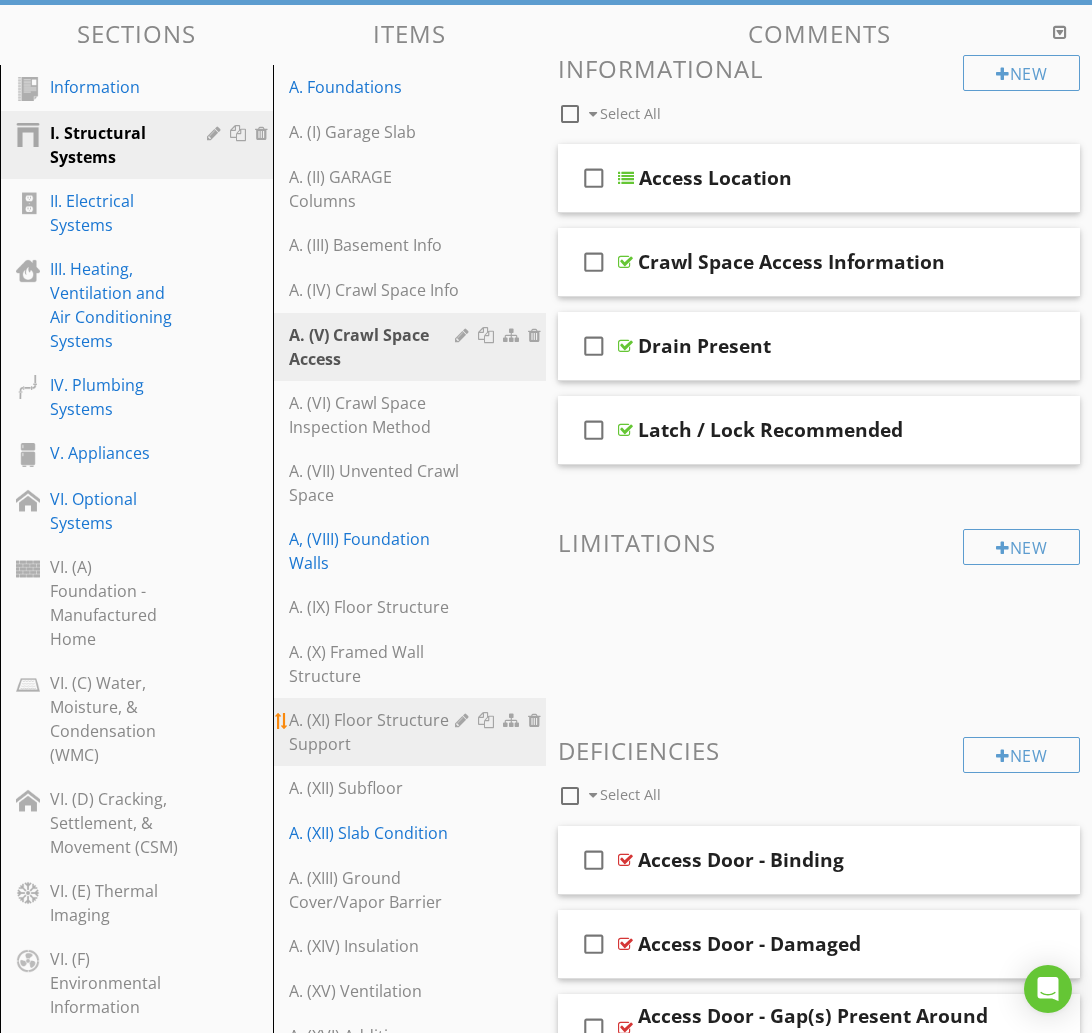 scroll, scrollTop: 268, scrollLeft: 0, axis: vertical 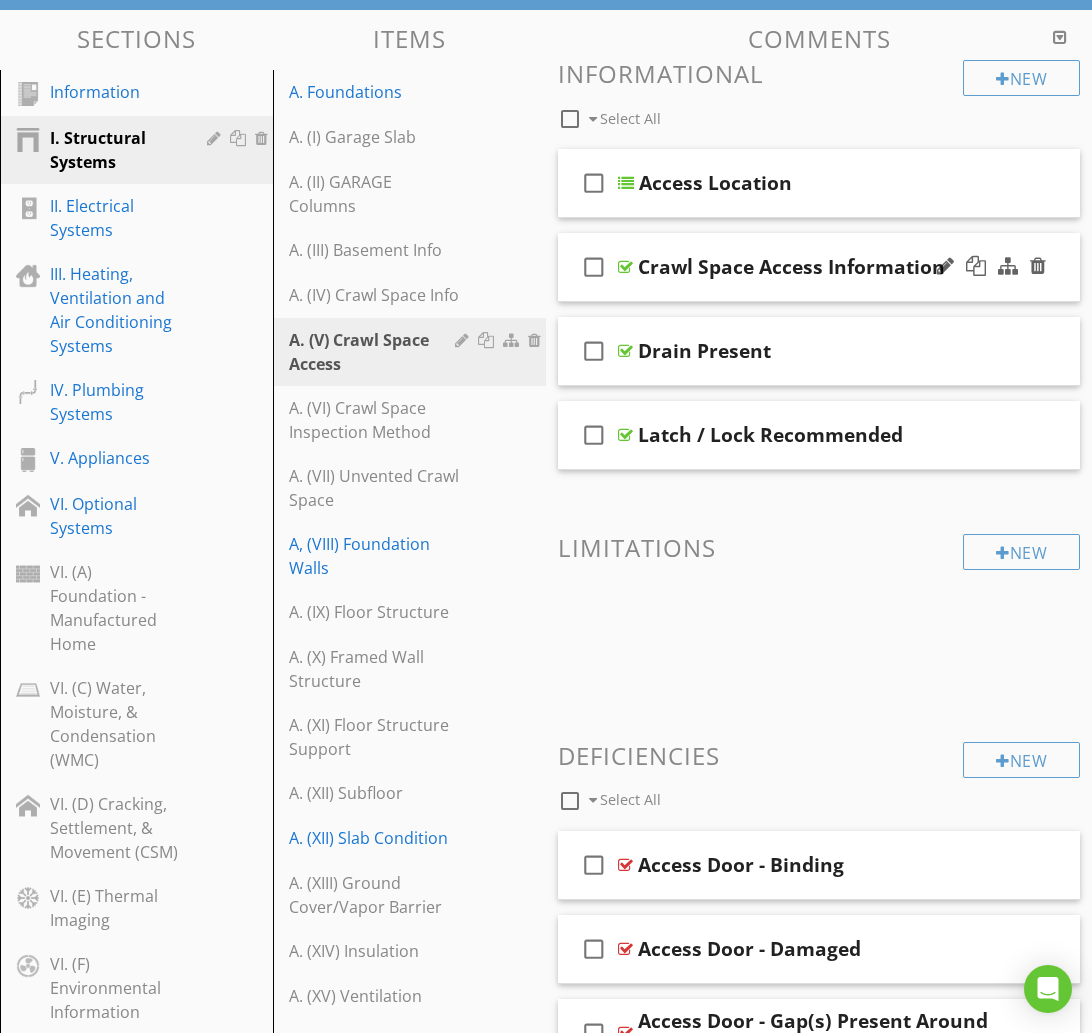 click at bounding box center [991, 267] 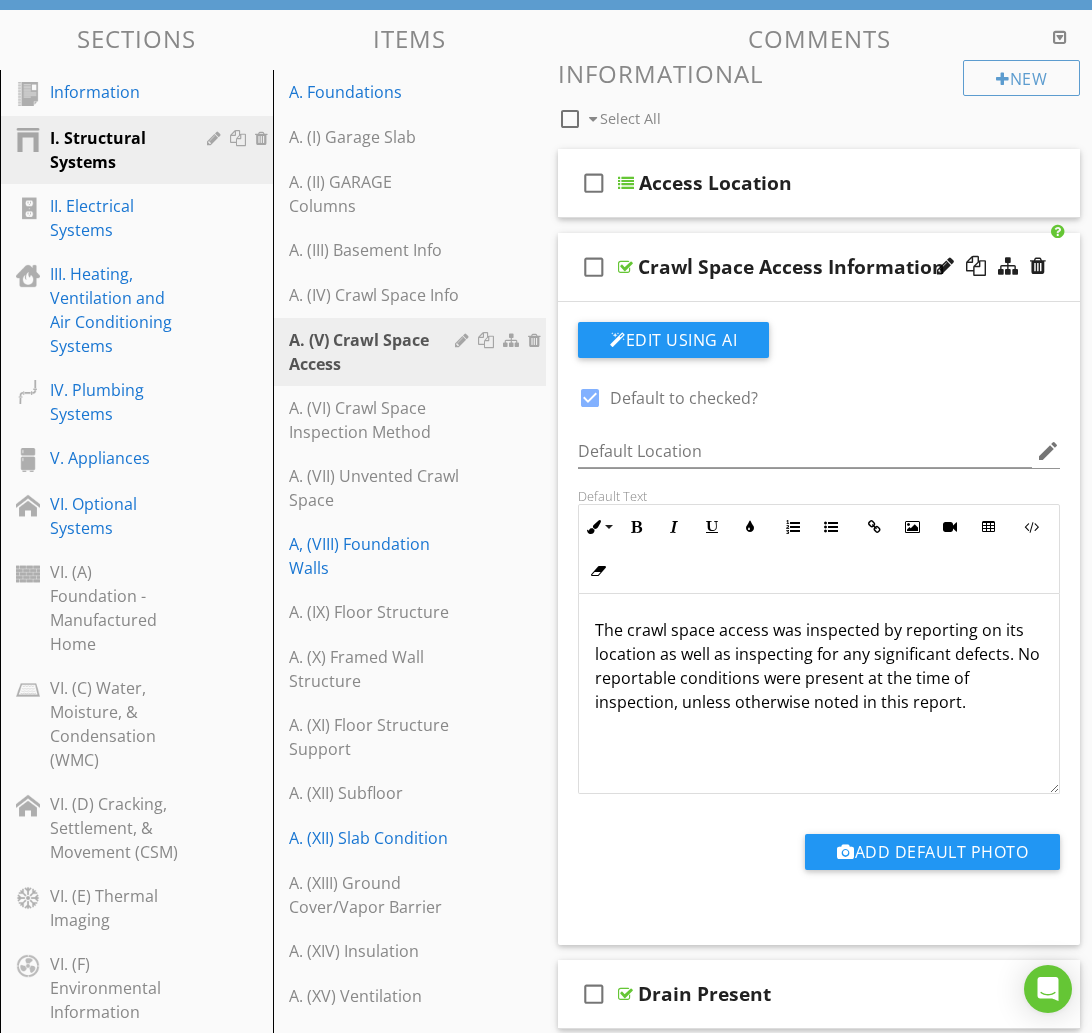 click on "check_box_outline_blank
Crawl Space Access Information" at bounding box center [819, 267] 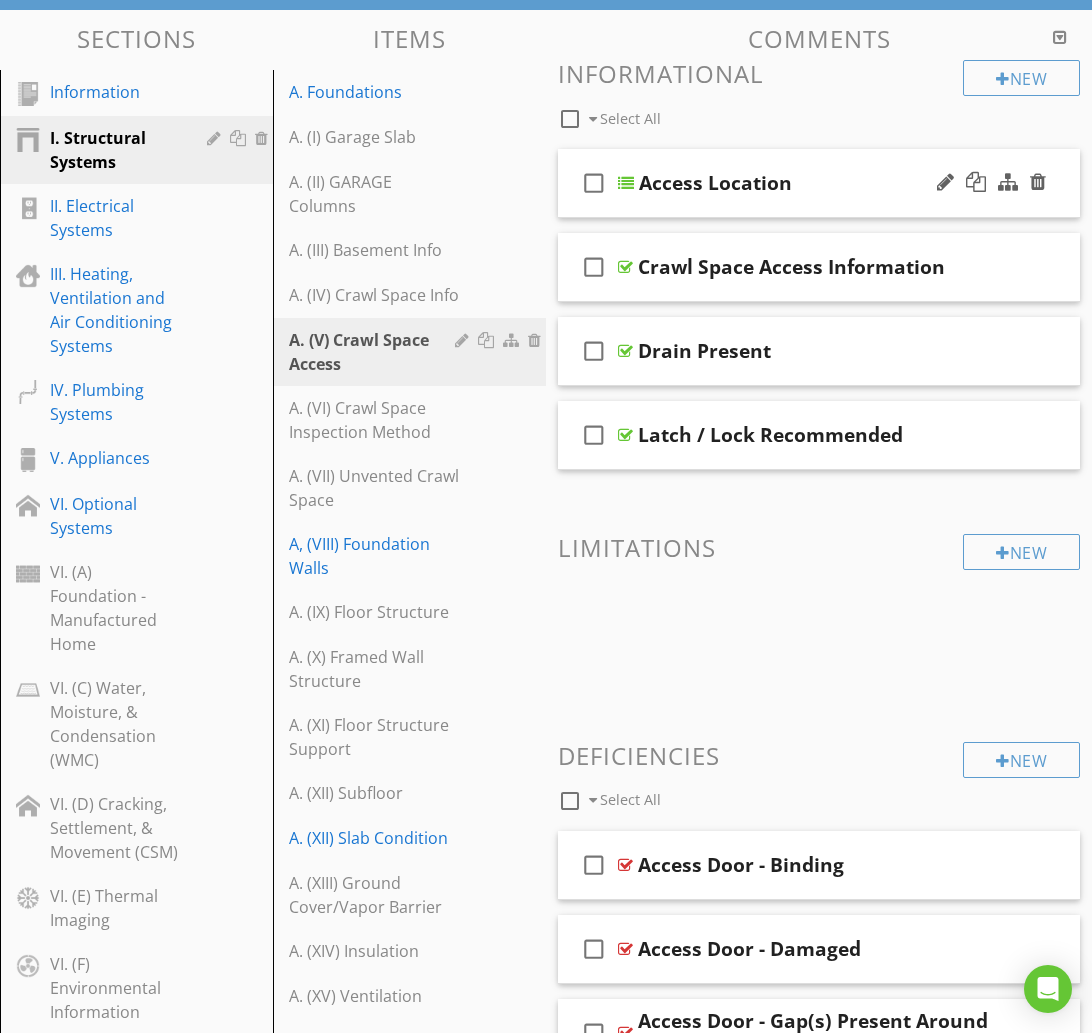 click on "check_box_outline_blank
Access Location" at bounding box center (819, 183) 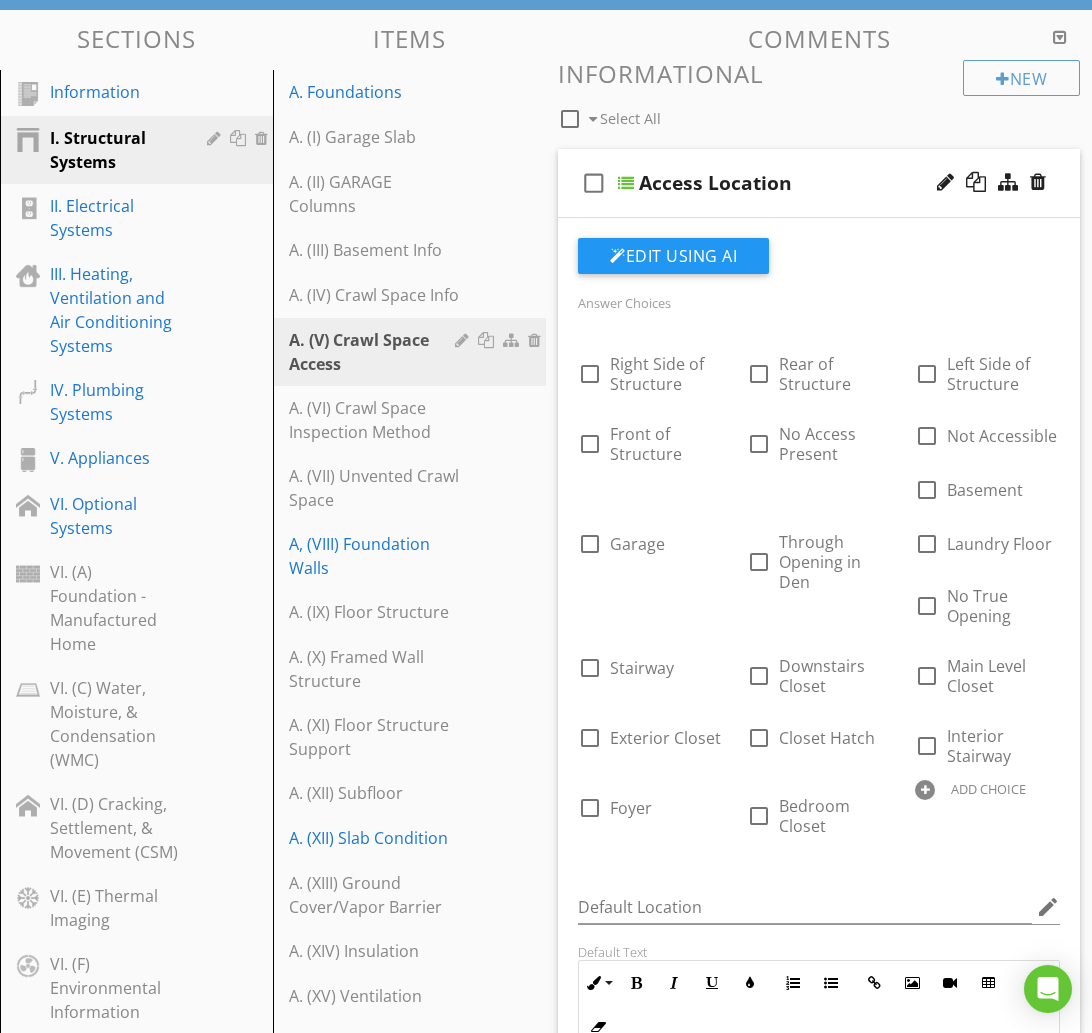 click on "check_box_outline_blank
Access Location" at bounding box center (819, 183) 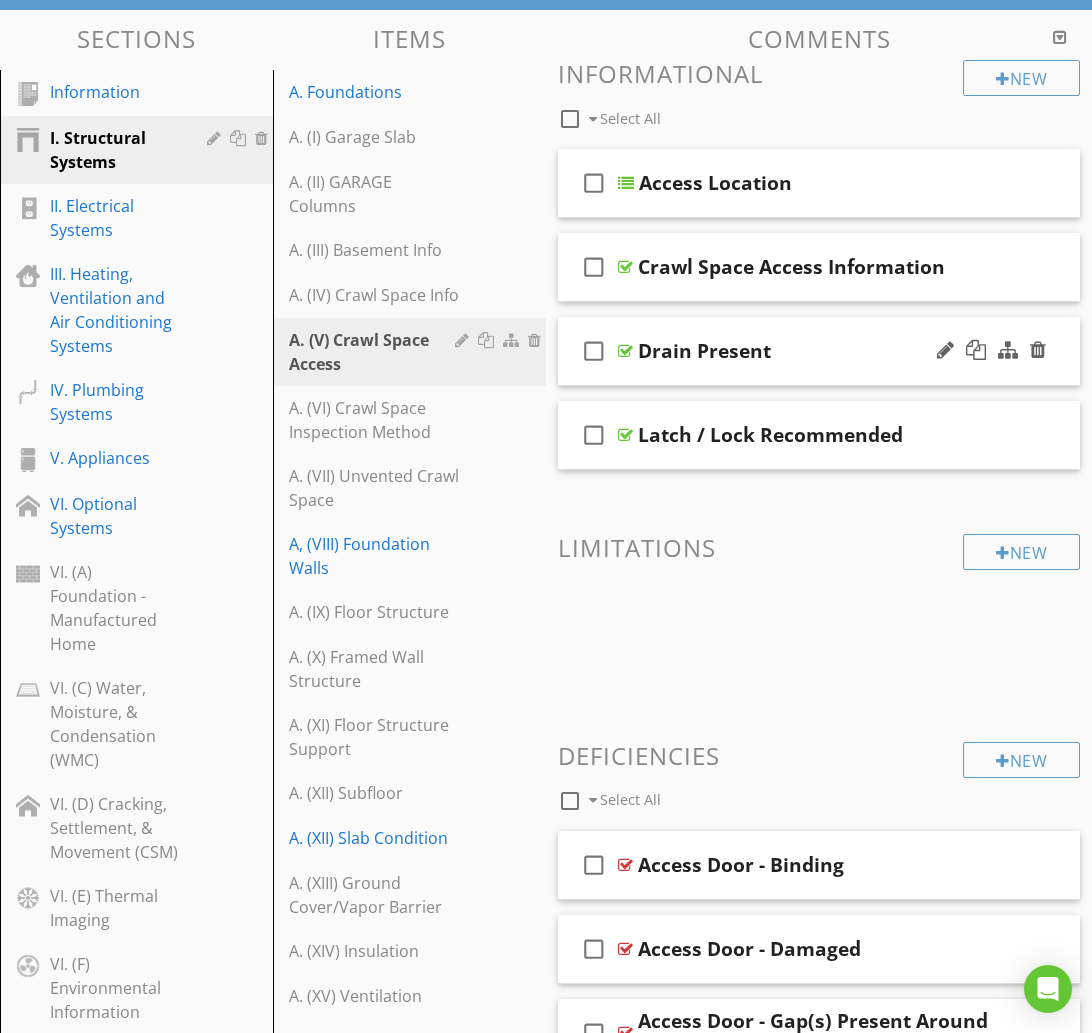click on "Drain Present" at bounding box center [819, 351] 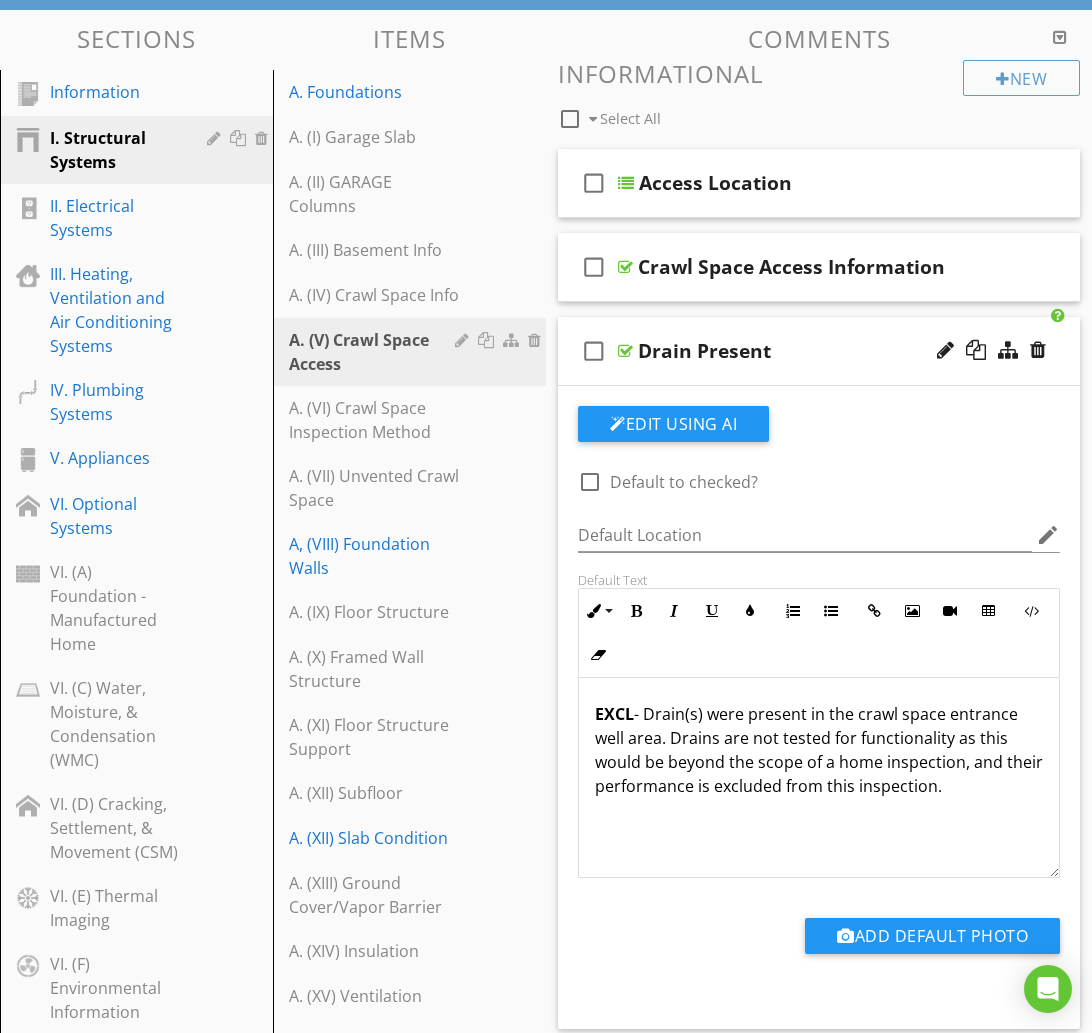 click on "Drain Present" at bounding box center (819, 351) 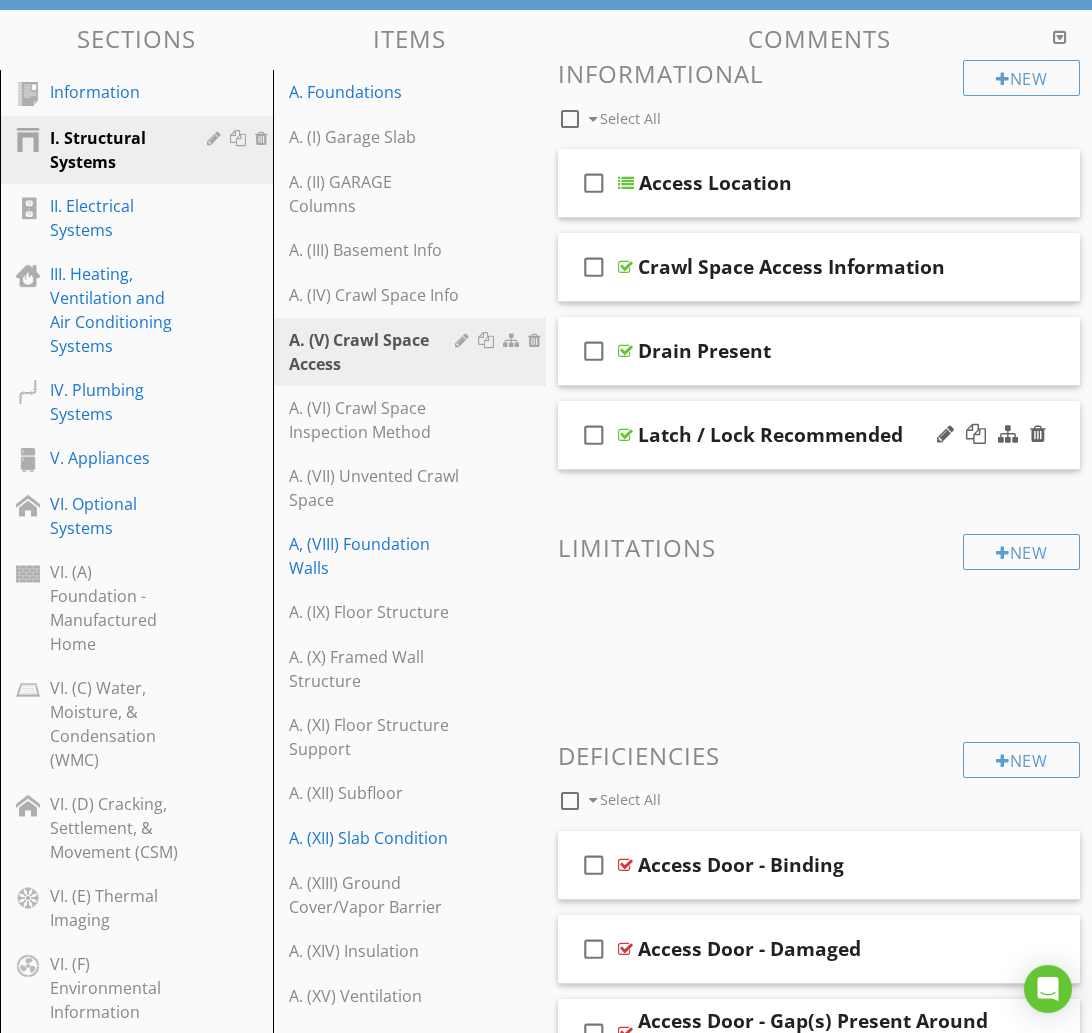 click on "check_box_outline_blank
Latch / Lock Recommended" at bounding box center (819, 435) 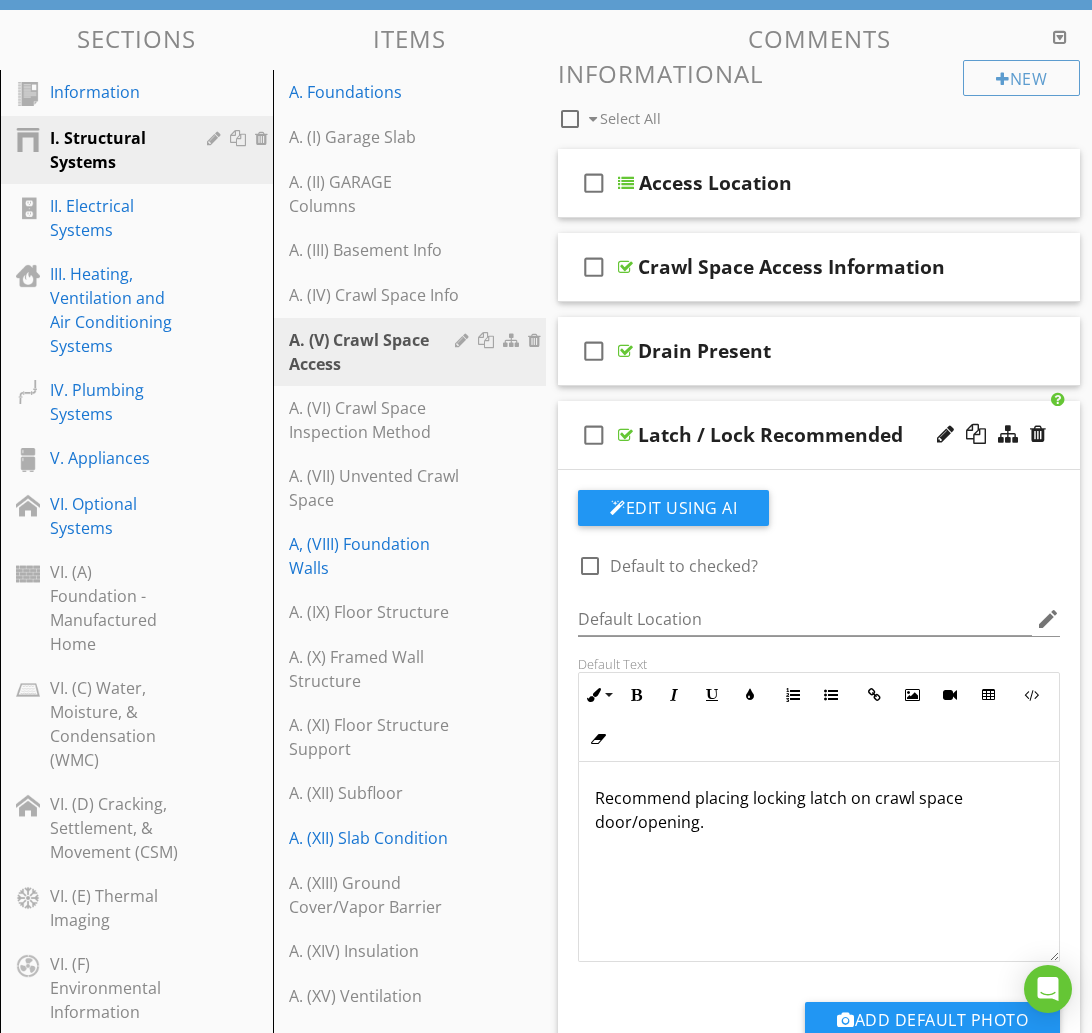 click on "check_box_outline_blank
Latch / Lock Recommended" at bounding box center [819, 435] 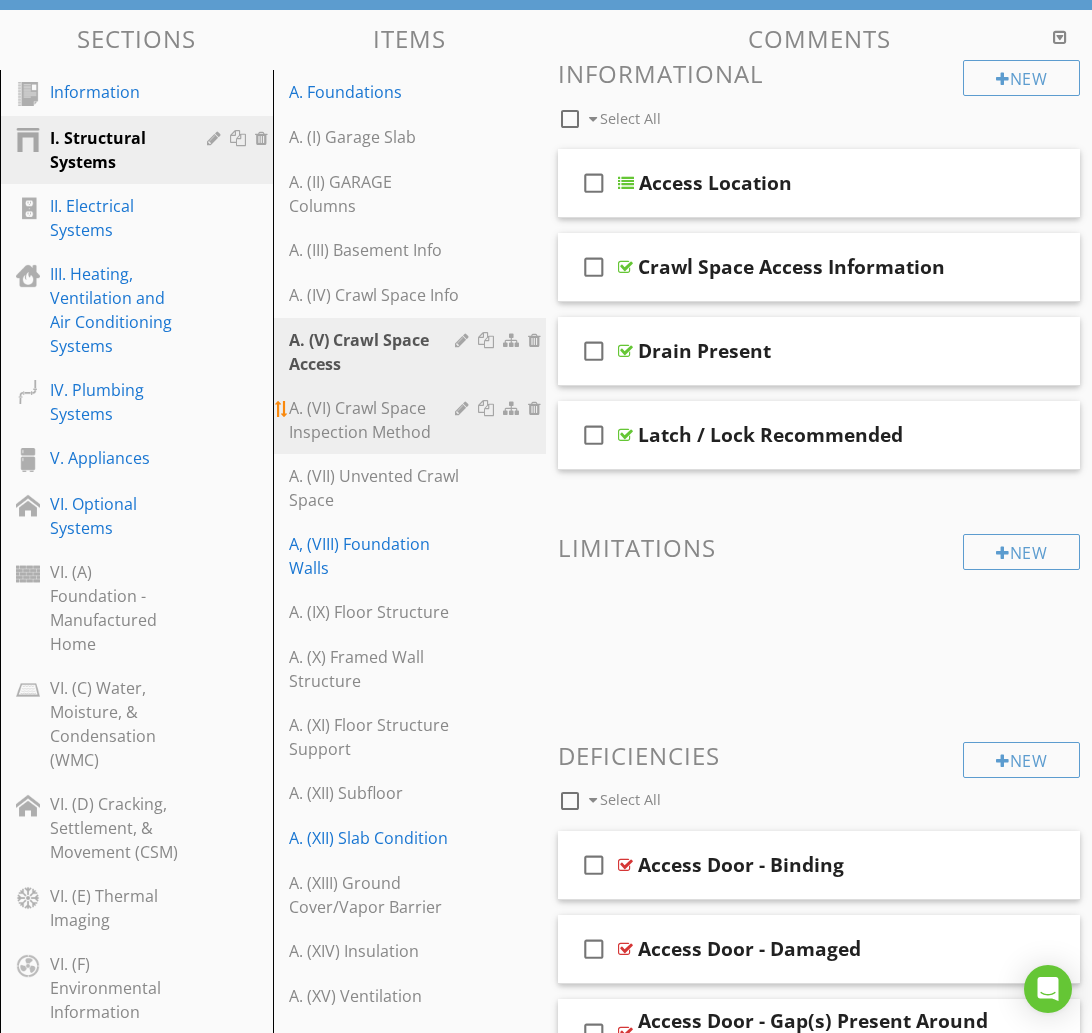 click on "A. (VI) Crawl Space Inspection Method" at bounding box center [375, 420] 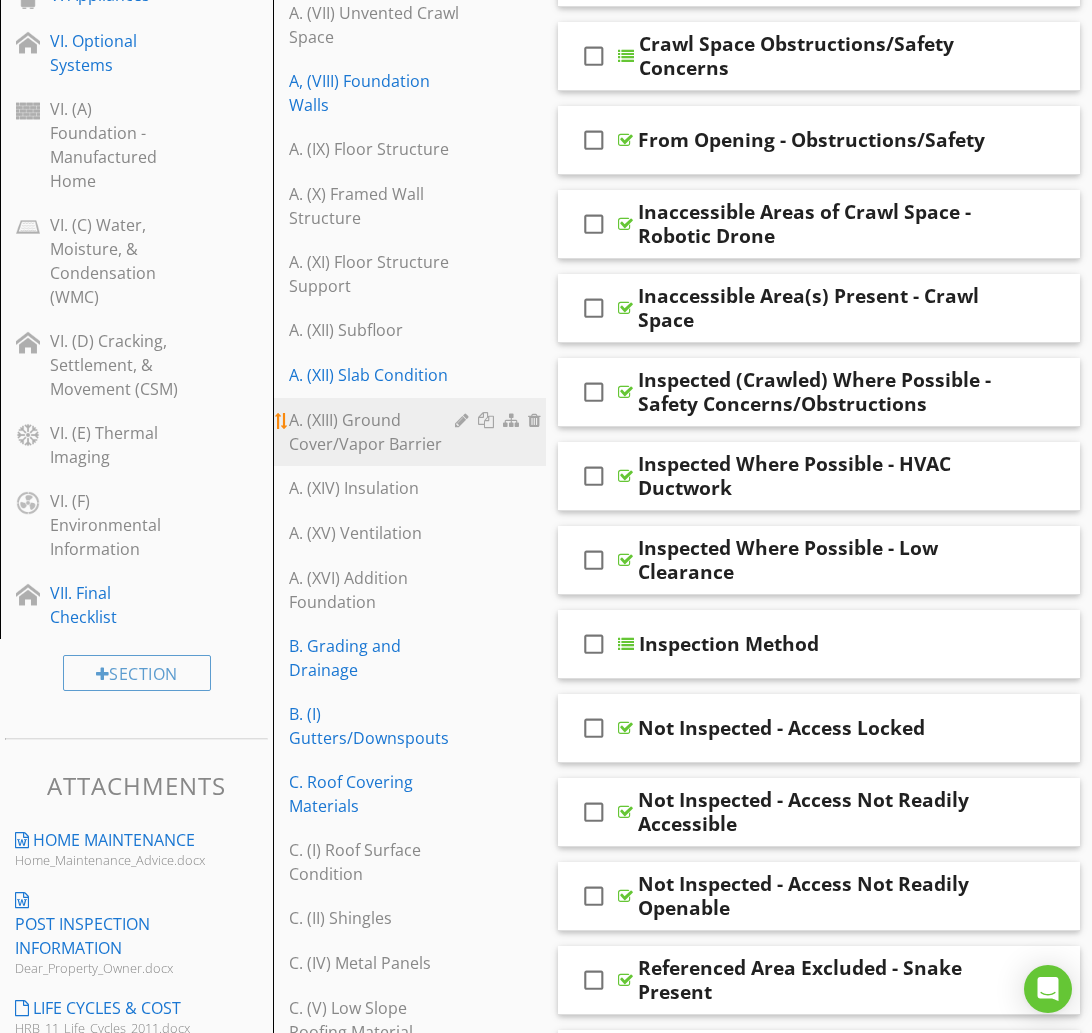 scroll, scrollTop: 724, scrollLeft: 0, axis: vertical 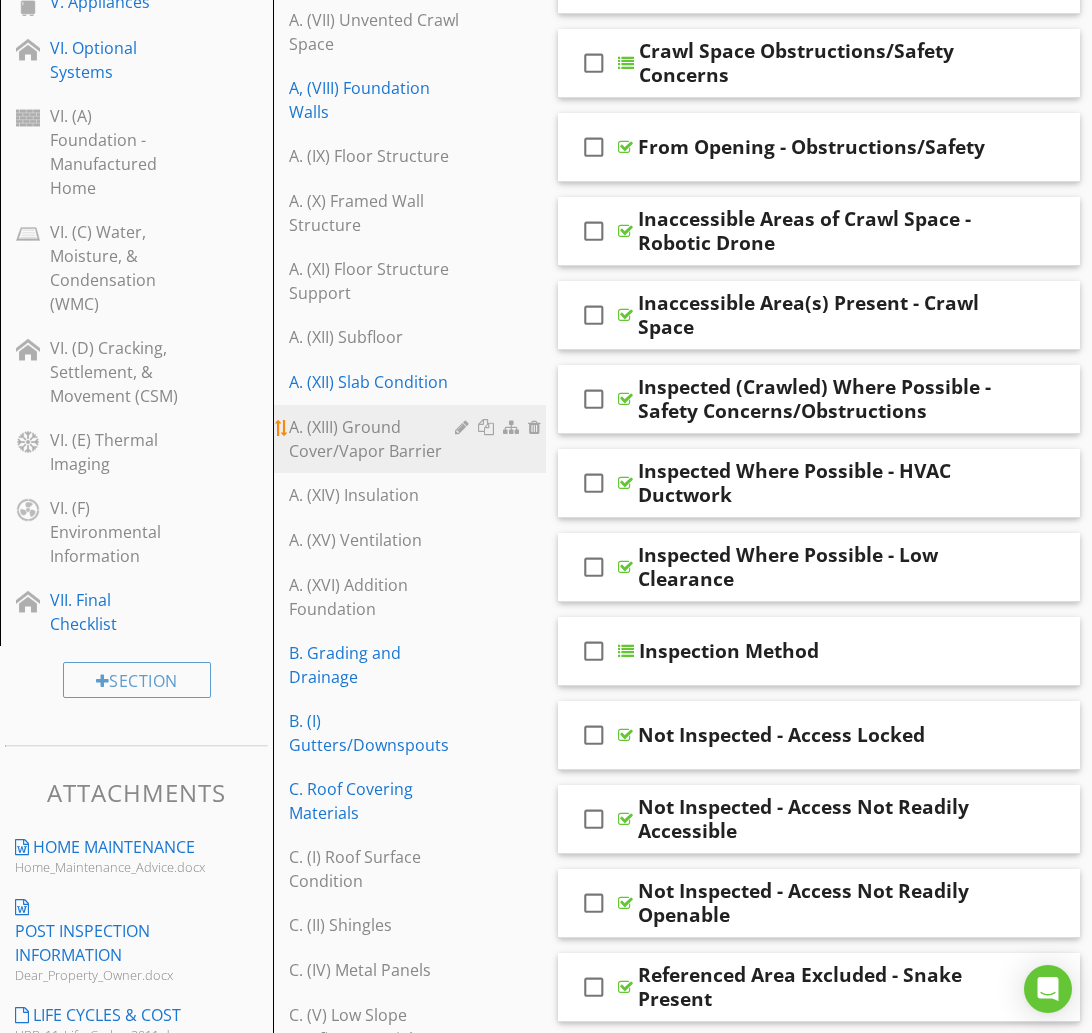 click on "A. (XIII) Ground Cover/Vapor Barrier" at bounding box center (375, 439) 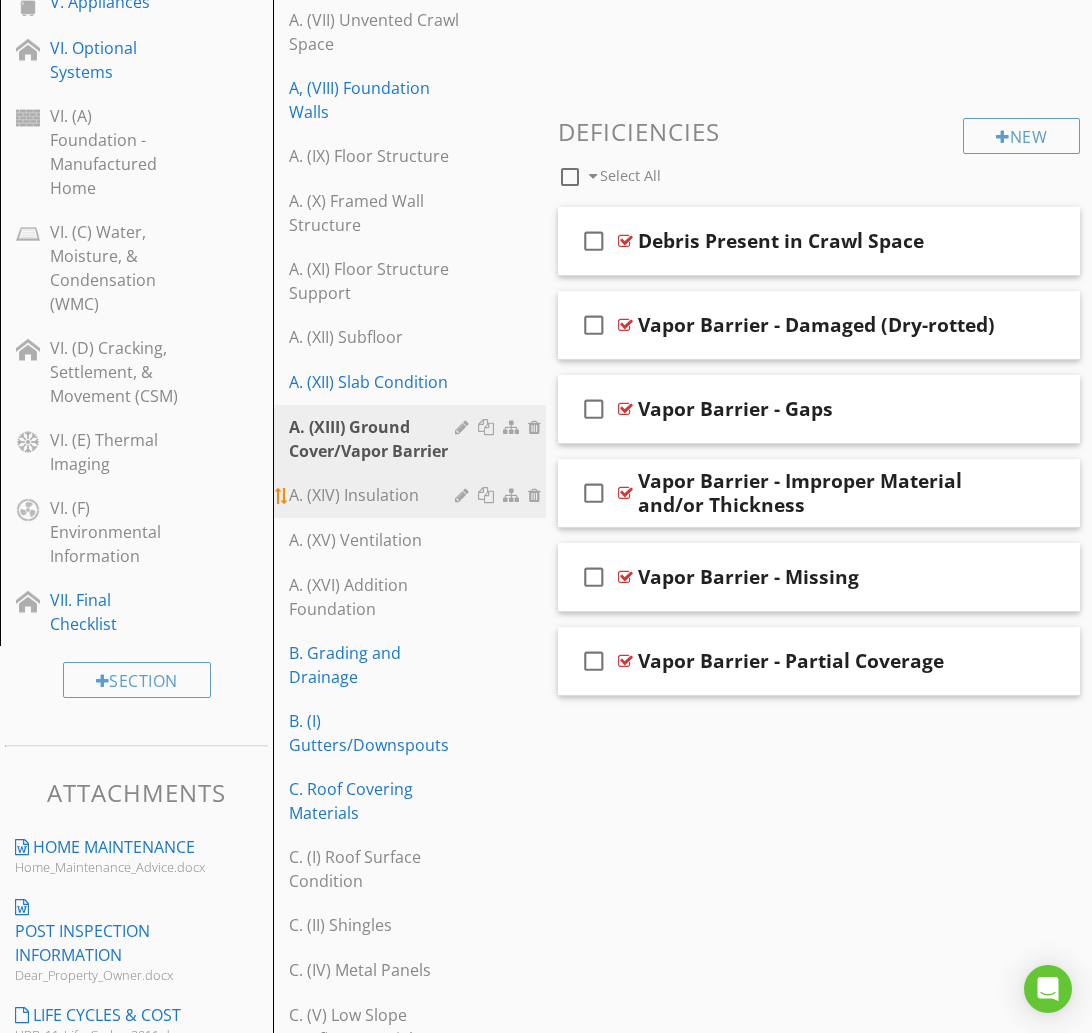 click on "A. (XIV) Insulation" at bounding box center [375, 495] 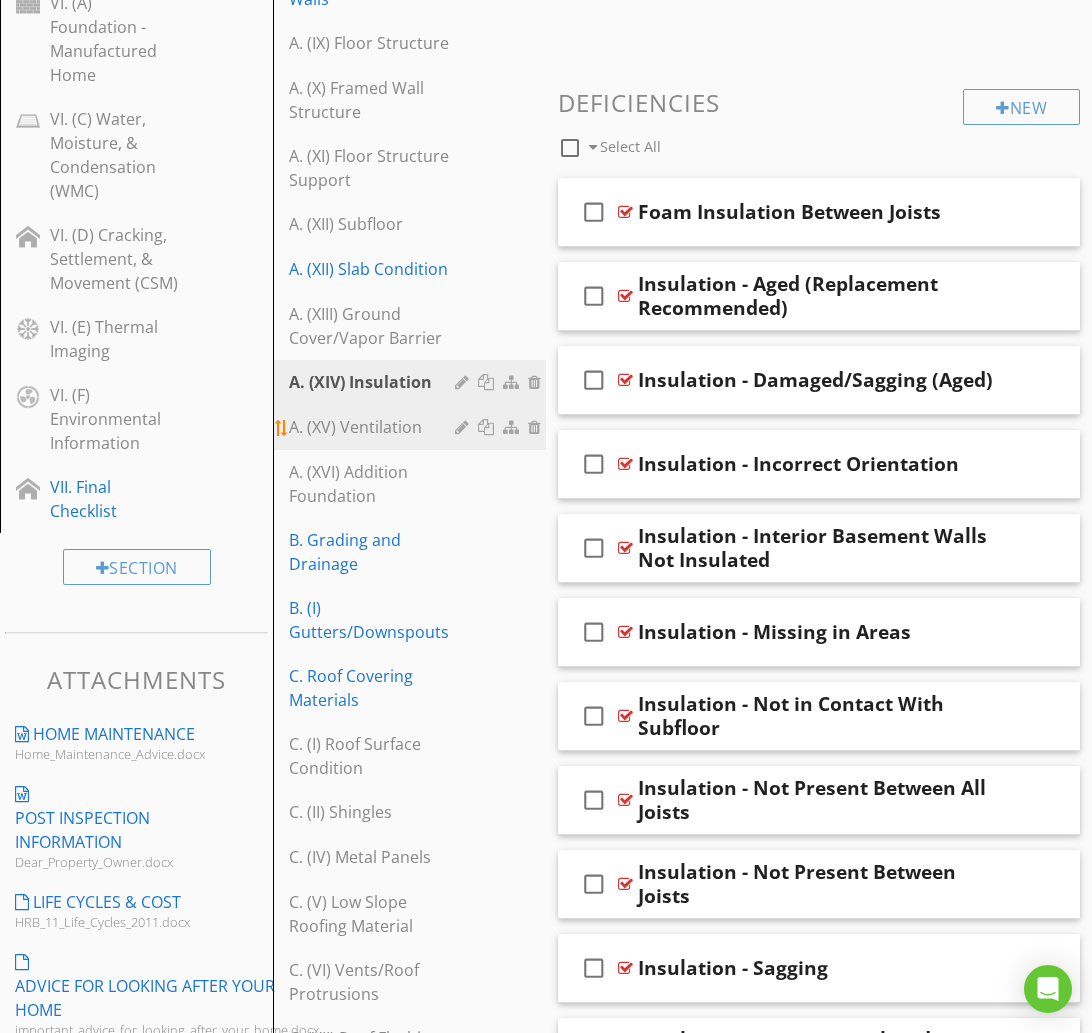 scroll, scrollTop: 865, scrollLeft: 0, axis: vertical 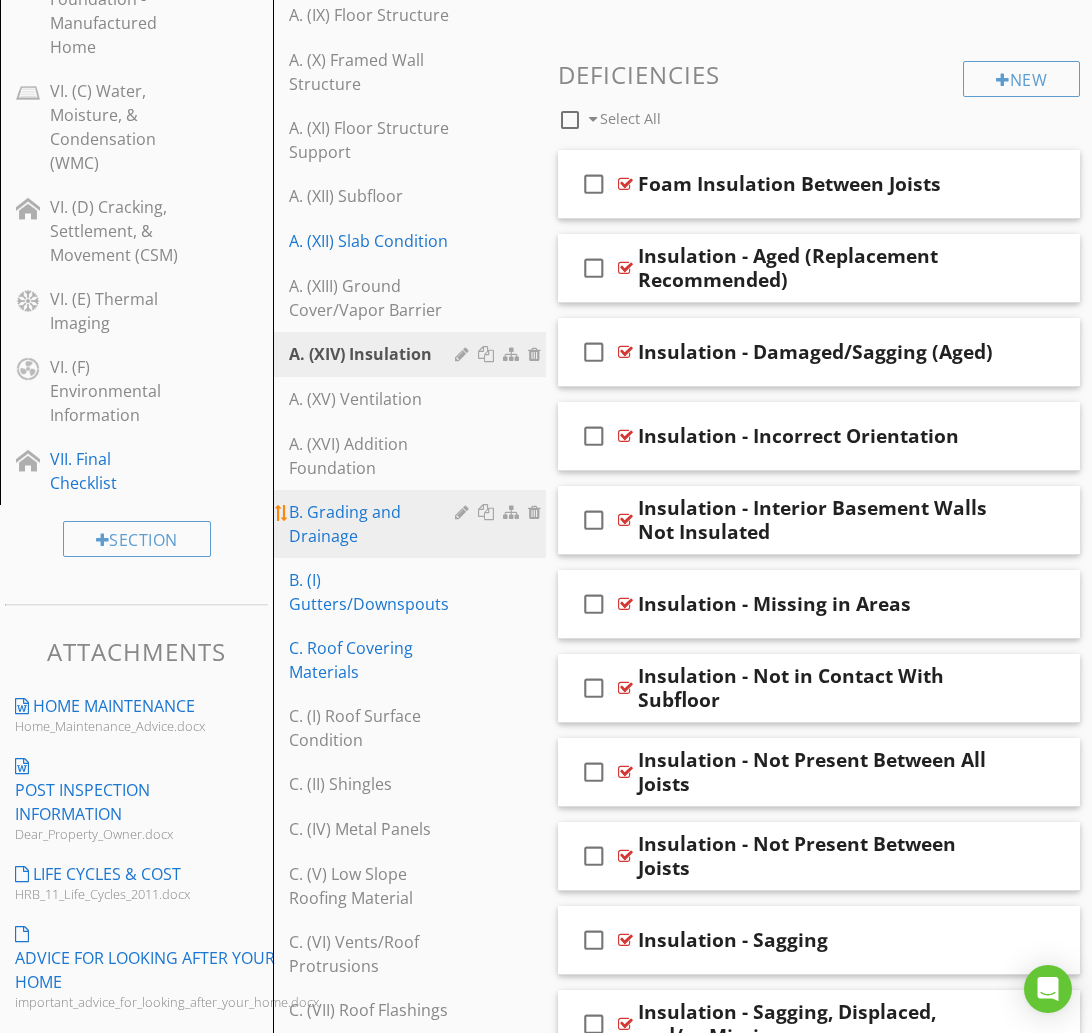 click on "B. Grading and Drainage" at bounding box center [375, 524] 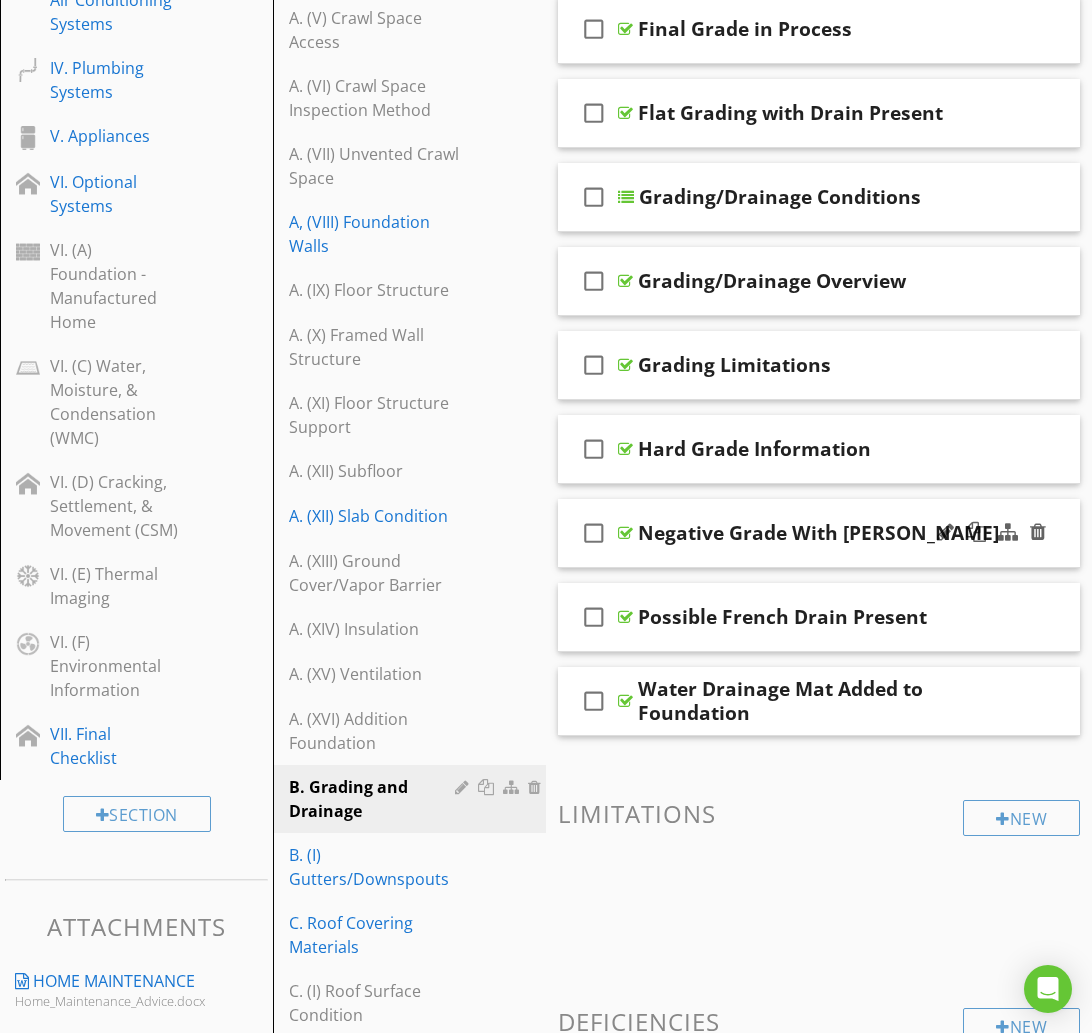scroll, scrollTop: 593, scrollLeft: 0, axis: vertical 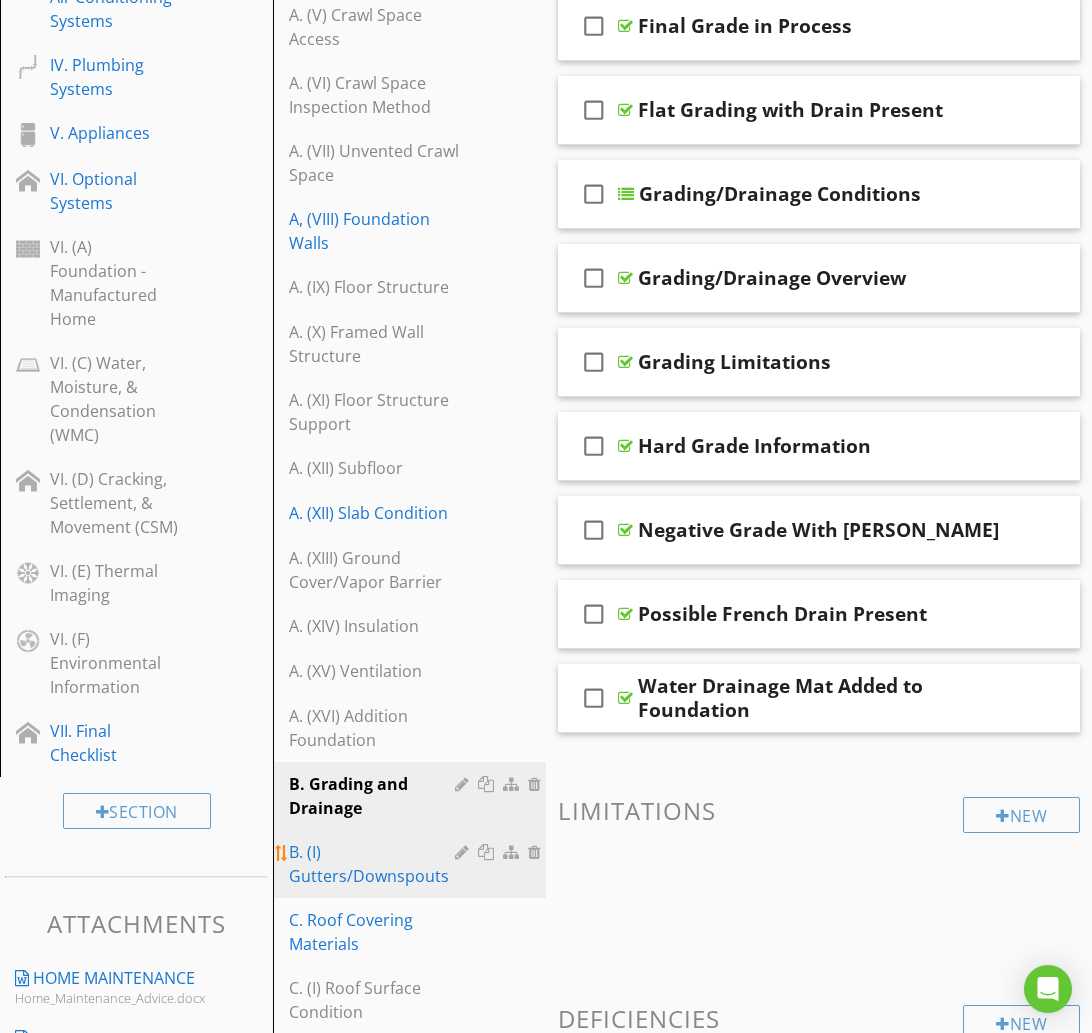 click on "B. (I) Gutters/Downspouts" at bounding box center [375, 864] 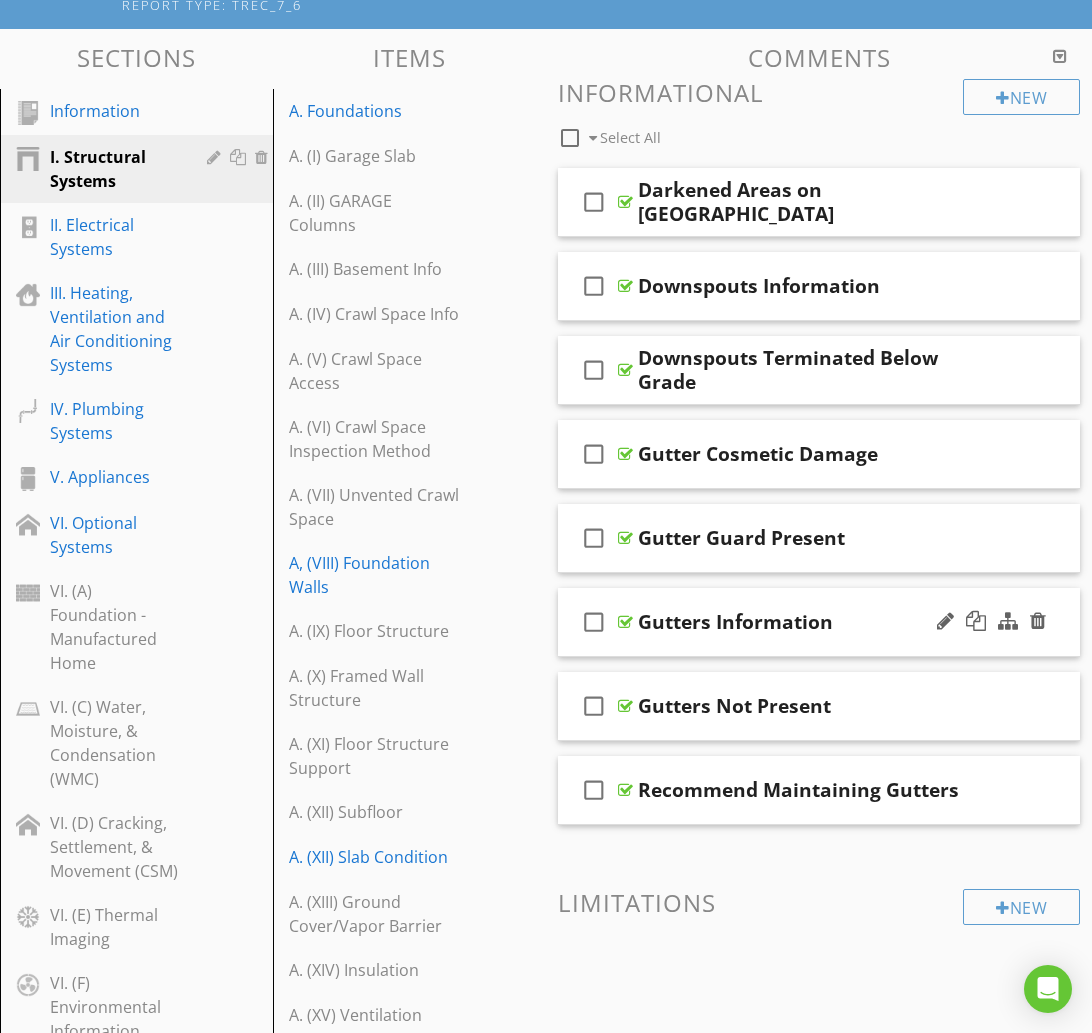 scroll, scrollTop: 247, scrollLeft: 0, axis: vertical 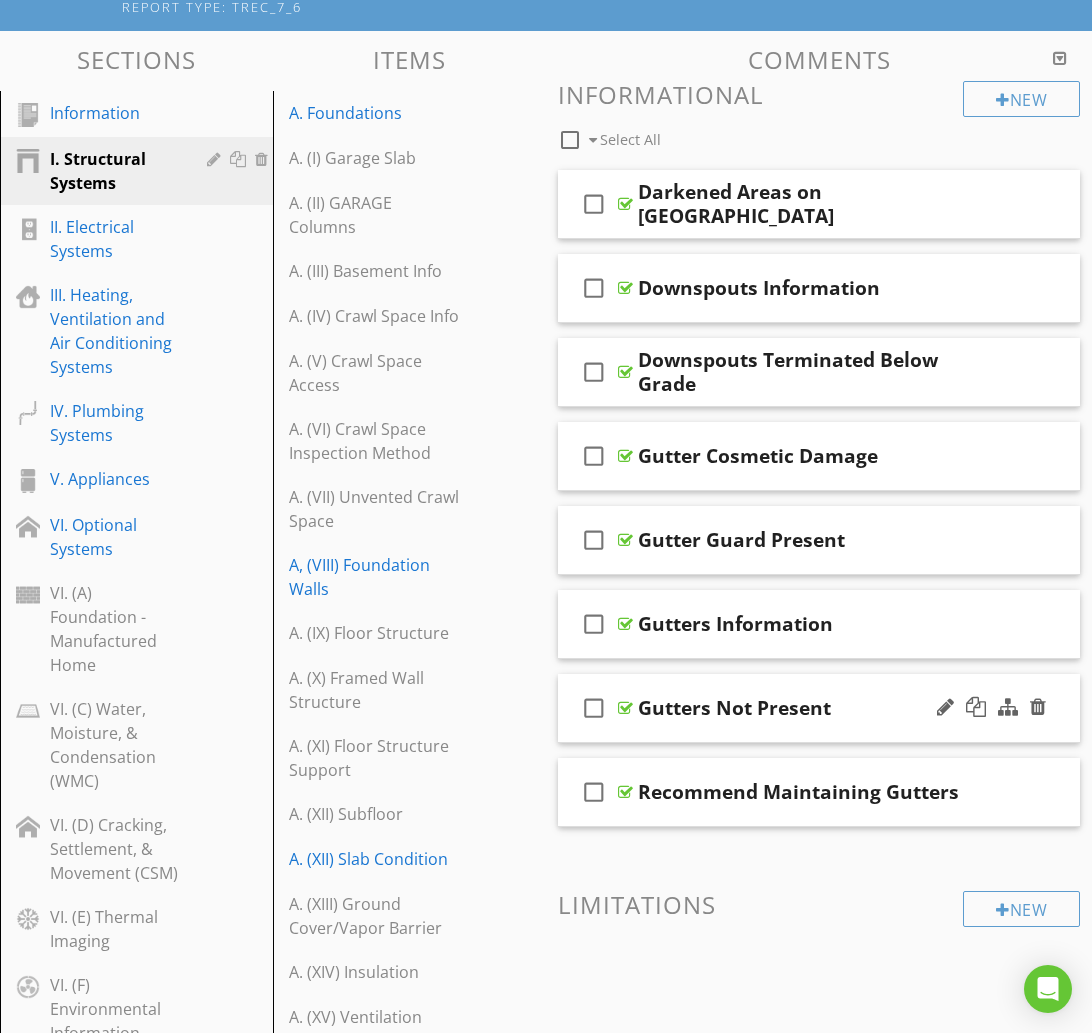 click on "Gutters Not Present" at bounding box center [819, 708] 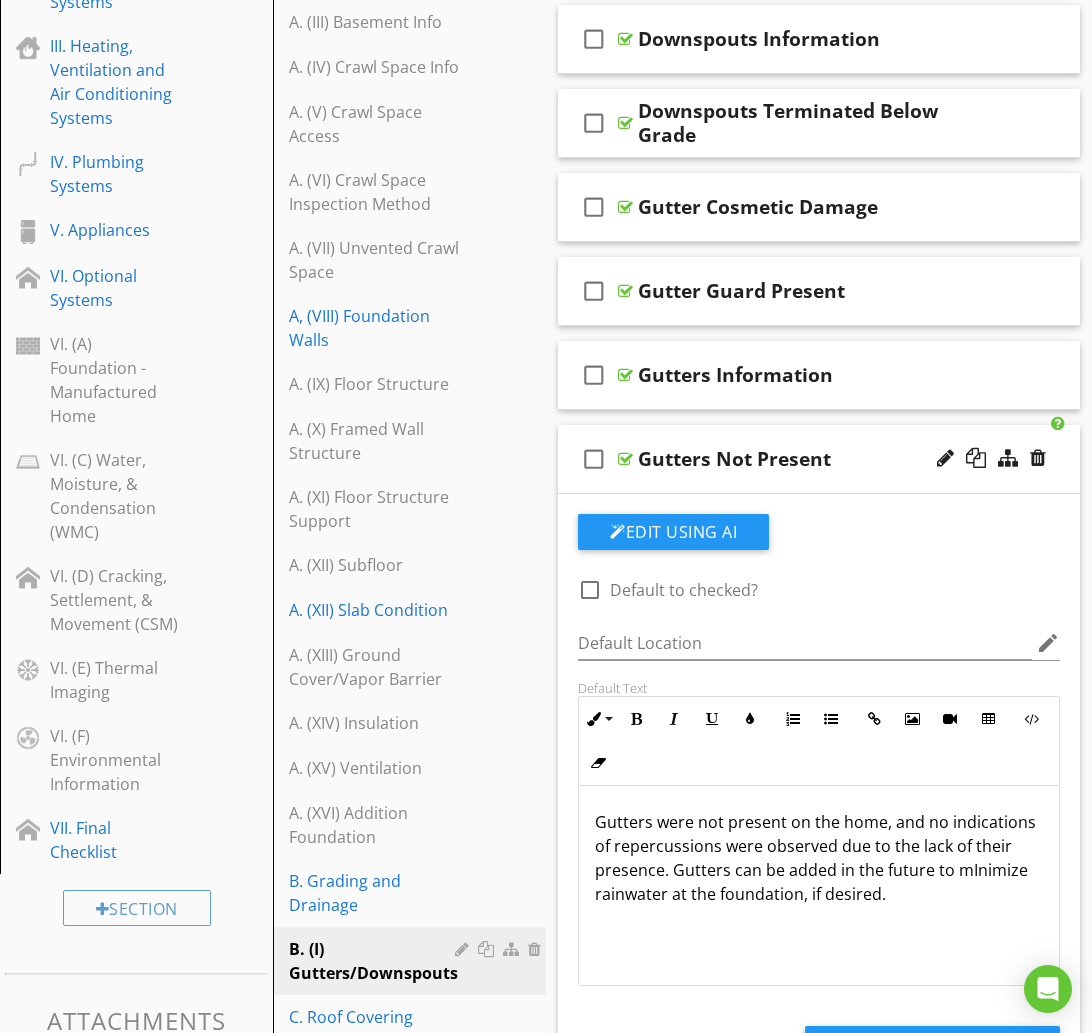 scroll, scrollTop: 498, scrollLeft: 0, axis: vertical 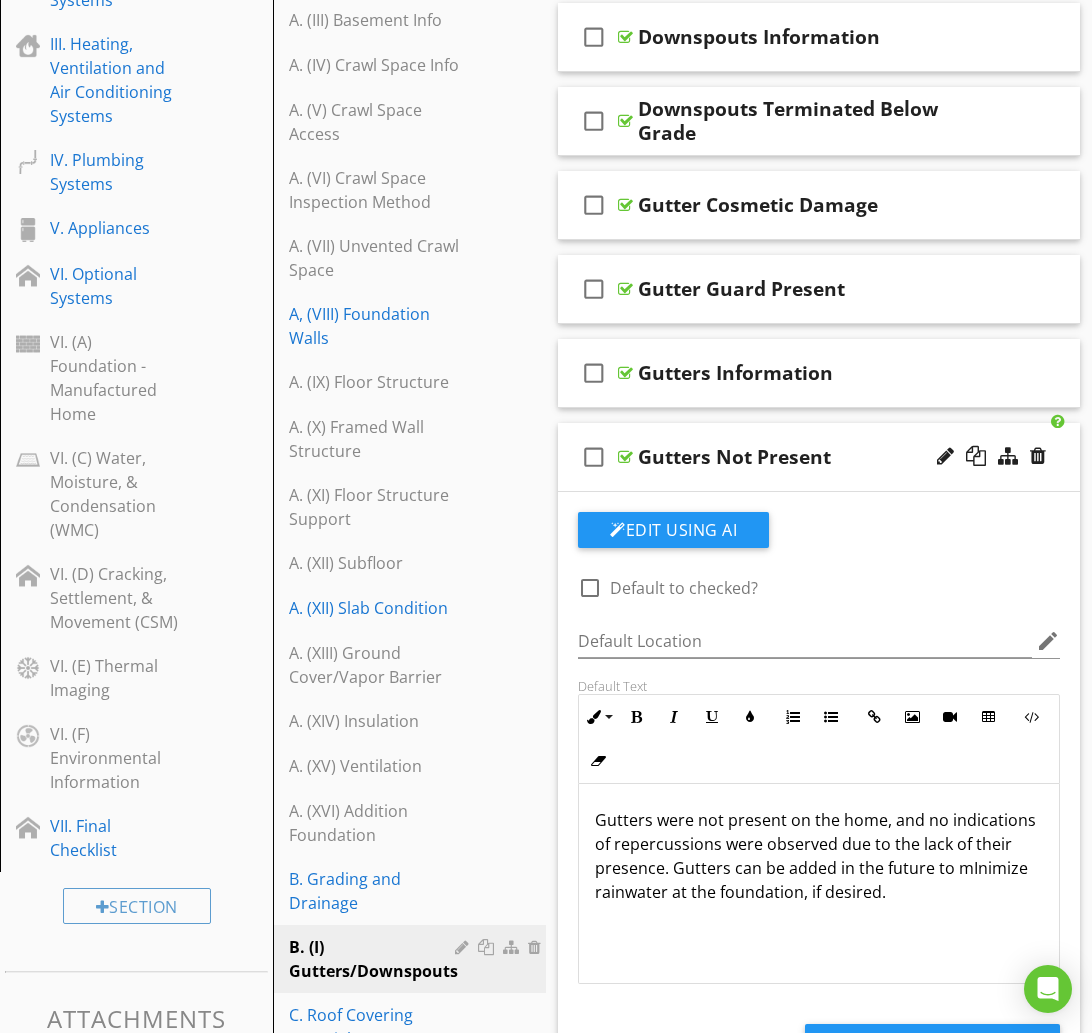 click on "check_box_outline_blank
Gutters Not Present" at bounding box center (819, 457) 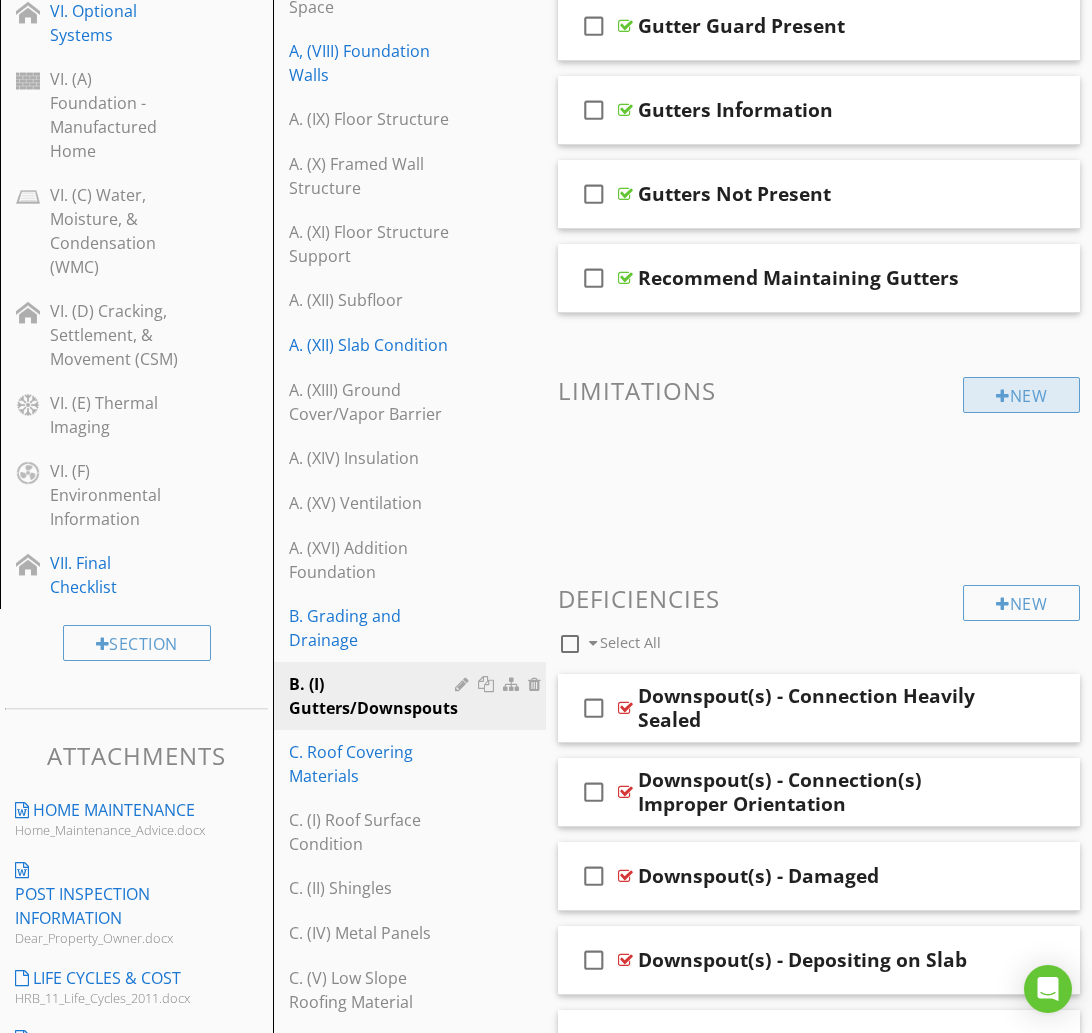 scroll, scrollTop: 763, scrollLeft: 0, axis: vertical 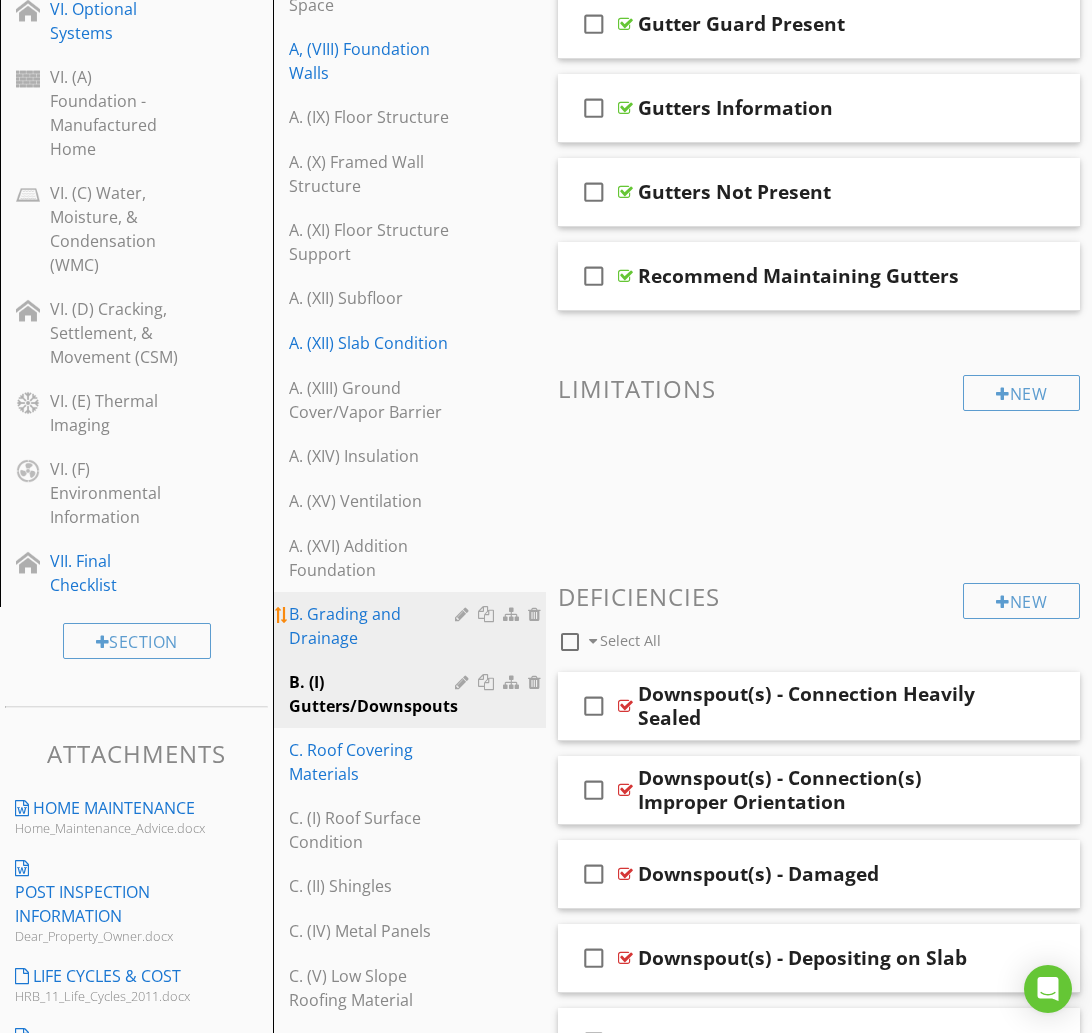 click on "B. Grading and Drainage" at bounding box center (375, 626) 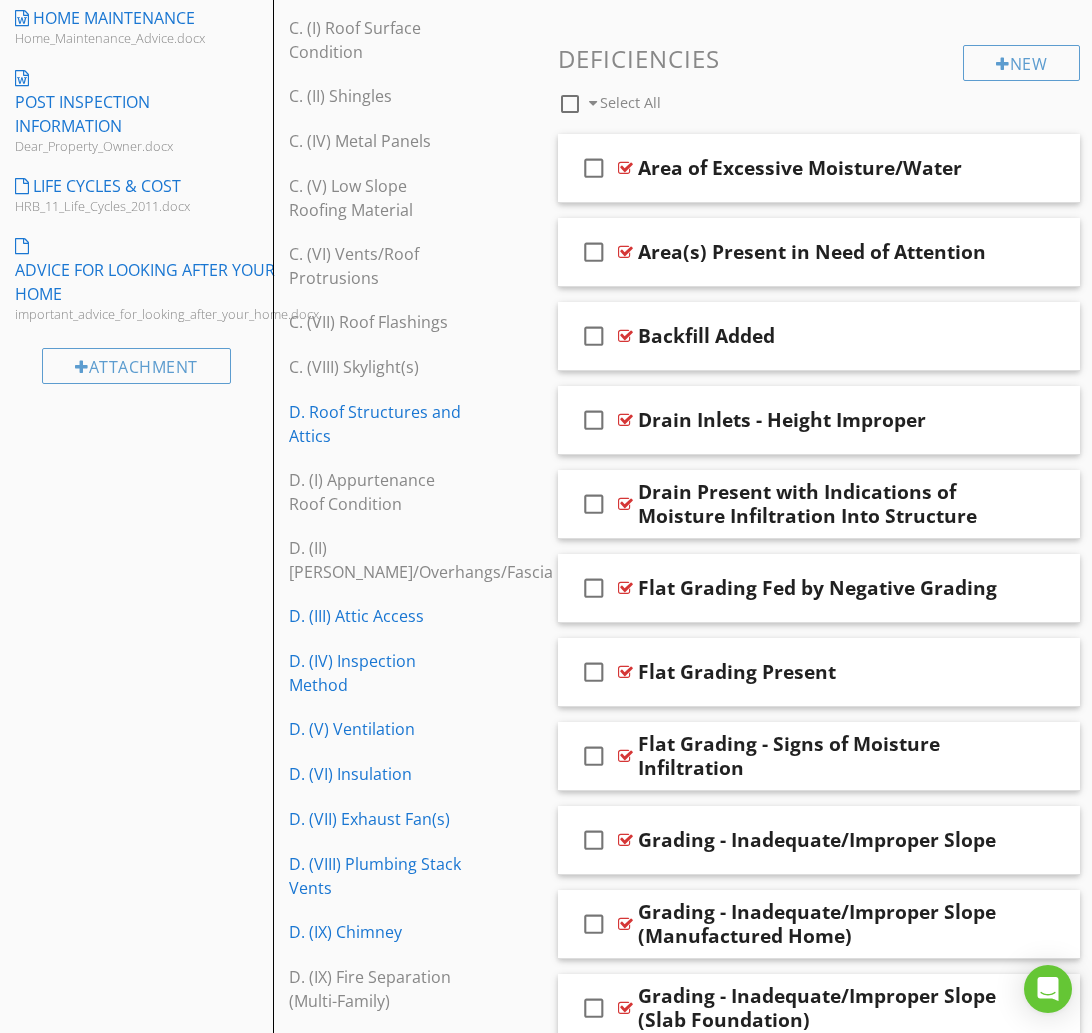 scroll, scrollTop: 1554, scrollLeft: 0, axis: vertical 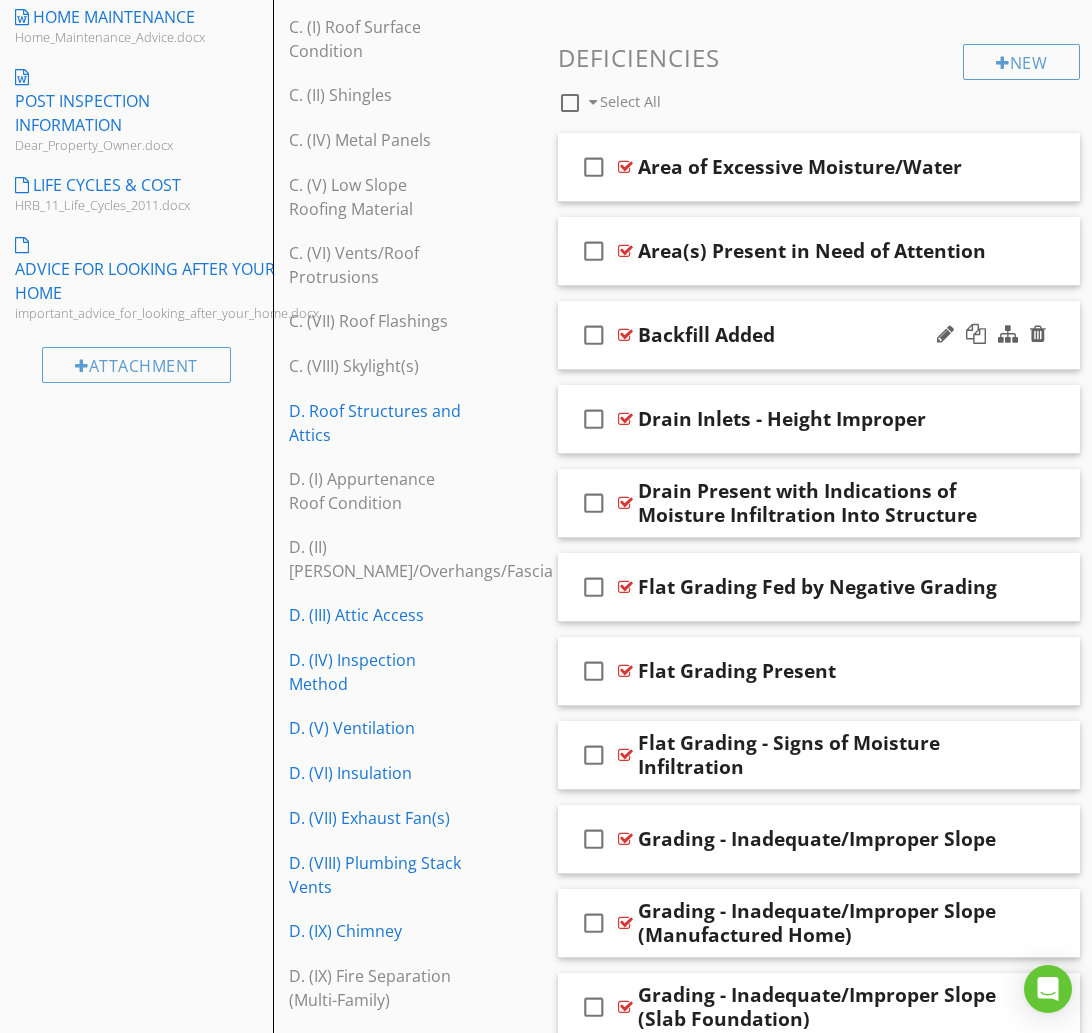 click on "check_box_outline_blank
Backfill Added" at bounding box center [819, 335] 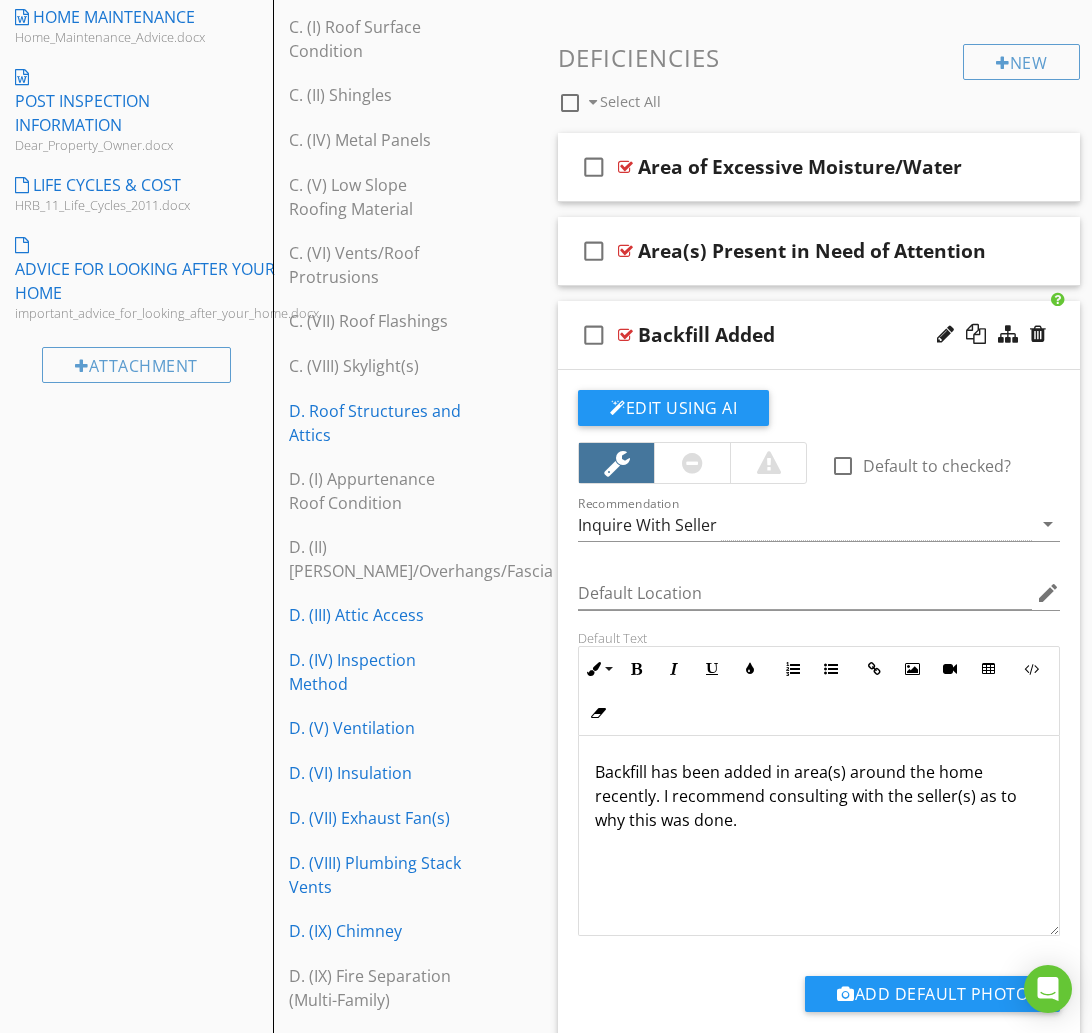click on "Backfill Added" at bounding box center [819, 335] 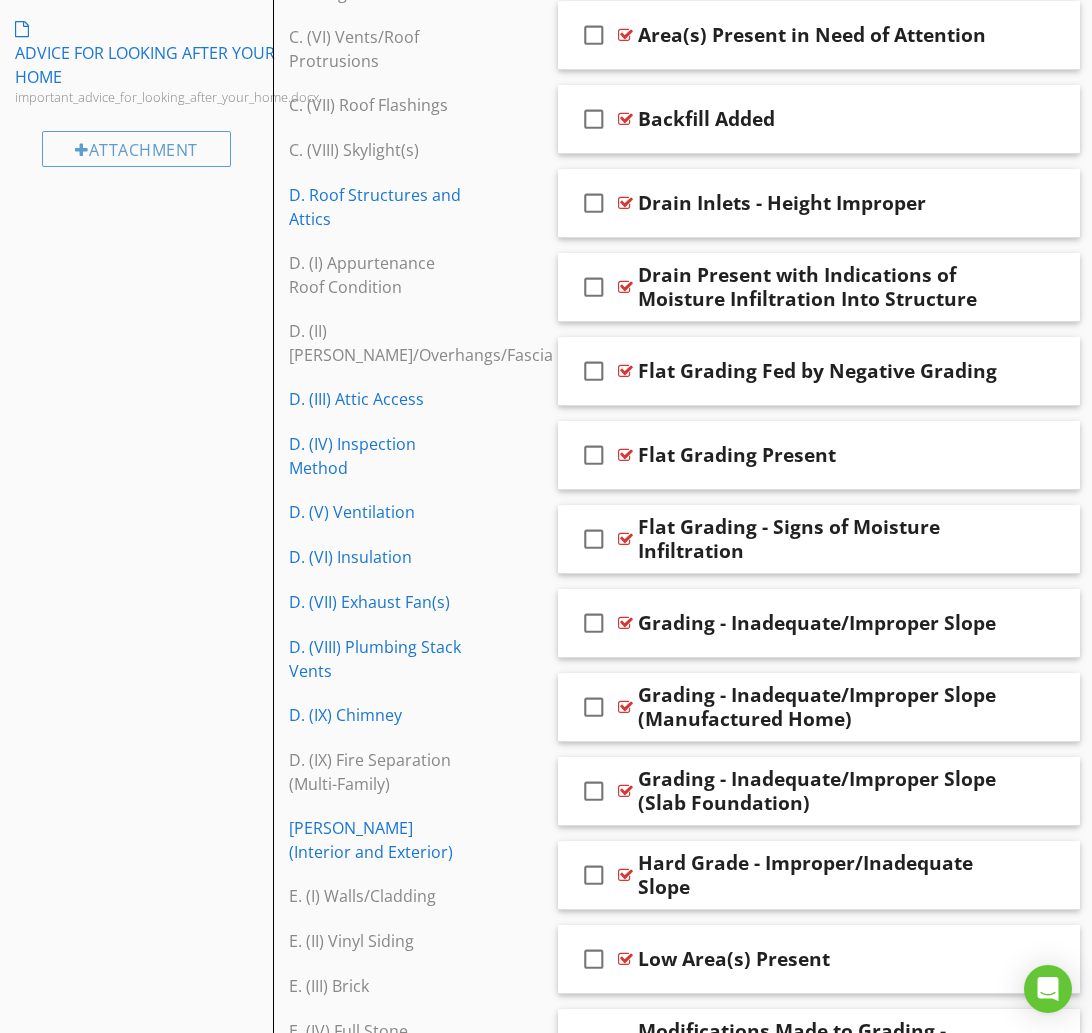 scroll, scrollTop: 1771, scrollLeft: 0, axis: vertical 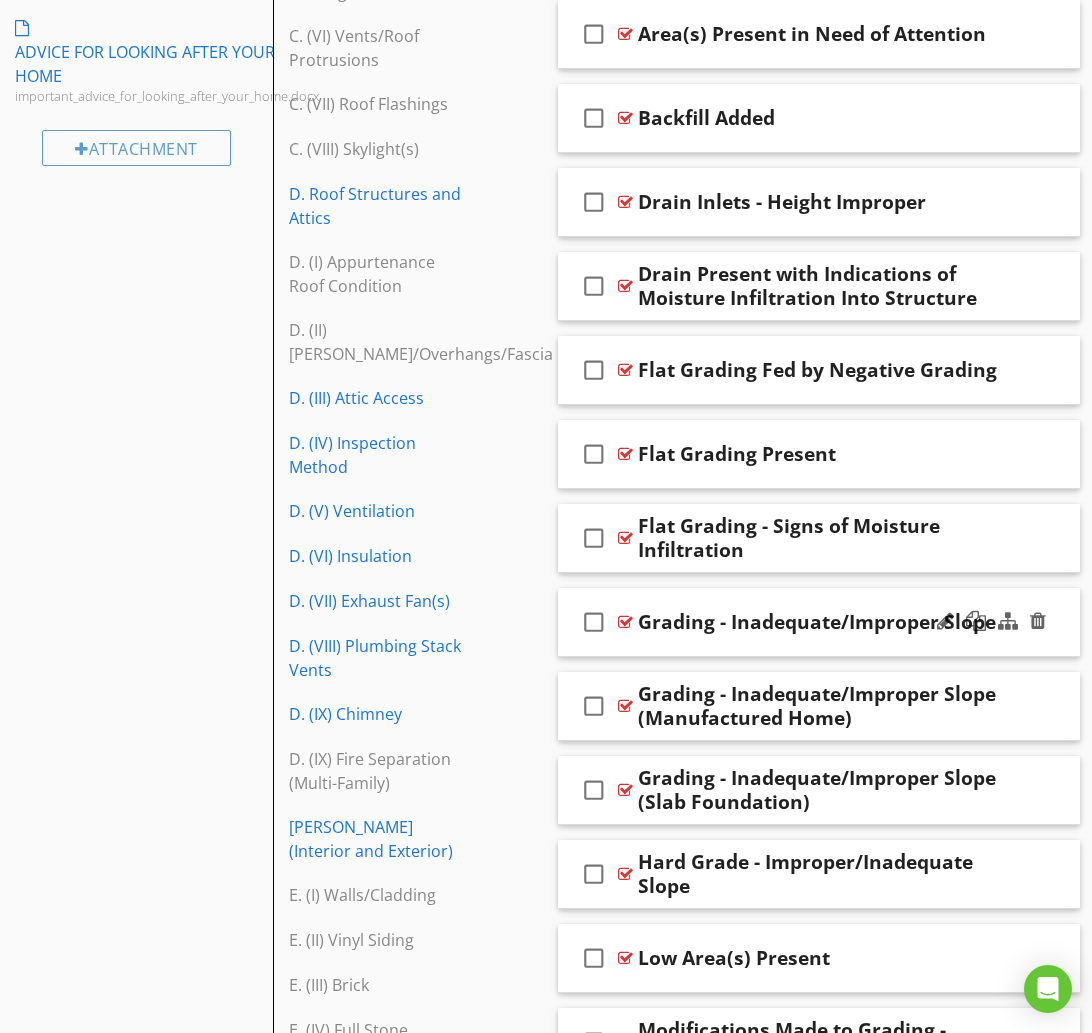 click on "check_box_outline_blank
Grading - Inadequate/Improper Slope" at bounding box center (819, 622) 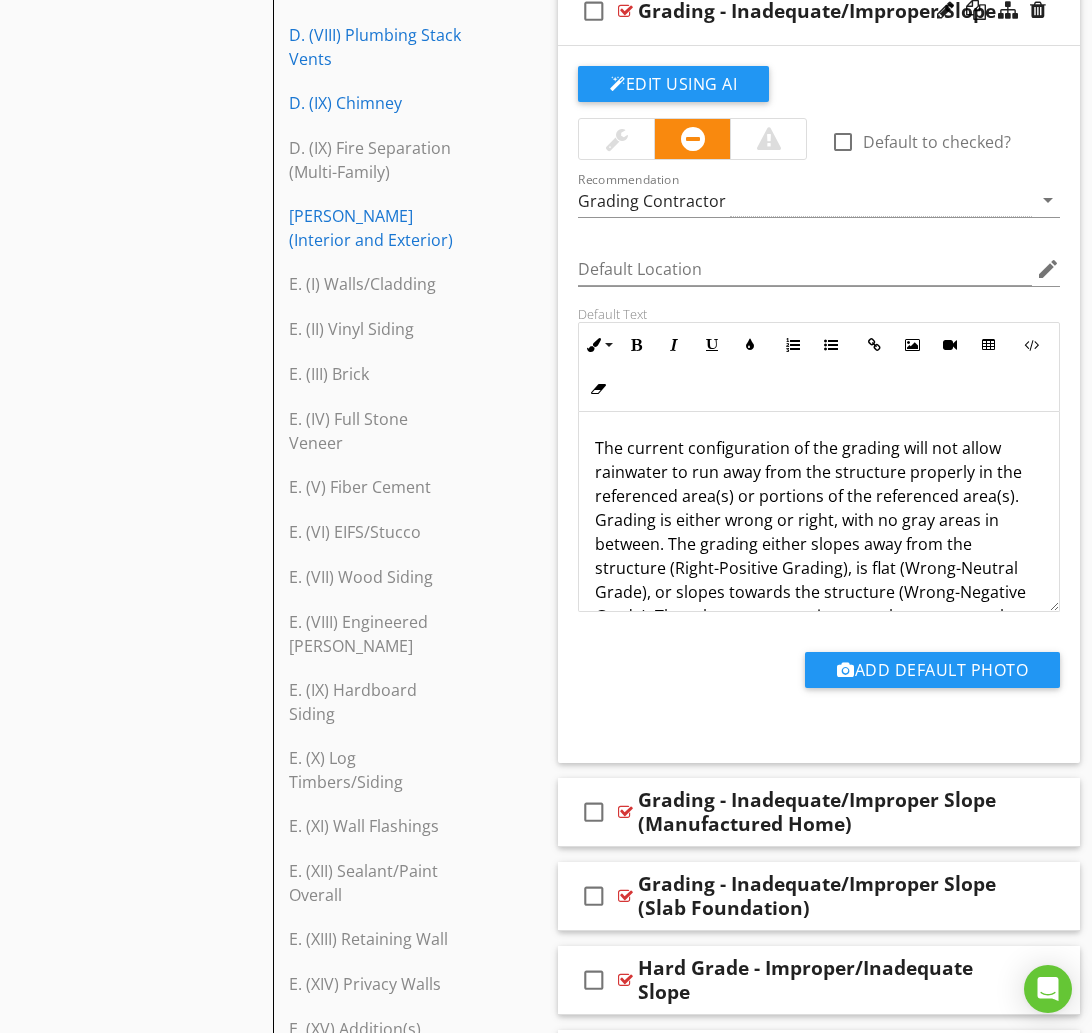 scroll, scrollTop: 2383, scrollLeft: 0, axis: vertical 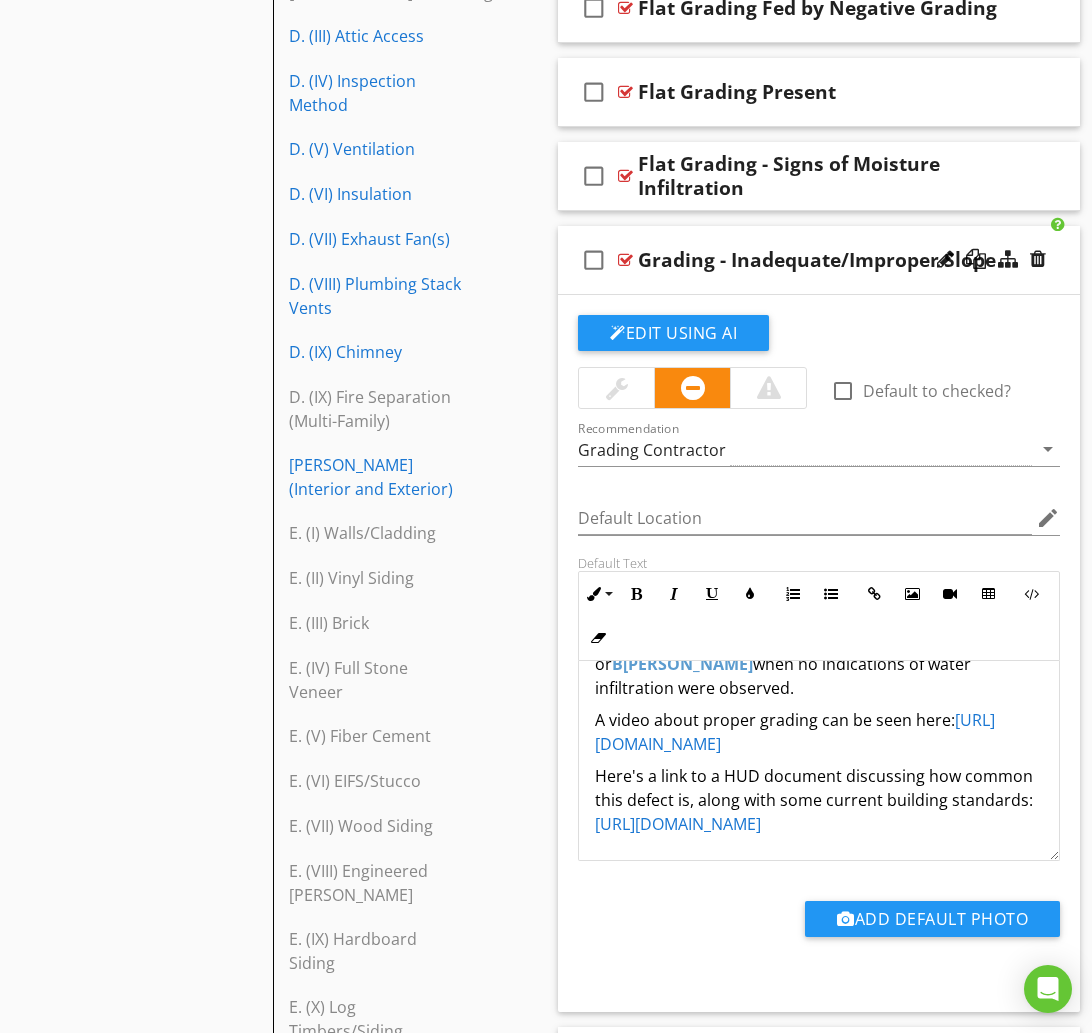 click on "check_box_outline_blank
Grading - Inadequate/Improper Slope" at bounding box center [819, 260] 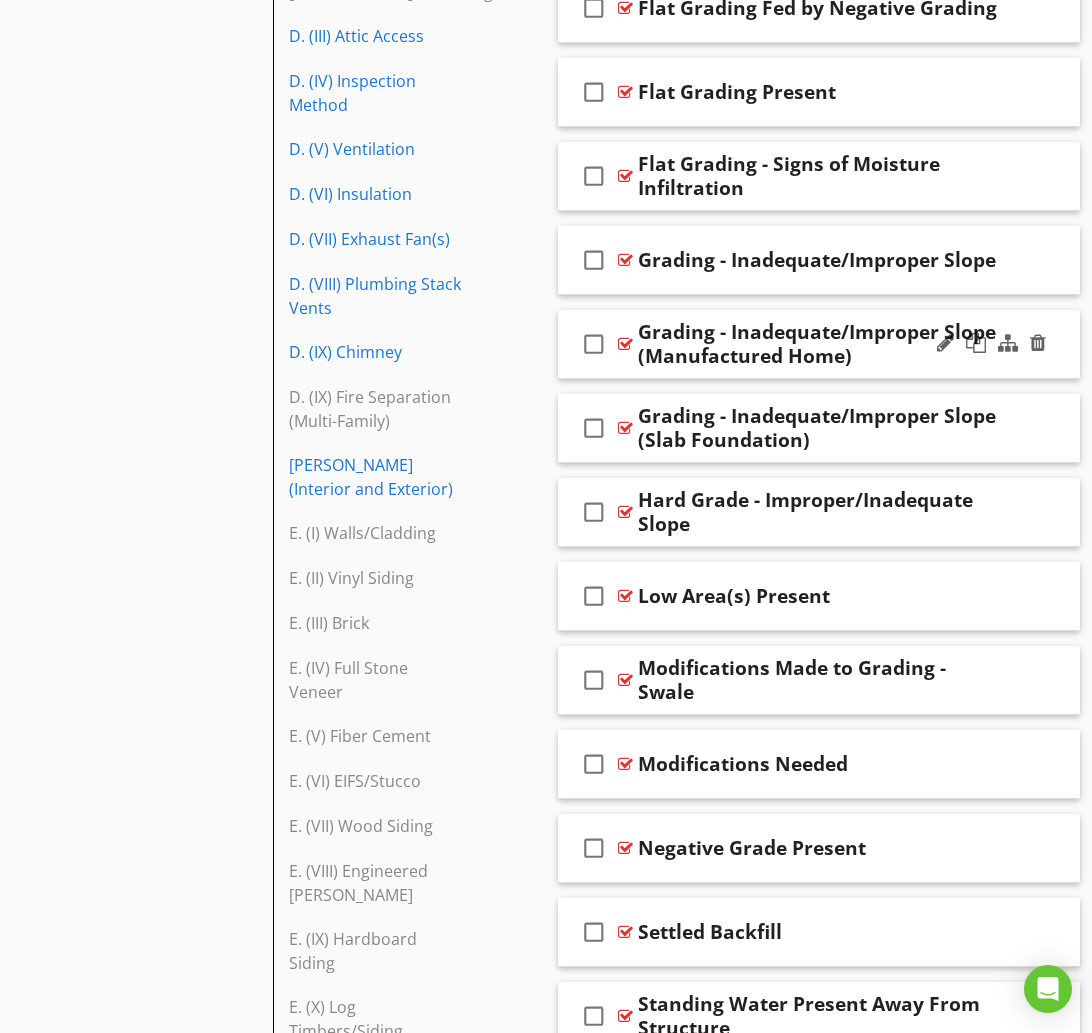 click on "Grading - Inadequate/Improper Slope (Manufactured Home)" at bounding box center [819, 344] 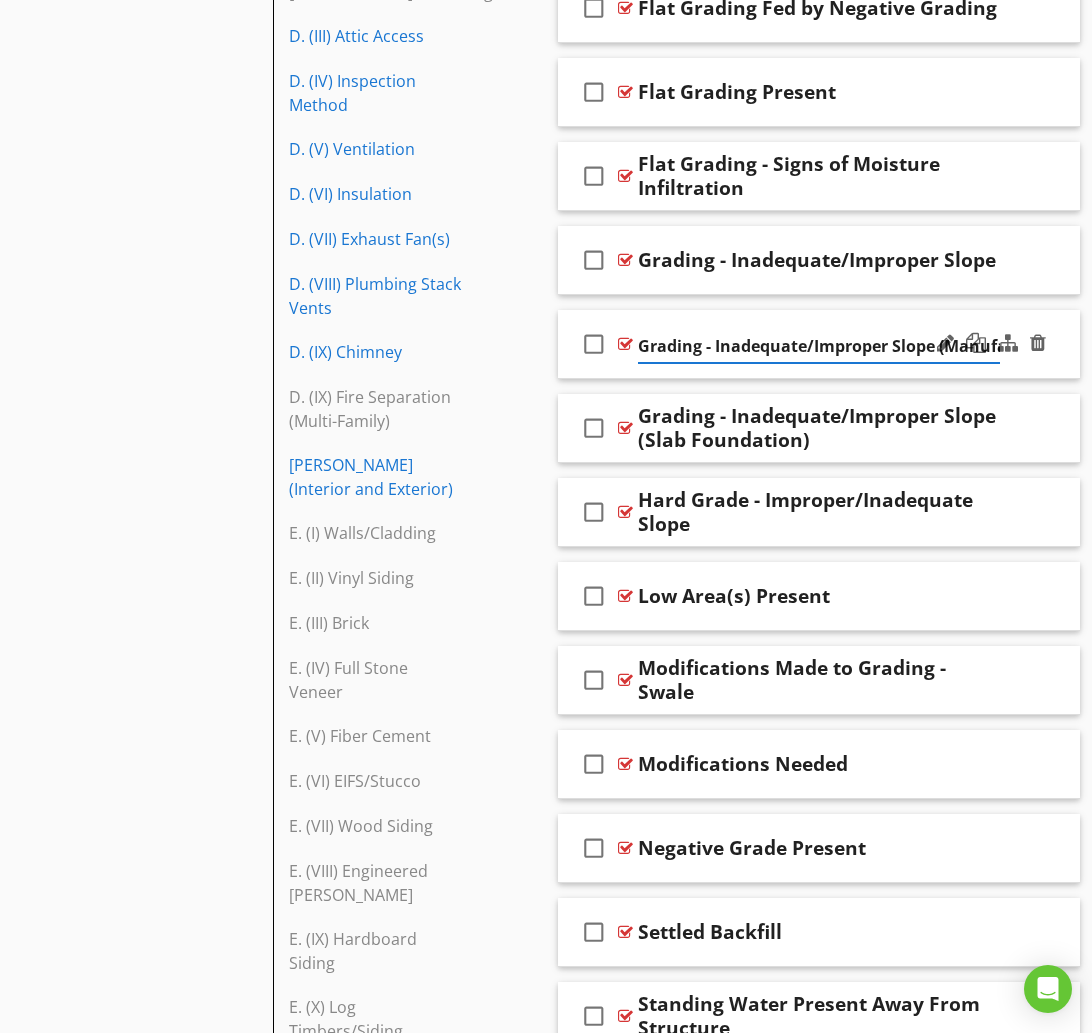 scroll, scrollTop: 0, scrollLeft: 116, axis: horizontal 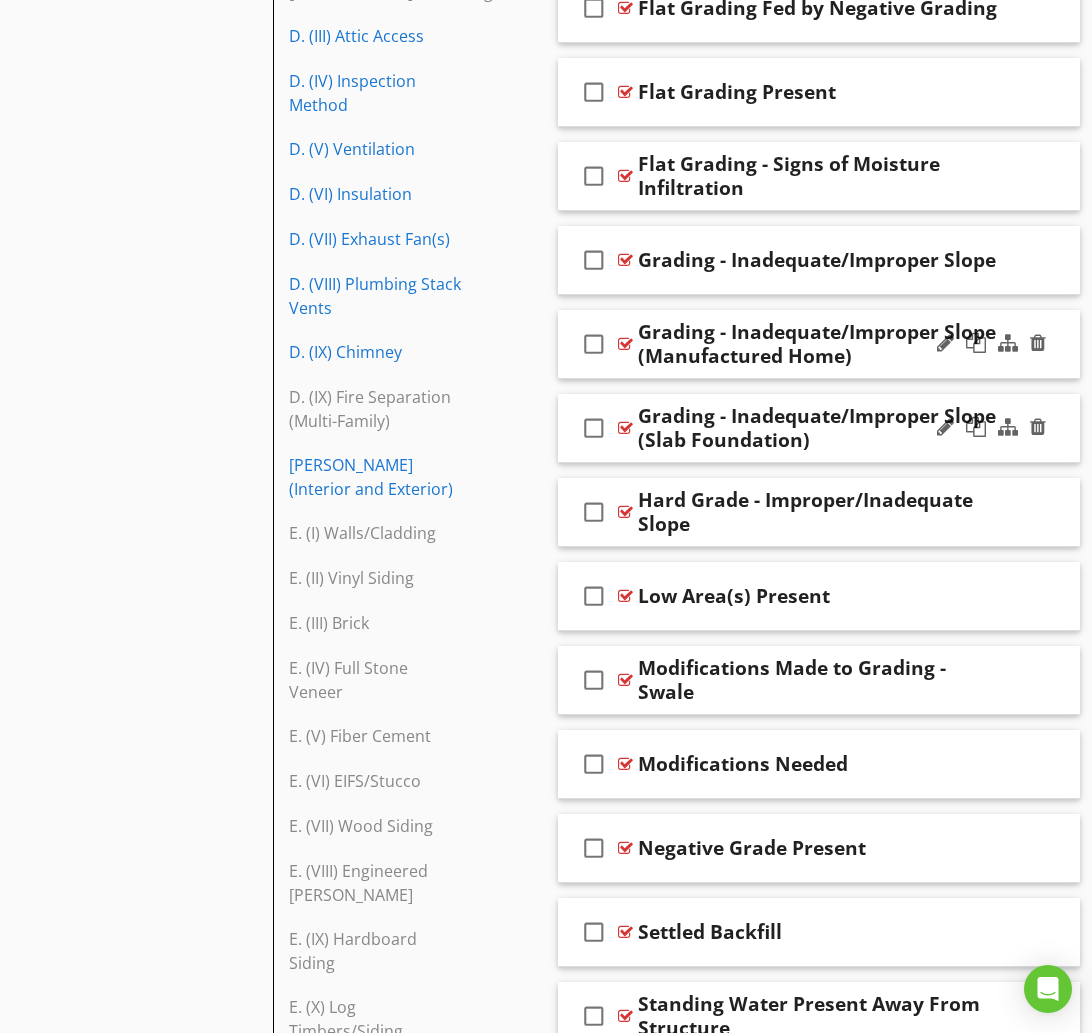 click on "Grading - Inadequate/Improper Slope (Slab Foundation)" at bounding box center (819, 428) 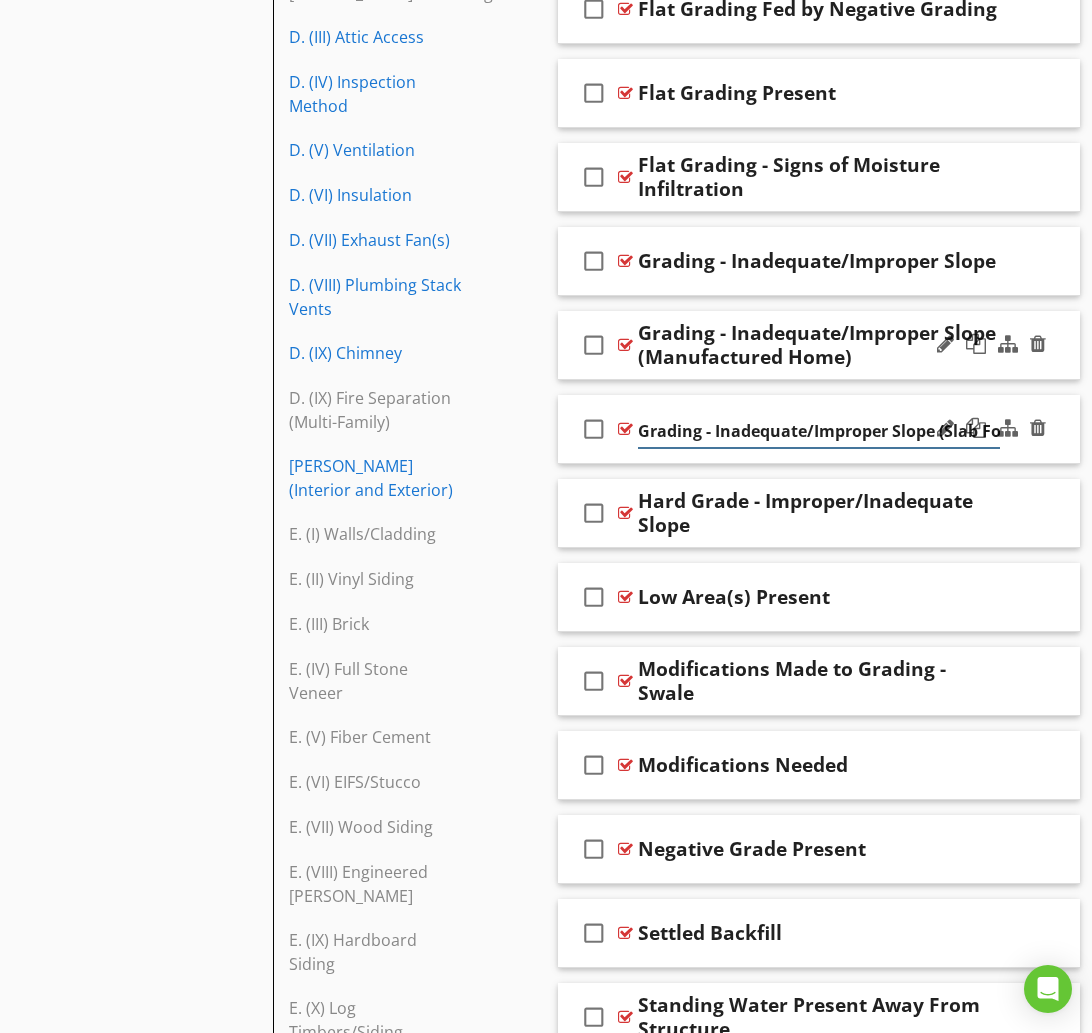 scroll, scrollTop: 0, scrollLeft: 80, axis: horizontal 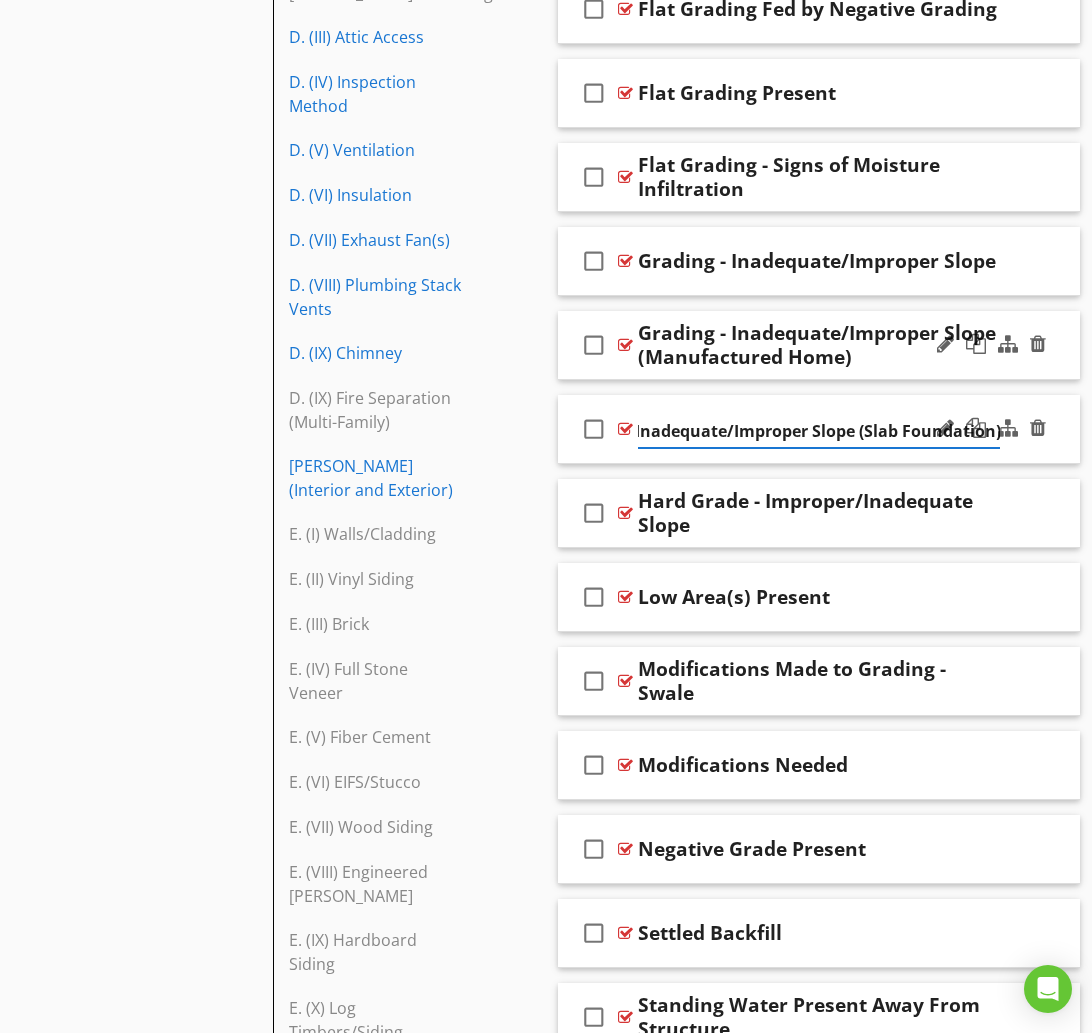 click at bounding box center (991, 429) 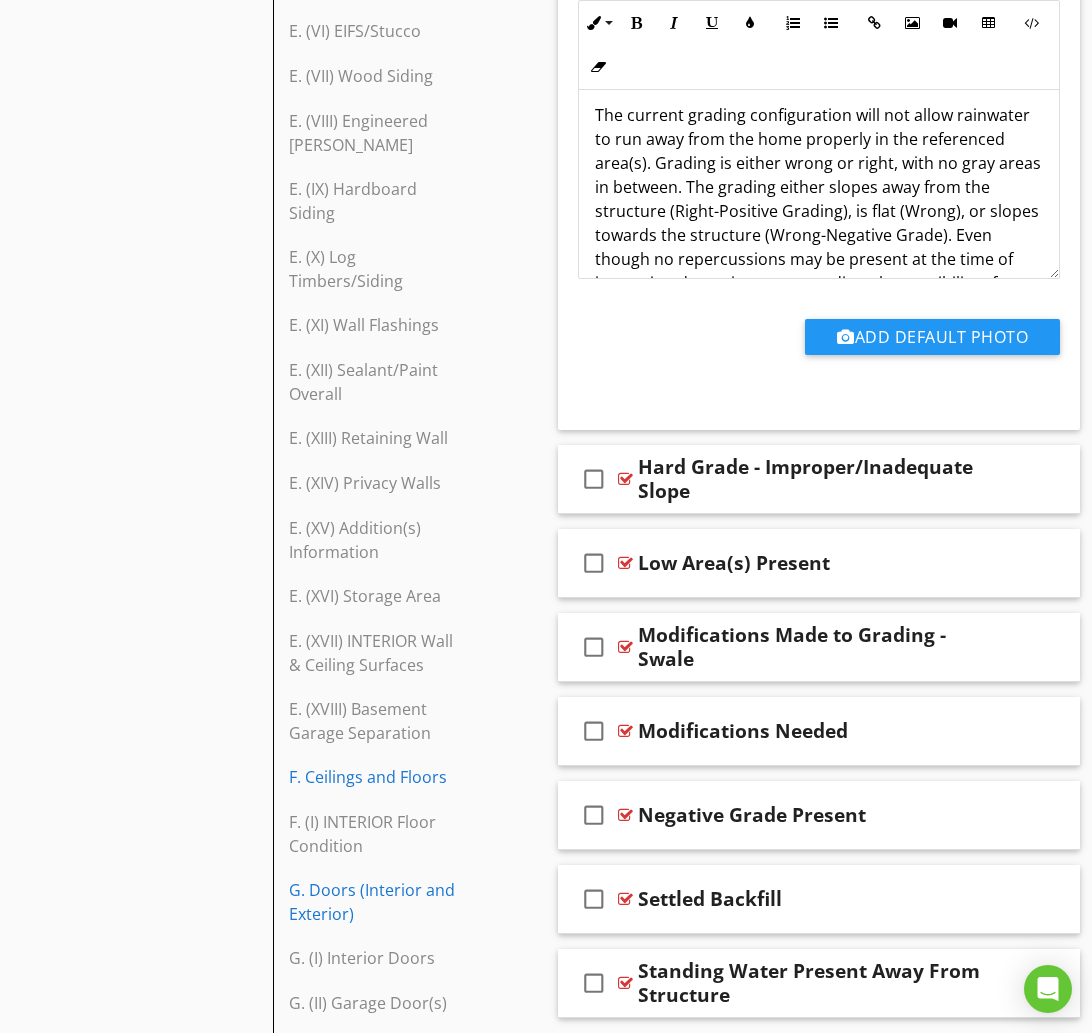 scroll, scrollTop: 2887, scrollLeft: 0, axis: vertical 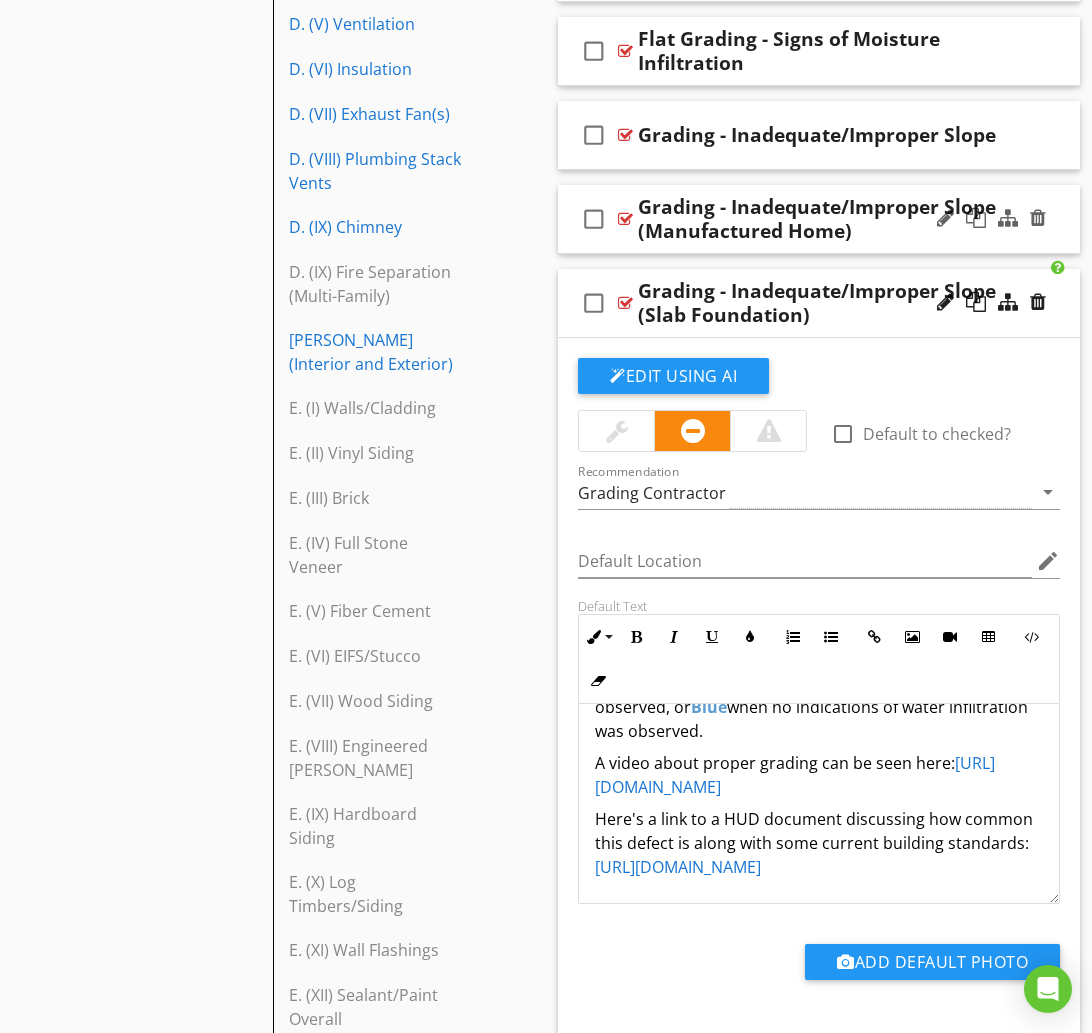 click on "check_box_outline_blank
Grading - Inadequate/Improper Slope (Slab Foundation)" at bounding box center [819, 303] 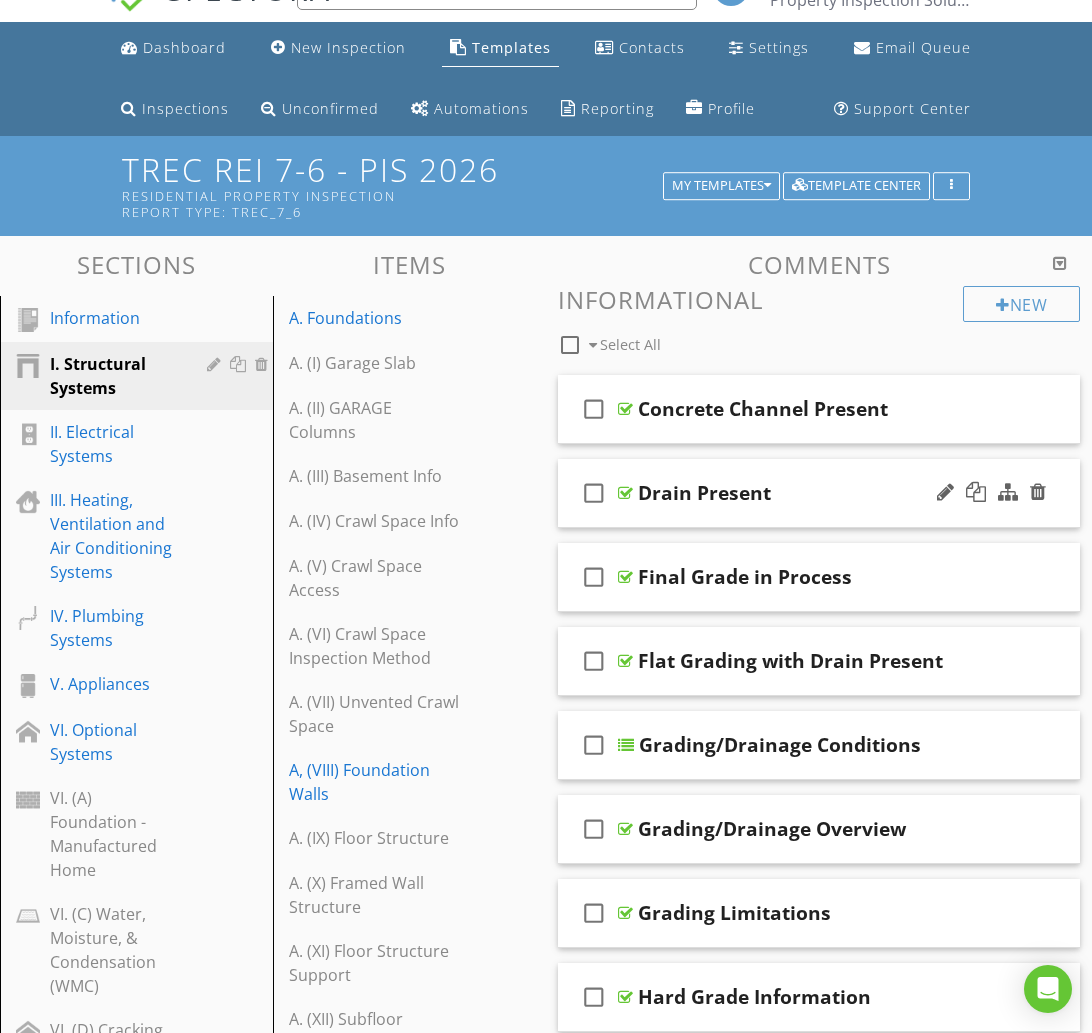 scroll, scrollTop: 0, scrollLeft: 0, axis: both 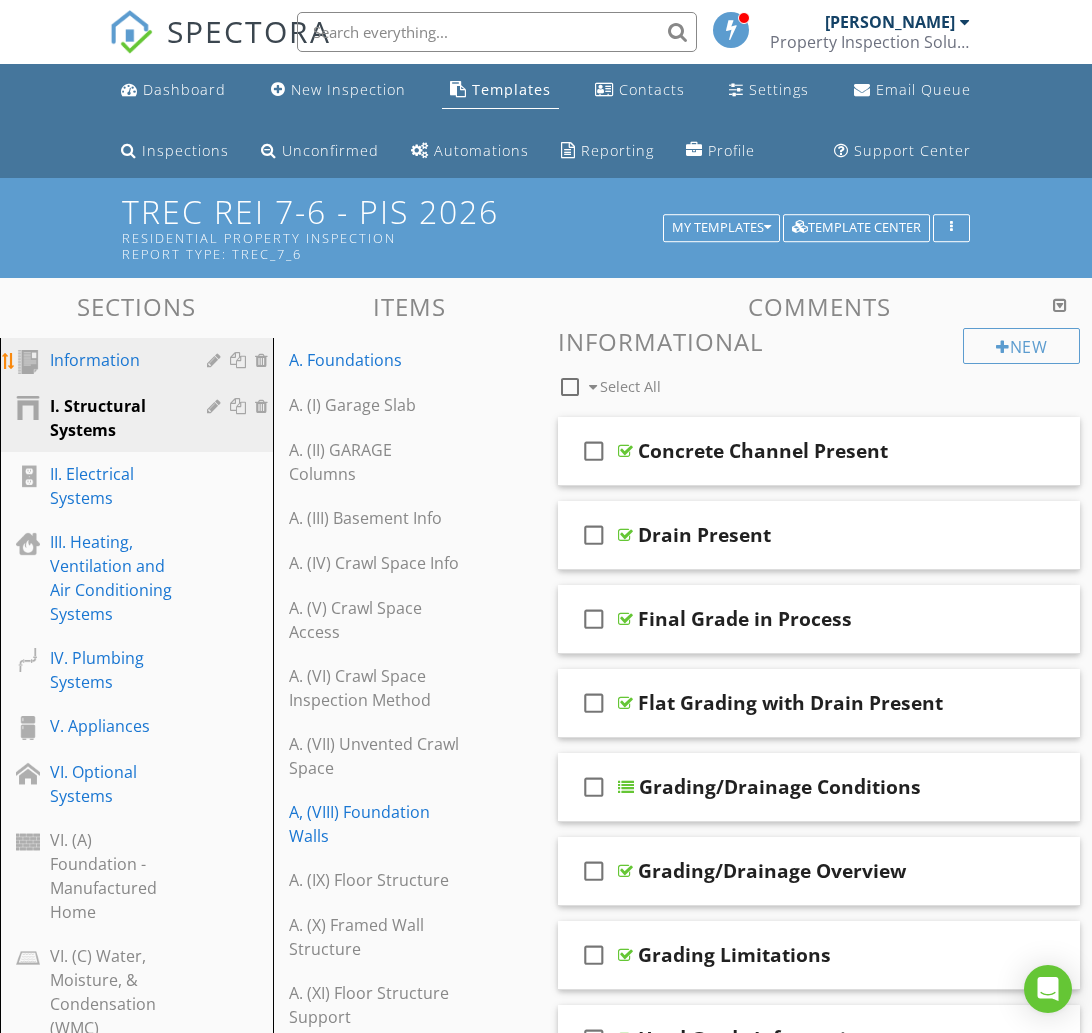 click on "Information" at bounding box center (114, 360) 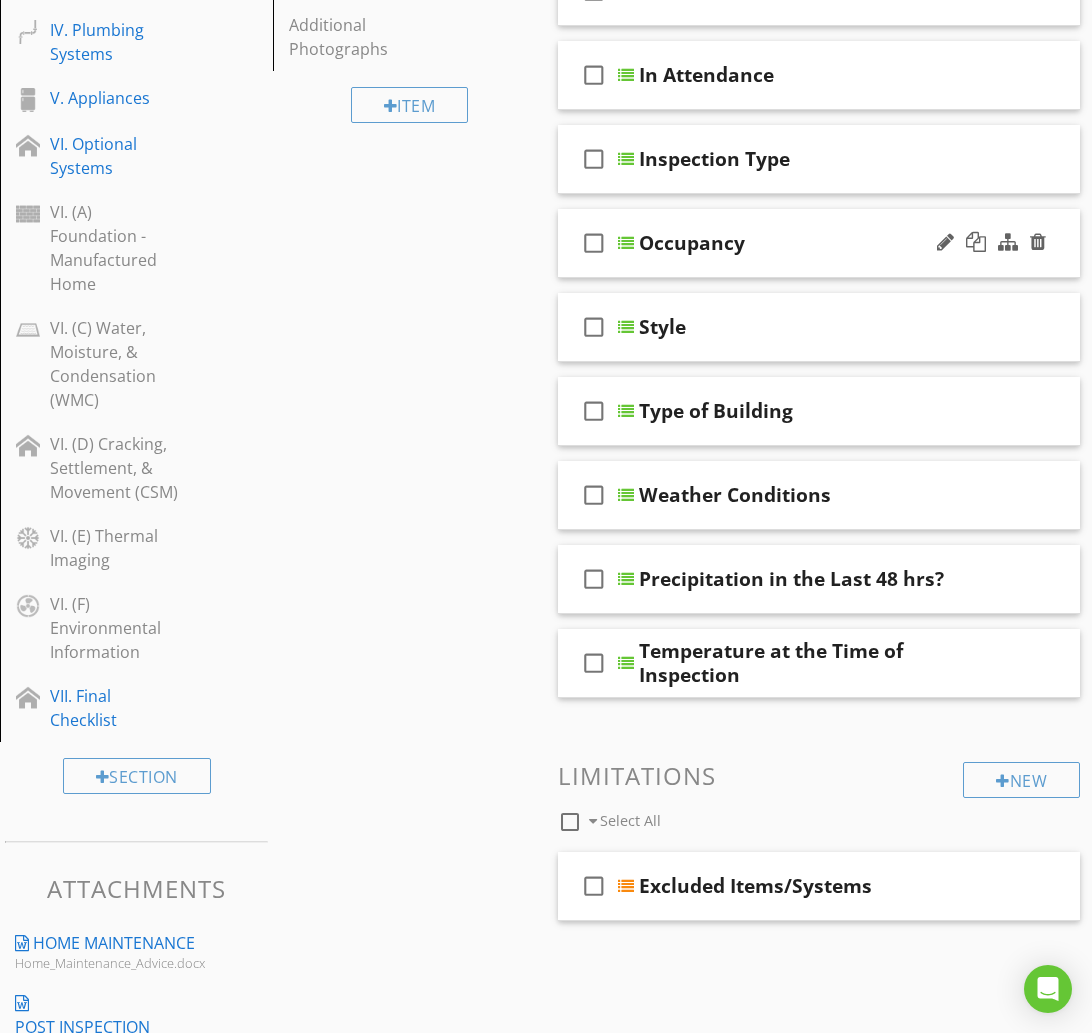 scroll, scrollTop: 630, scrollLeft: 0, axis: vertical 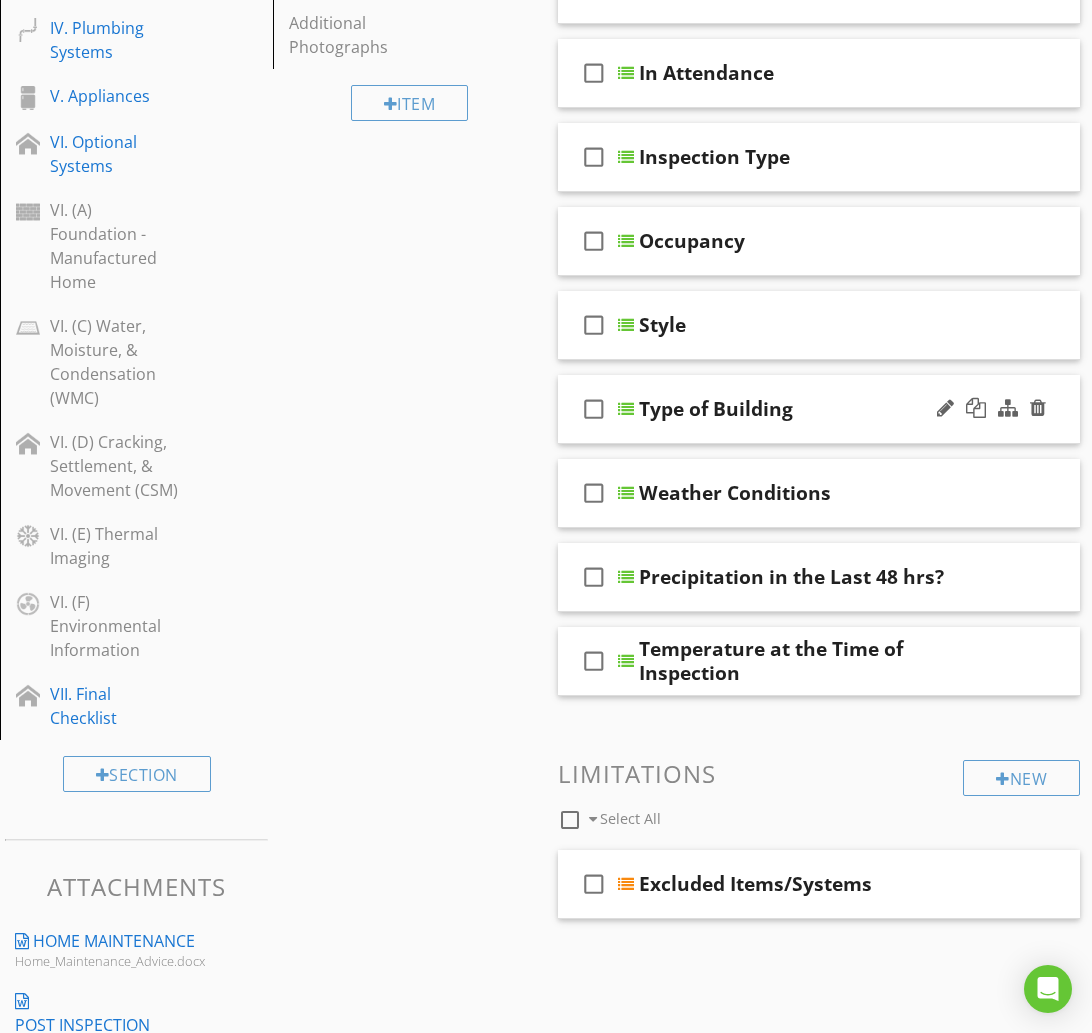 click on "check_box_outline_blank
Type of Building" at bounding box center [819, 409] 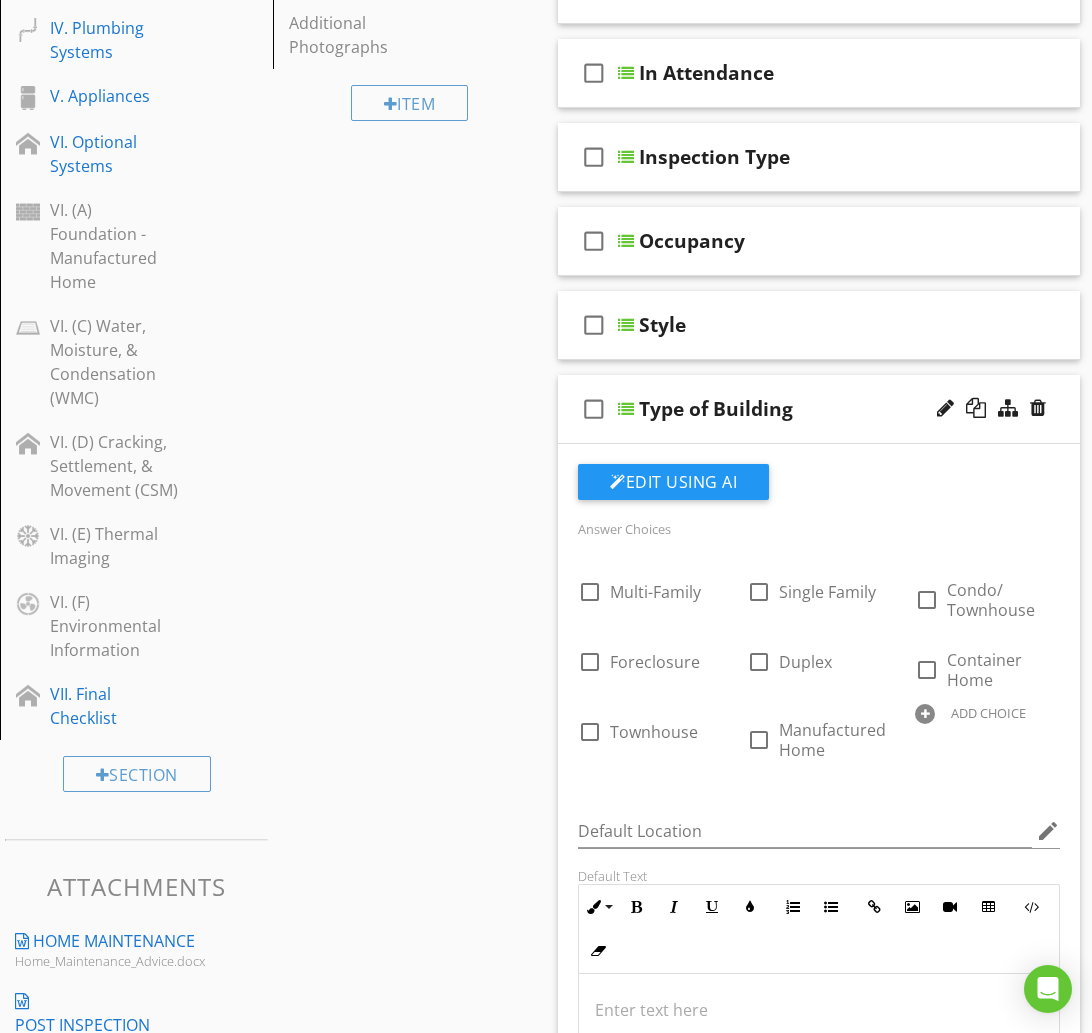 click on "check_box_outline_blank
Type of Building" at bounding box center [819, 409] 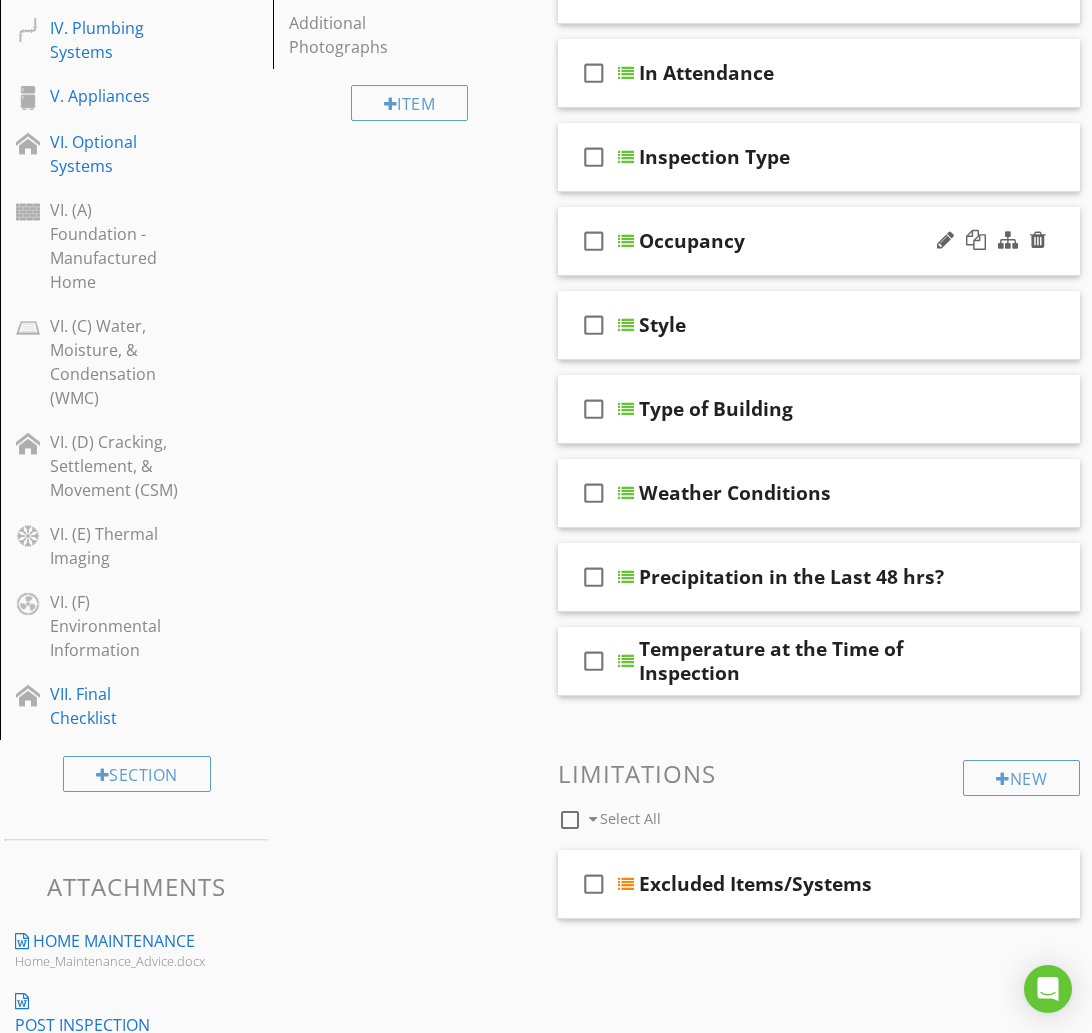 click at bounding box center [991, 241] 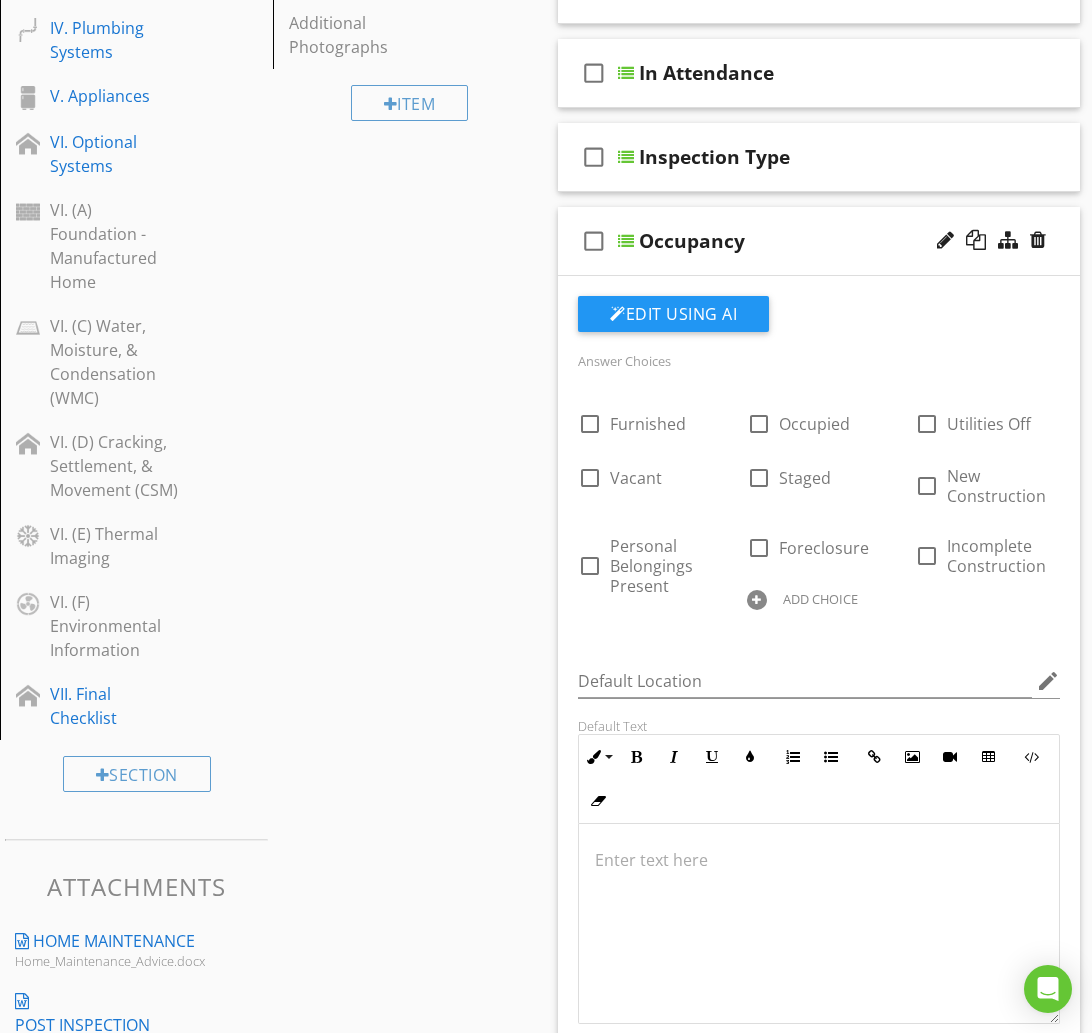 click on "check_box_outline_blank
Occupancy" at bounding box center (819, 241) 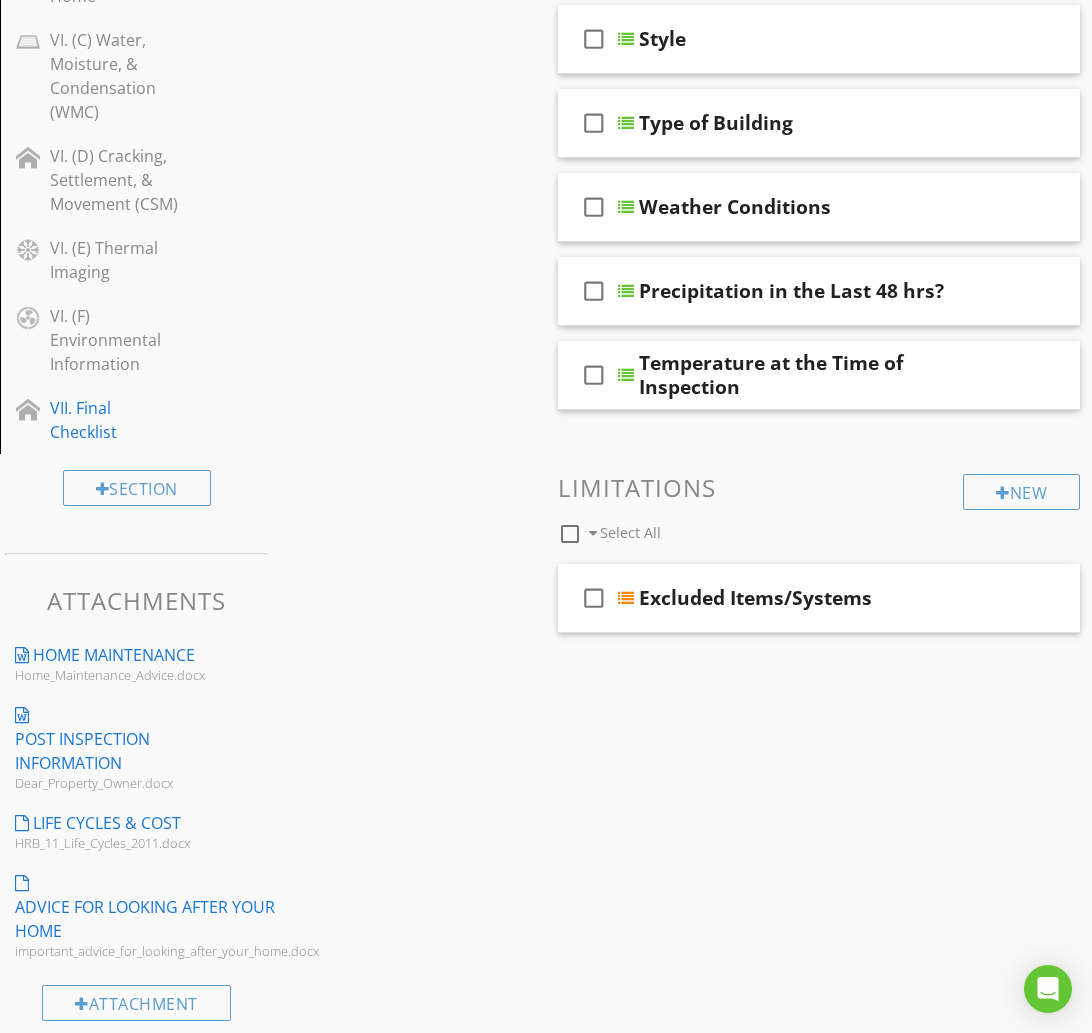 scroll, scrollTop: 938, scrollLeft: 0, axis: vertical 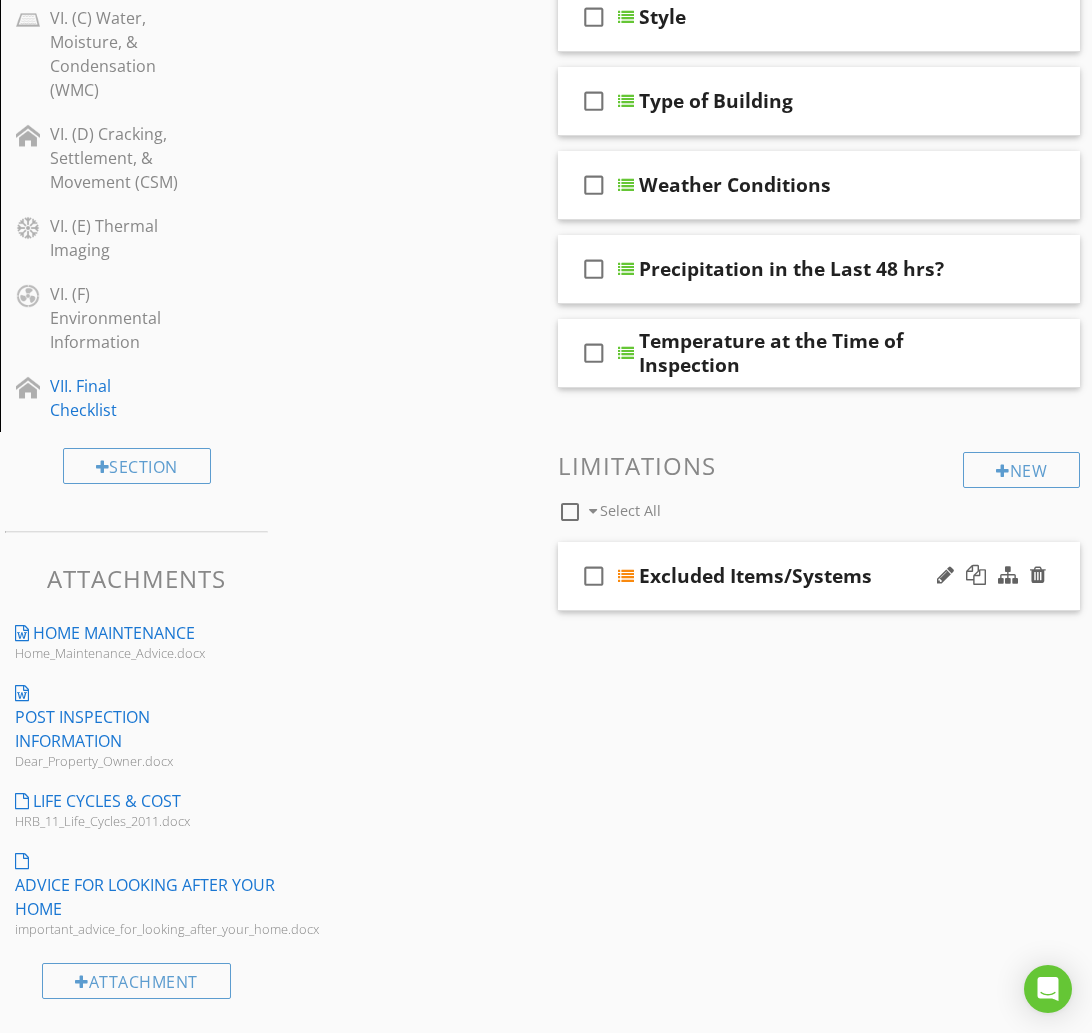 click on "check_box_outline_blank
Excluded Items/Systems" at bounding box center [819, 576] 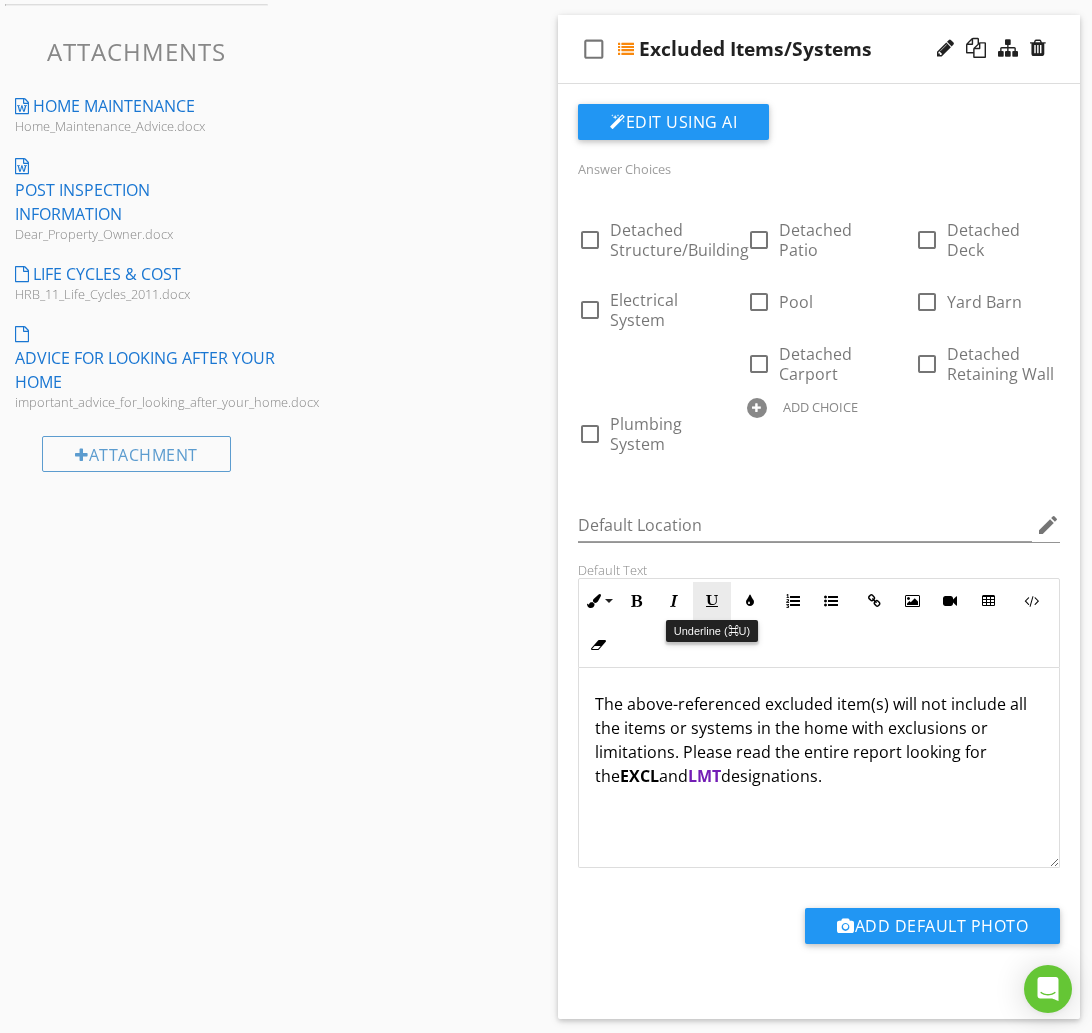 scroll, scrollTop: 1467, scrollLeft: 0, axis: vertical 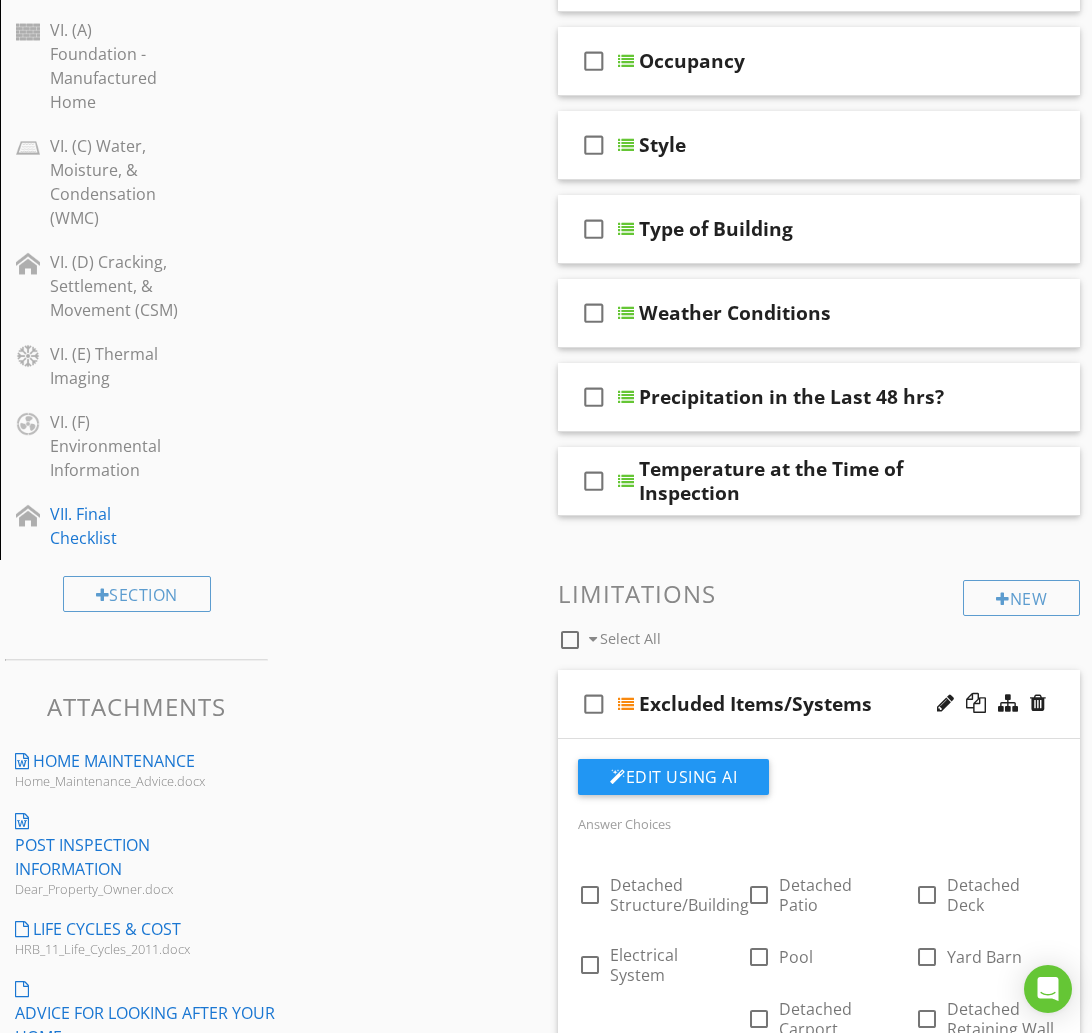 click on "Excluded Items/Systems" at bounding box center [820, 704] 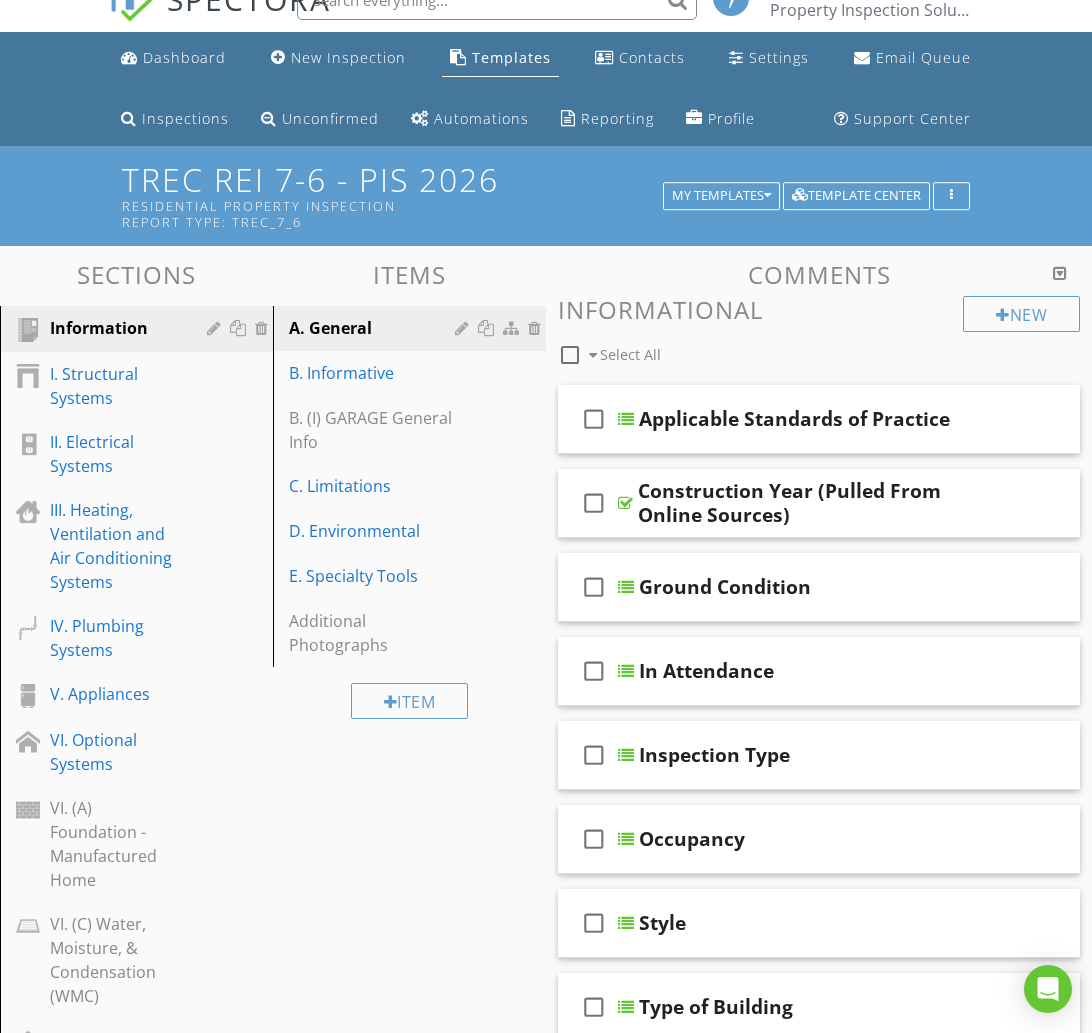 scroll, scrollTop: 26, scrollLeft: 0, axis: vertical 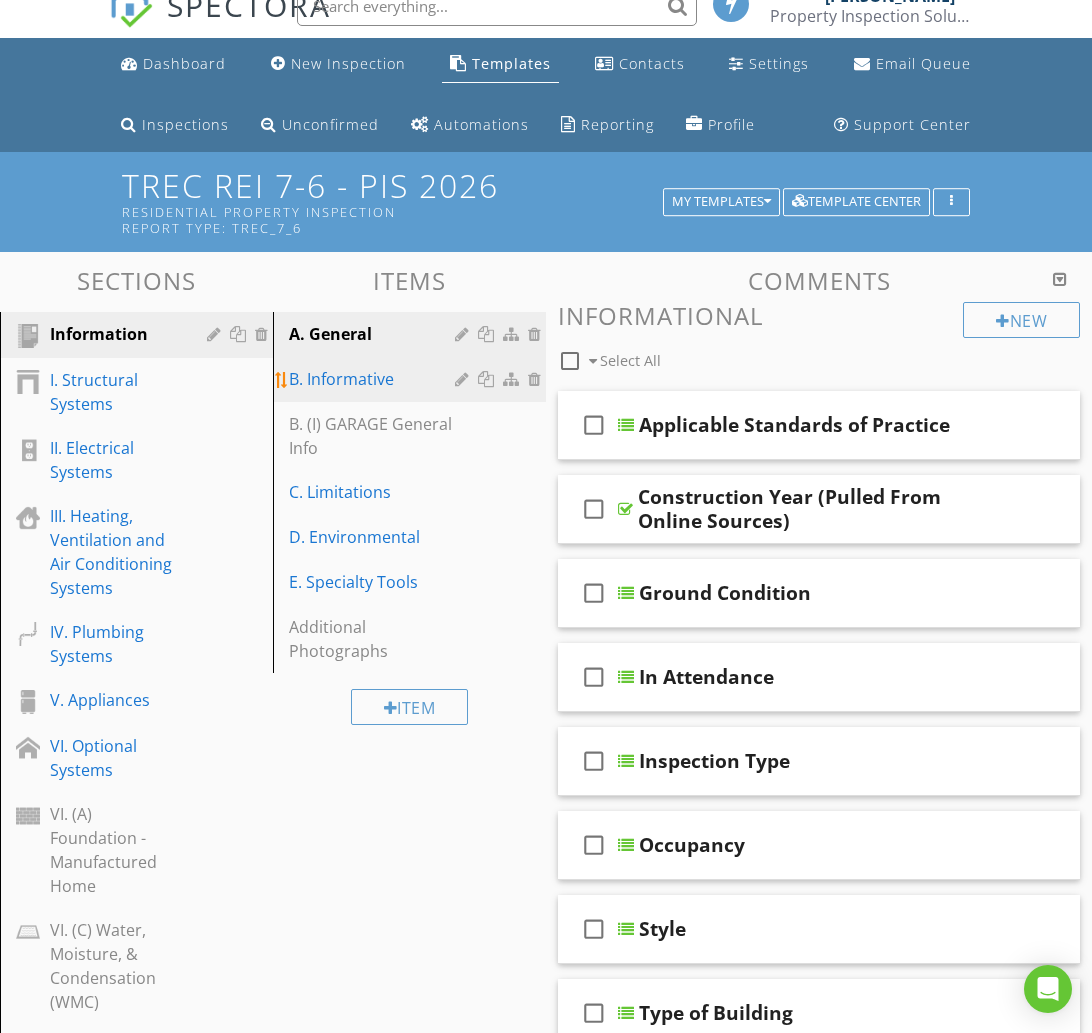 click on "B. Informative" at bounding box center [375, 379] 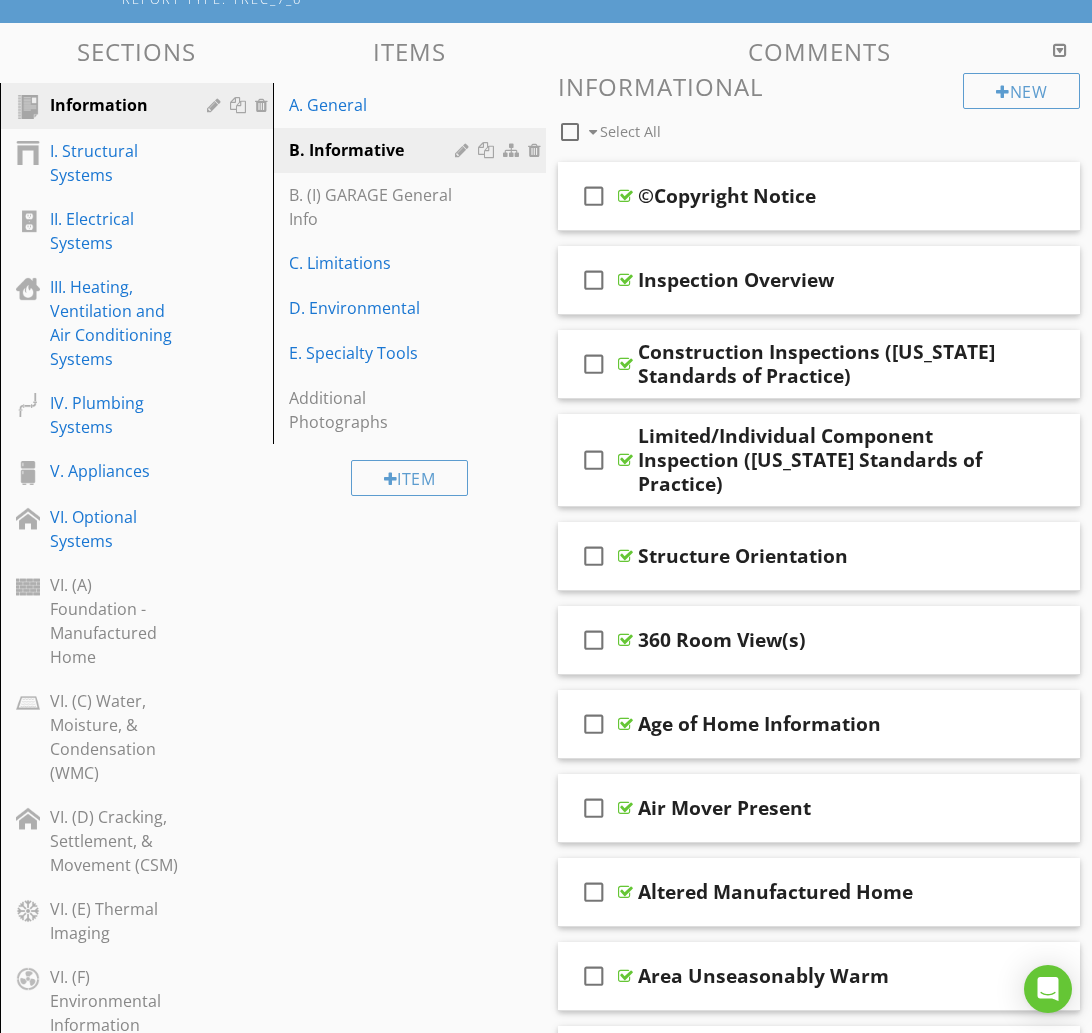scroll, scrollTop: 0, scrollLeft: 0, axis: both 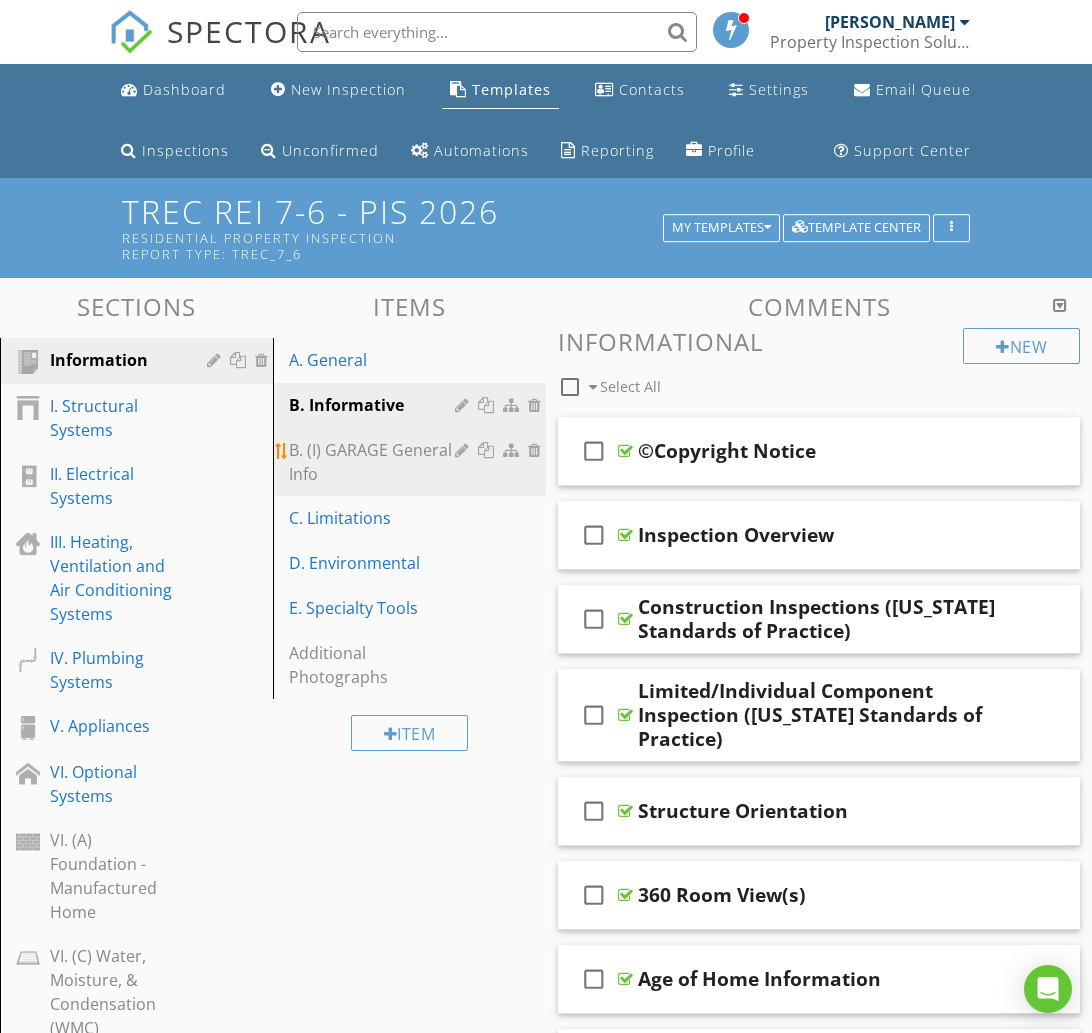 click on "B. (I) GARAGE General Info" at bounding box center [375, 462] 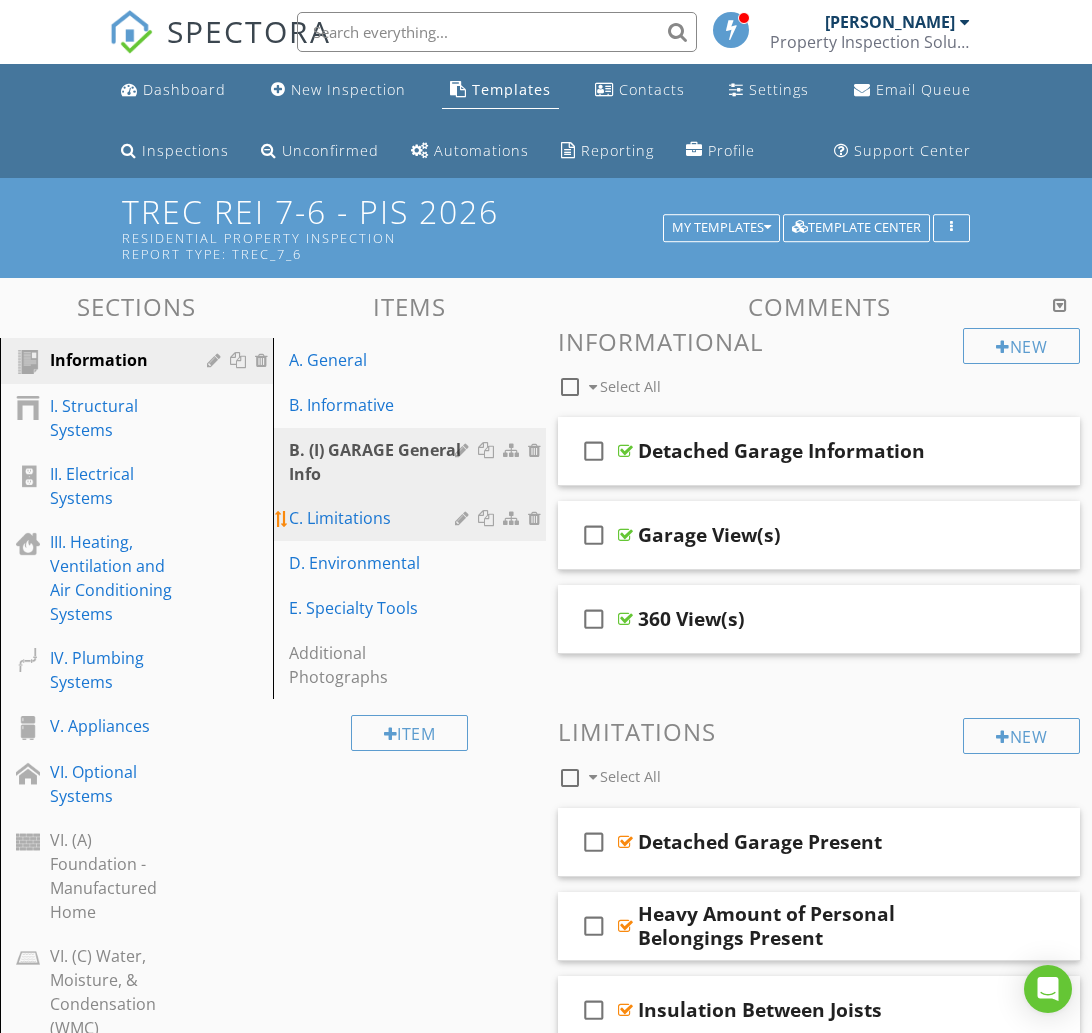 click on "C. Limitations" at bounding box center [375, 518] 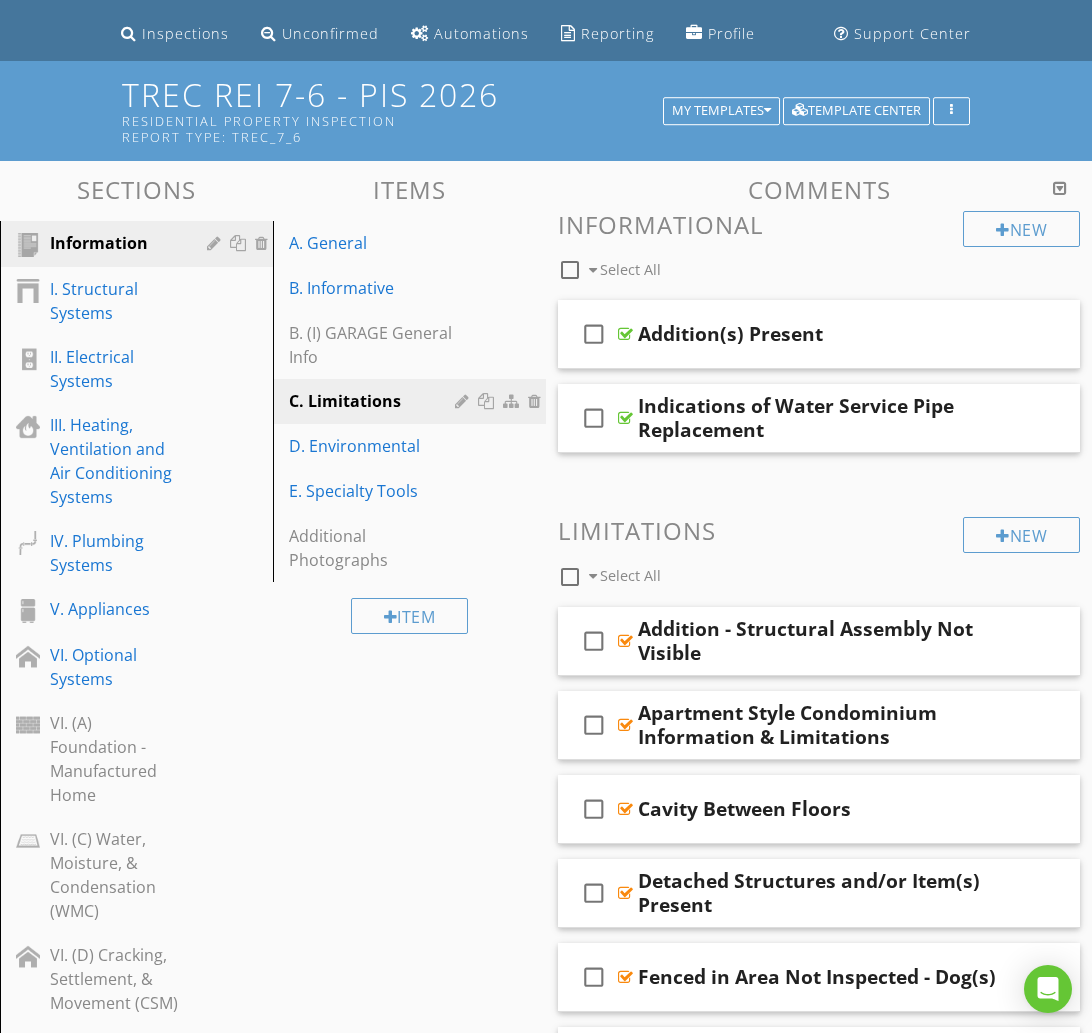 scroll, scrollTop: 0, scrollLeft: 0, axis: both 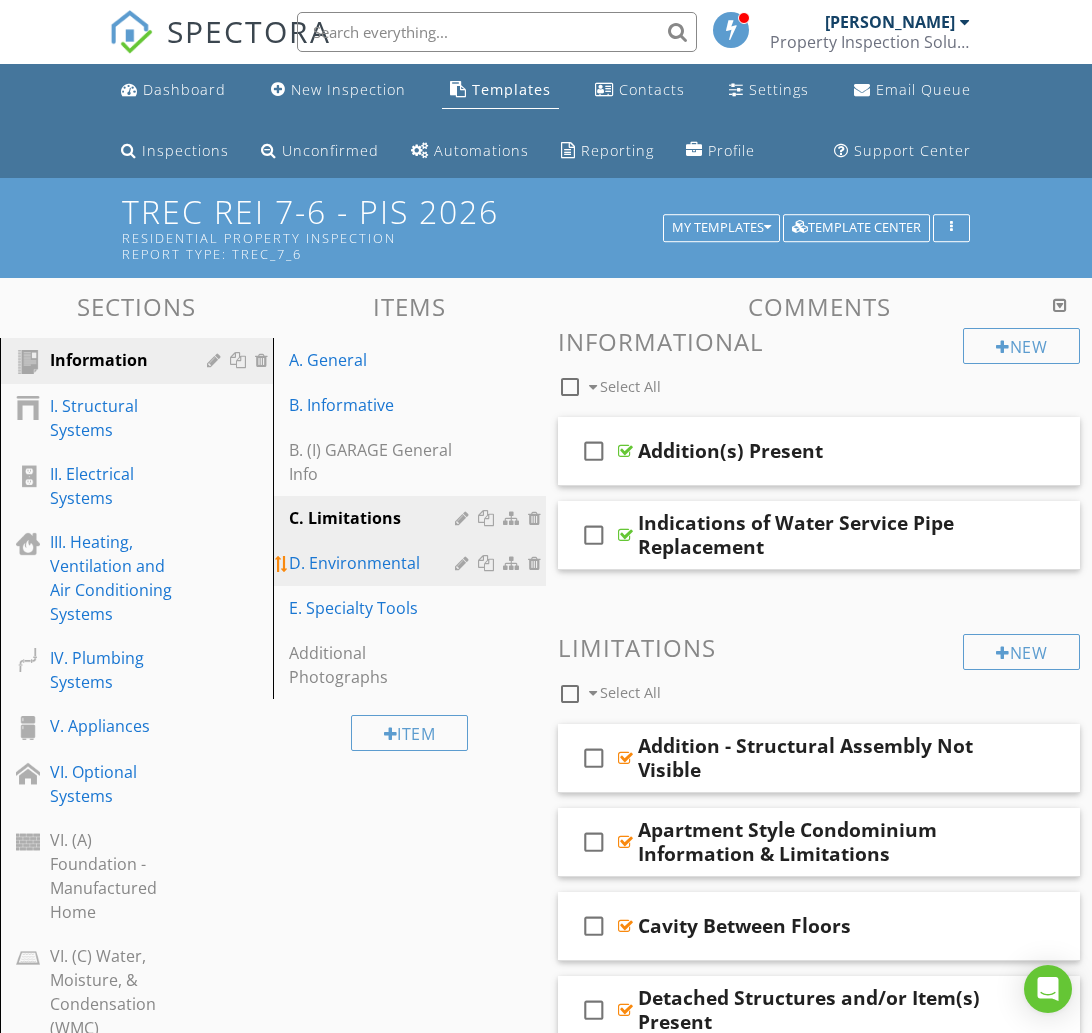 click on "D. Environmental" at bounding box center (412, 563) 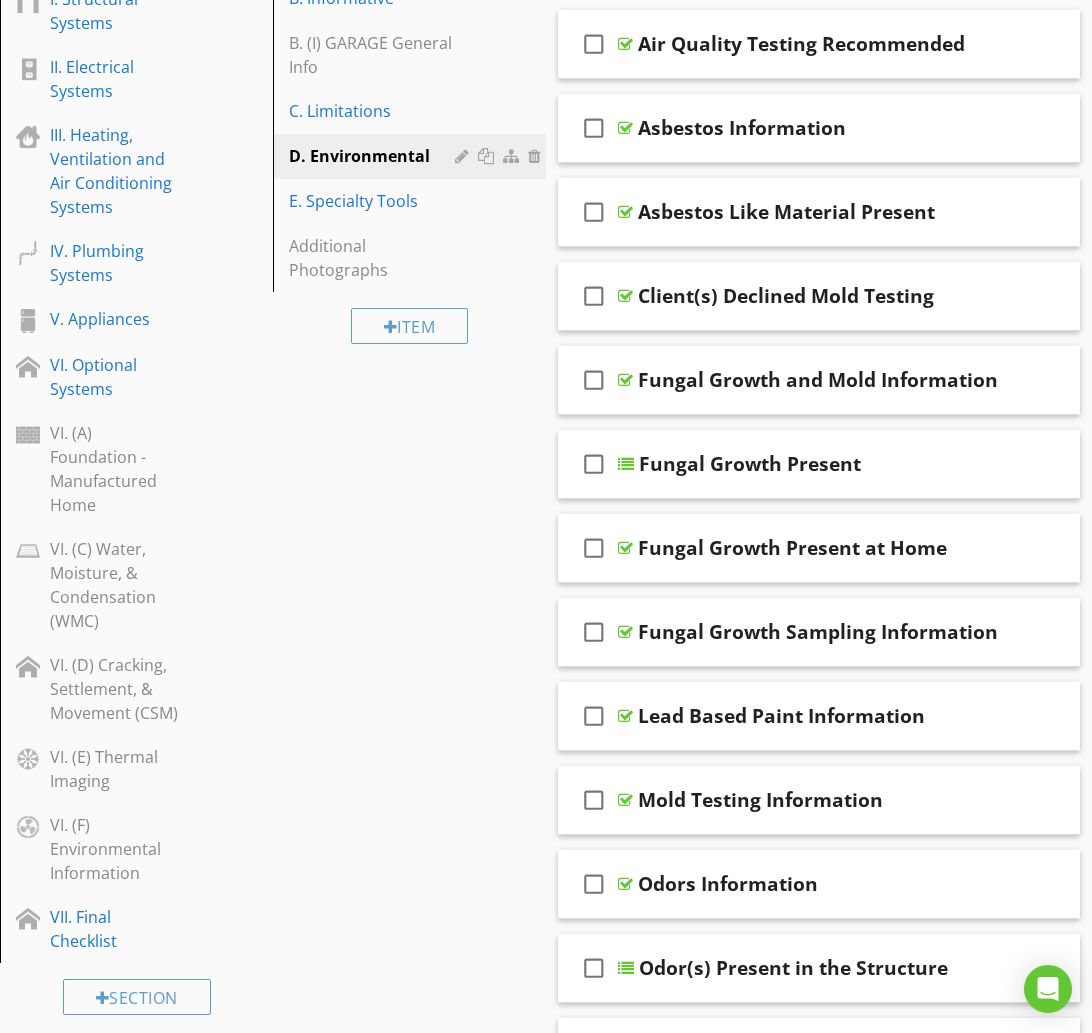 scroll, scrollTop: 0, scrollLeft: 0, axis: both 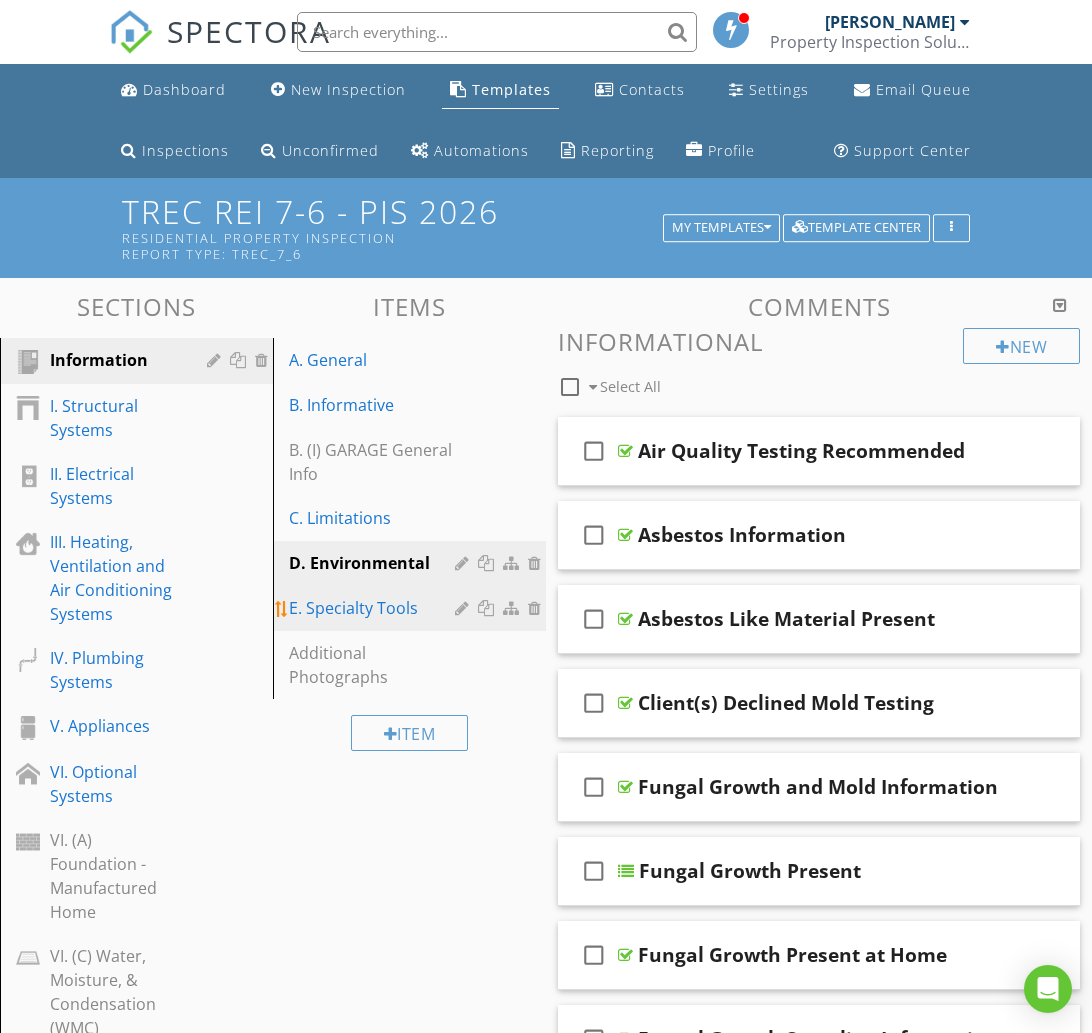 click on "E. Specialty Tools" at bounding box center [375, 608] 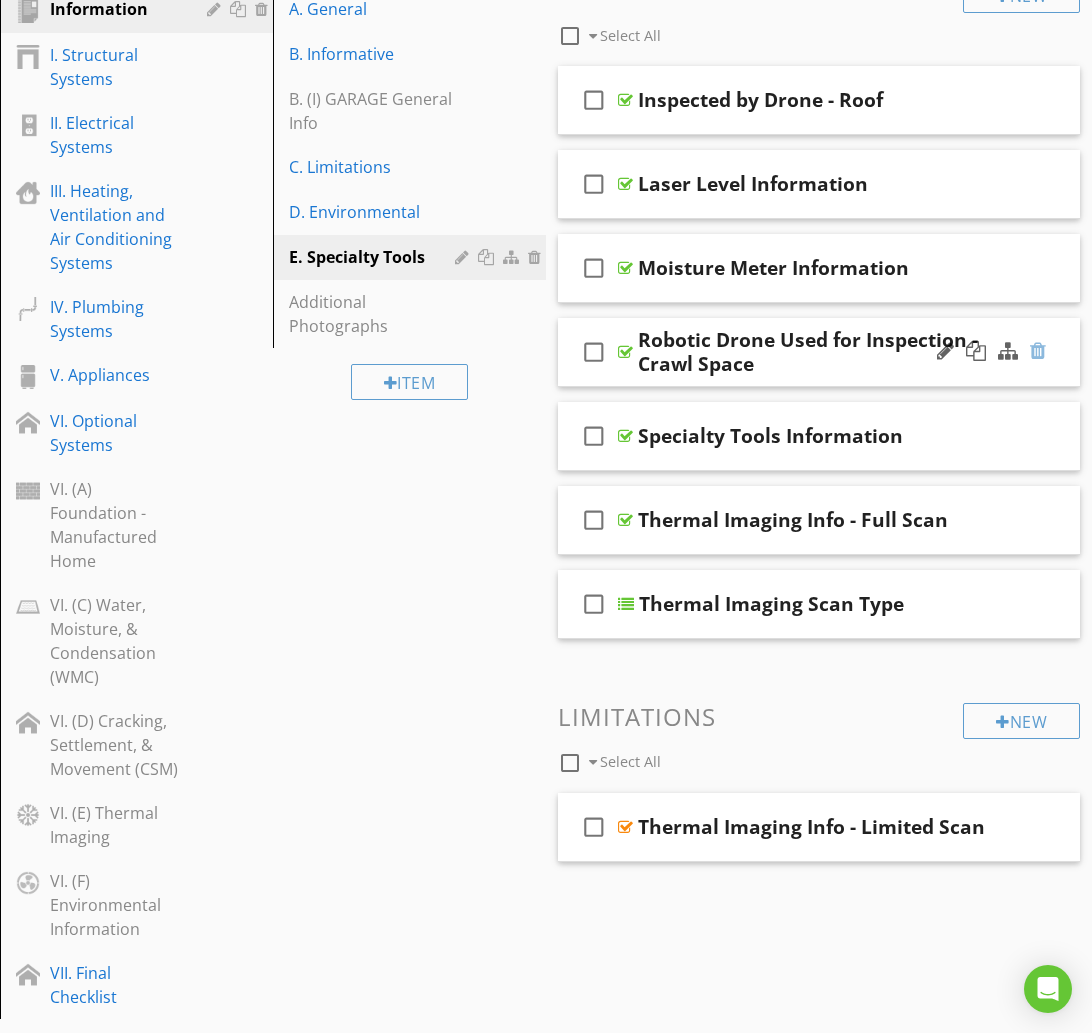 scroll, scrollTop: 0, scrollLeft: 0, axis: both 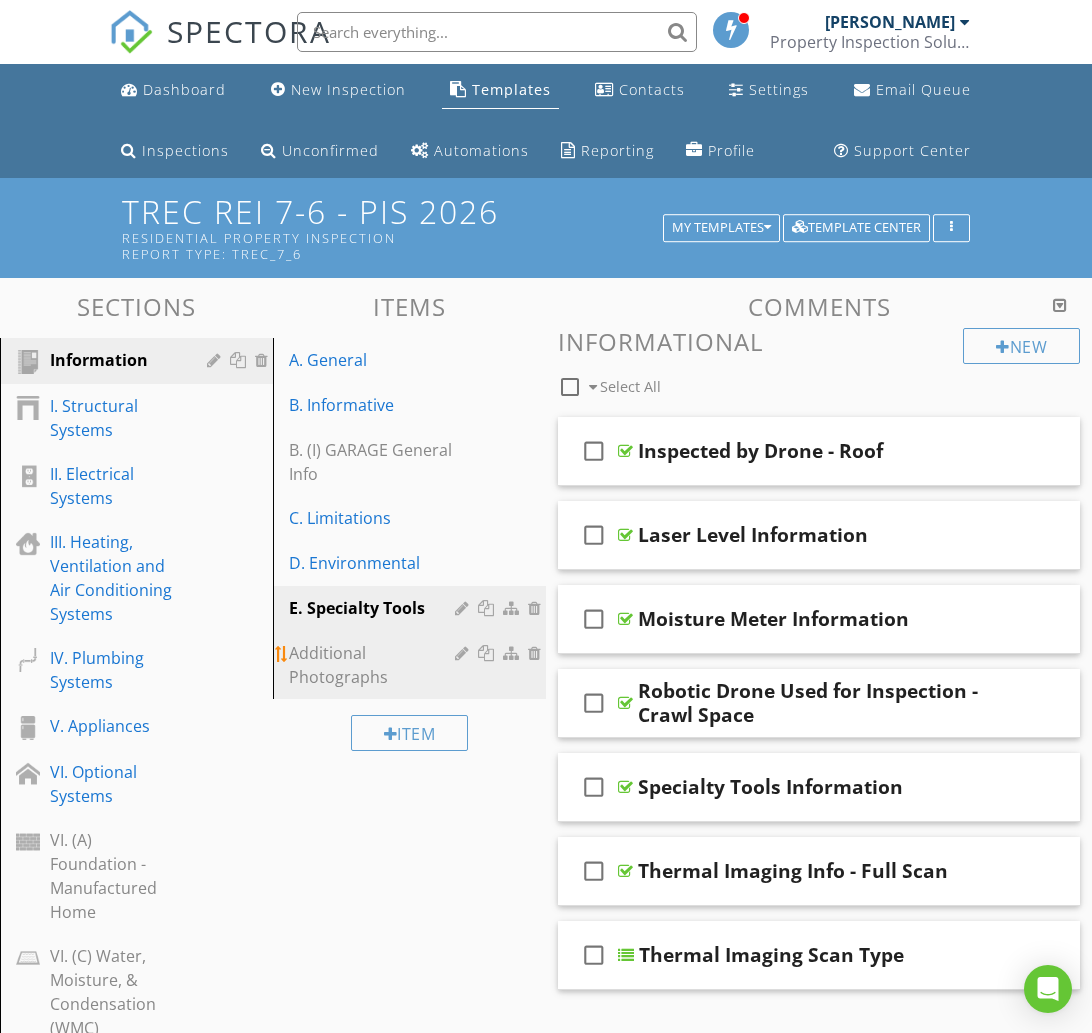 click on "Additional Photographs" at bounding box center (375, 665) 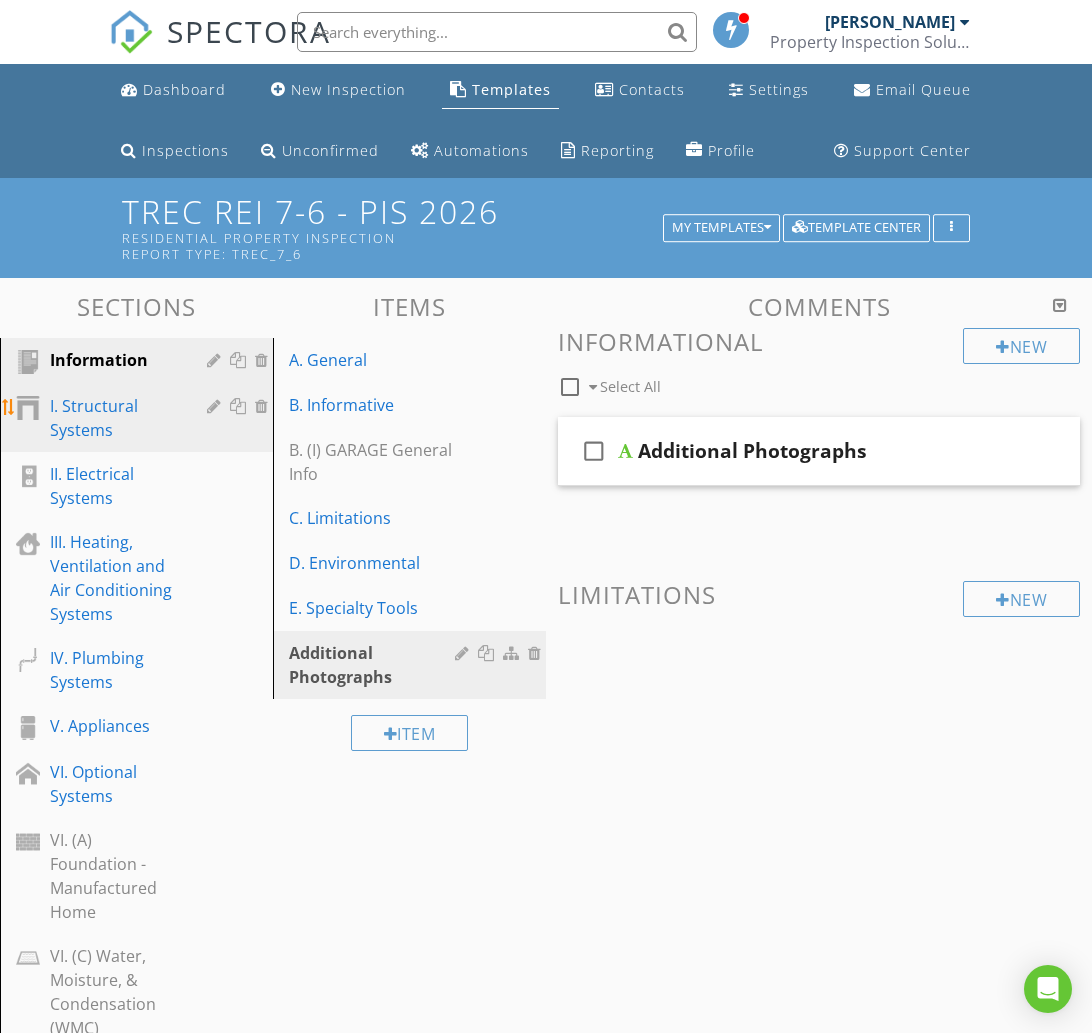 click on "I. Structural Systems" at bounding box center (114, 418) 